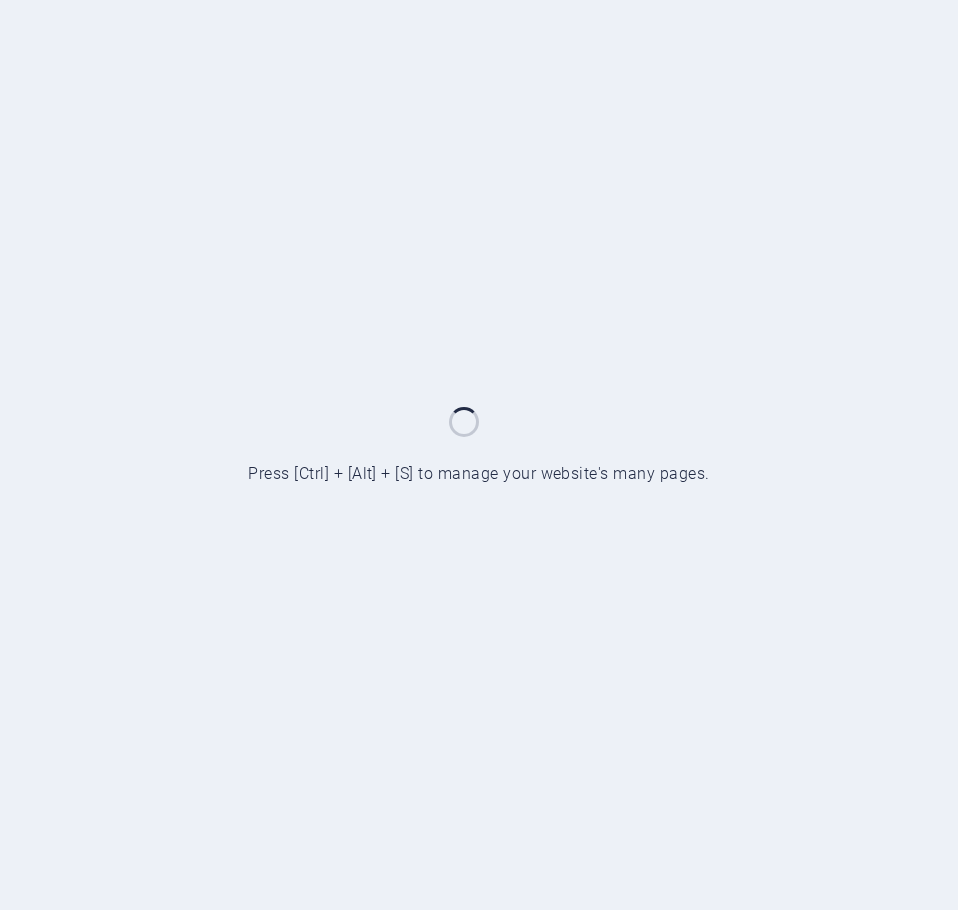 scroll, scrollTop: 0, scrollLeft: 0, axis: both 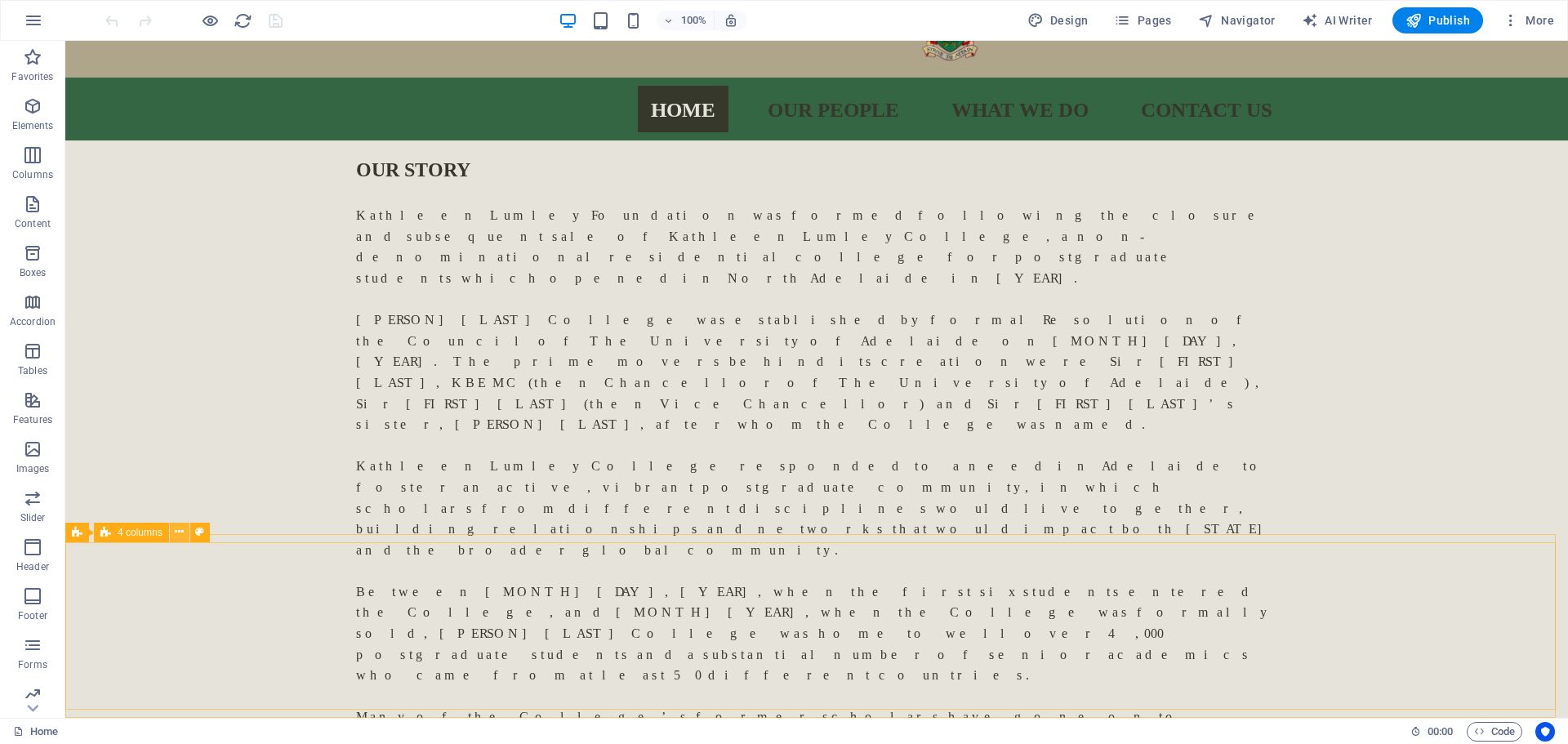 click at bounding box center [179, 532] 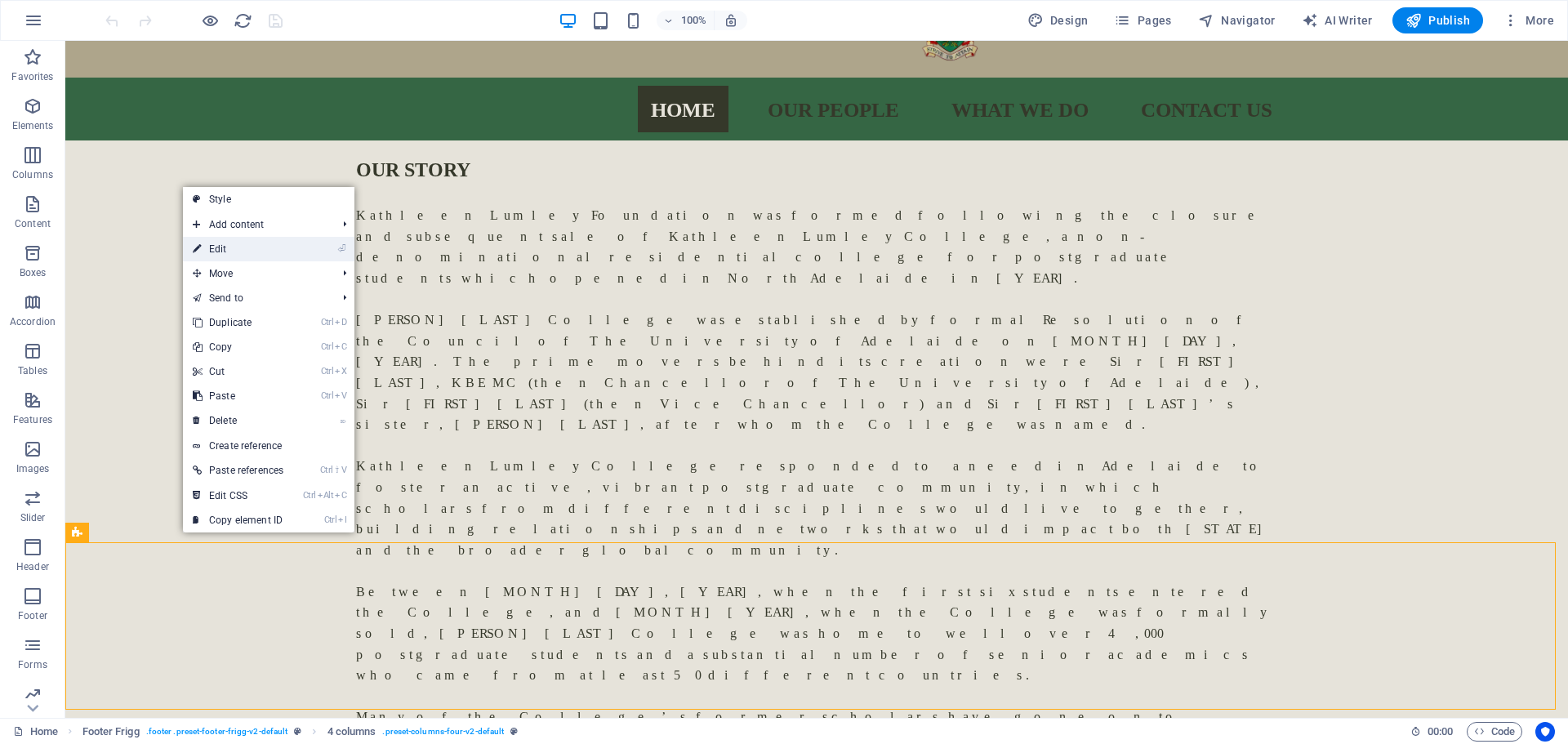 click on "⏎  Edit" at bounding box center [238, 249] 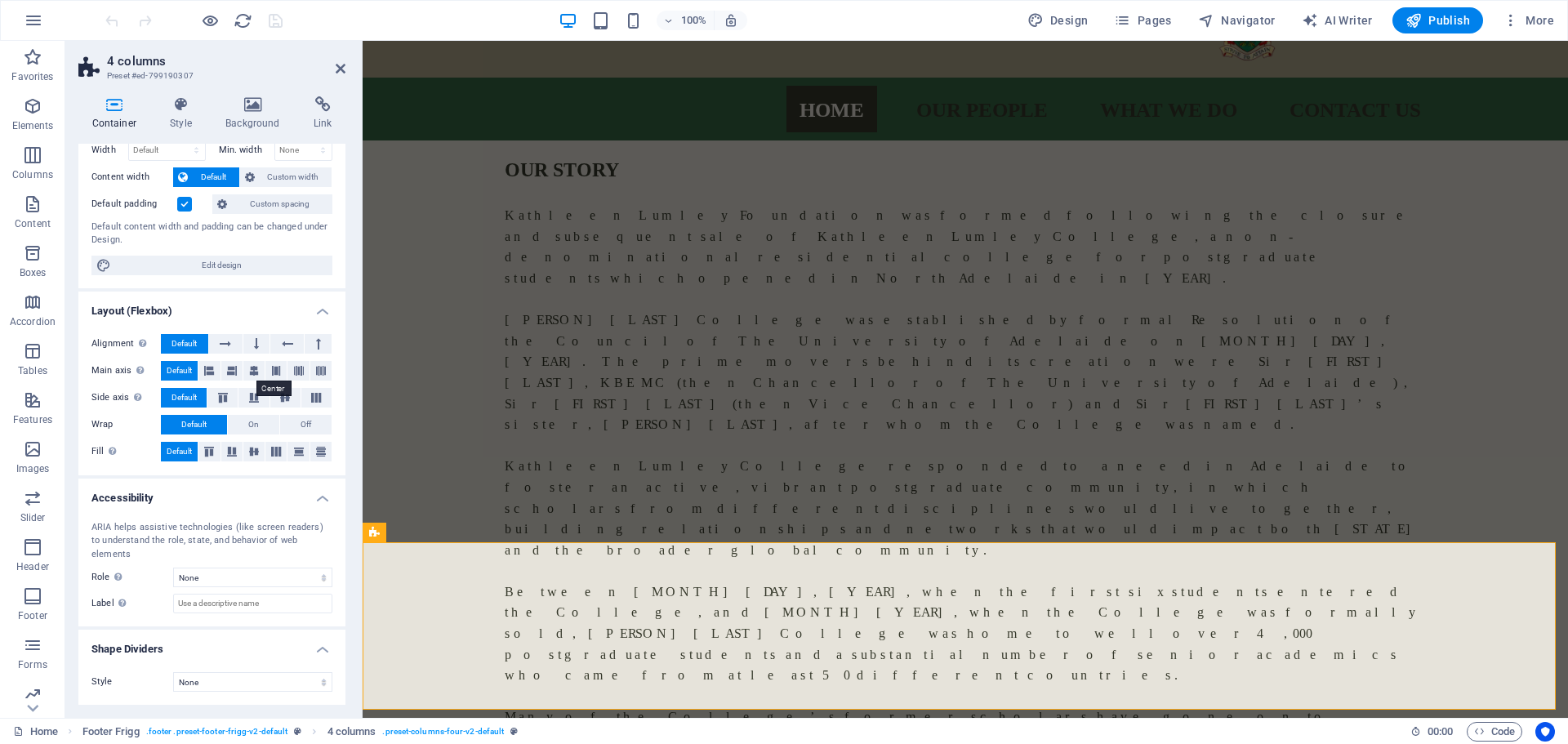 scroll, scrollTop: 0, scrollLeft: 0, axis: both 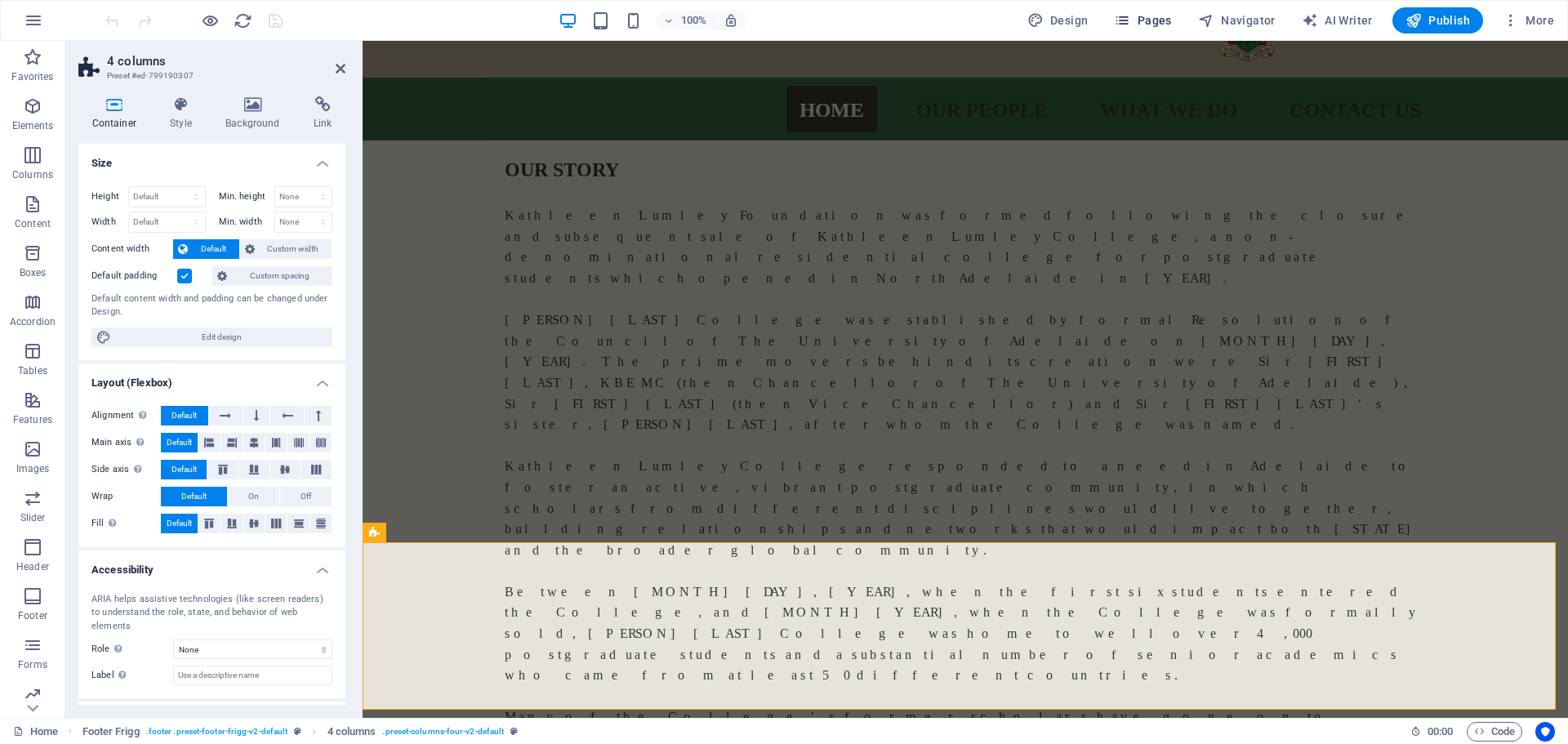 click on "Pages" at bounding box center [1143, 20] 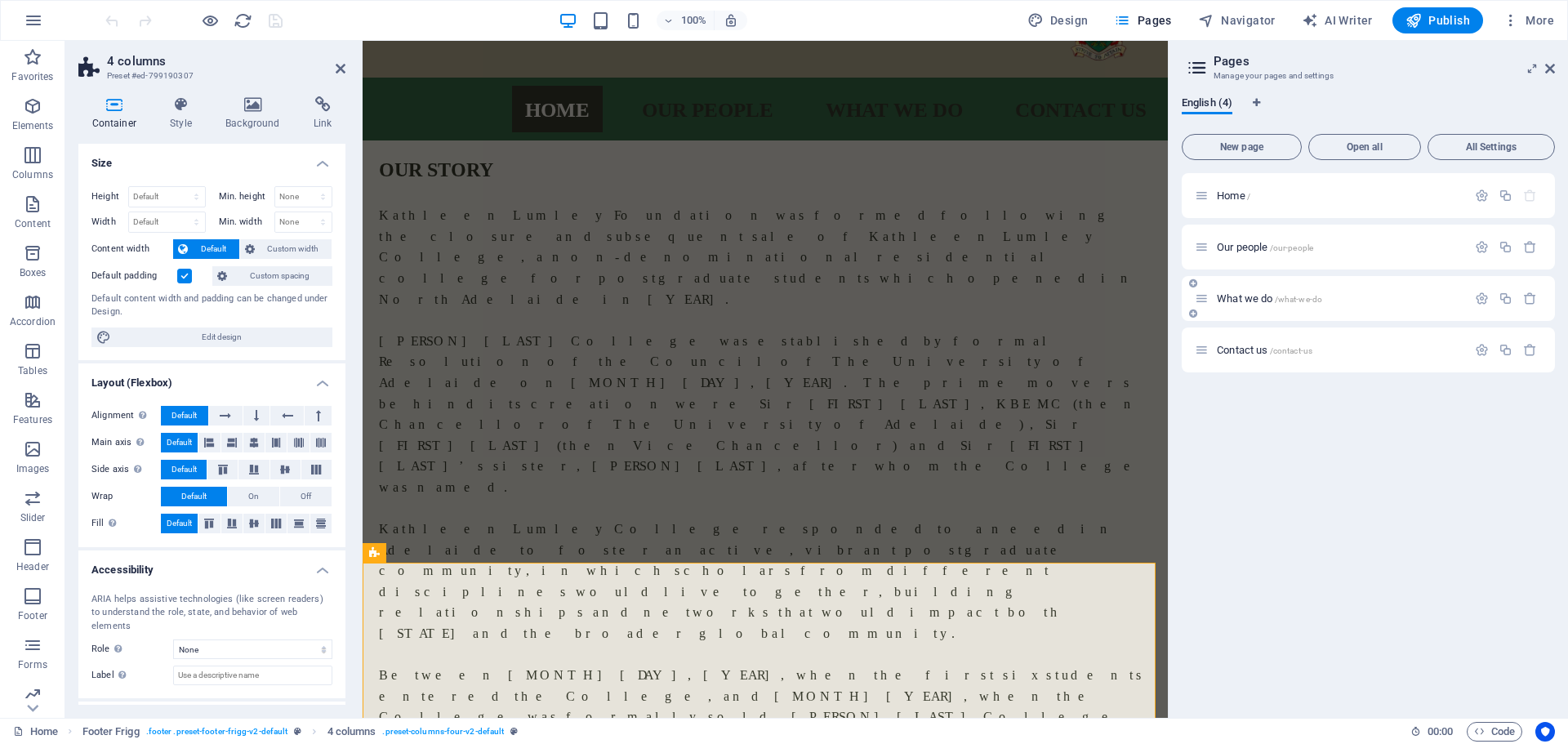 click on "What we do /what-we-do" at bounding box center [1339, 298] 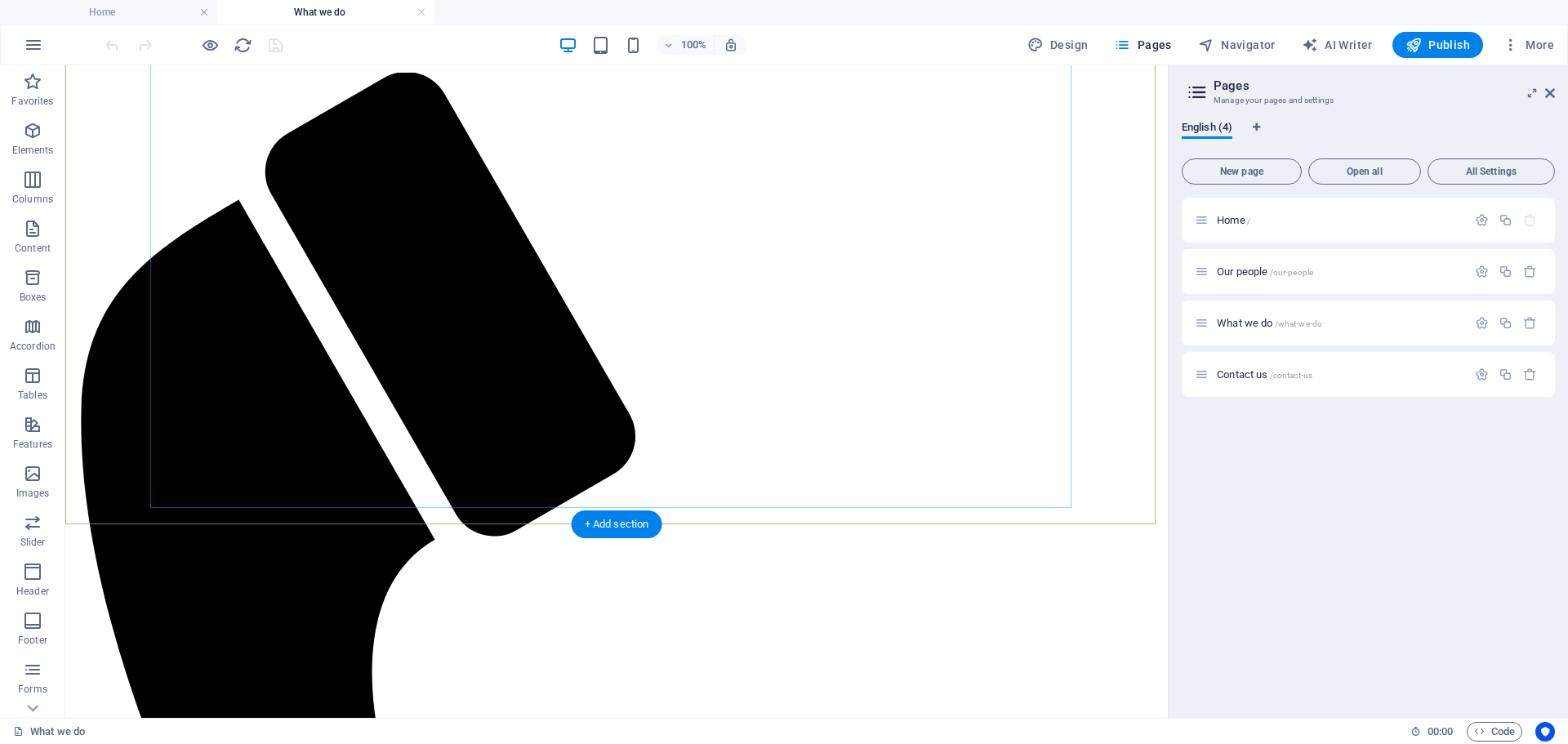 scroll, scrollTop: 336, scrollLeft: 0, axis: vertical 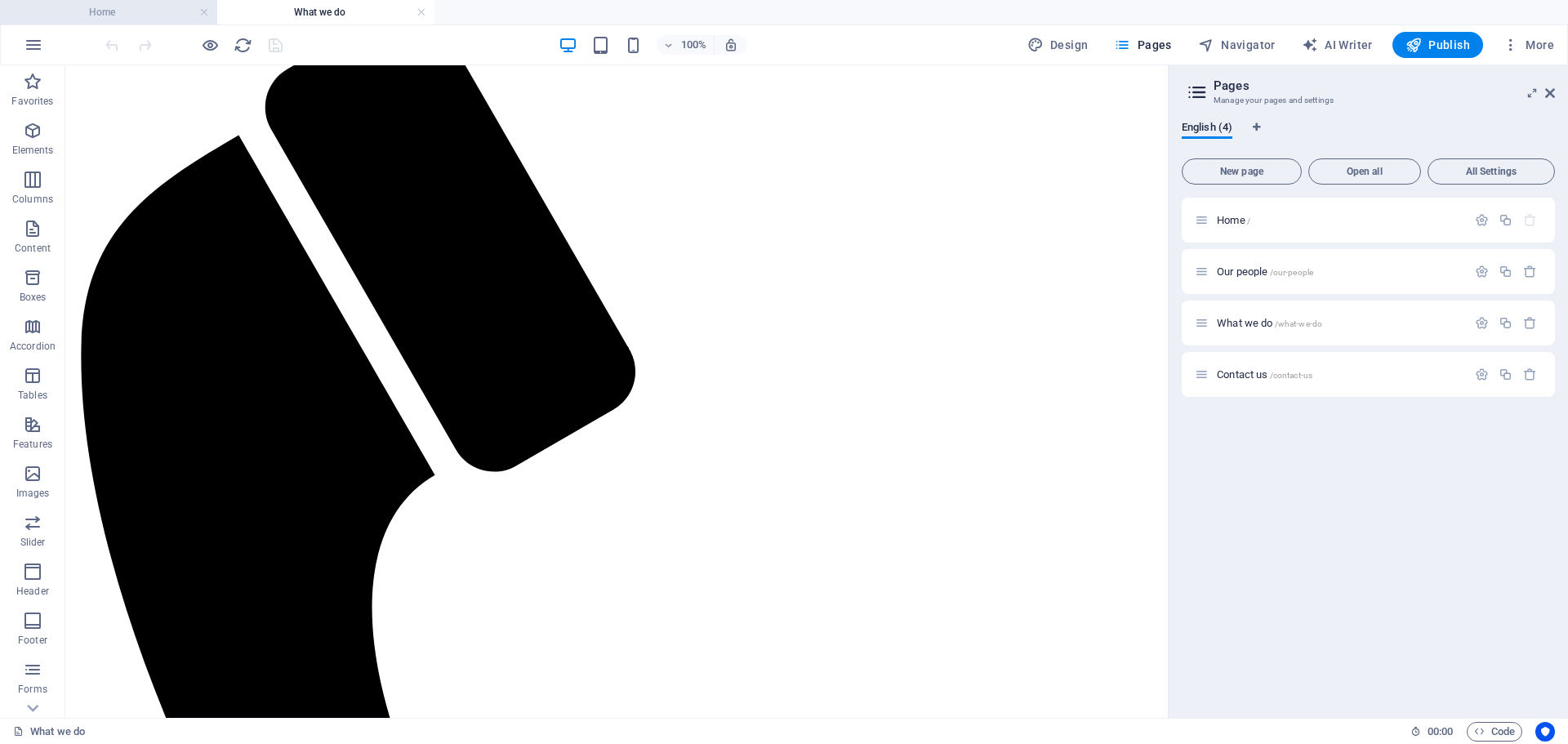 click on "Home" at bounding box center (109, 12) 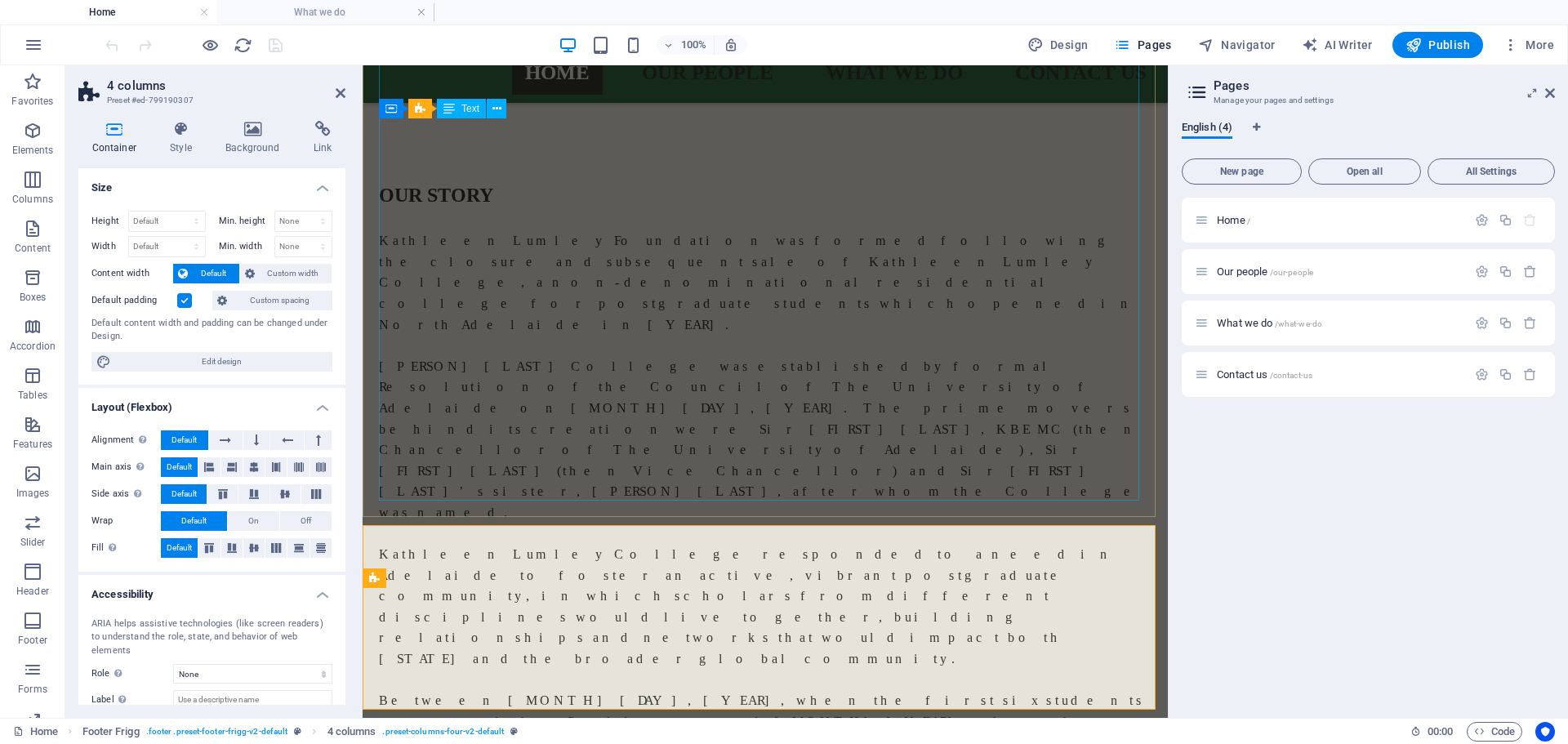 scroll, scrollTop: 323, scrollLeft: 0, axis: vertical 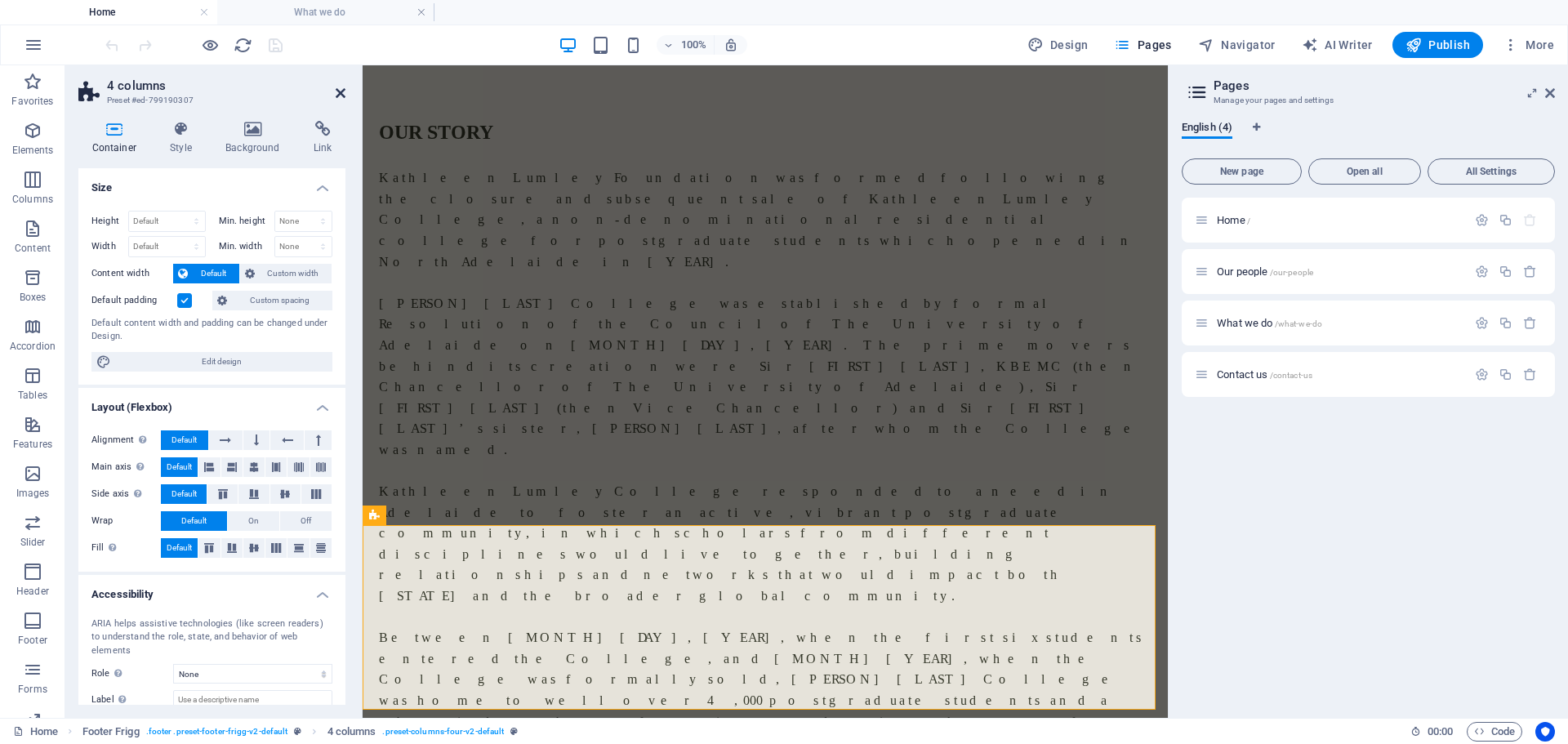 click at bounding box center [341, 93] 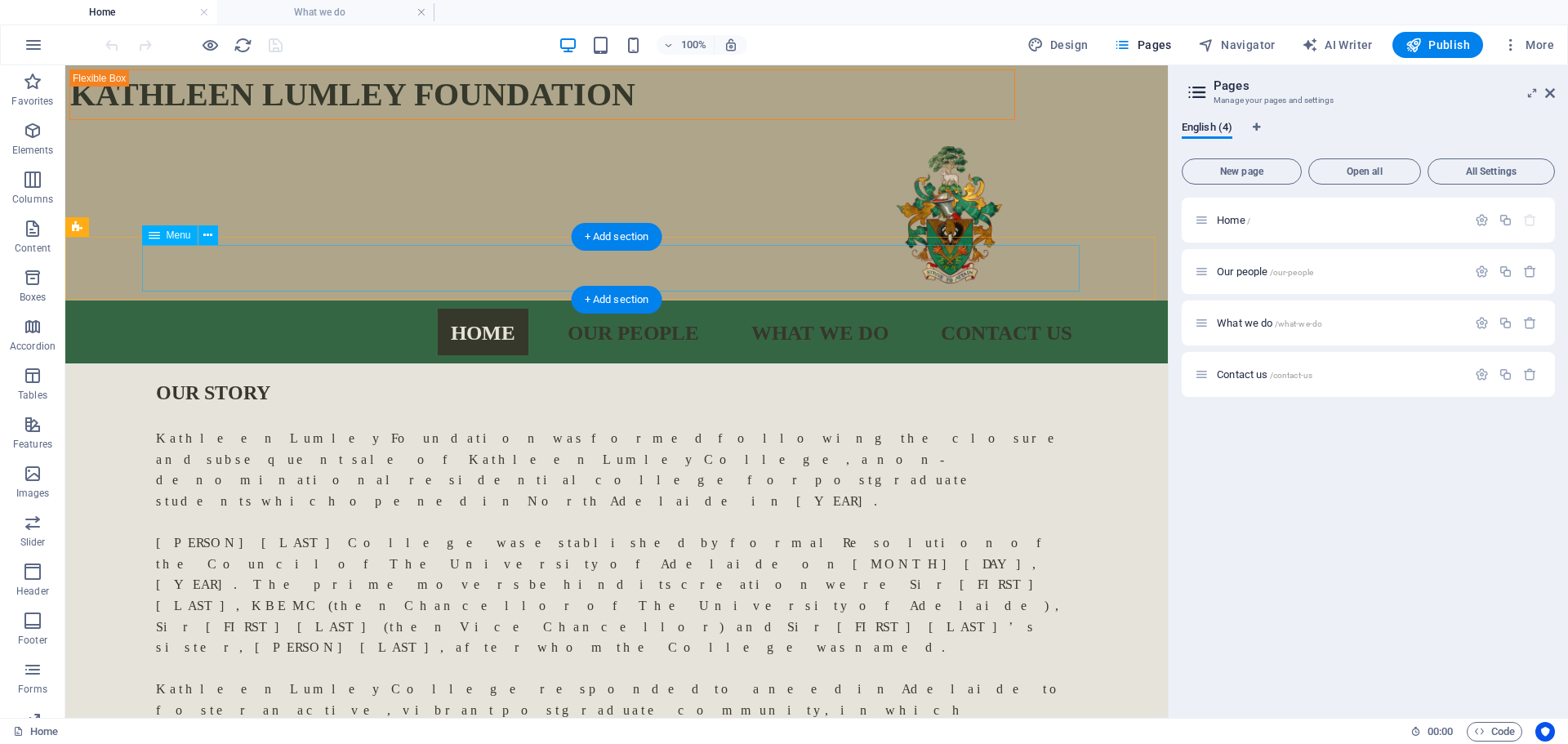 scroll, scrollTop: 223, scrollLeft: 0, axis: vertical 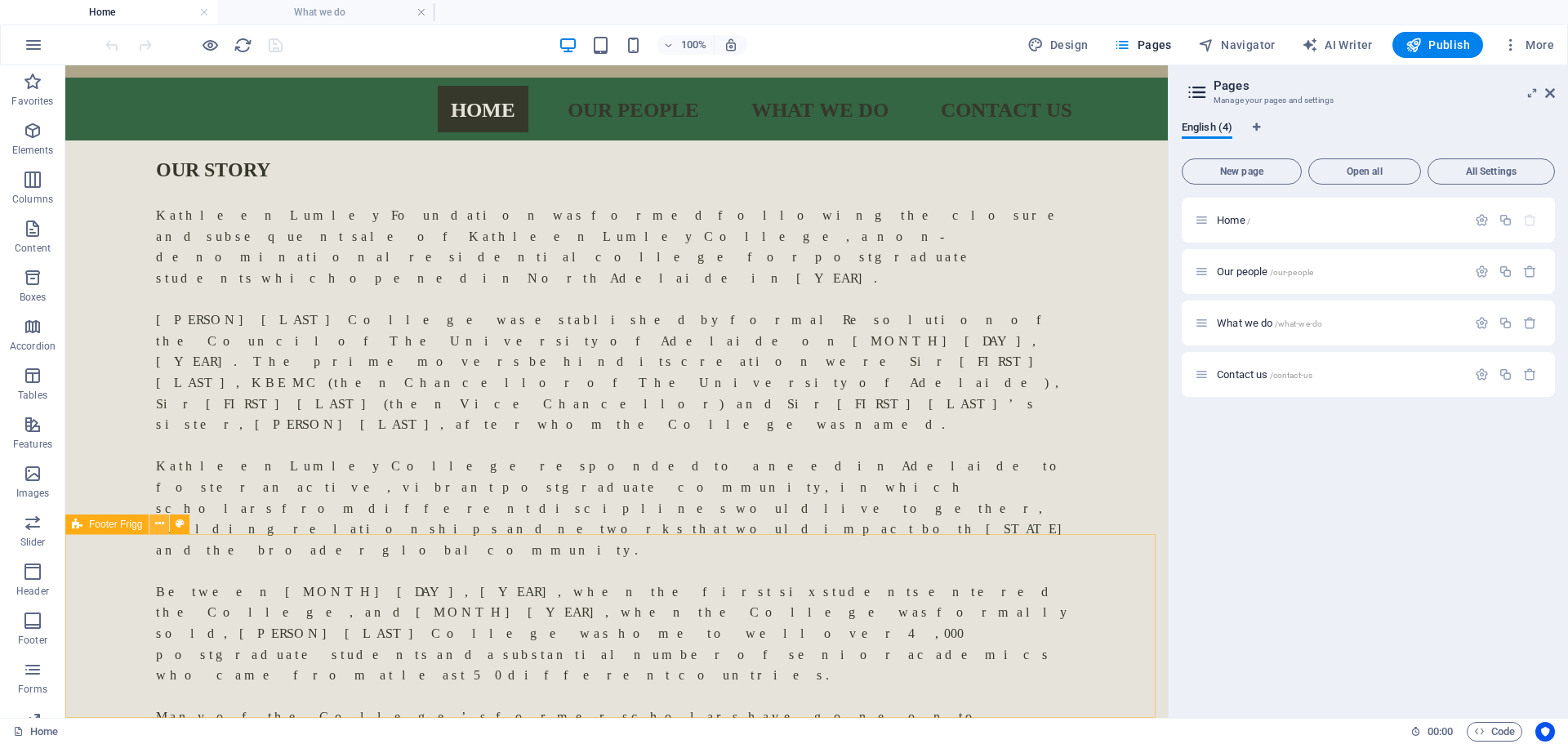 click at bounding box center [159, 523] 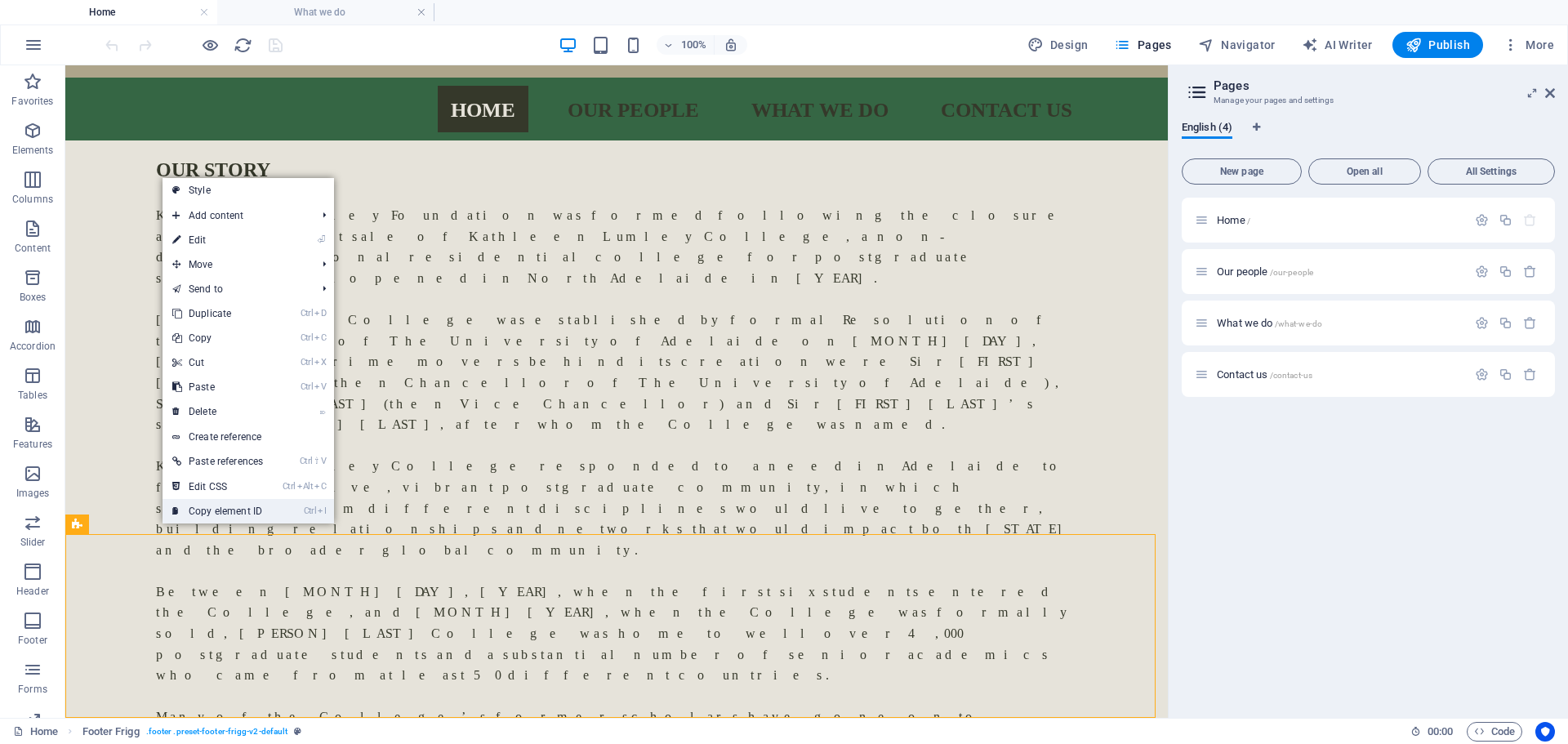 click on "Ctrl I  Copy element ID" at bounding box center (217, 511) 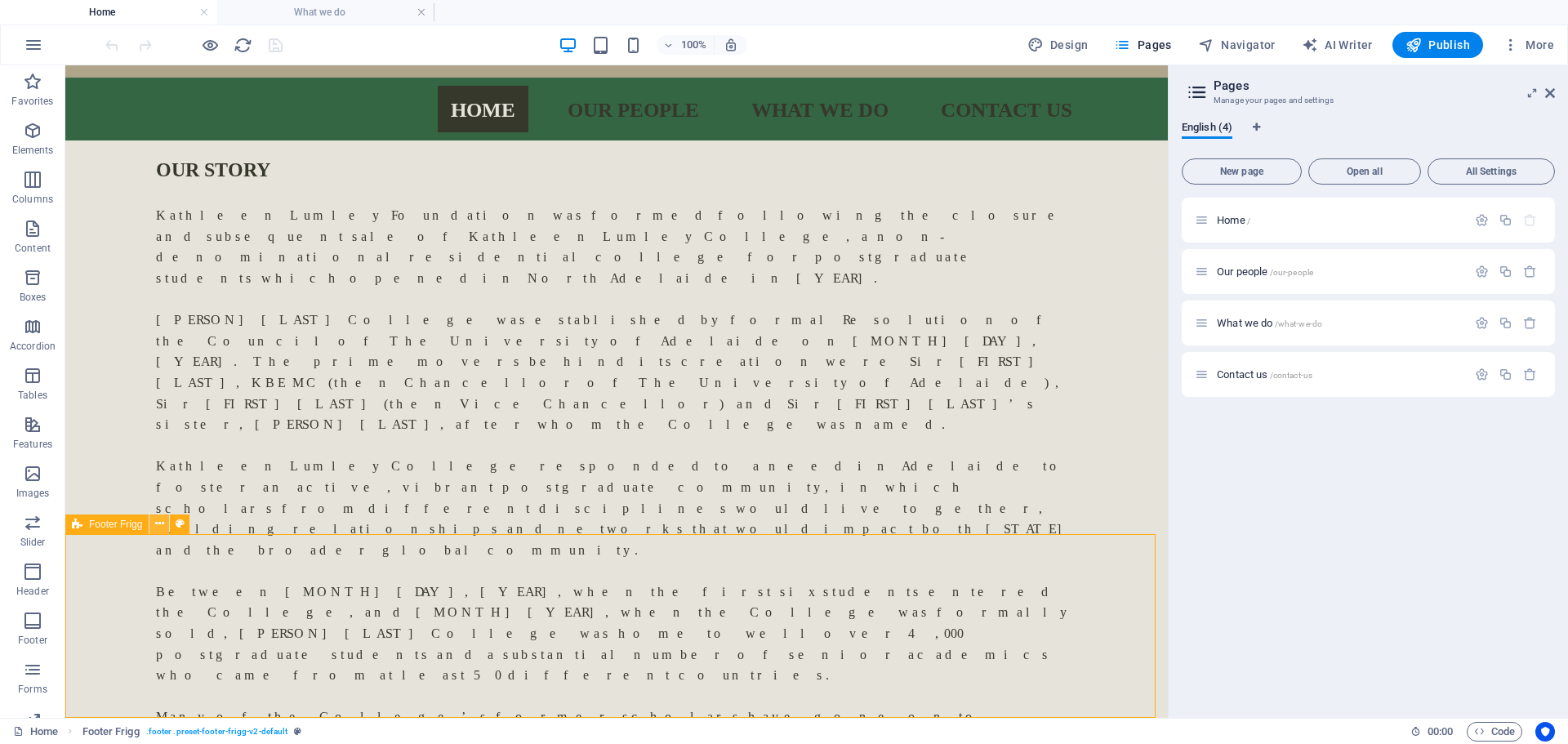 click at bounding box center (159, 523) 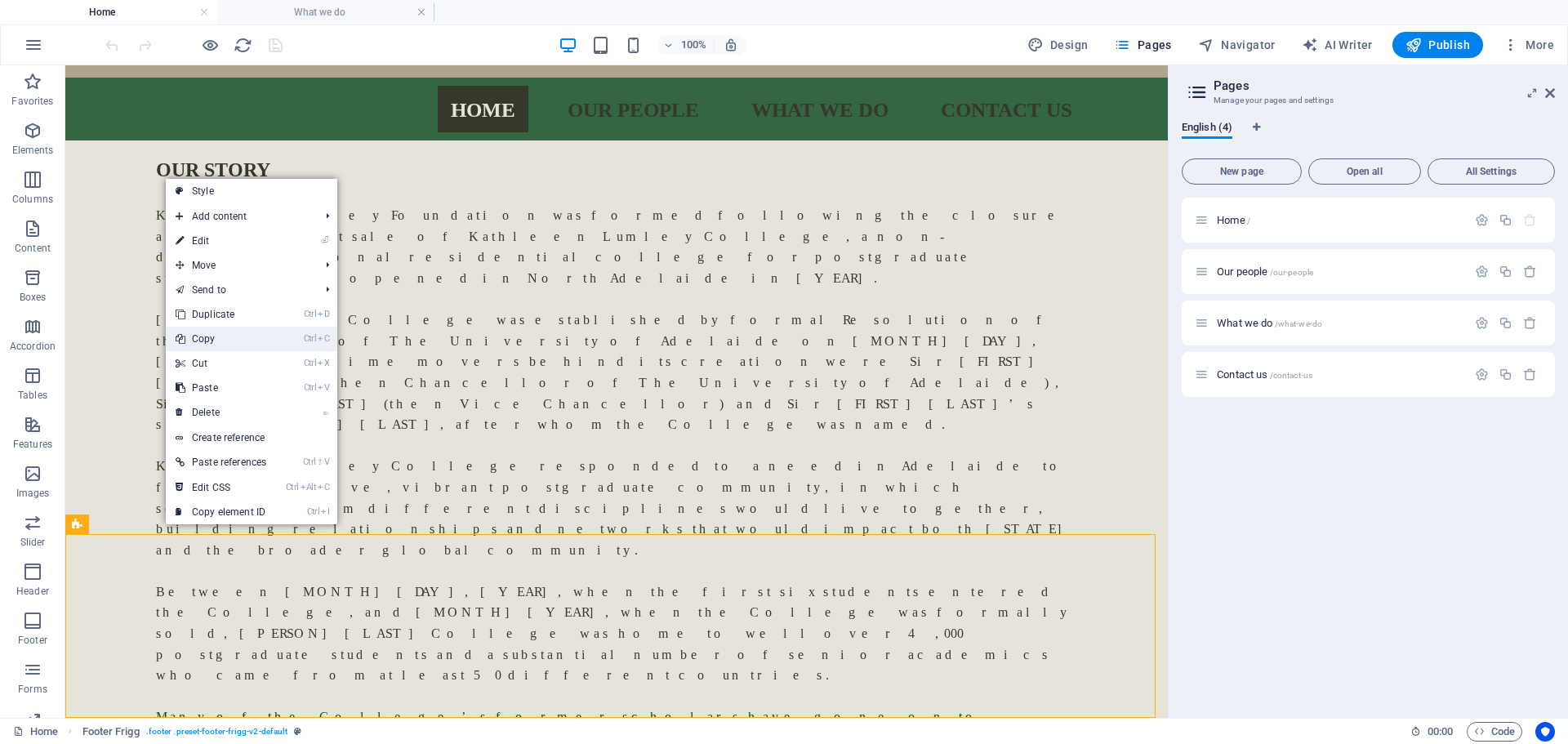 click on "Ctrl C  Copy" at bounding box center (220, 339) 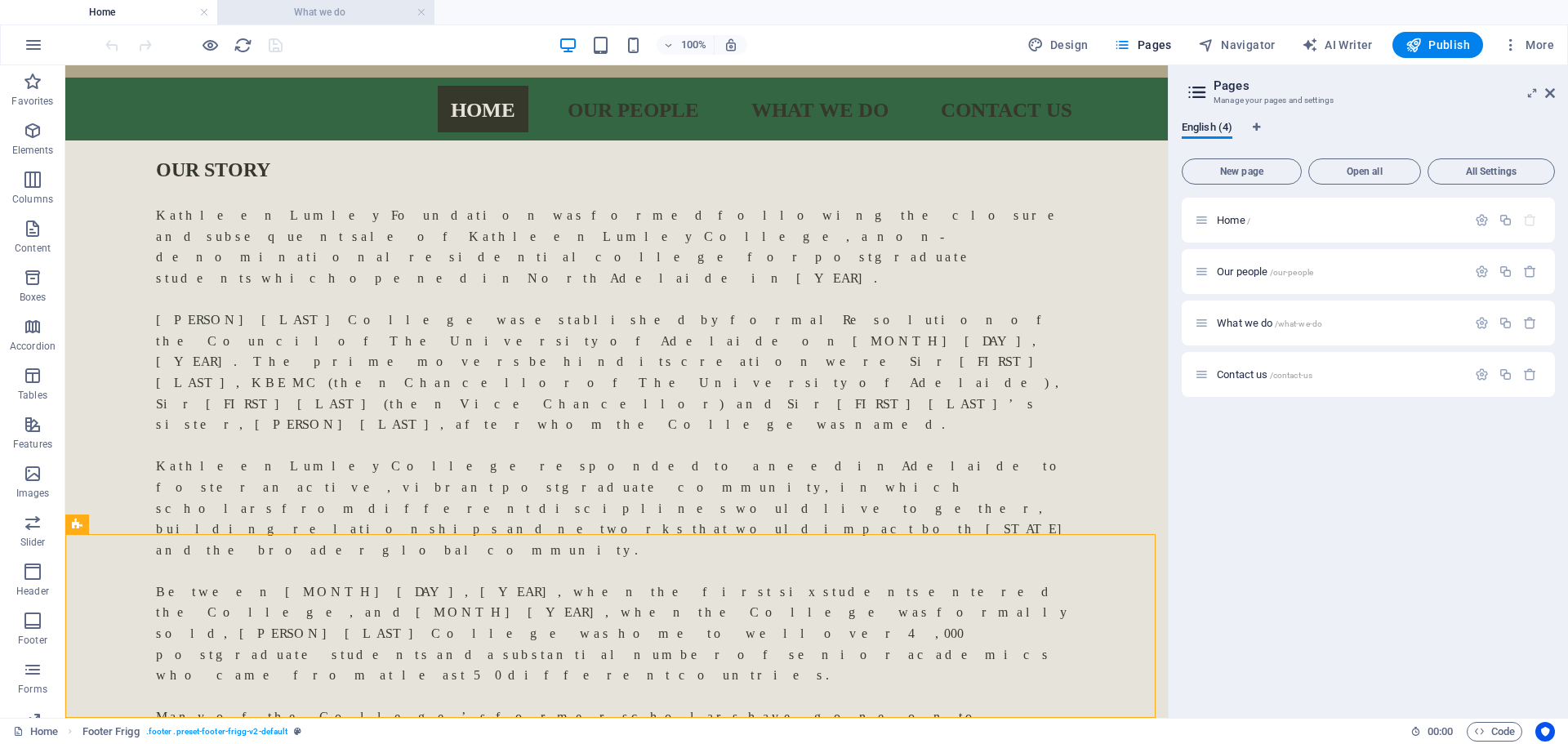 click on "What we do" at bounding box center [326, 12] 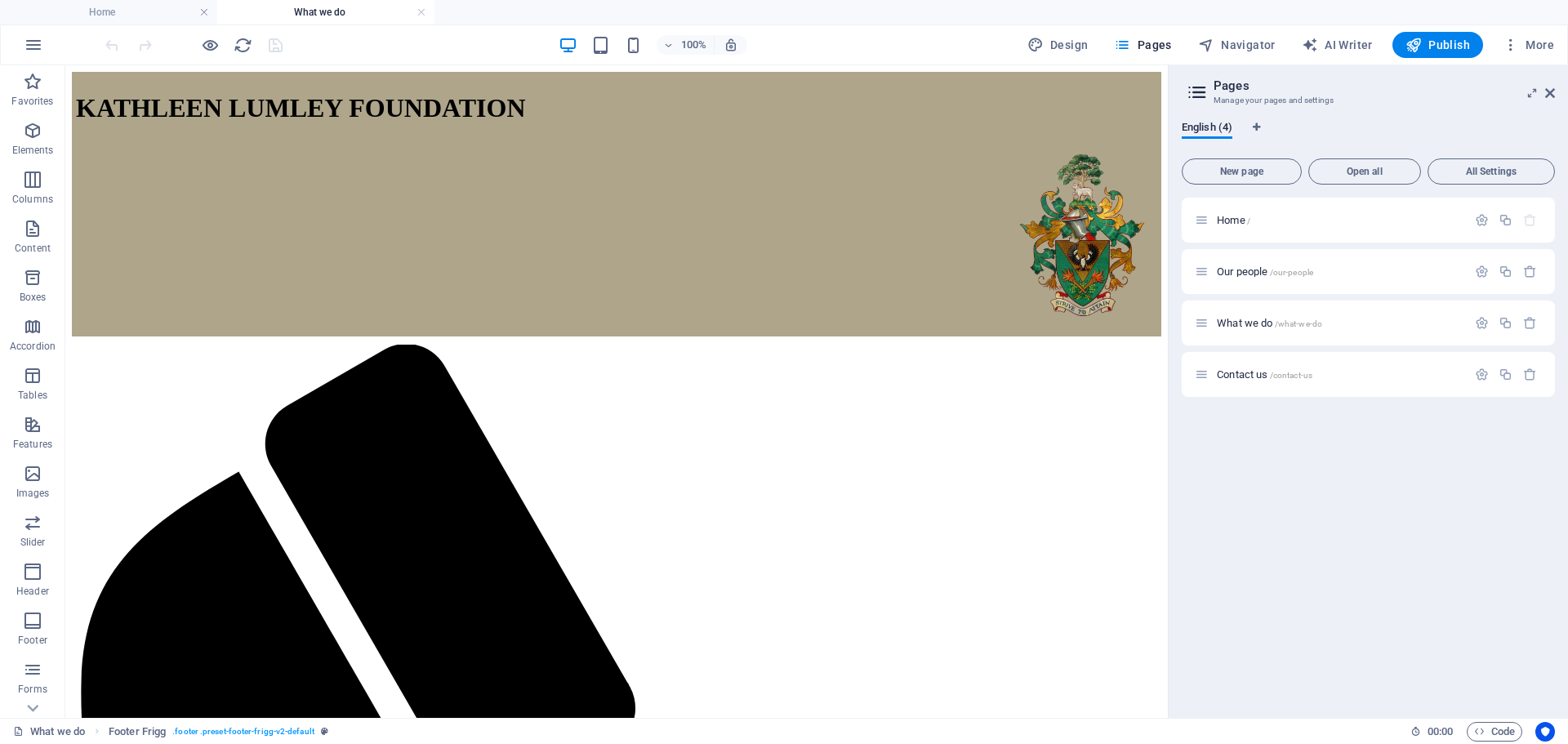 scroll, scrollTop: 274, scrollLeft: 0, axis: vertical 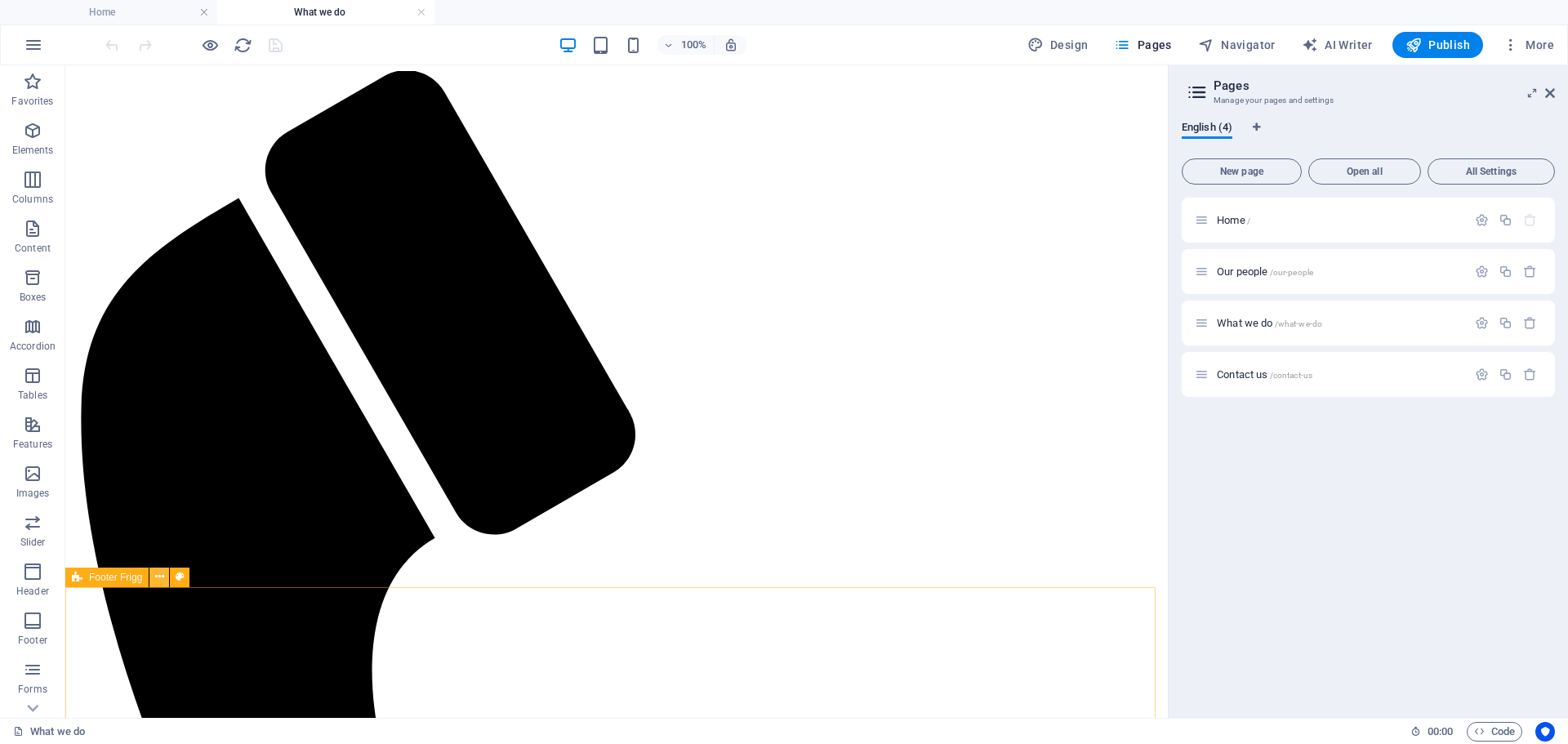 click at bounding box center (159, 577) 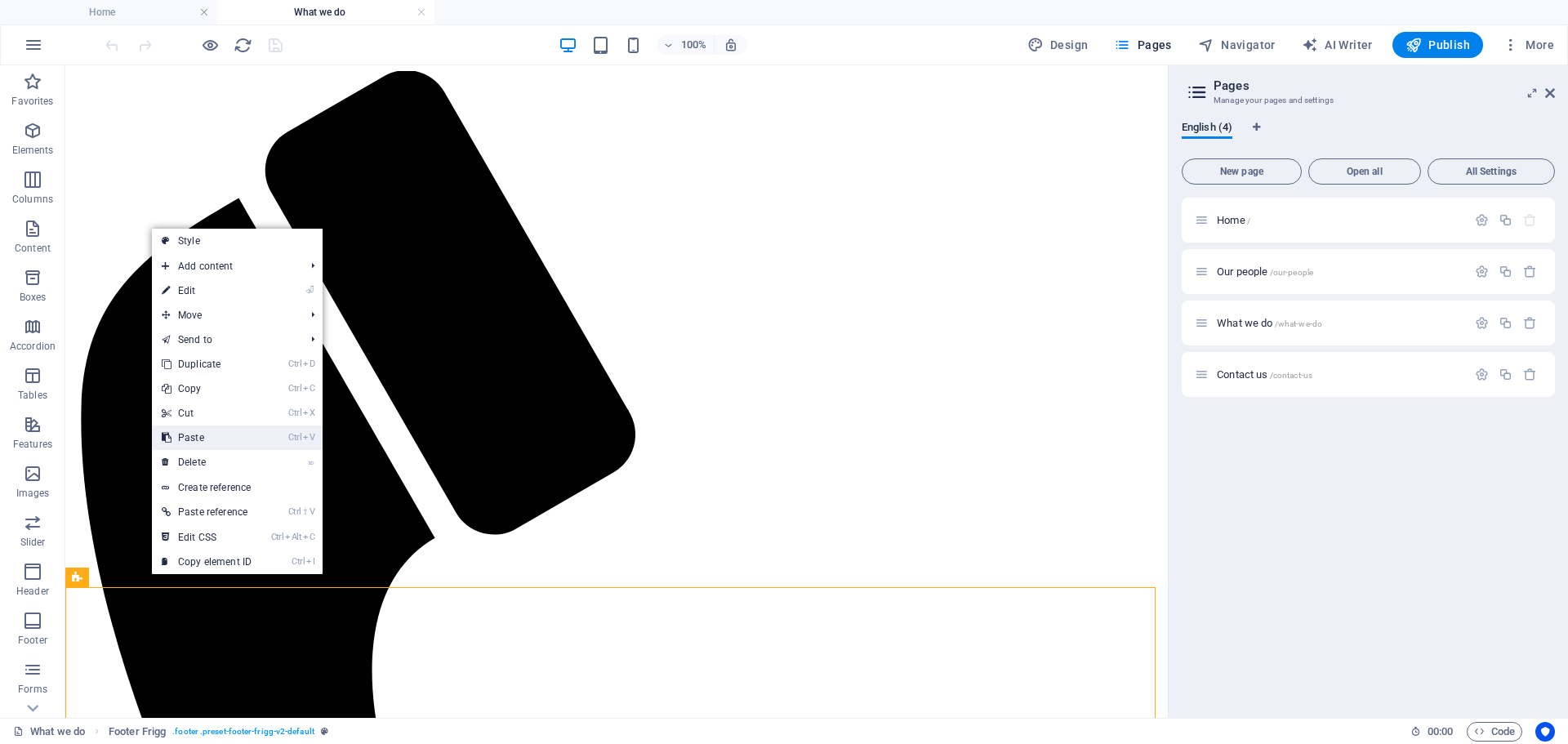 click on "Ctrl V  Paste" at bounding box center [207, 438] 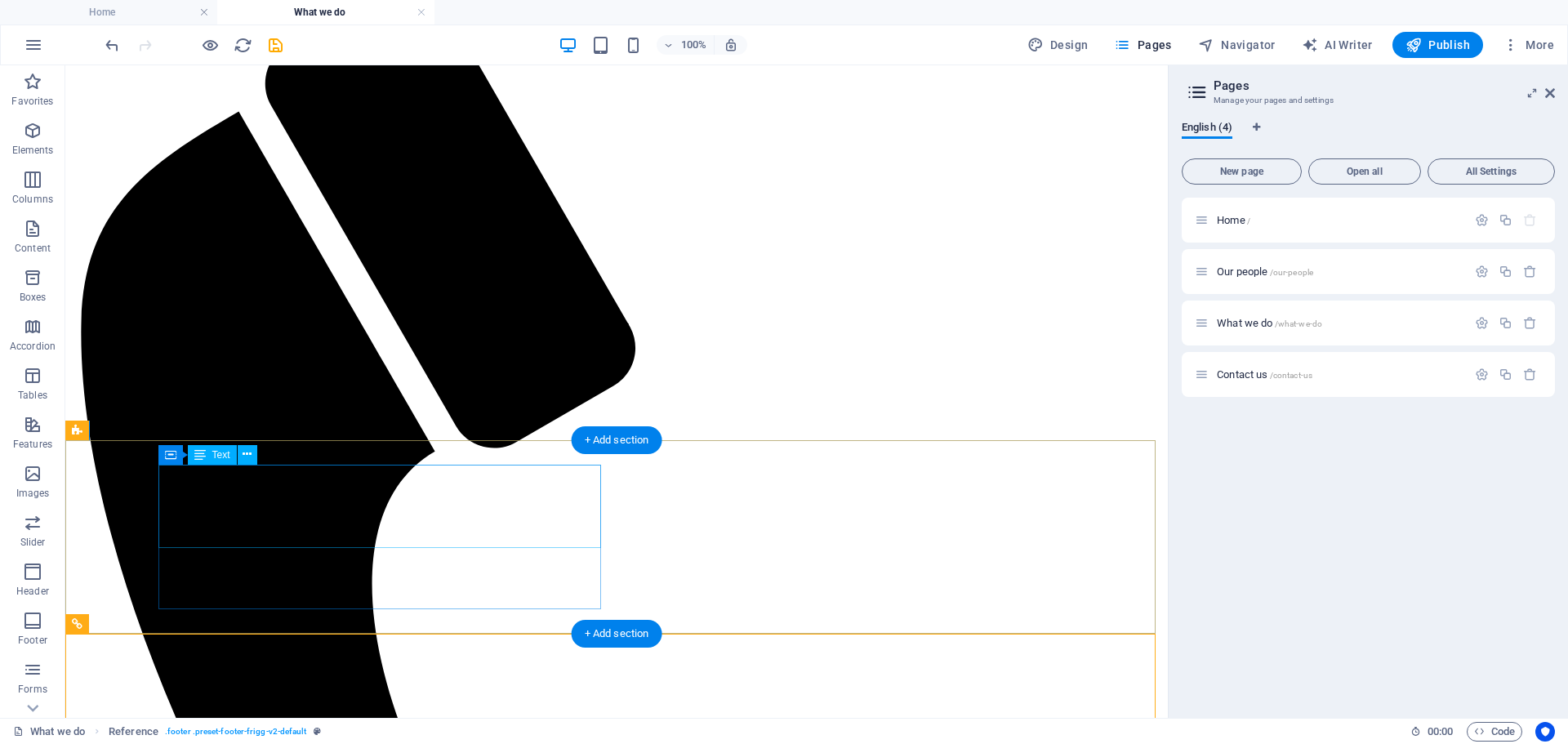 scroll, scrollTop: 520, scrollLeft: 0, axis: vertical 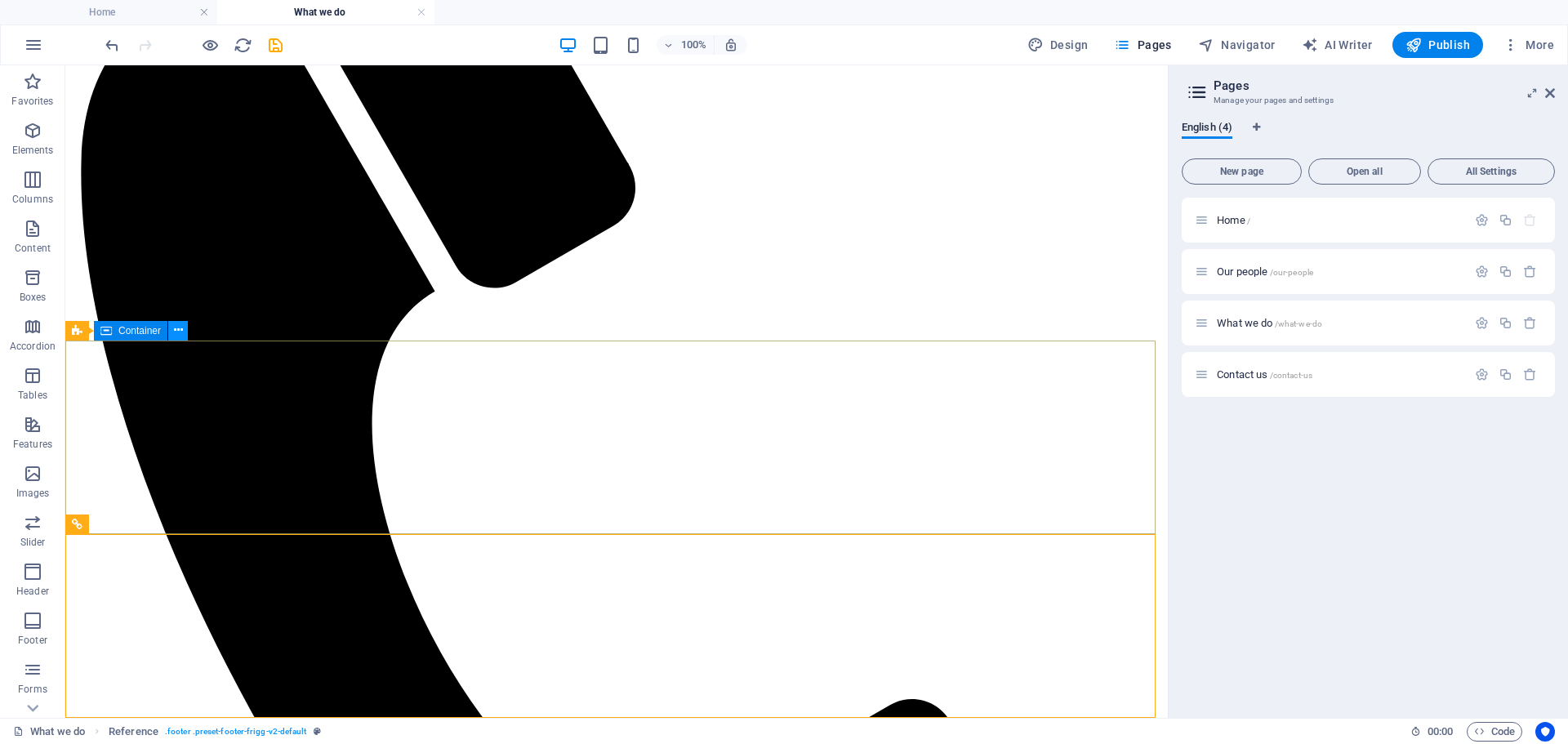 click at bounding box center (178, 330) 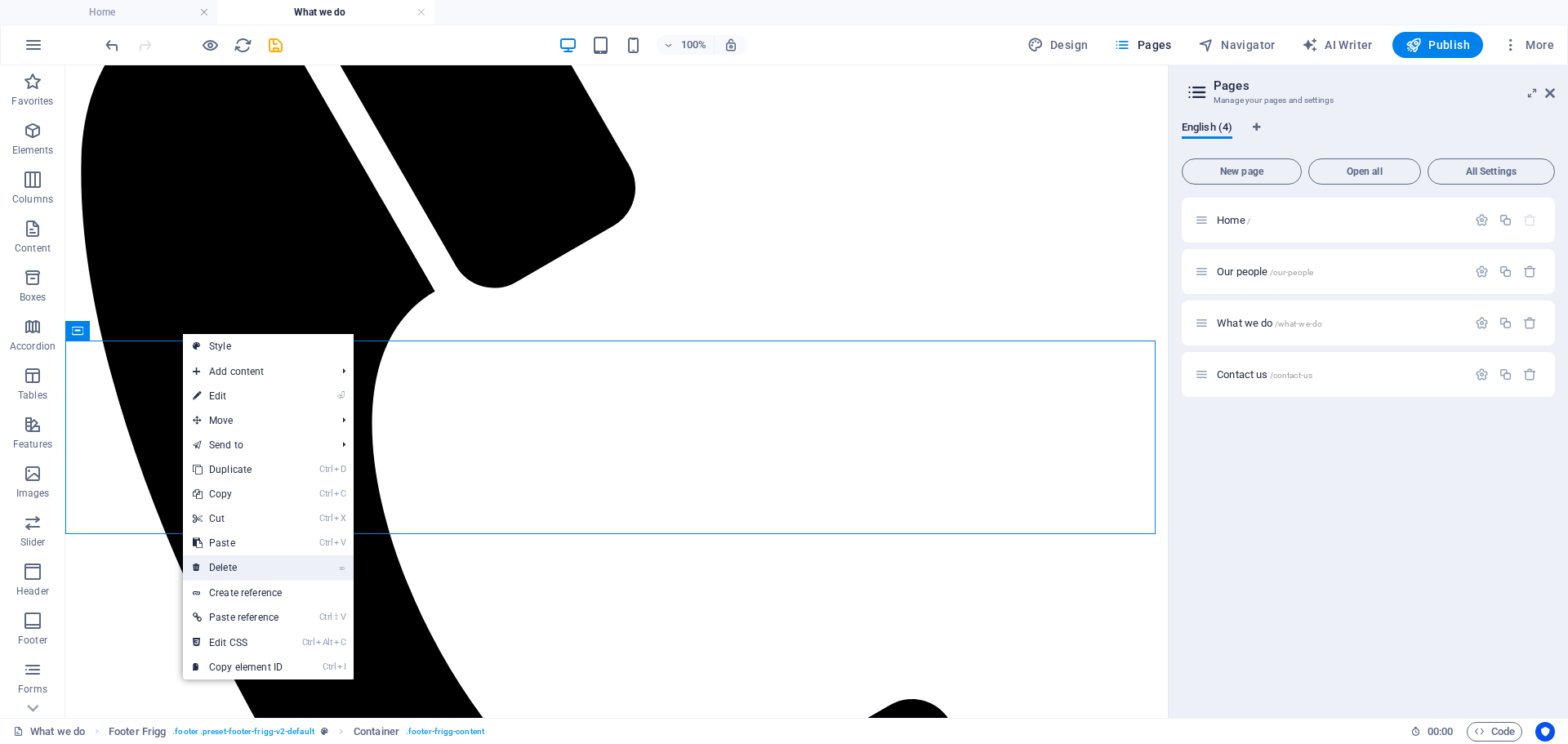 click on "⌦  Delete" at bounding box center [238, 568] 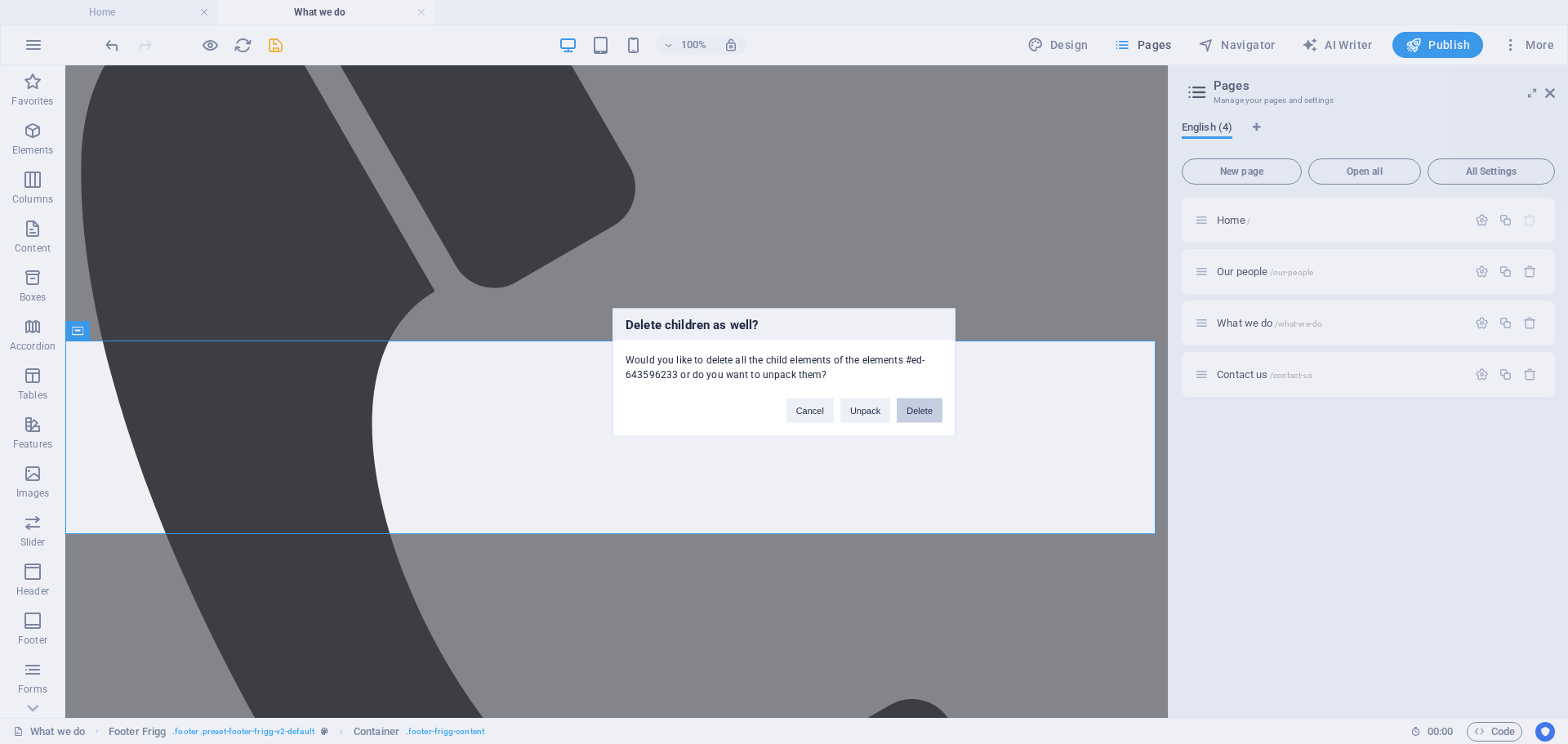 click on "Delete" at bounding box center [920, 410] 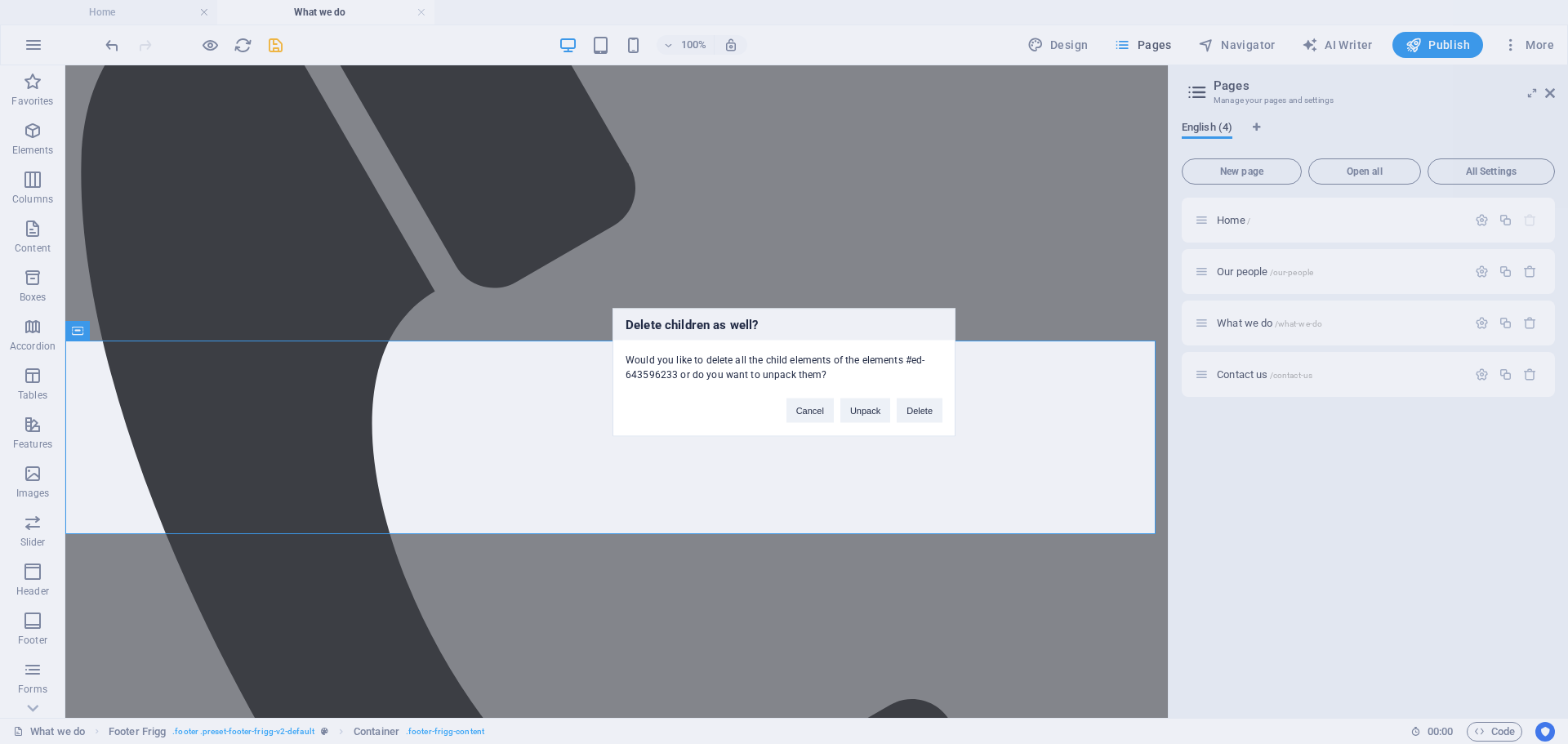 scroll, scrollTop: 443, scrollLeft: 0, axis: vertical 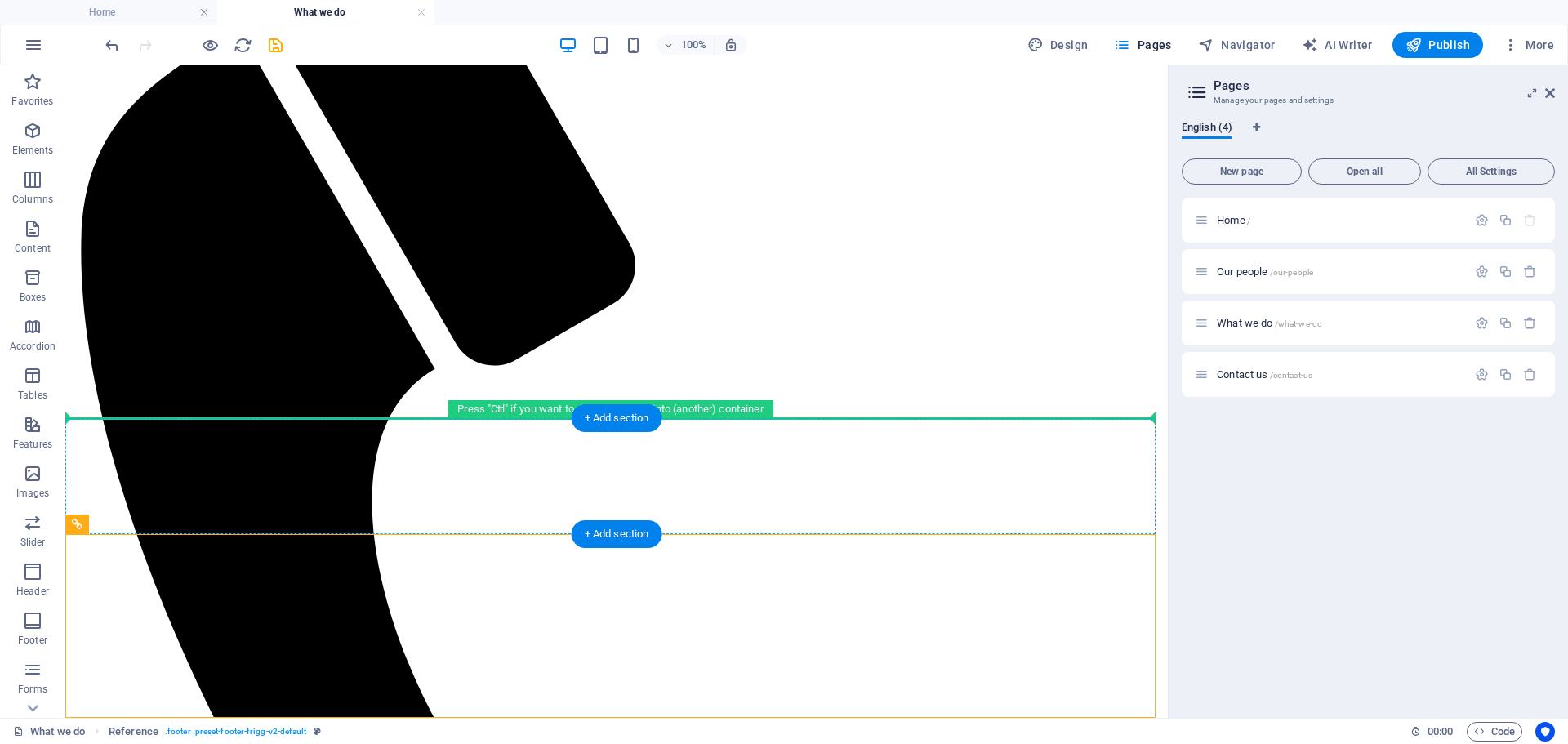 drag, startPoint x: 160, startPoint y: 590, endPoint x: 93, endPoint y: 443, distance: 161.54875 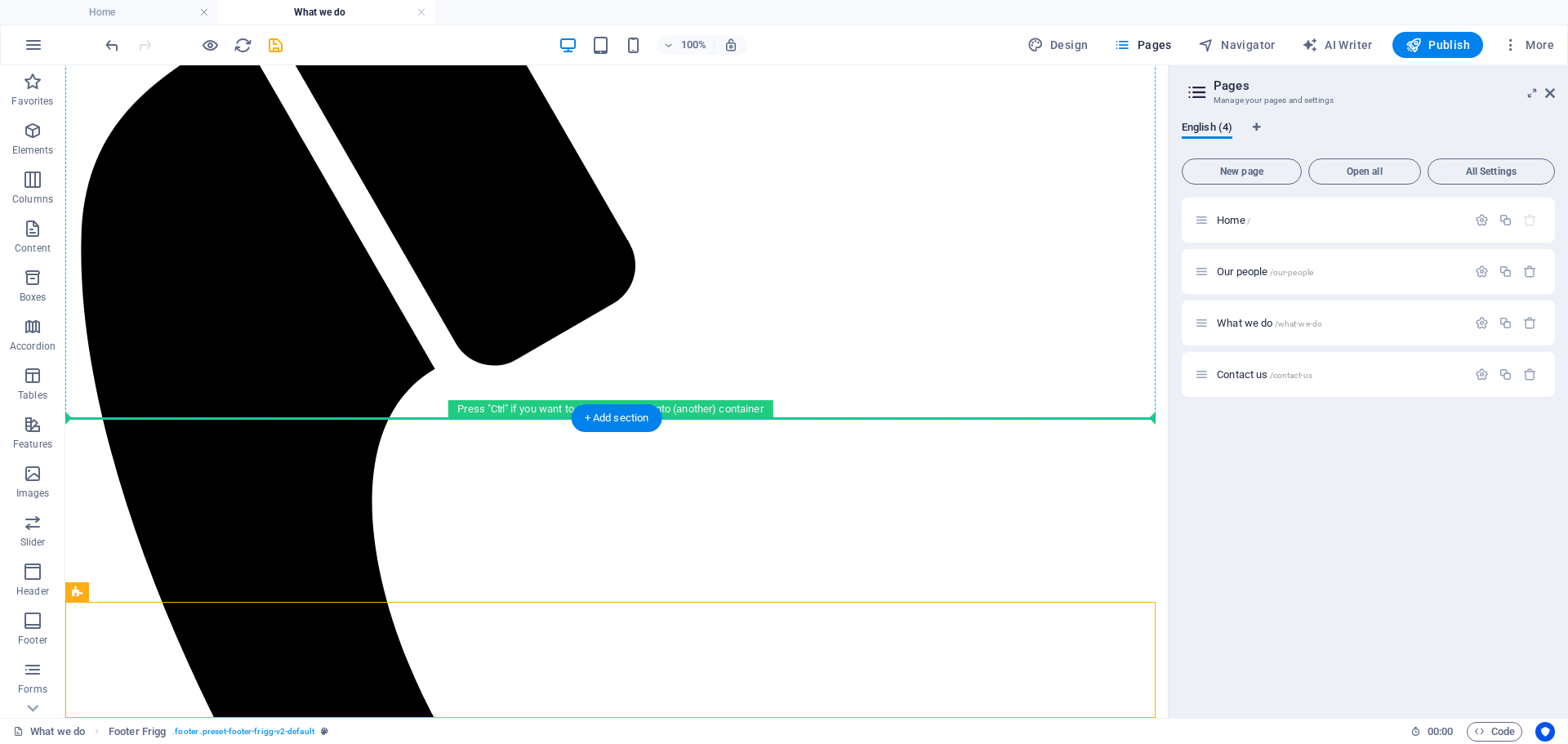 drag, startPoint x: 162, startPoint y: 656, endPoint x: 74, endPoint y: 407, distance: 264.09279 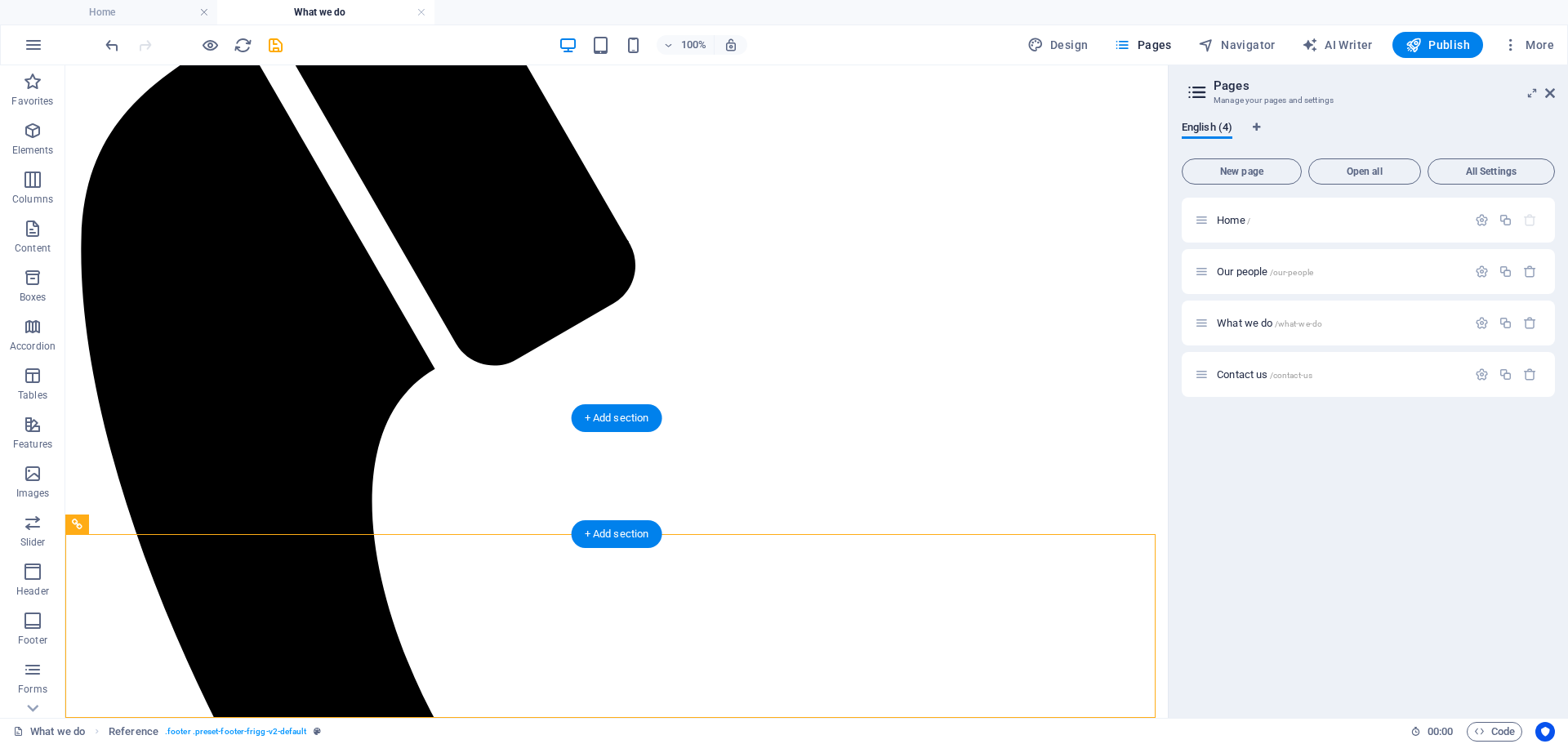 drag, startPoint x: 173, startPoint y: 588, endPoint x: 160, endPoint y: 458, distance: 130.64838 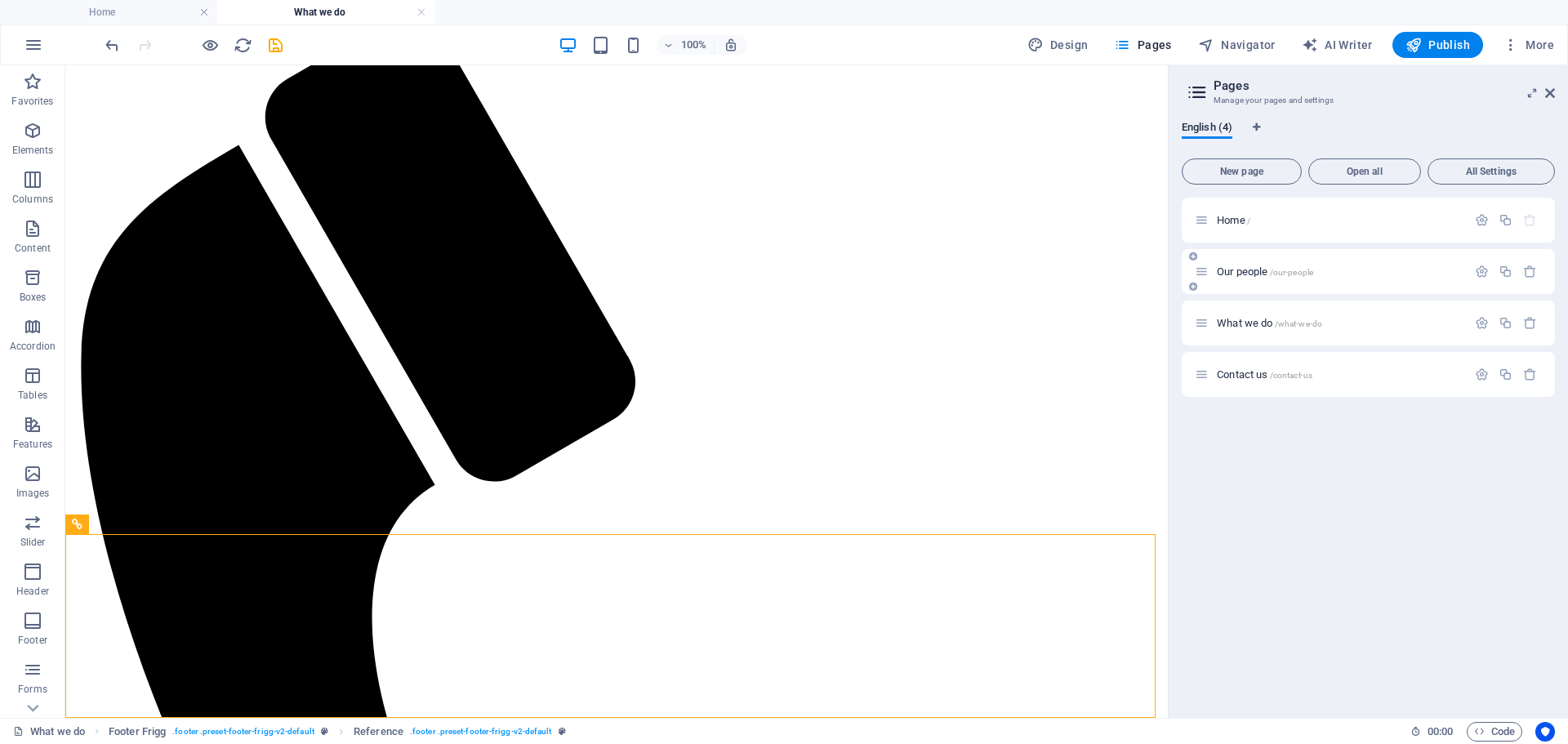 click on "Our people /our-people" at bounding box center [1330, 271] 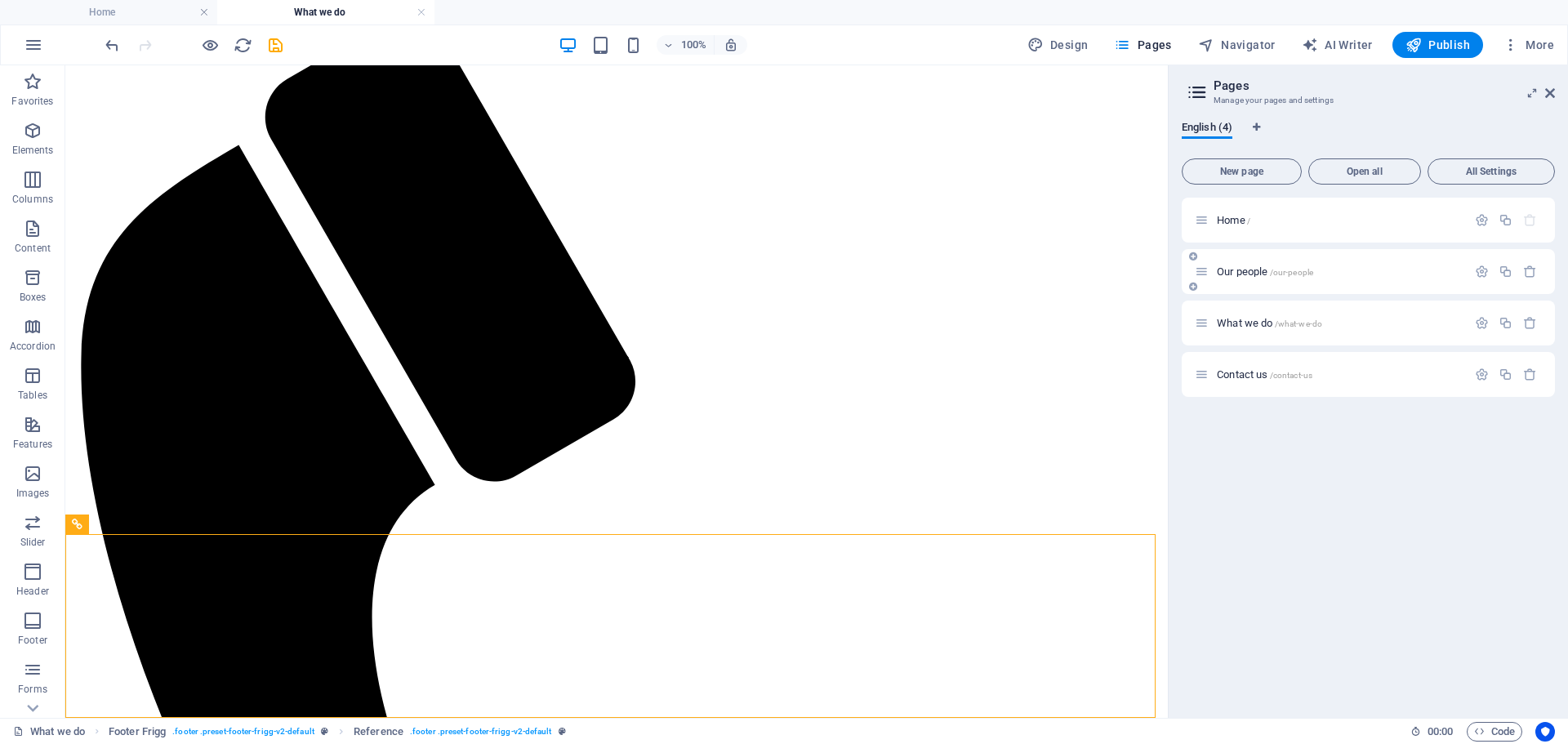 click at bounding box center [1201, 271] 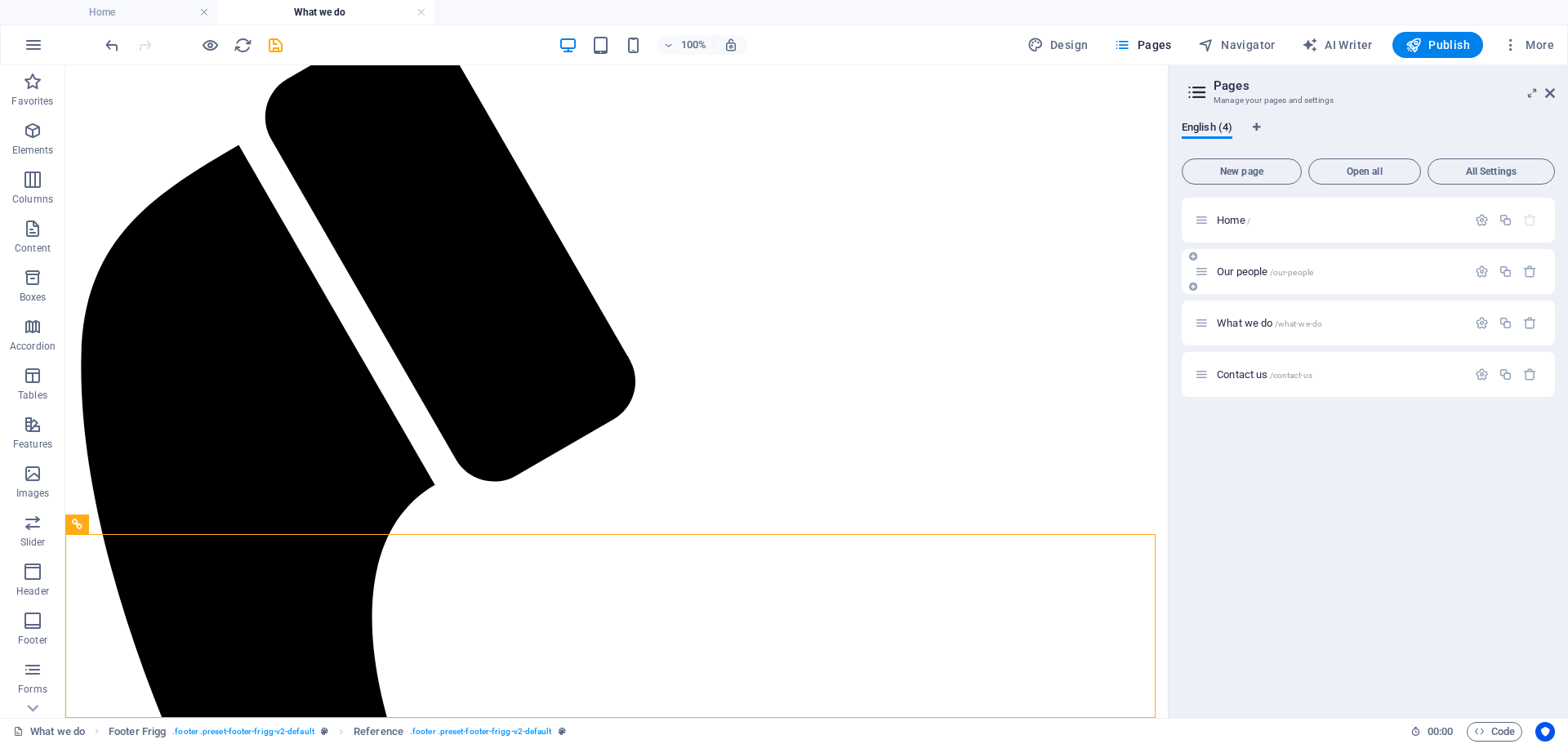 click on "Our people /our-people" at bounding box center (1265, 271) 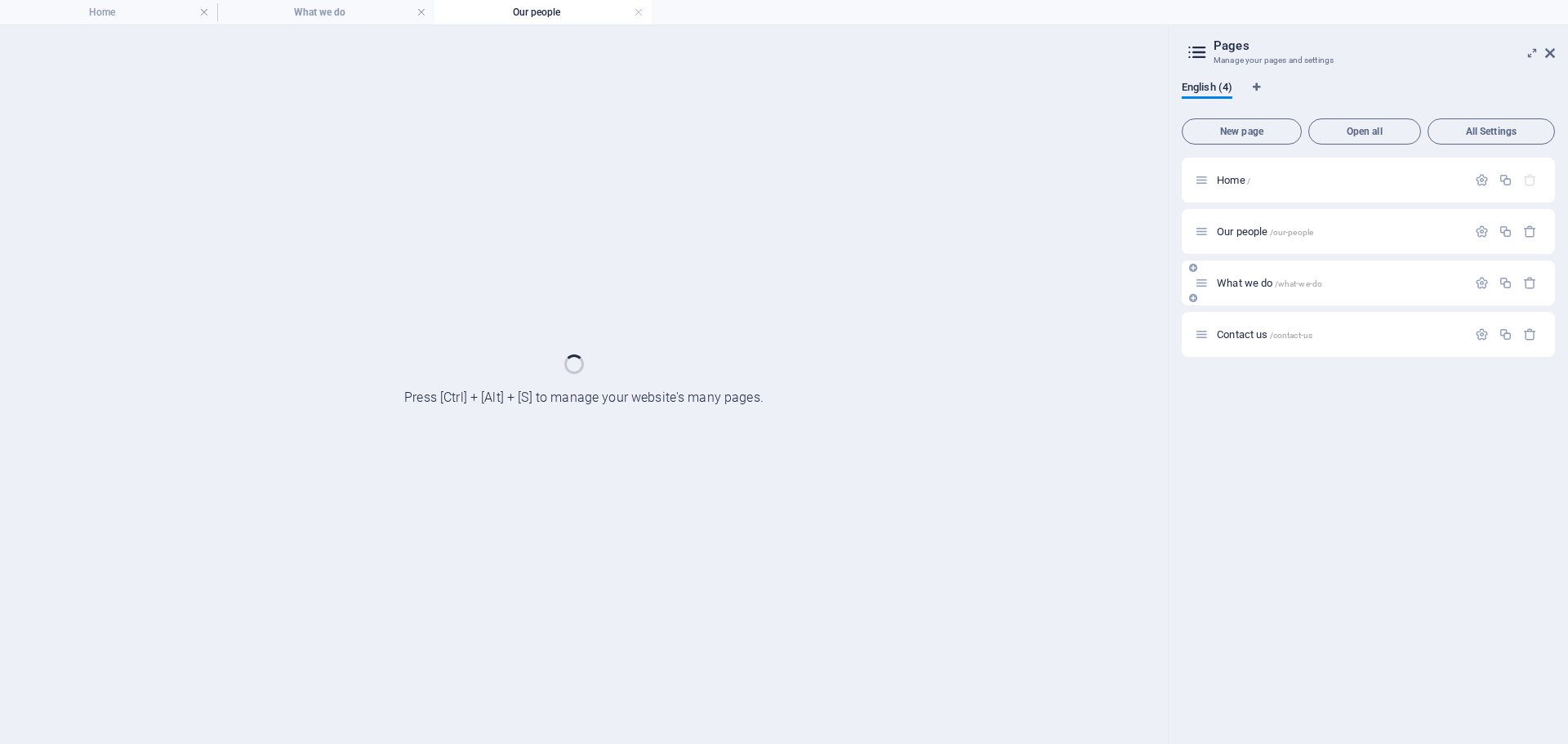 scroll, scrollTop: 0, scrollLeft: 0, axis: both 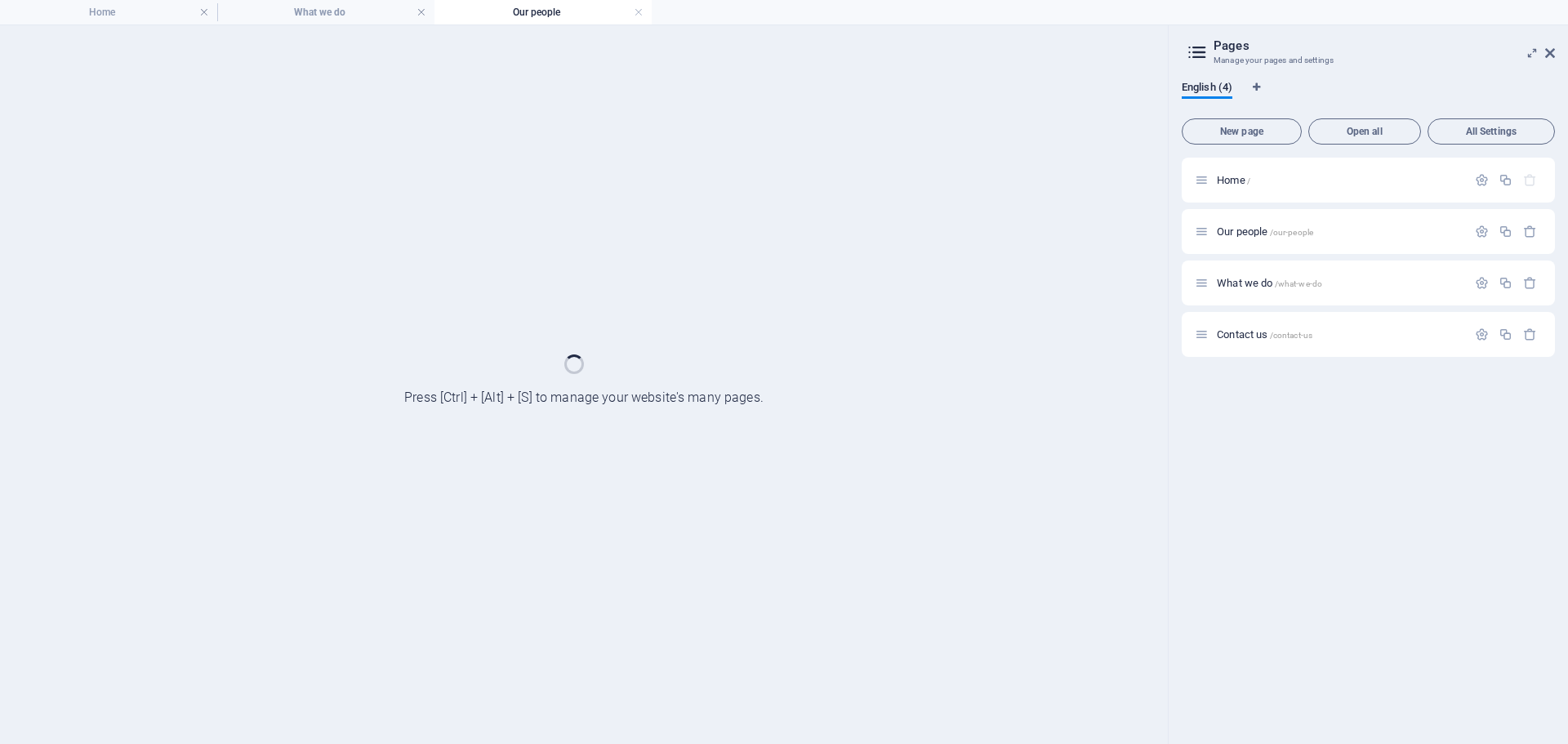 click on "Our people" at bounding box center (543, 12) 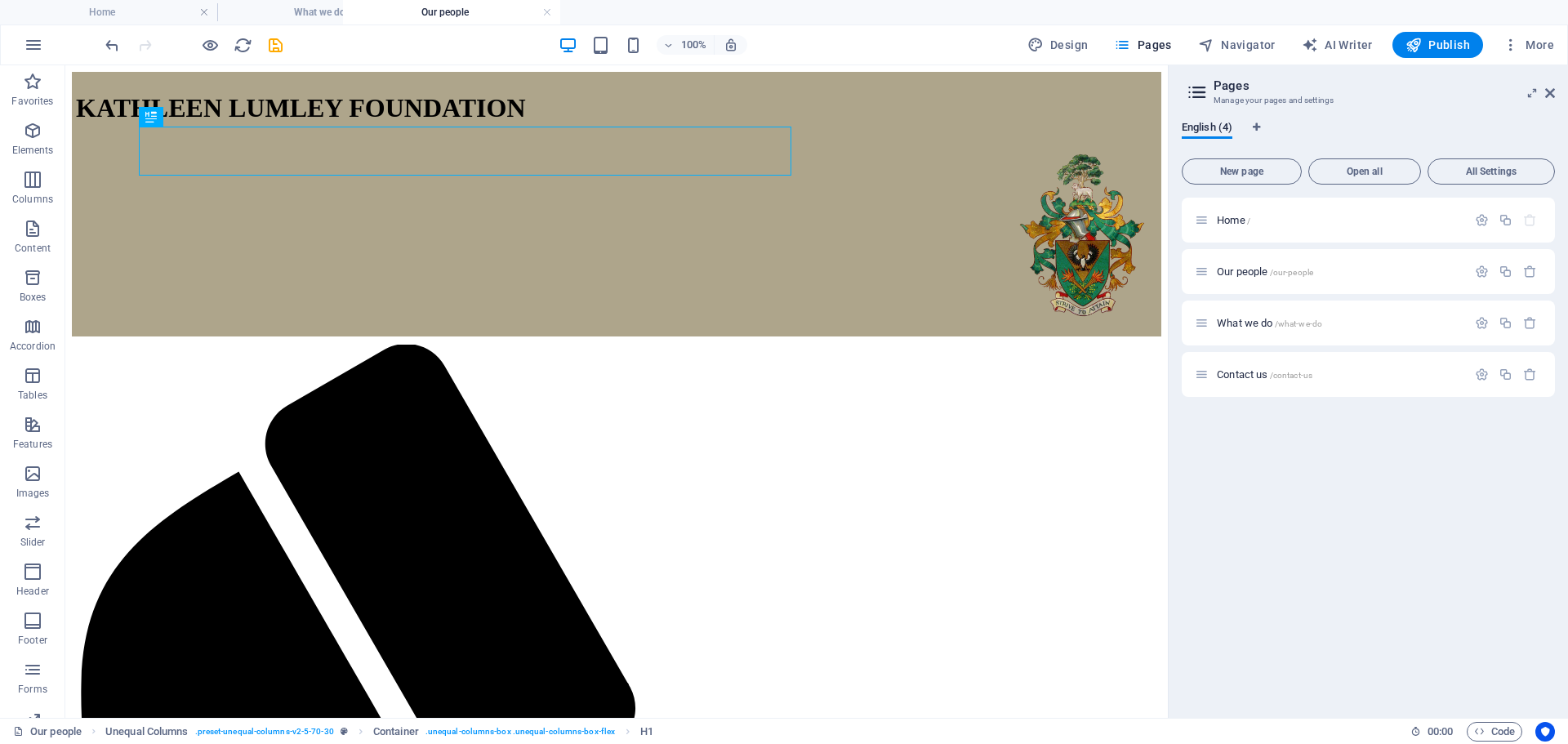 scroll, scrollTop: 0, scrollLeft: 0, axis: both 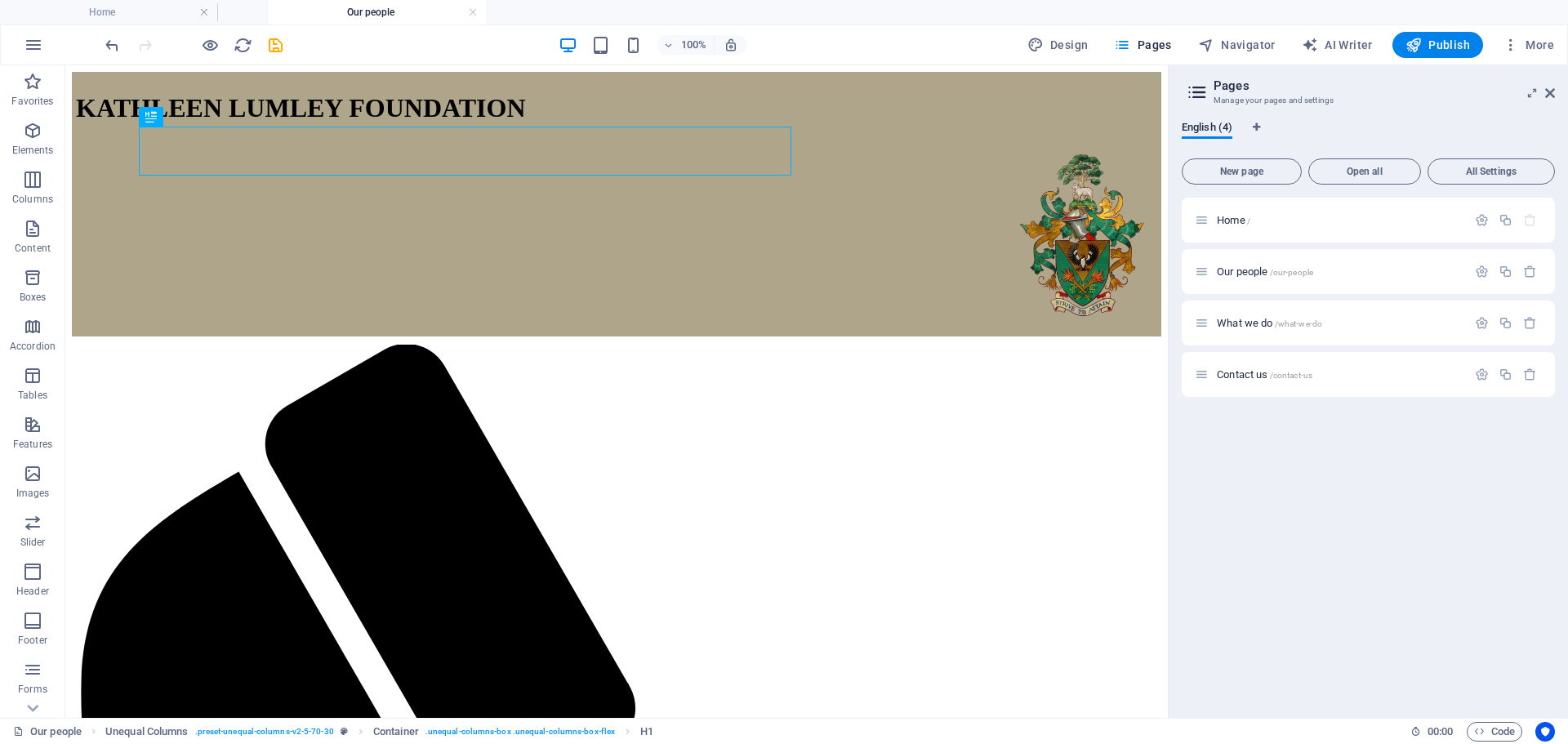 drag, startPoint x: 538, startPoint y: 15, endPoint x: 360, endPoint y: 7, distance: 178.1797 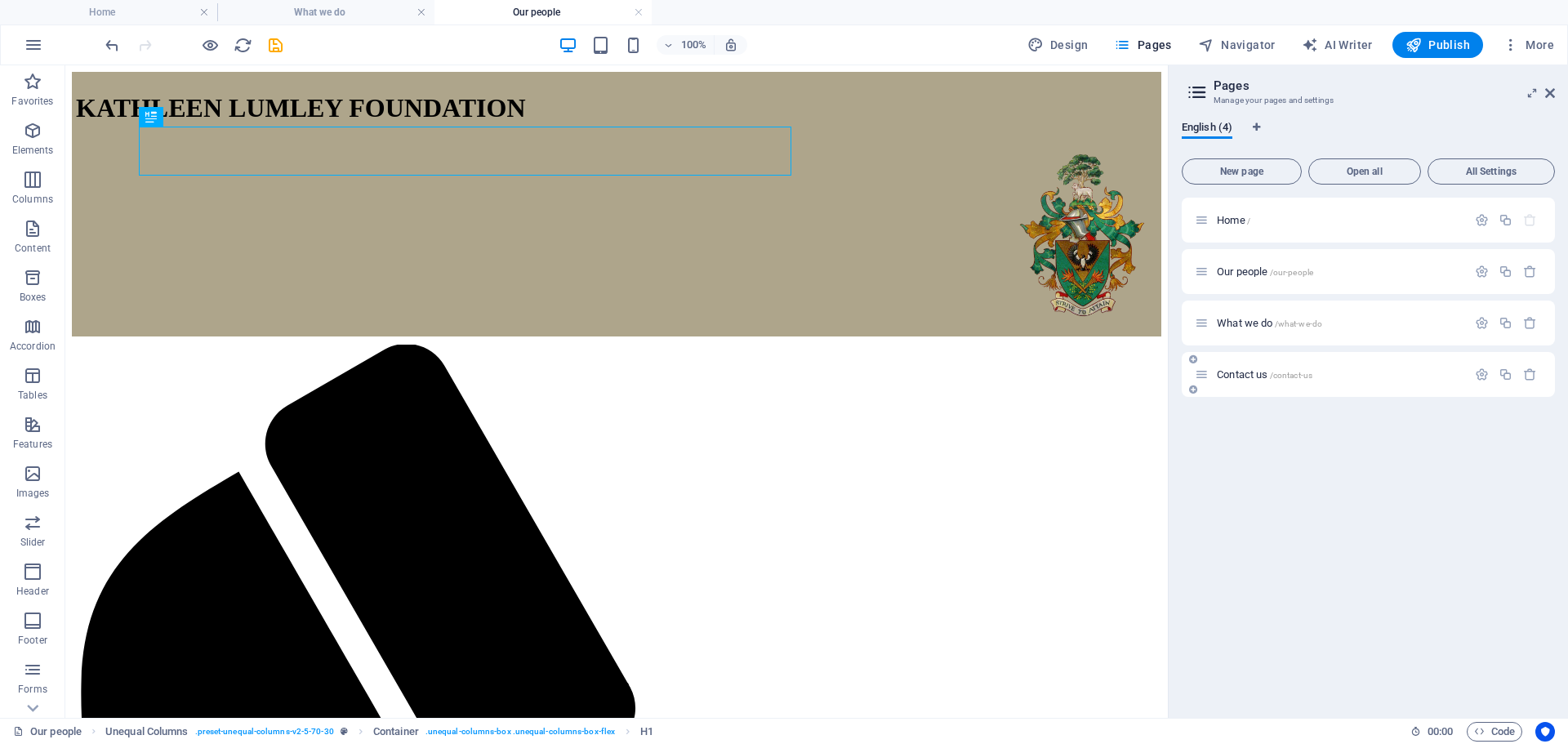 click on "Contact us /contact-us" at bounding box center [1264, 374] 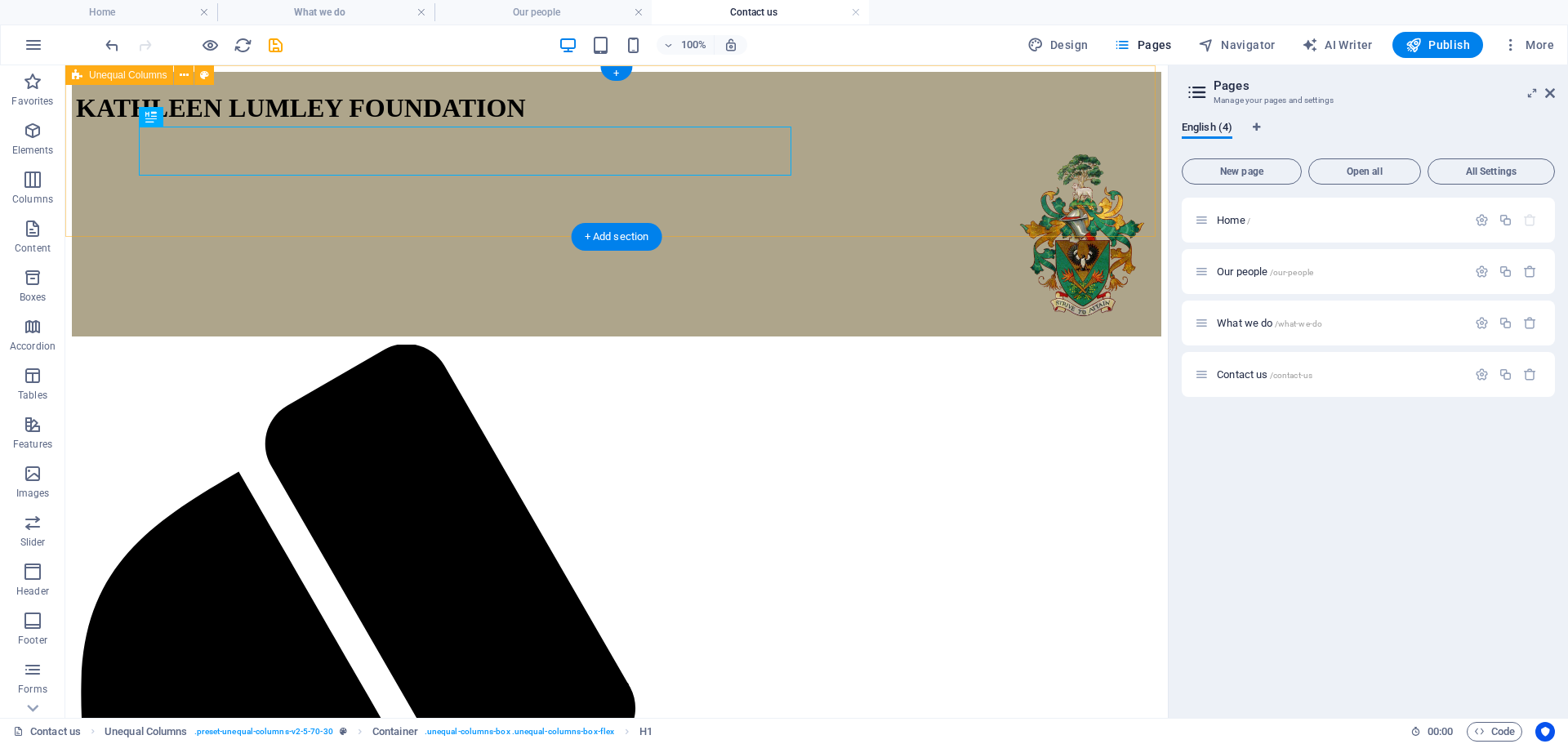 scroll, scrollTop: 446, scrollLeft: 0, axis: vertical 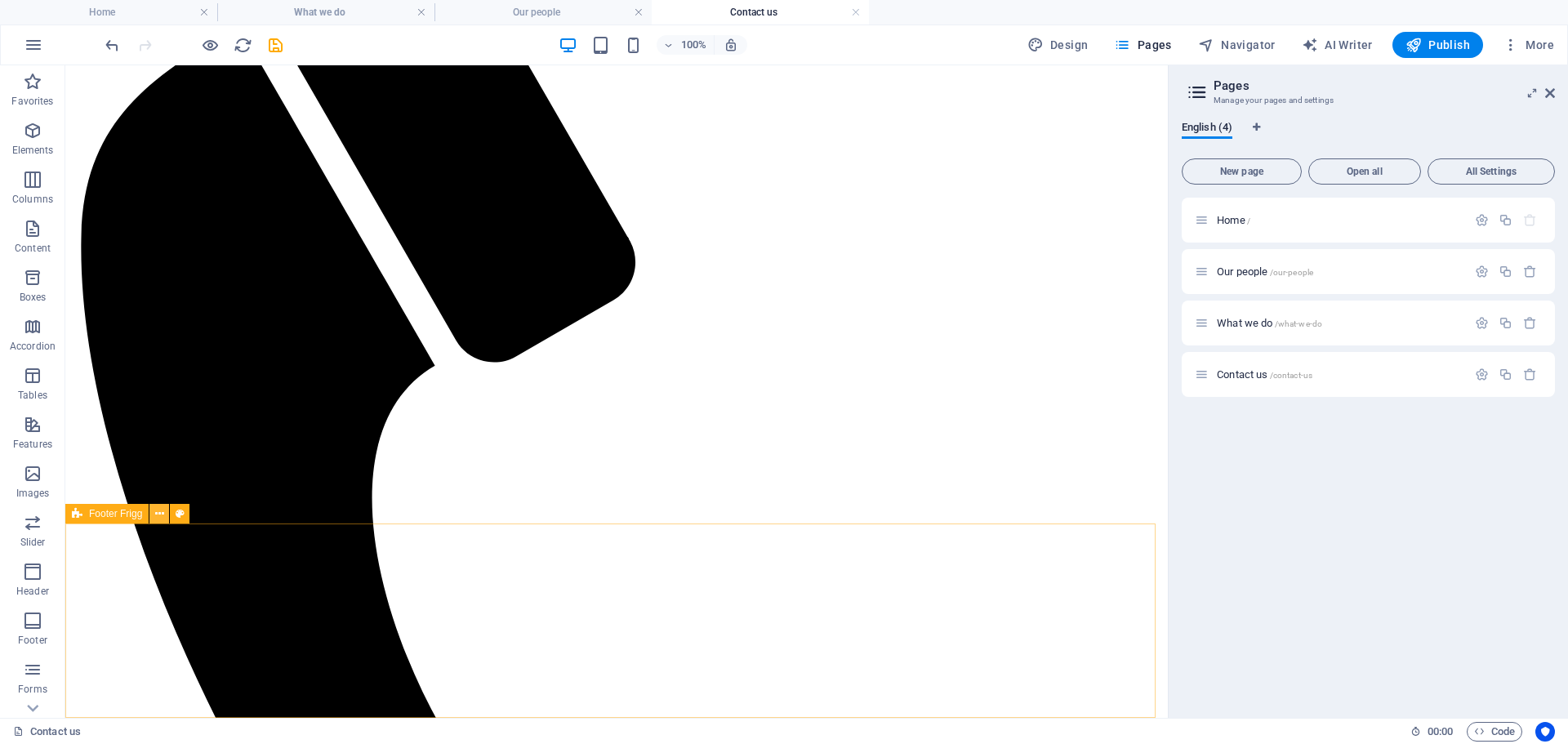 click at bounding box center (159, 514) 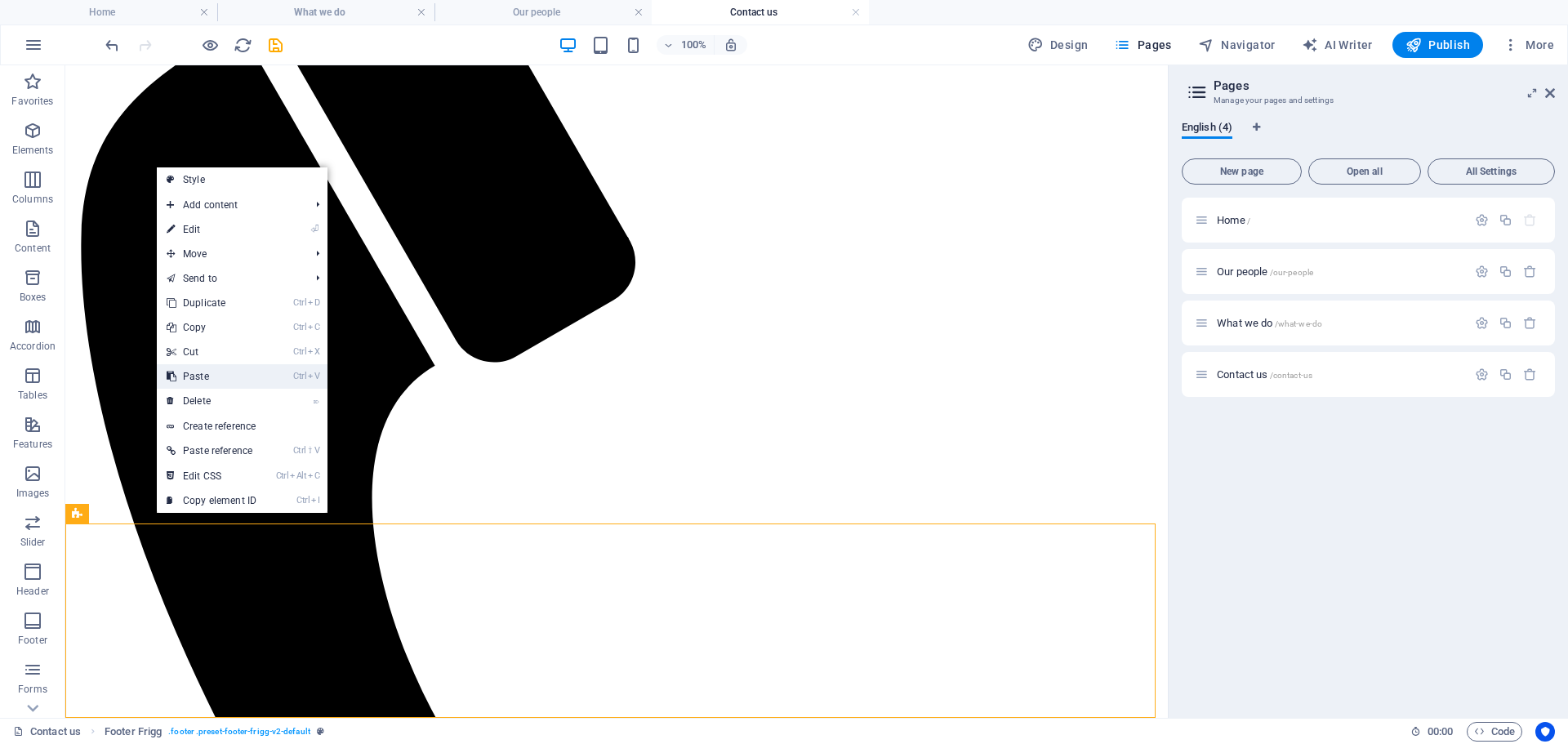 click on "Ctrl V  Paste" at bounding box center (212, 376) 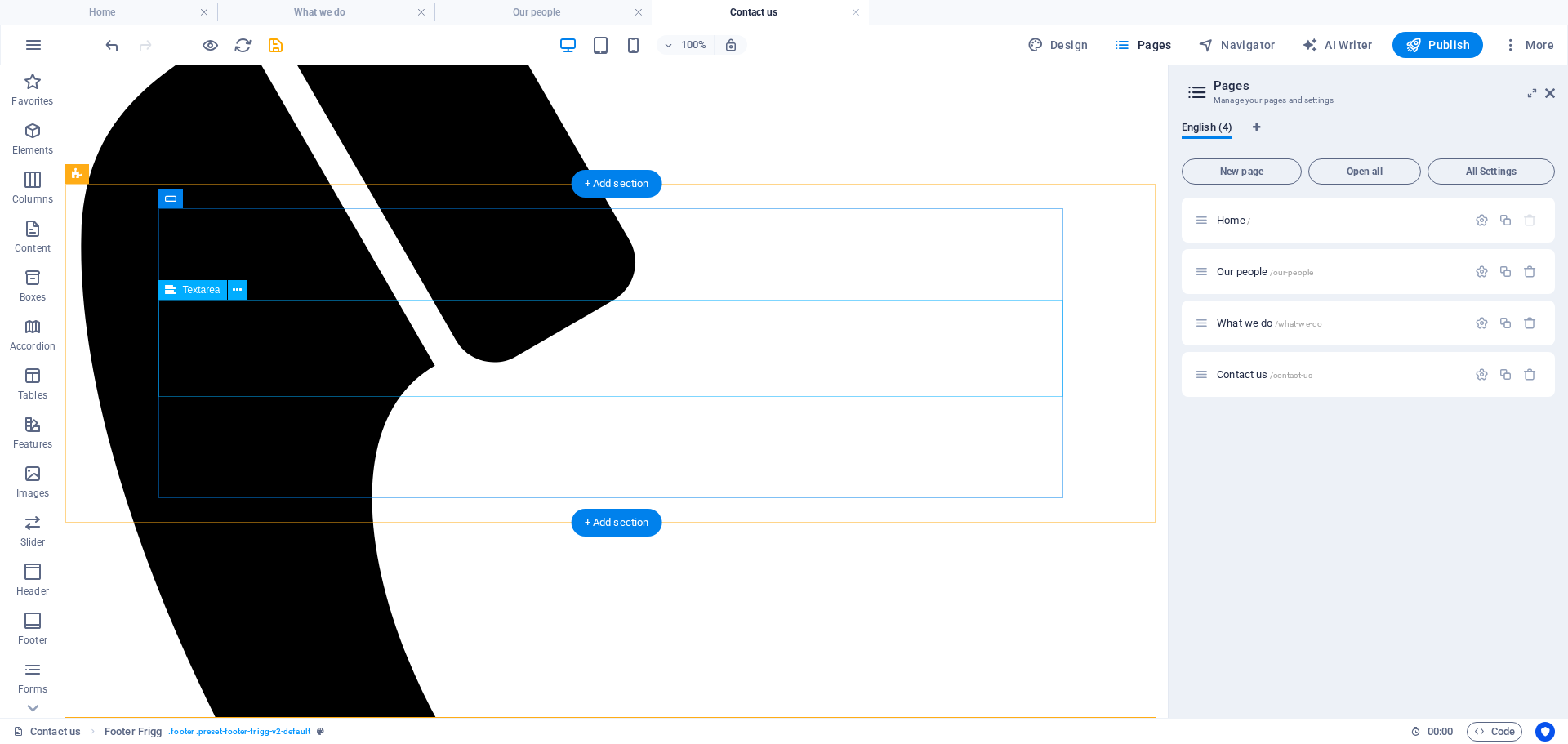 scroll, scrollTop: 630, scrollLeft: 0, axis: vertical 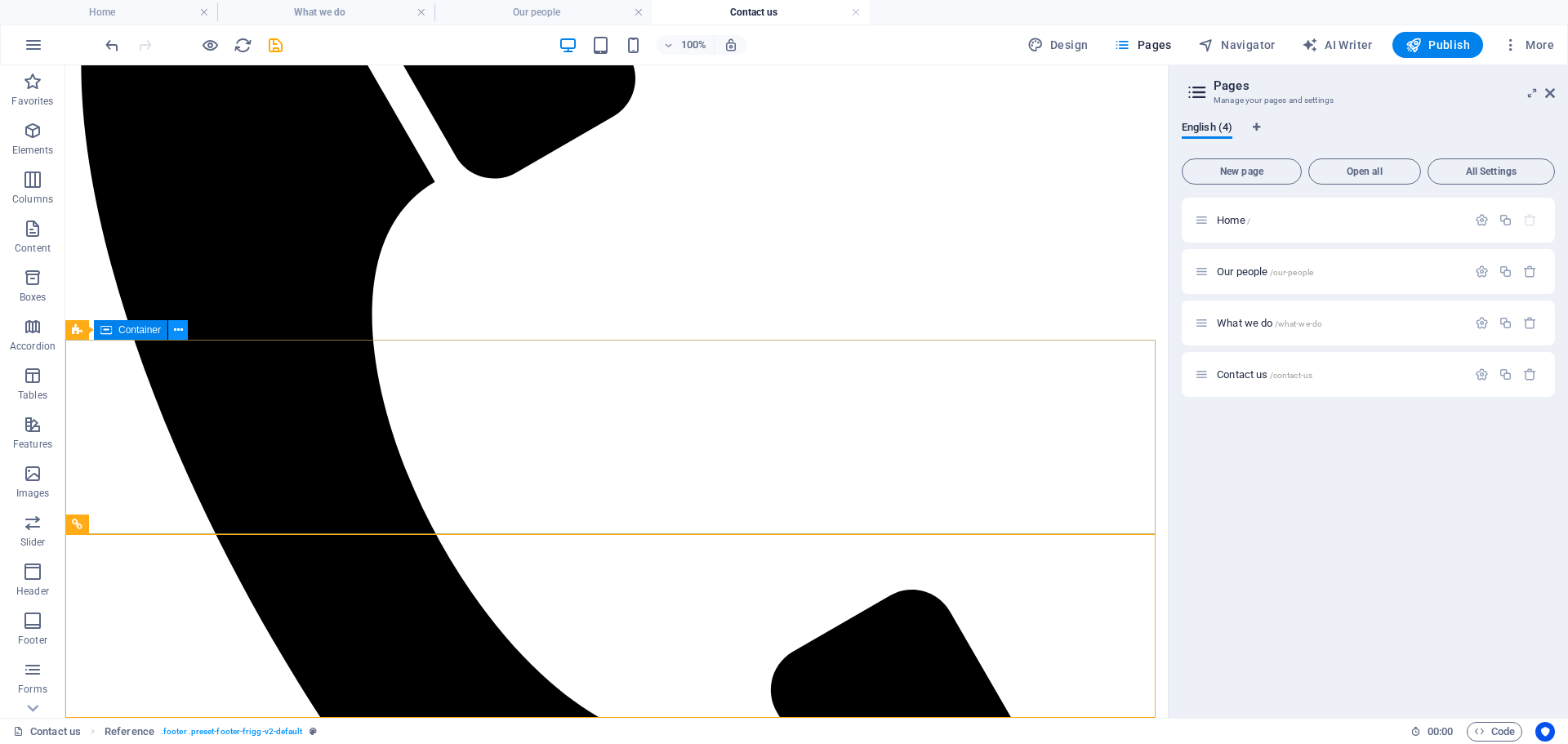 click at bounding box center [178, 330] 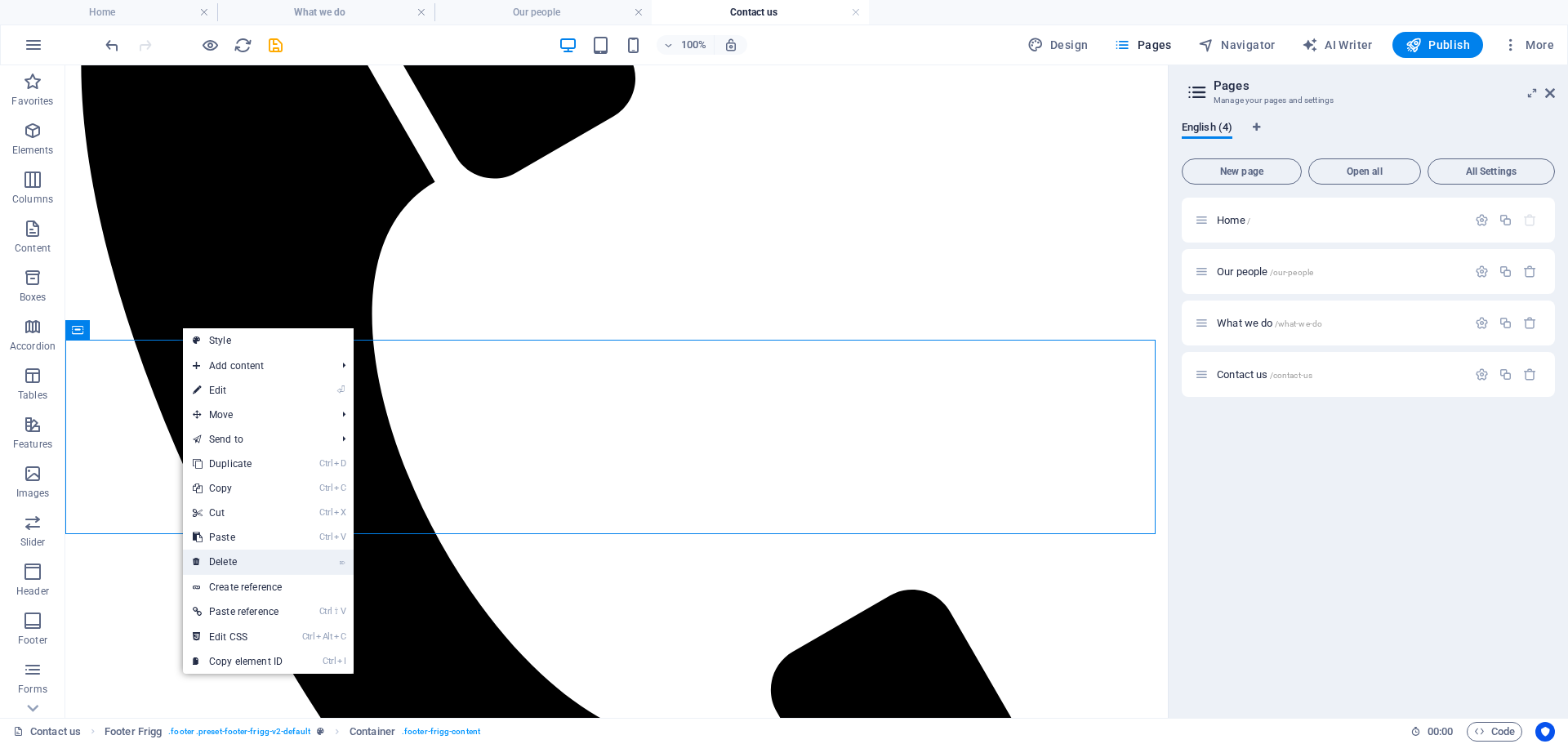 click on "⌦  Delete" at bounding box center (238, 562) 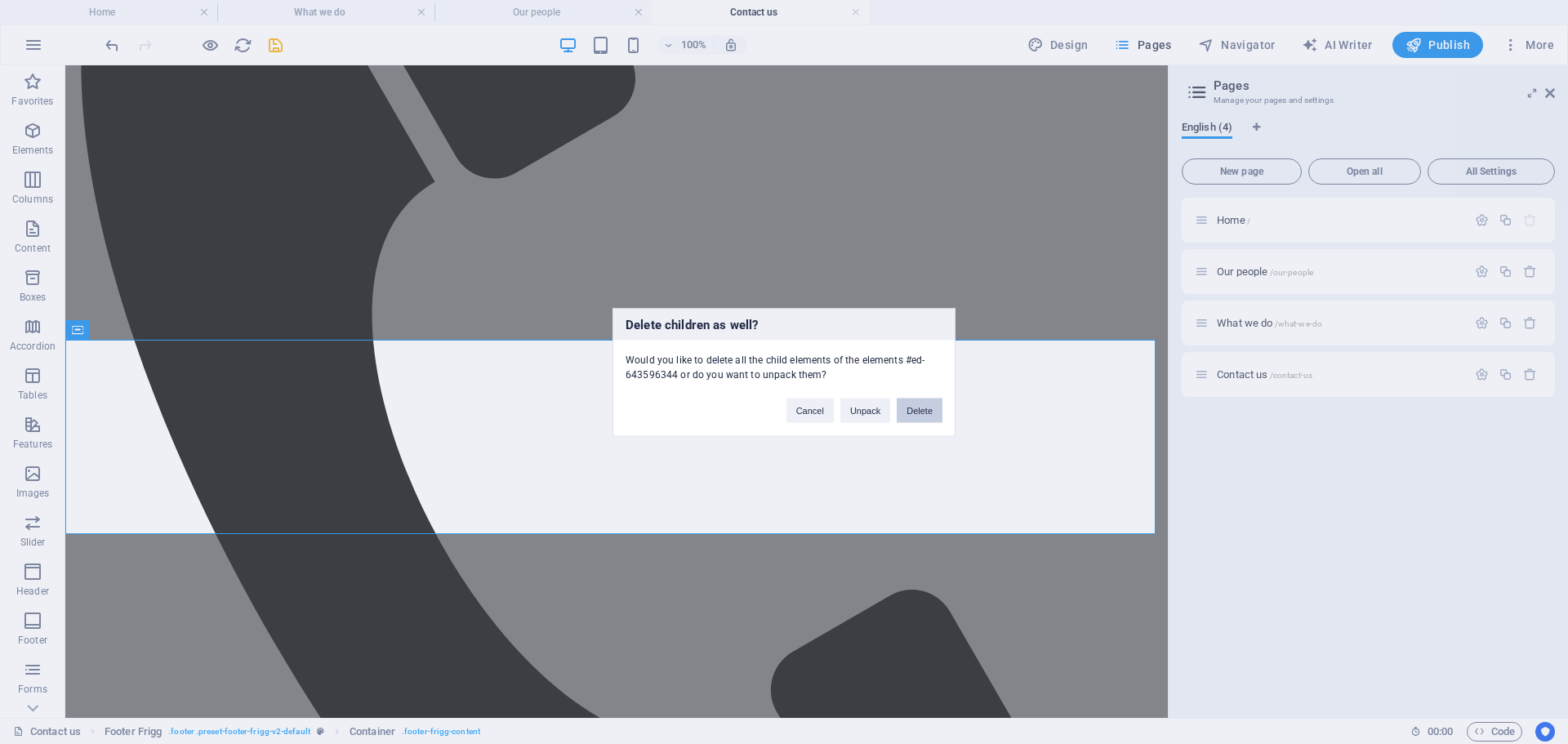 drag, startPoint x: 911, startPoint y: 409, endPoint x: 753, endPoint y: 405, distance: 158.05062 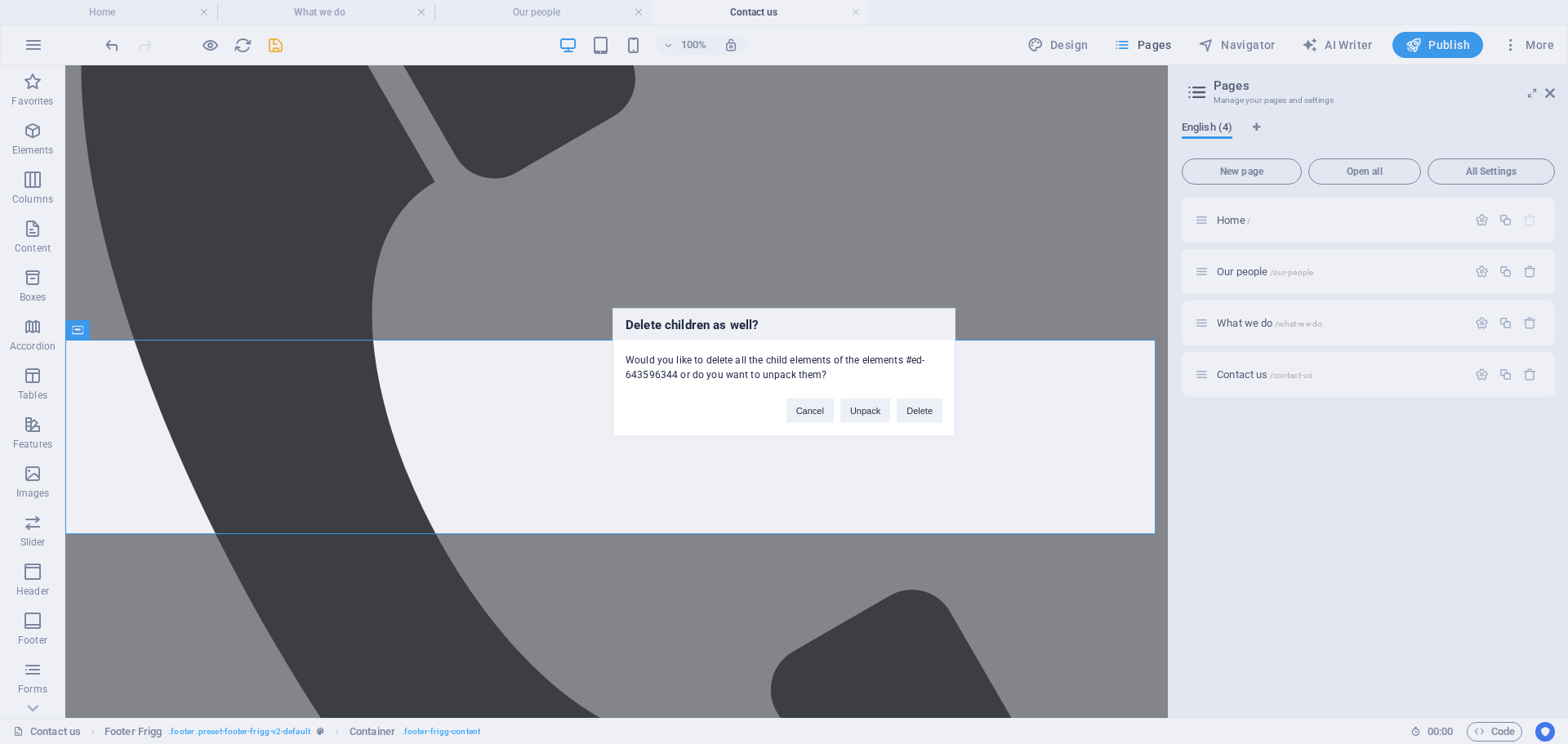 scroll, scrollTop: 551, scrollLeft: 0, axis: vertical 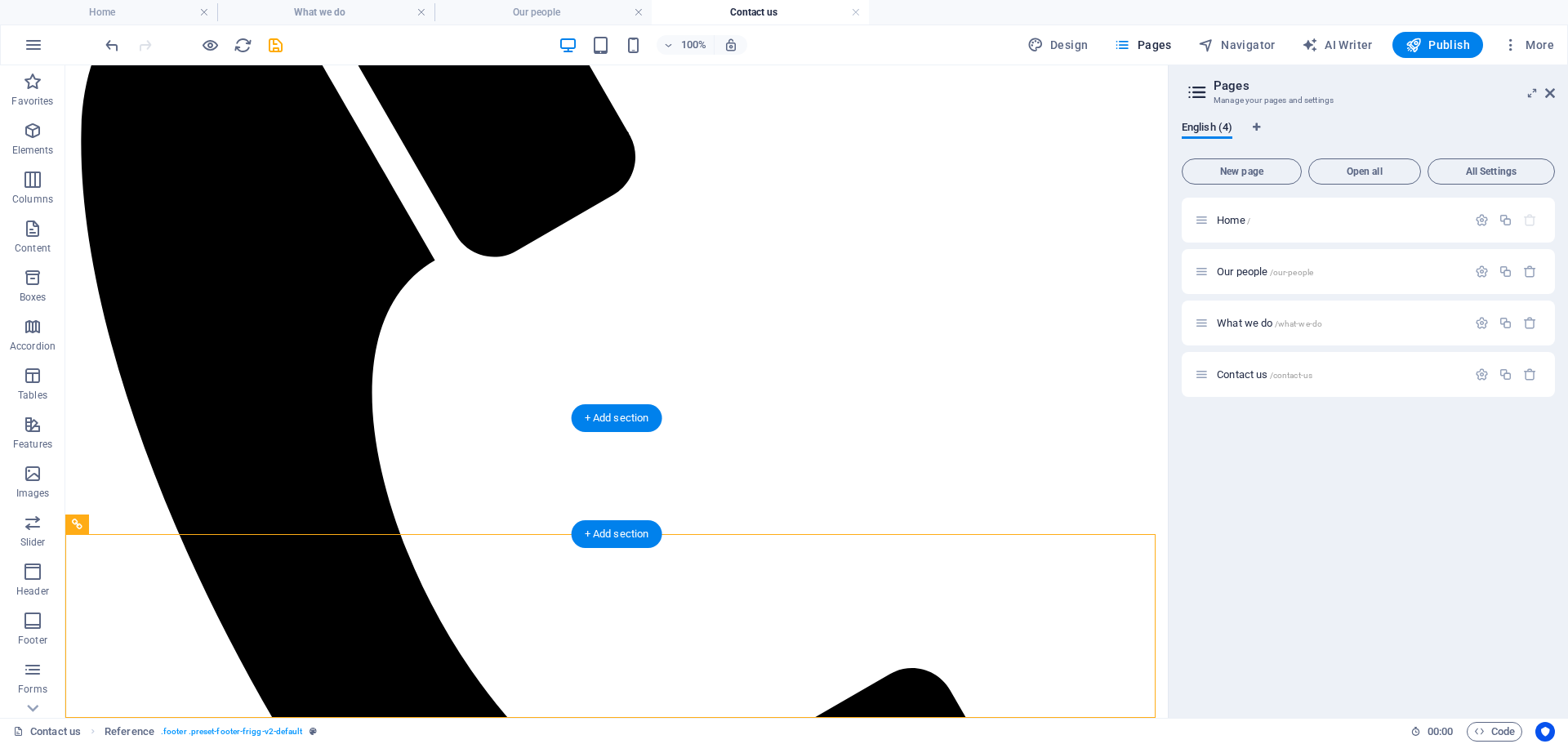 drag, startPoint x: 158, startPoint y: 586, endPoint x: 175, endPoint y: 468, distance: 119.21829 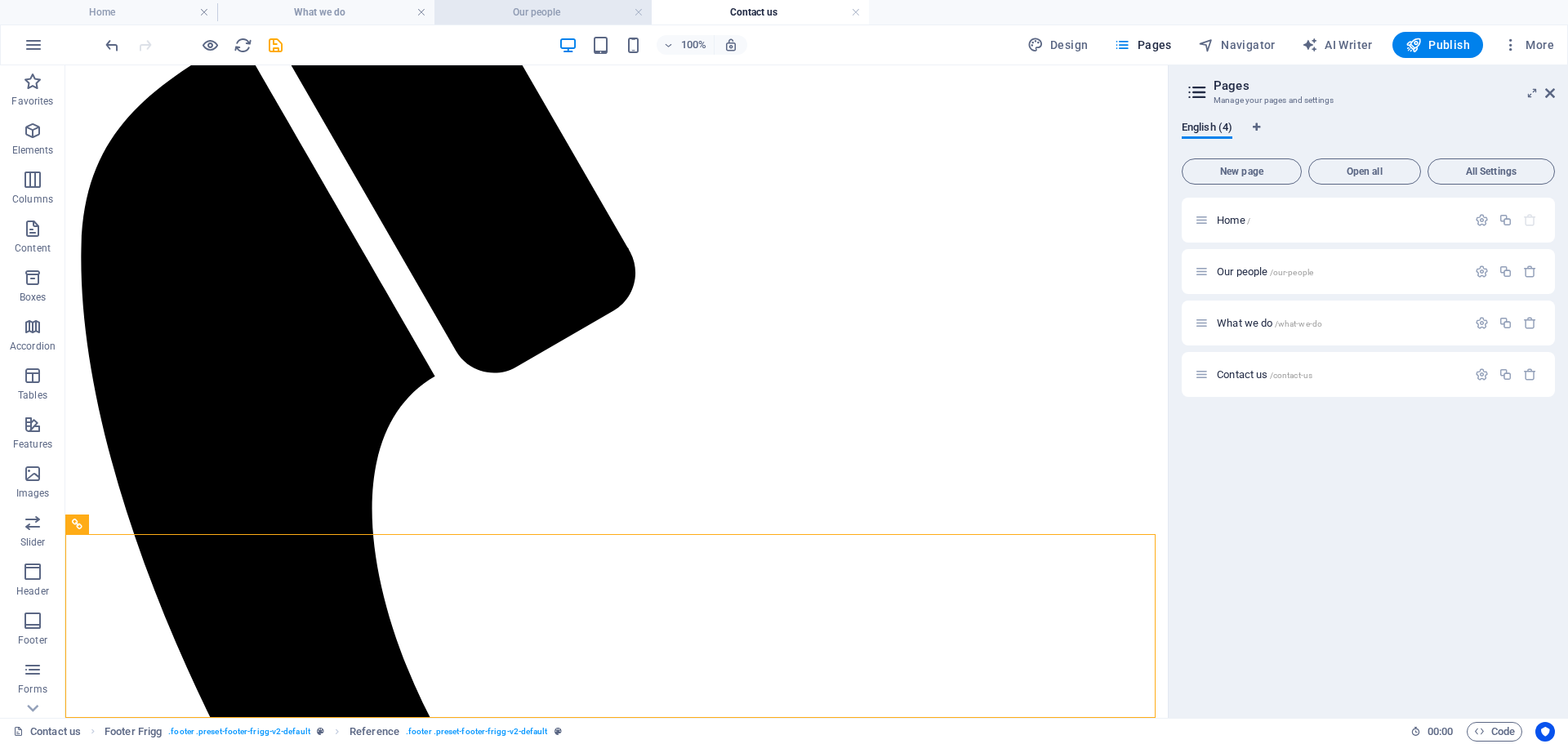 click on "Our people" at bounding box center [543, 12] 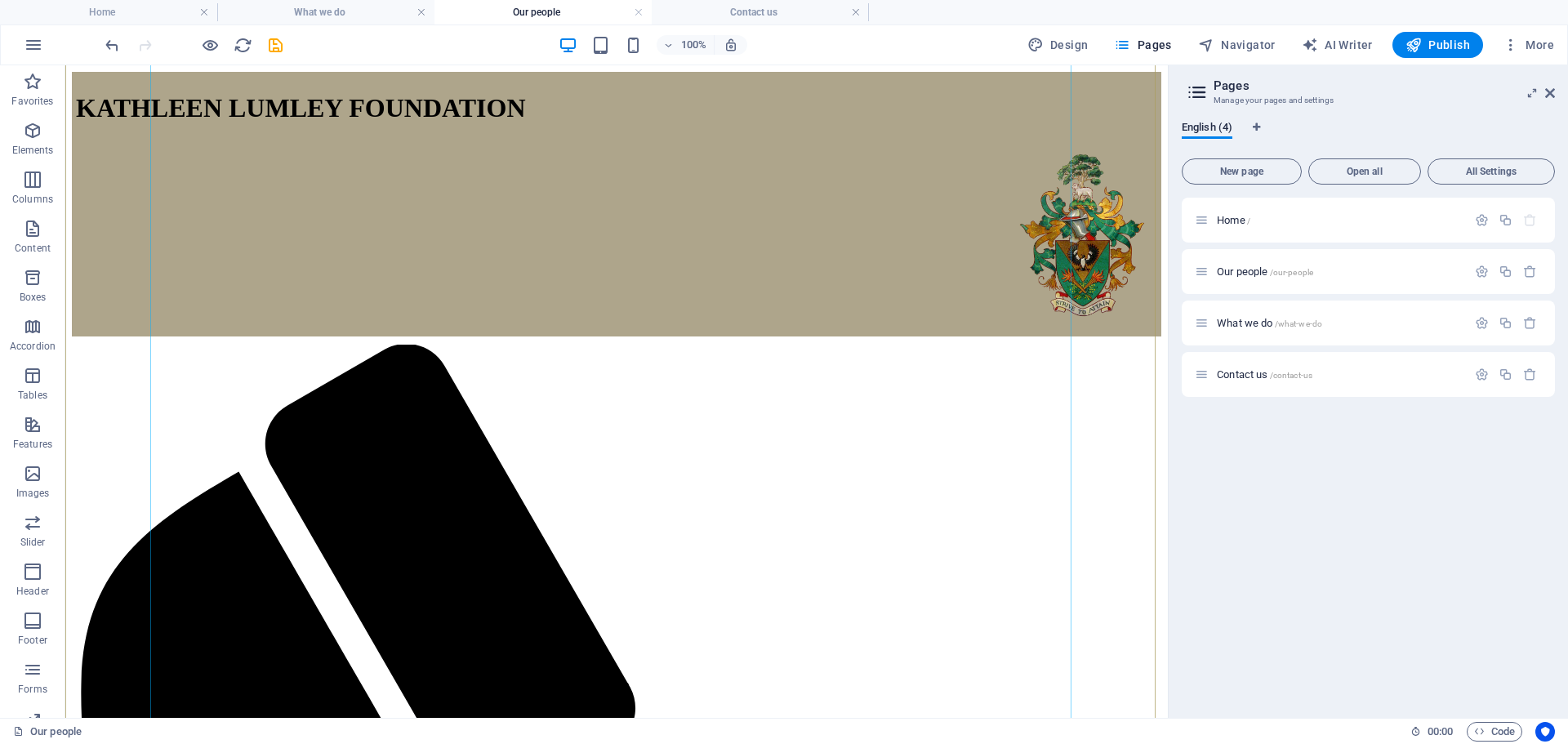 scroll, scrollTop: 1152, scrollLeft: 0, axis: vertical 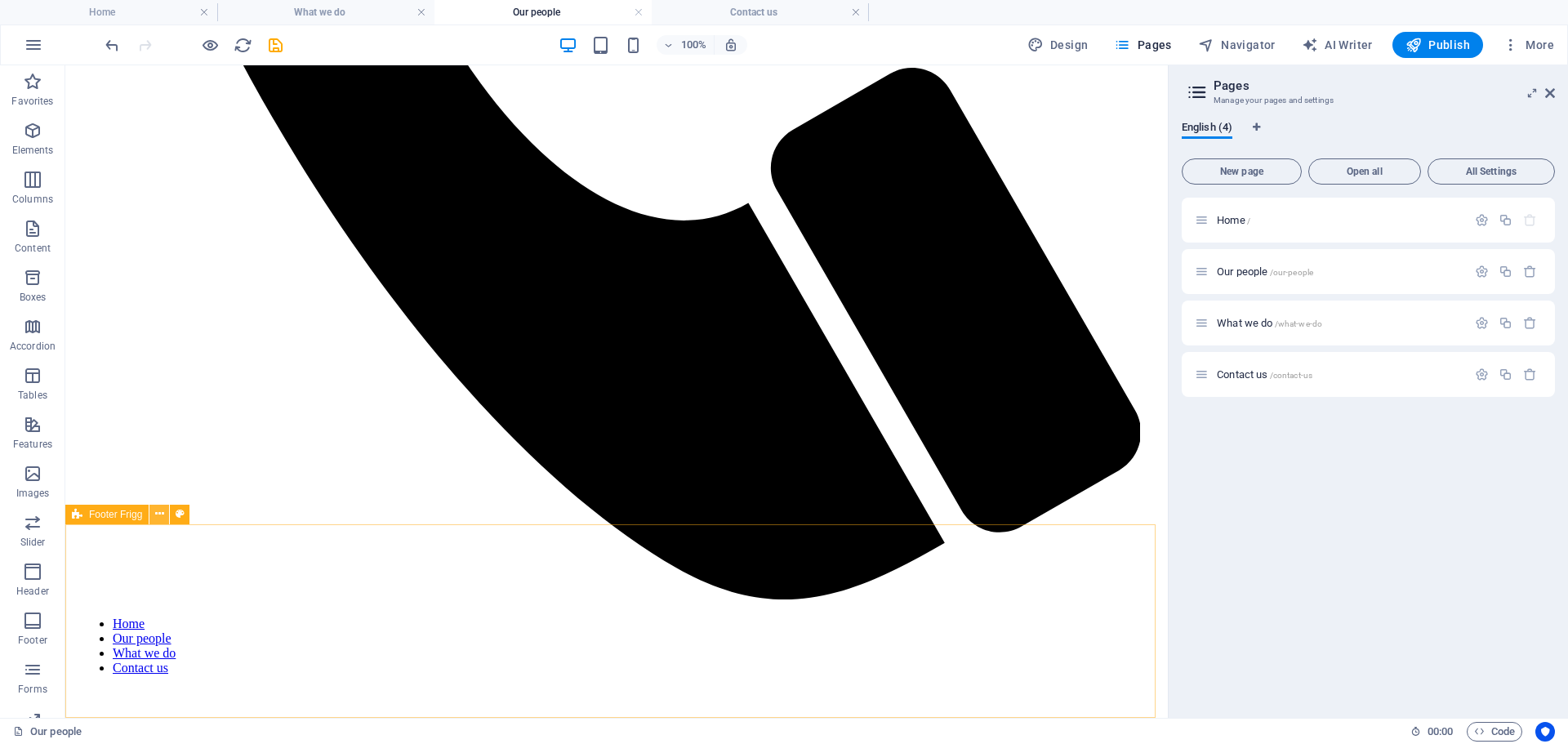click at bounding box center [159, 514] 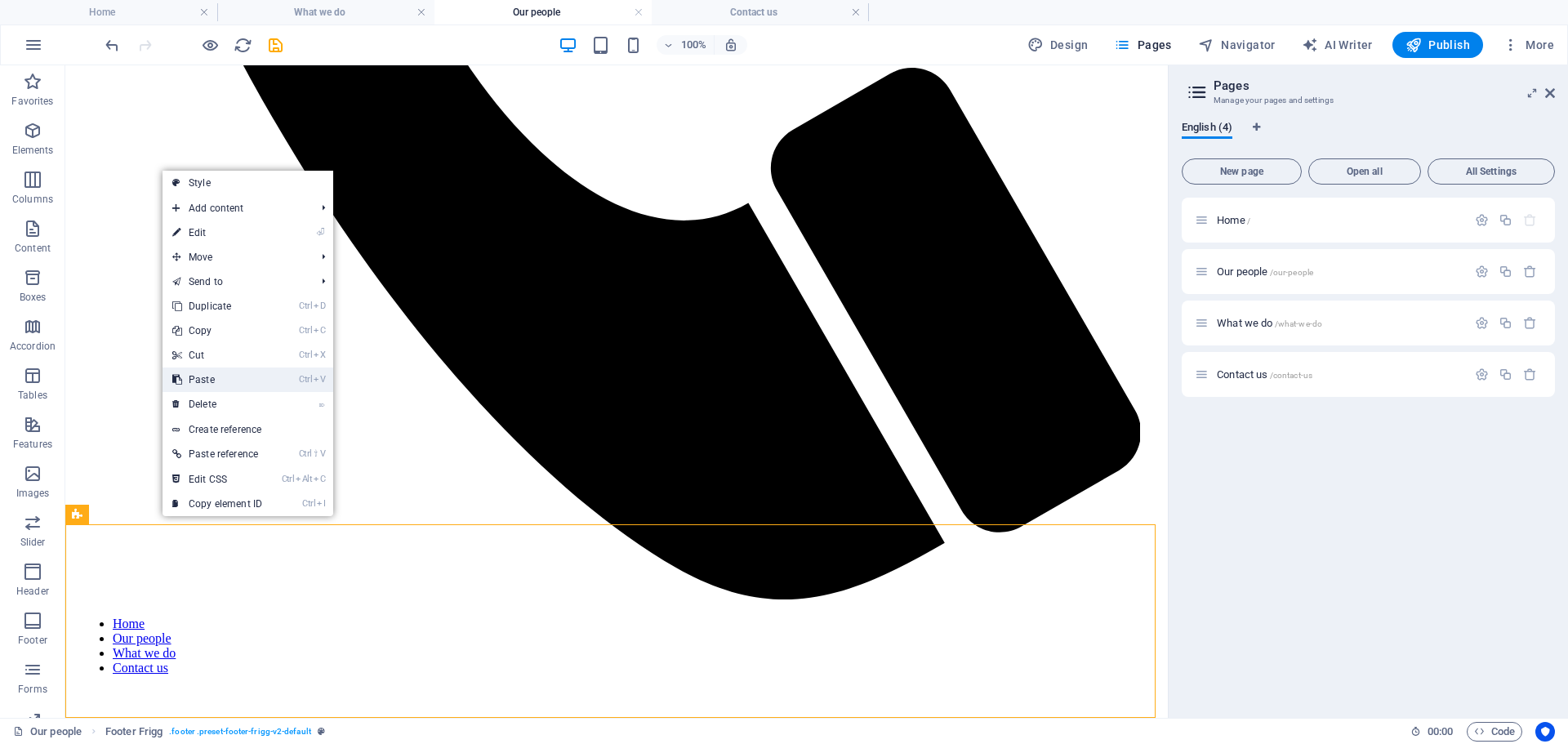 click on "Ctrl V  Paste" at bounding box center (217, 380) 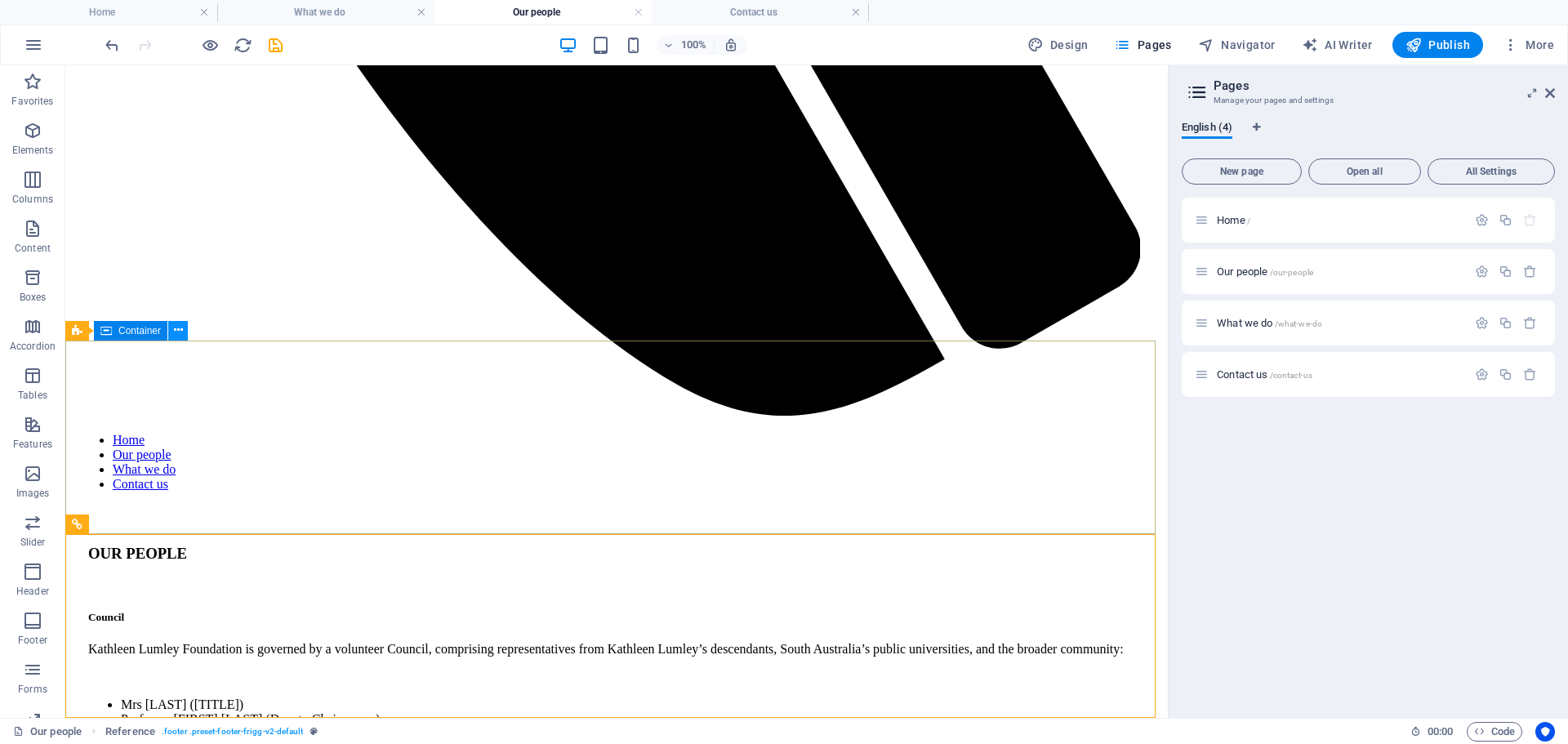 click at bounding box center (178, 330) 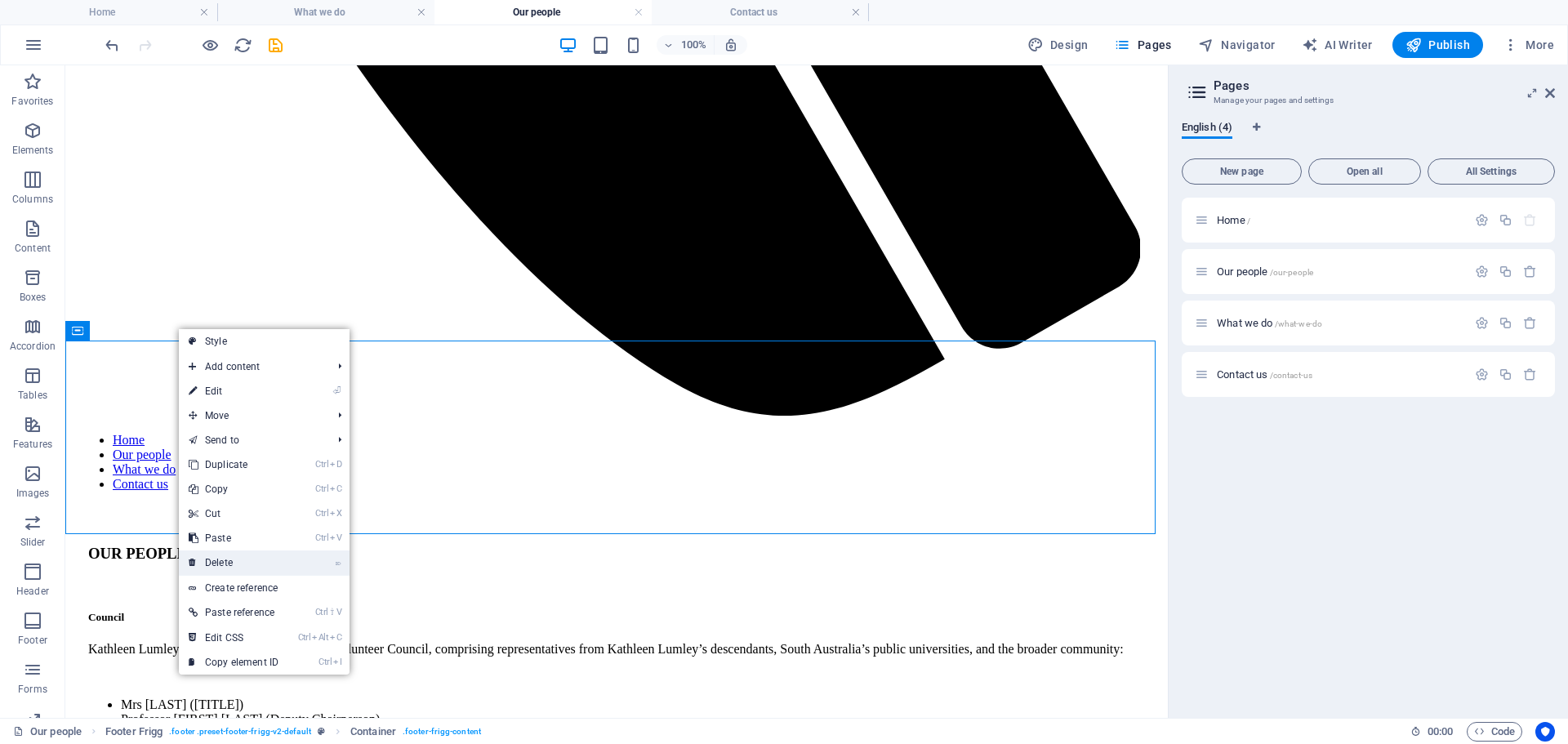 click on "⌦  Delete" at bounding box center (234, 563) 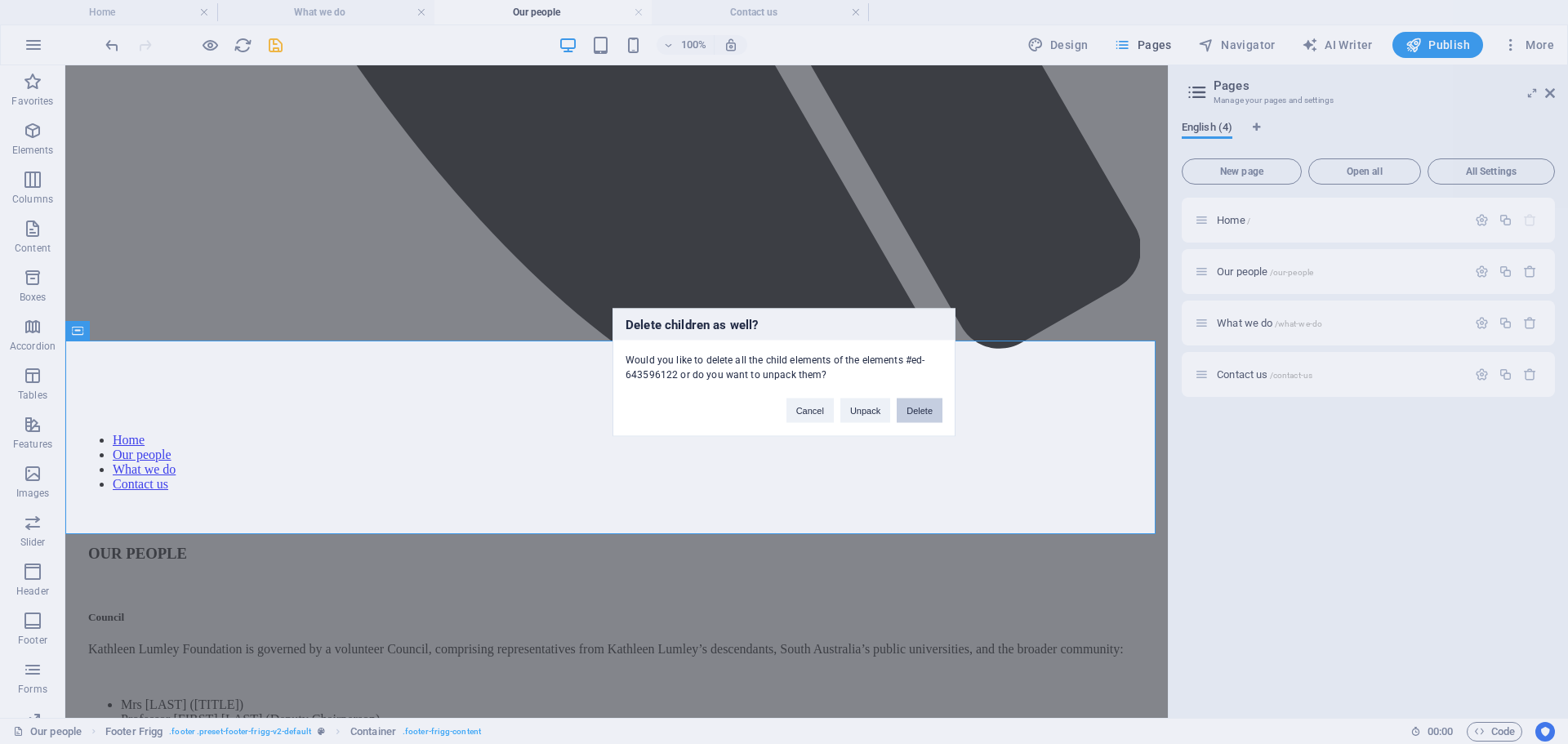 click on "Delete" at bounding box center [920, 410] 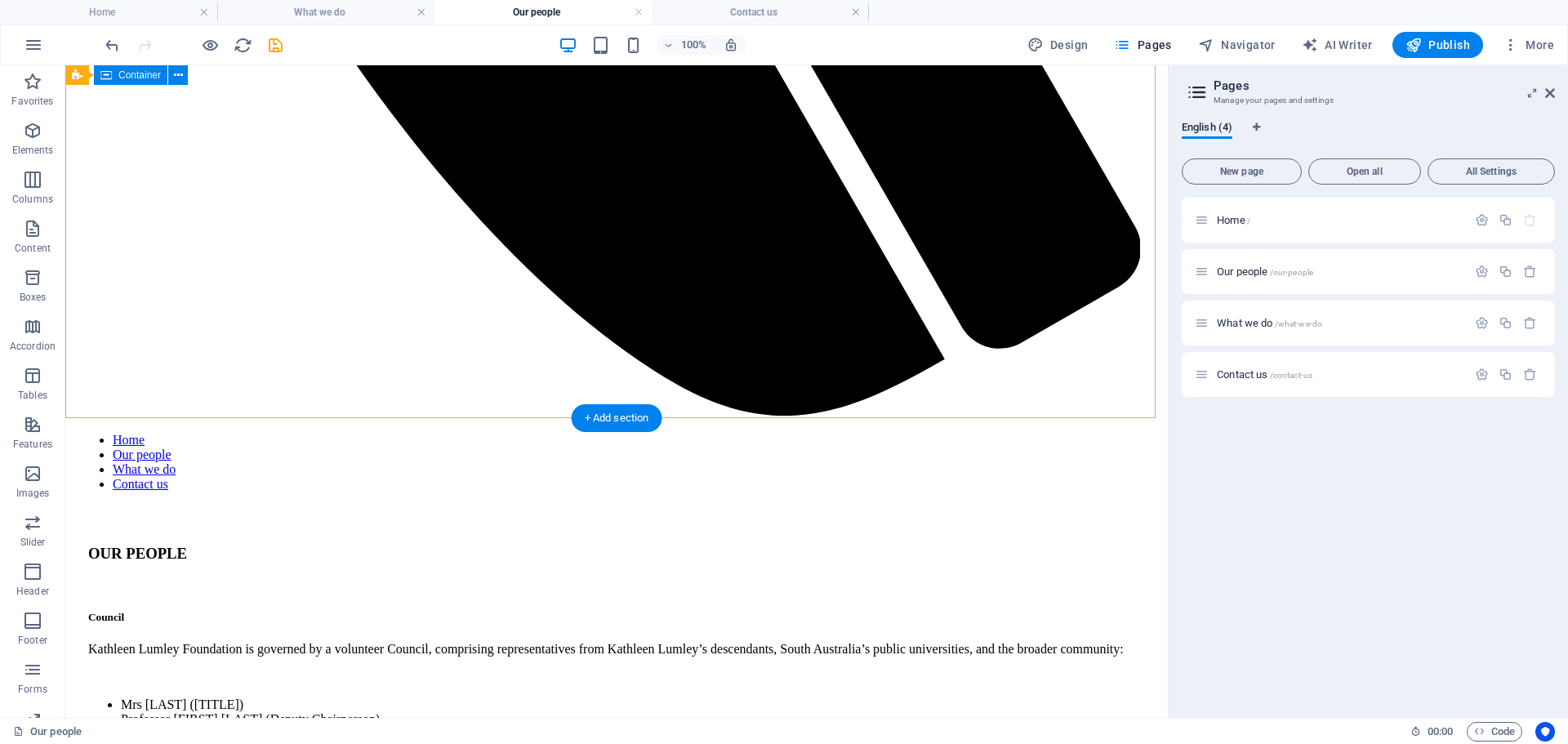 scroll, scrollTop: 1258, scrollLeft: 0, axis: vertical 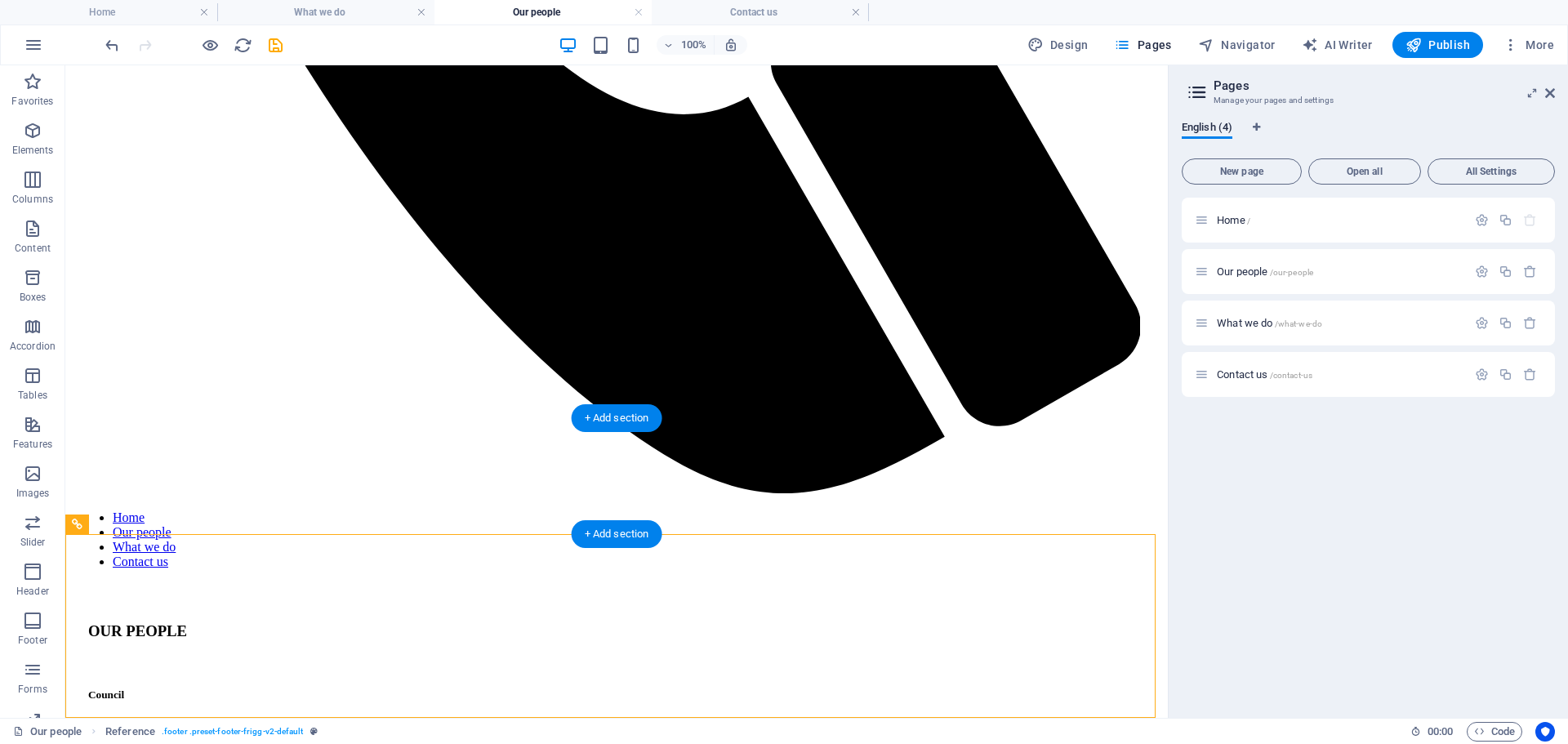 drag, startPoint x: 177, startPoint y: 584, endPoint x: 206, endPoint y: 442, distance: 144.93102 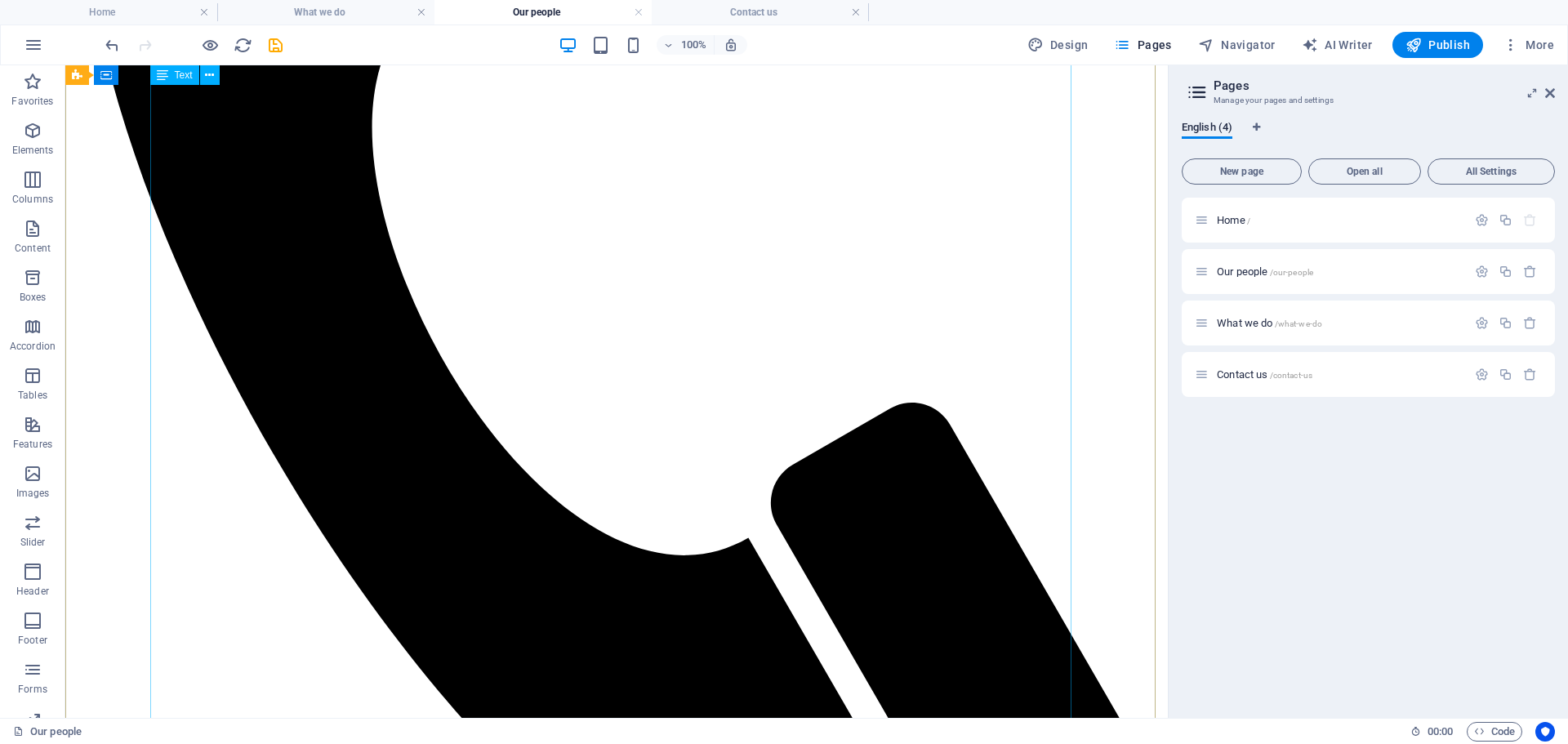 scroll, scrollTop: 0, scrollLeft: 0, axis: both 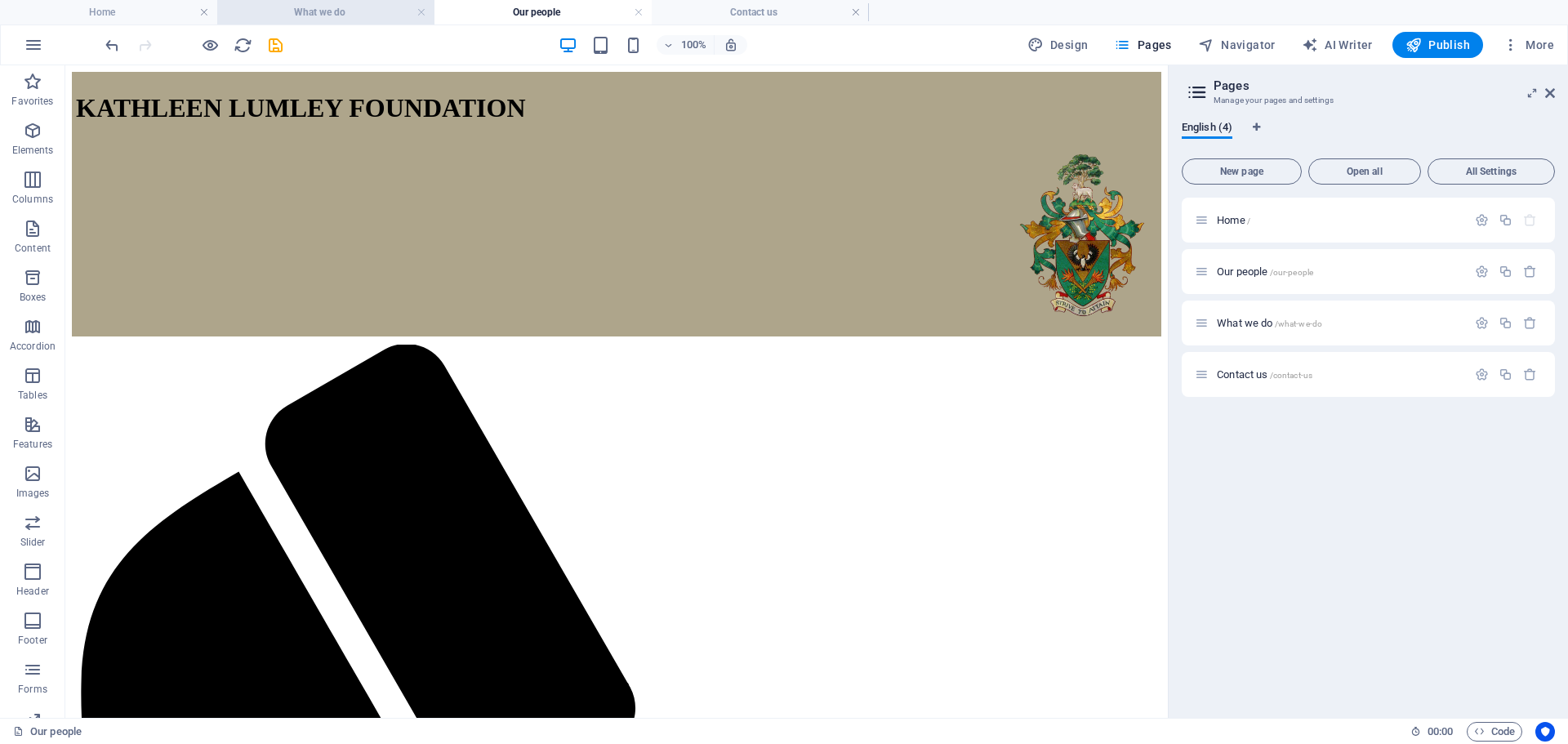 click on "What we do" at bounding box center (326, 12) 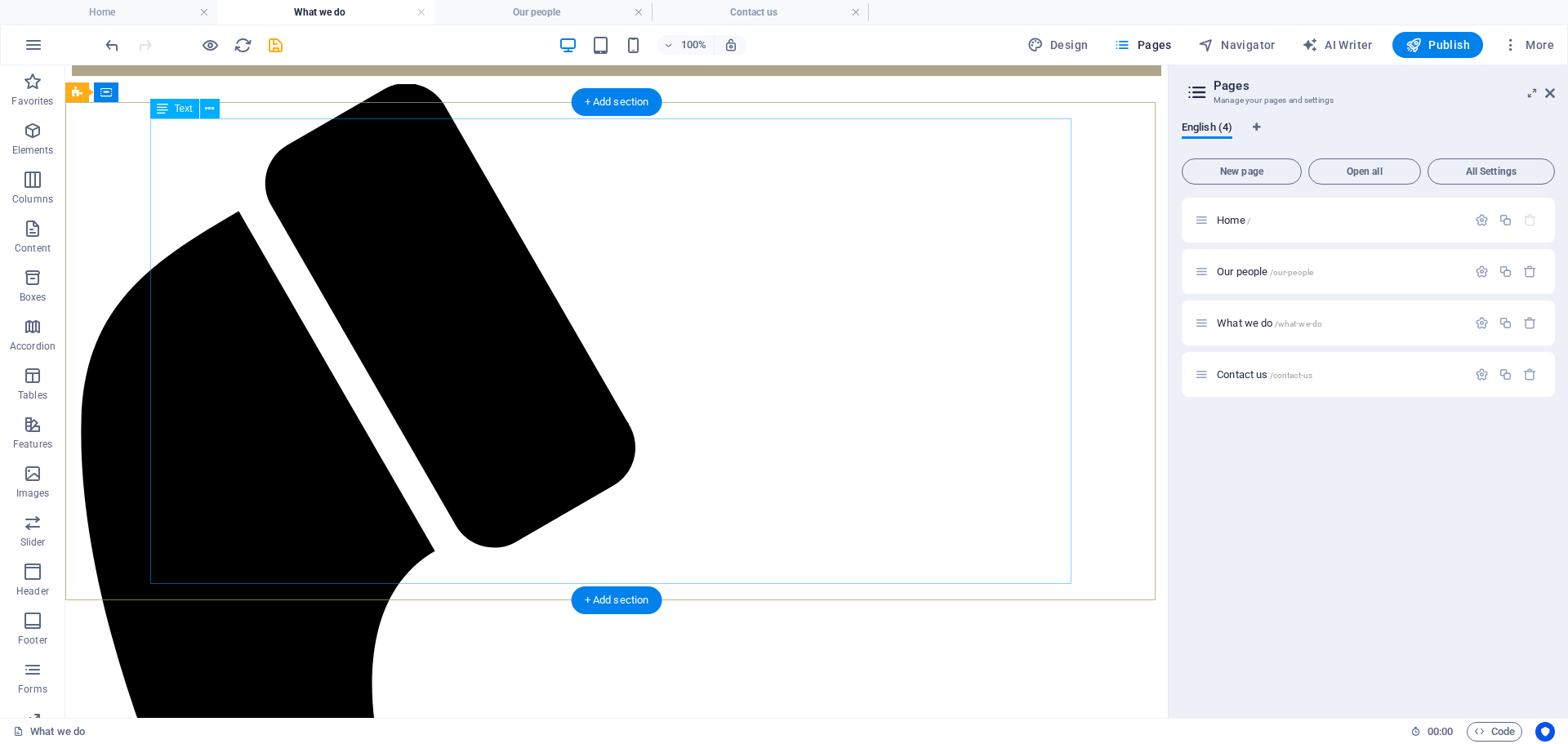 scroll, scrollTop: 0, scrollLeft: 0, axis: both 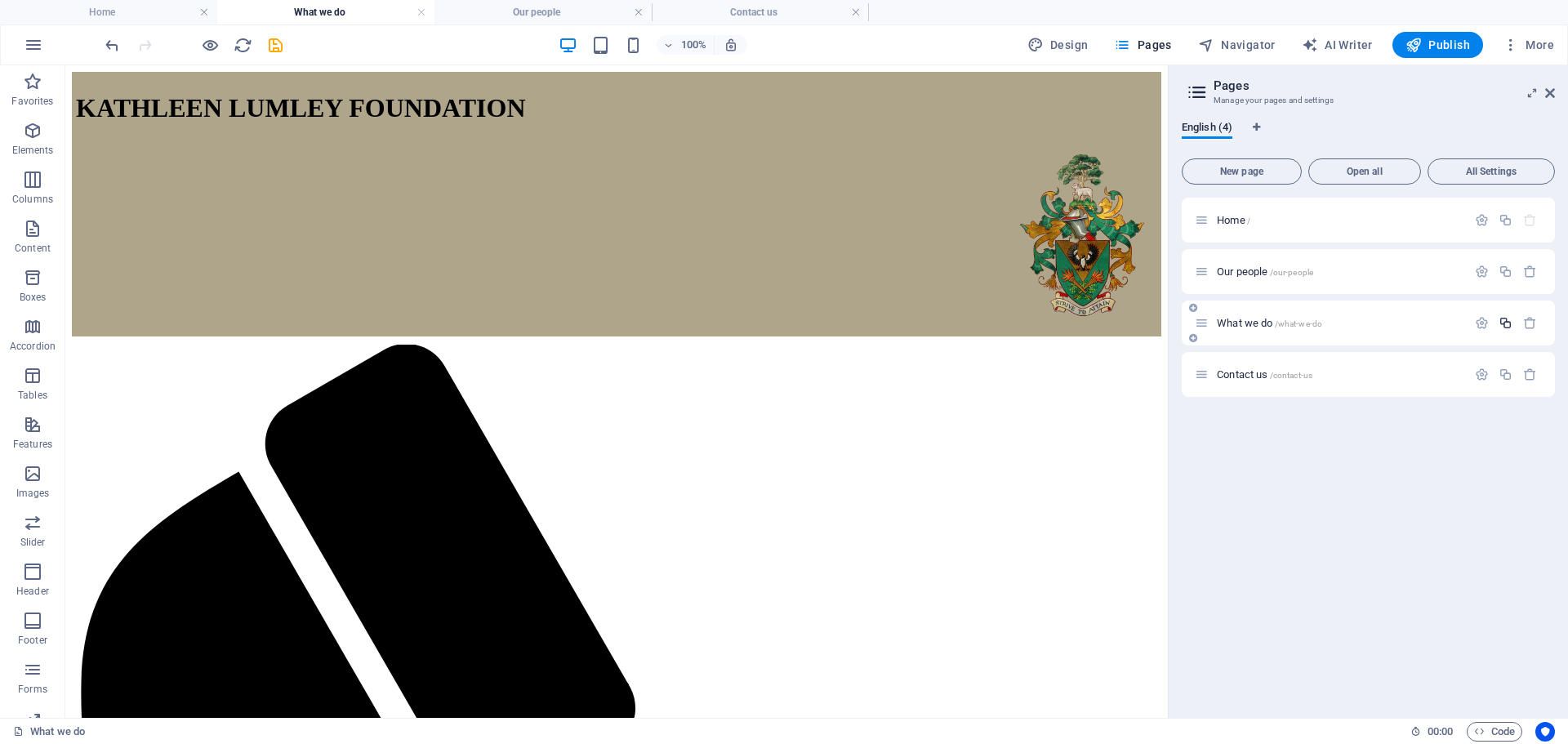 click at bounding box center [1505, 323] 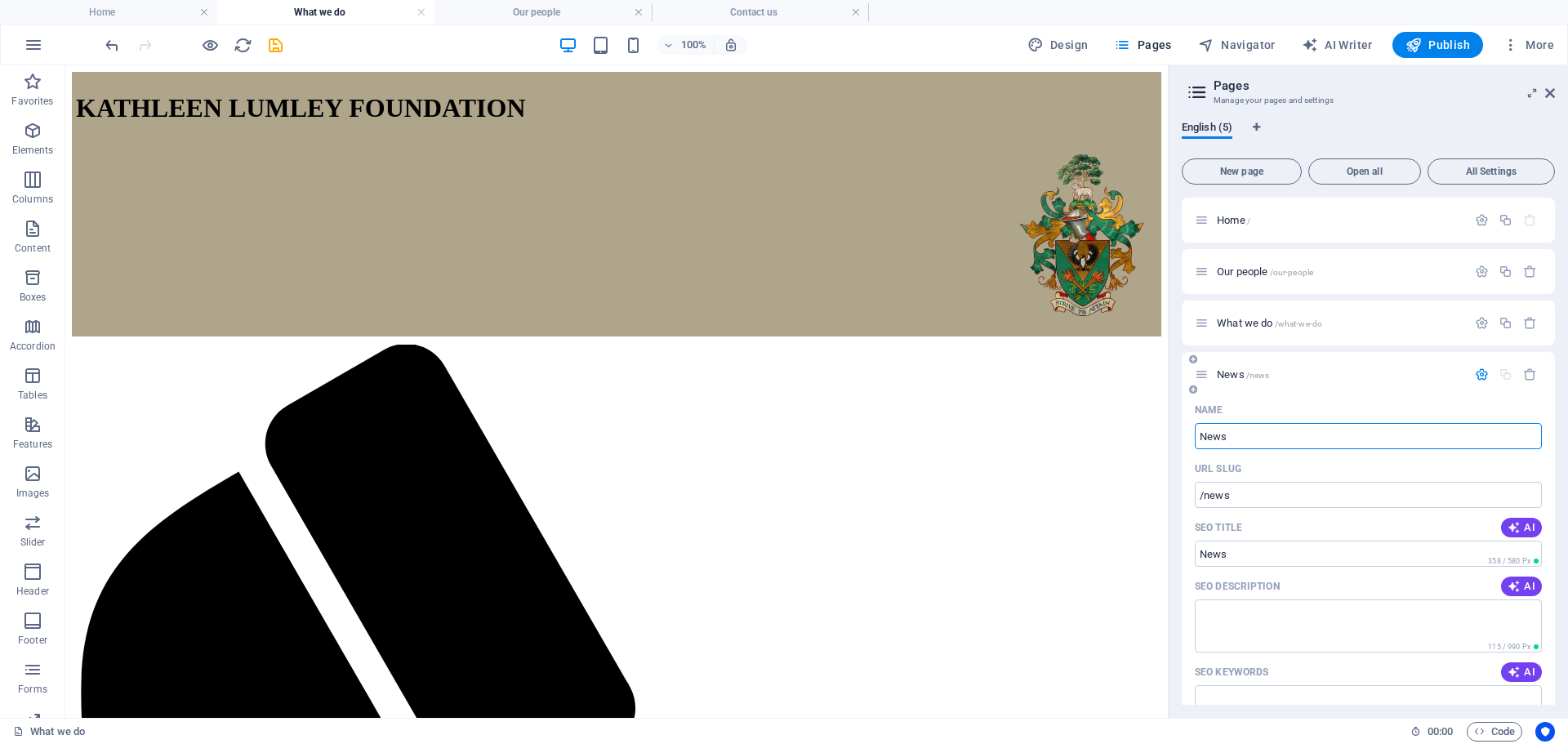 type on "News" 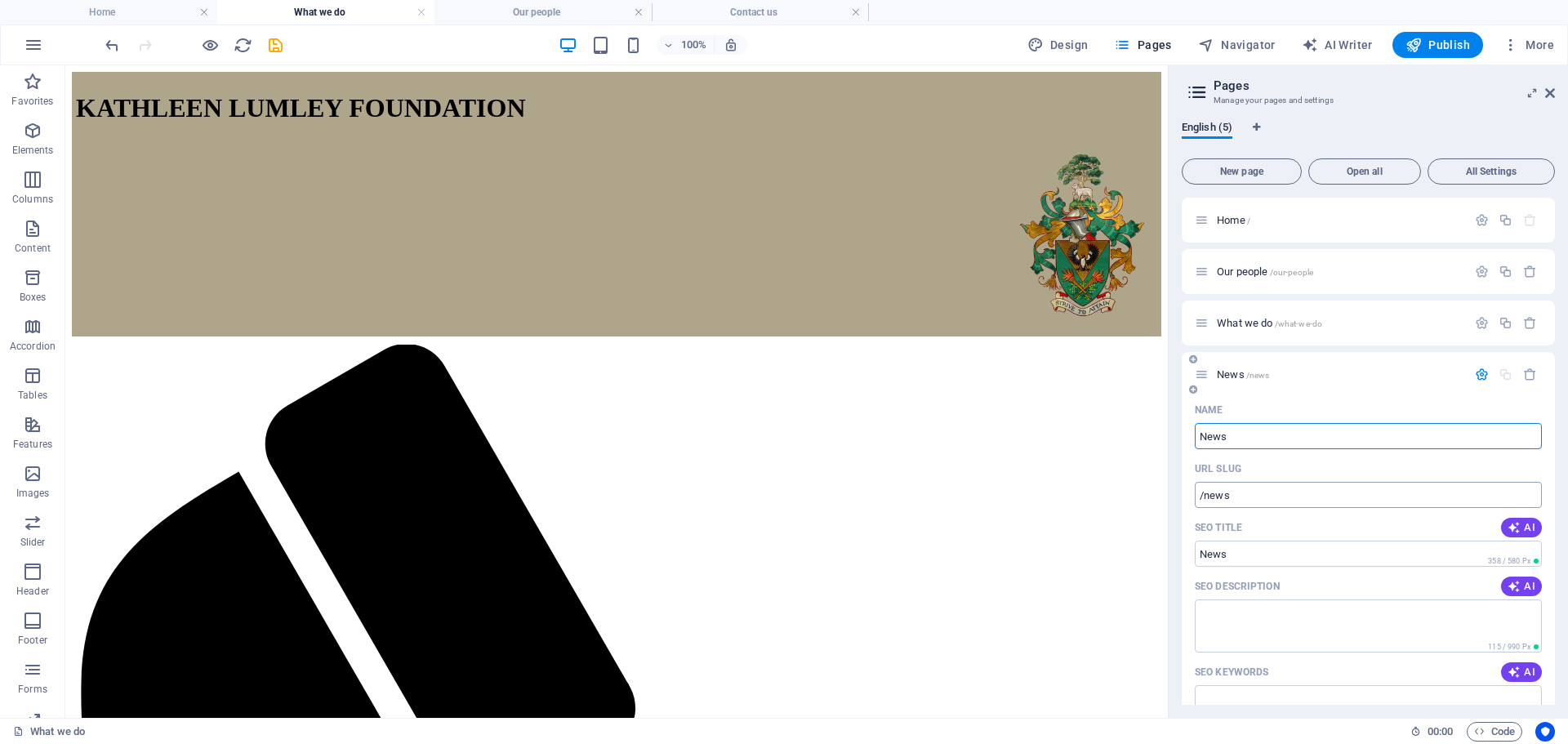 type on "News" 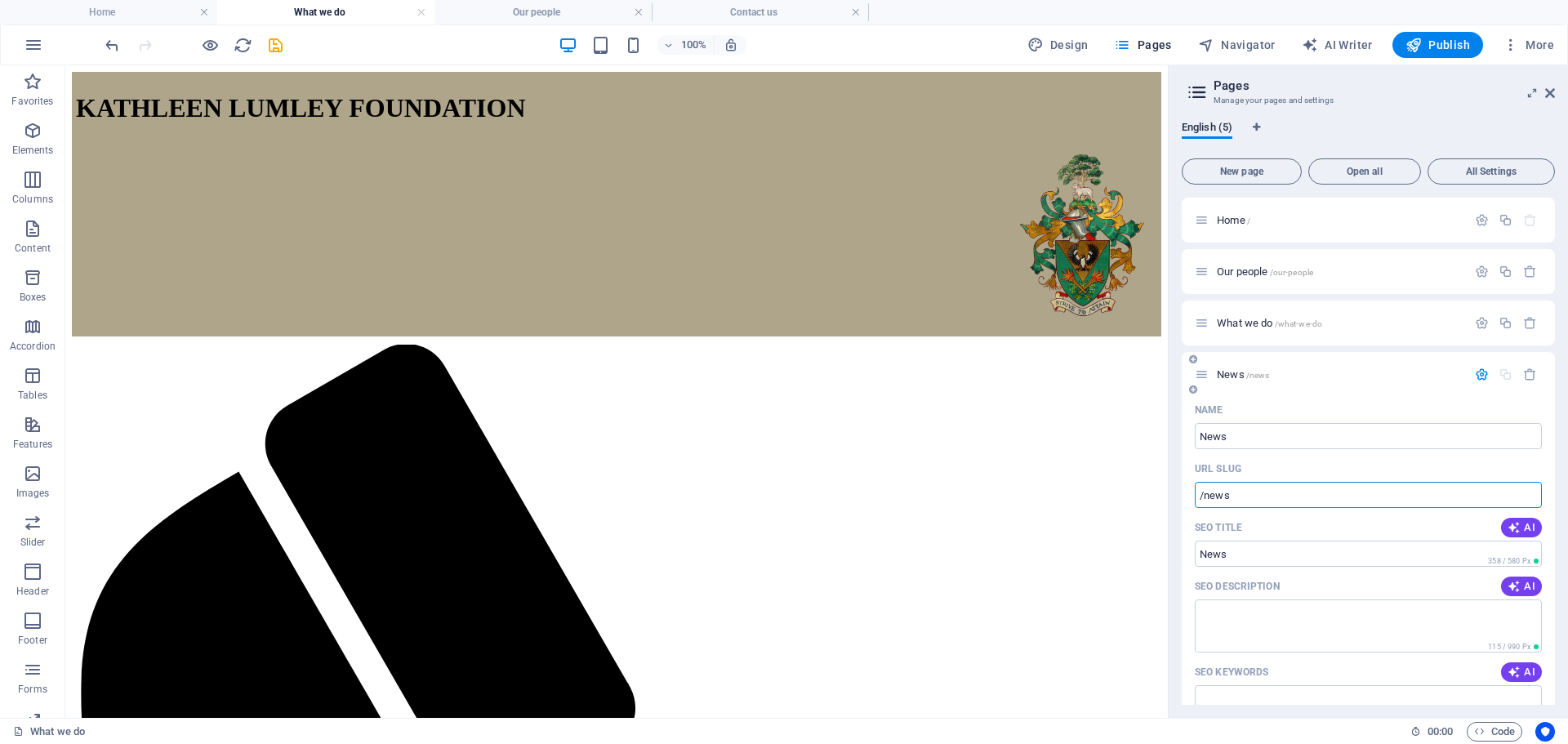 click on "/news" at bounding box center (1368, 495) 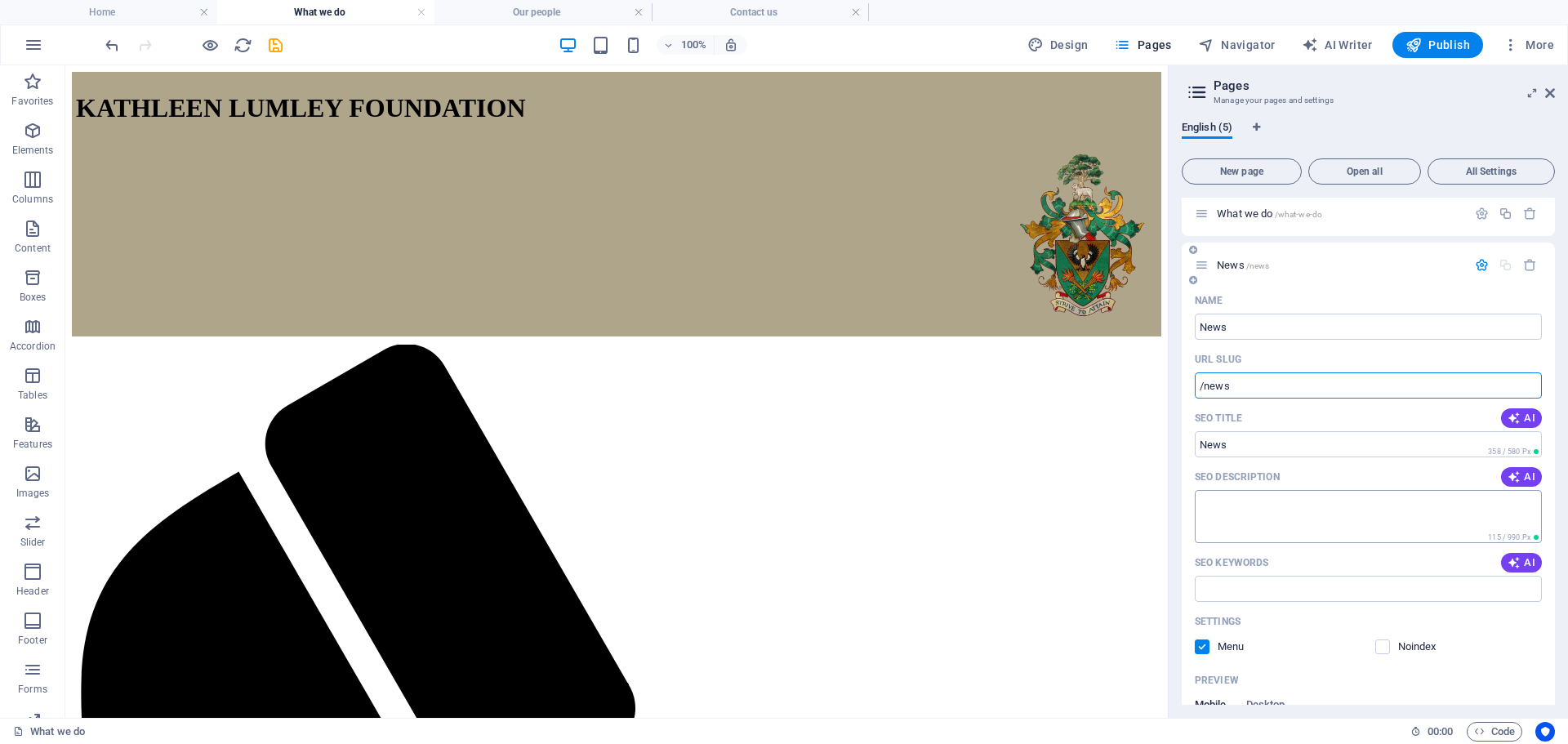 scroll, scrollTop: 0, scrollLeft: 0, axis: both 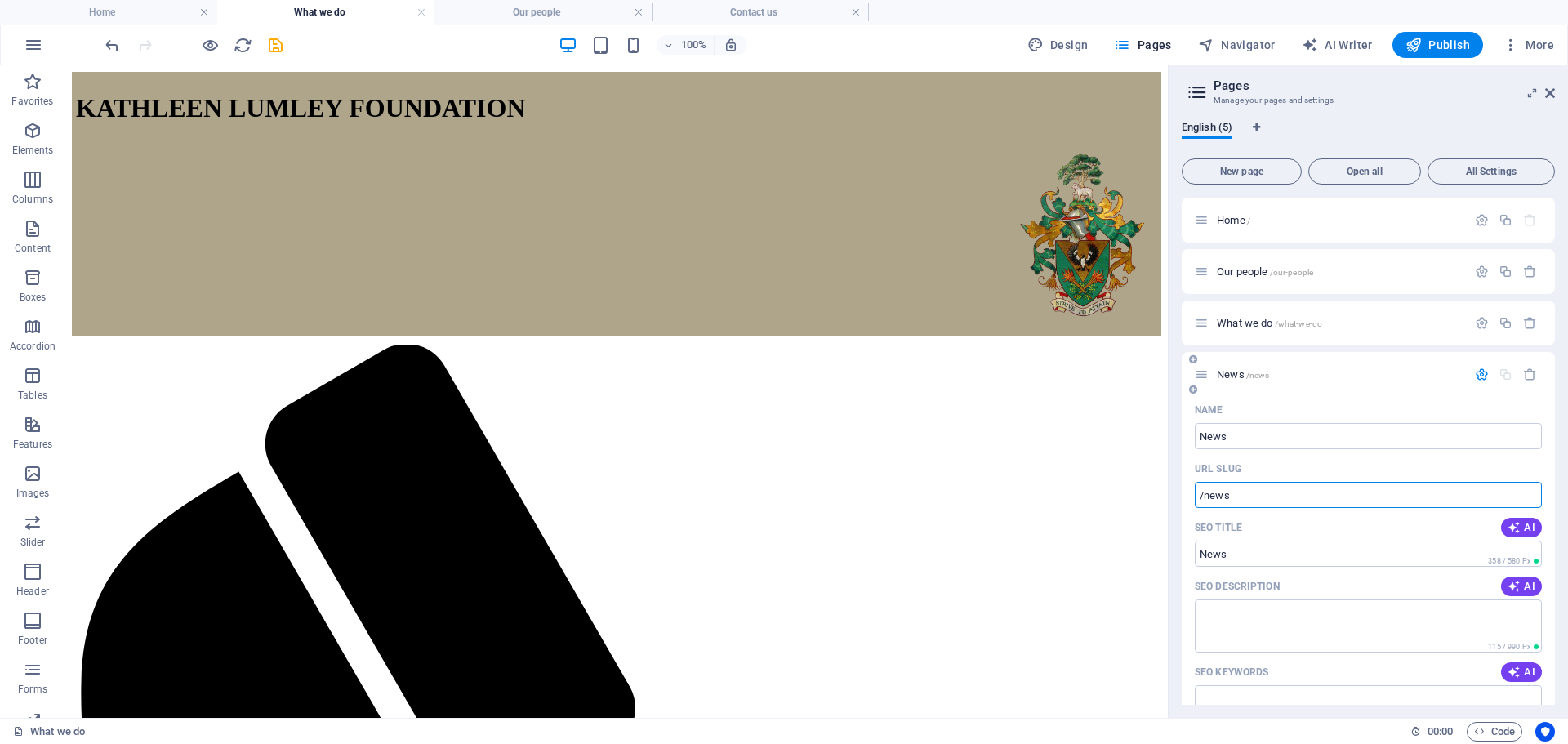 click at bounding box center [1201, 374] 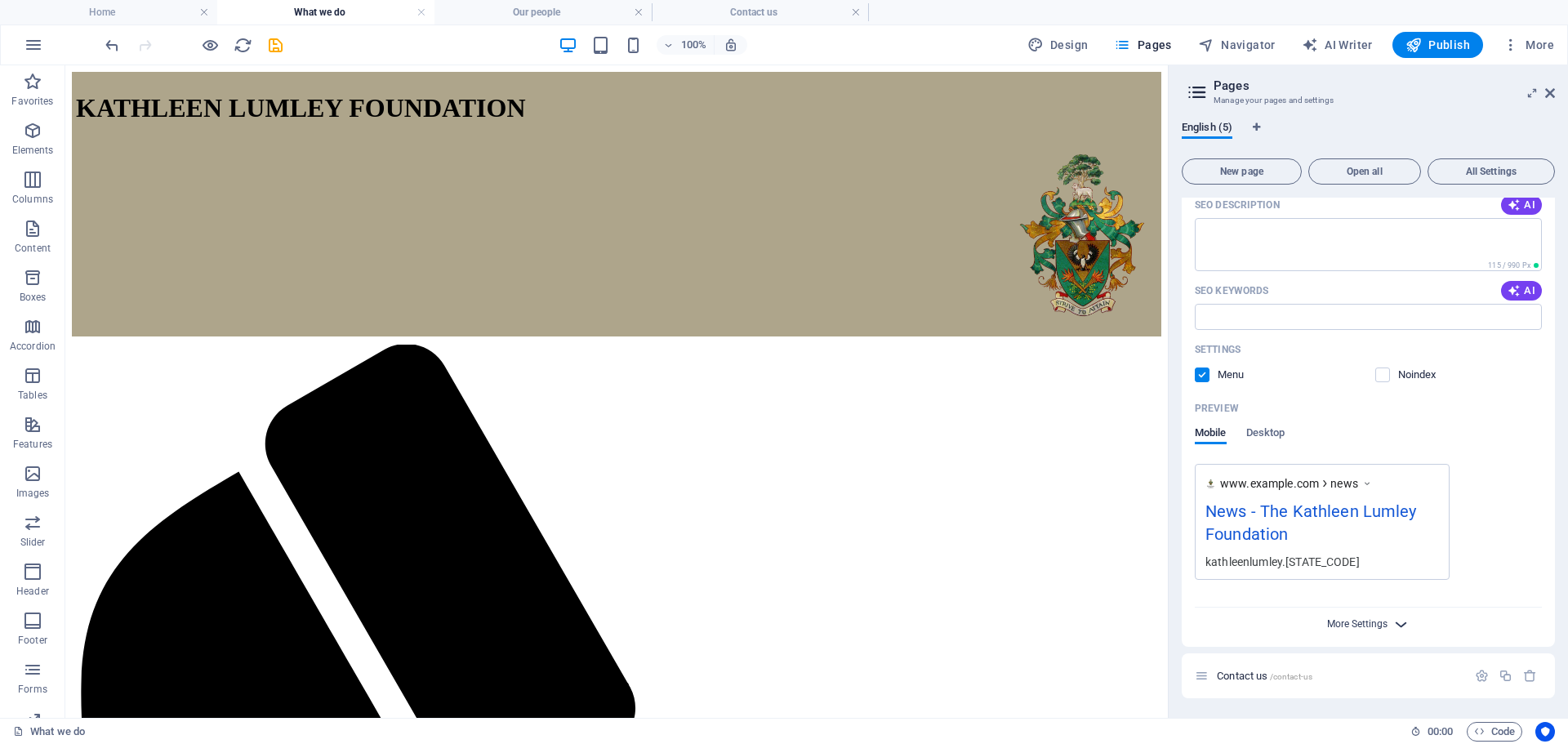 click on "More Settings" at bounding box center [1357, 624] 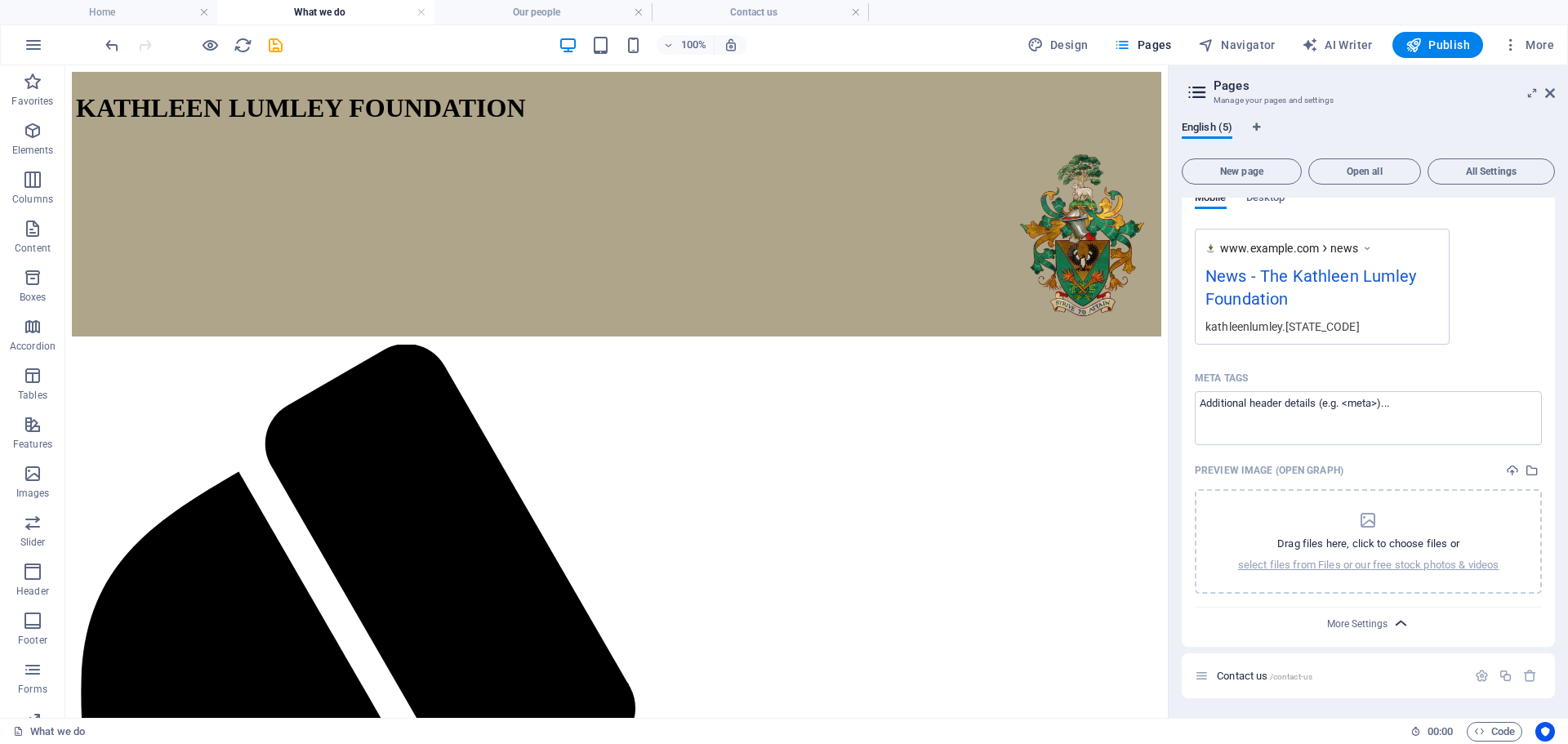 scroll, scrollTop: 0, scrollLeft: 0, axis: both 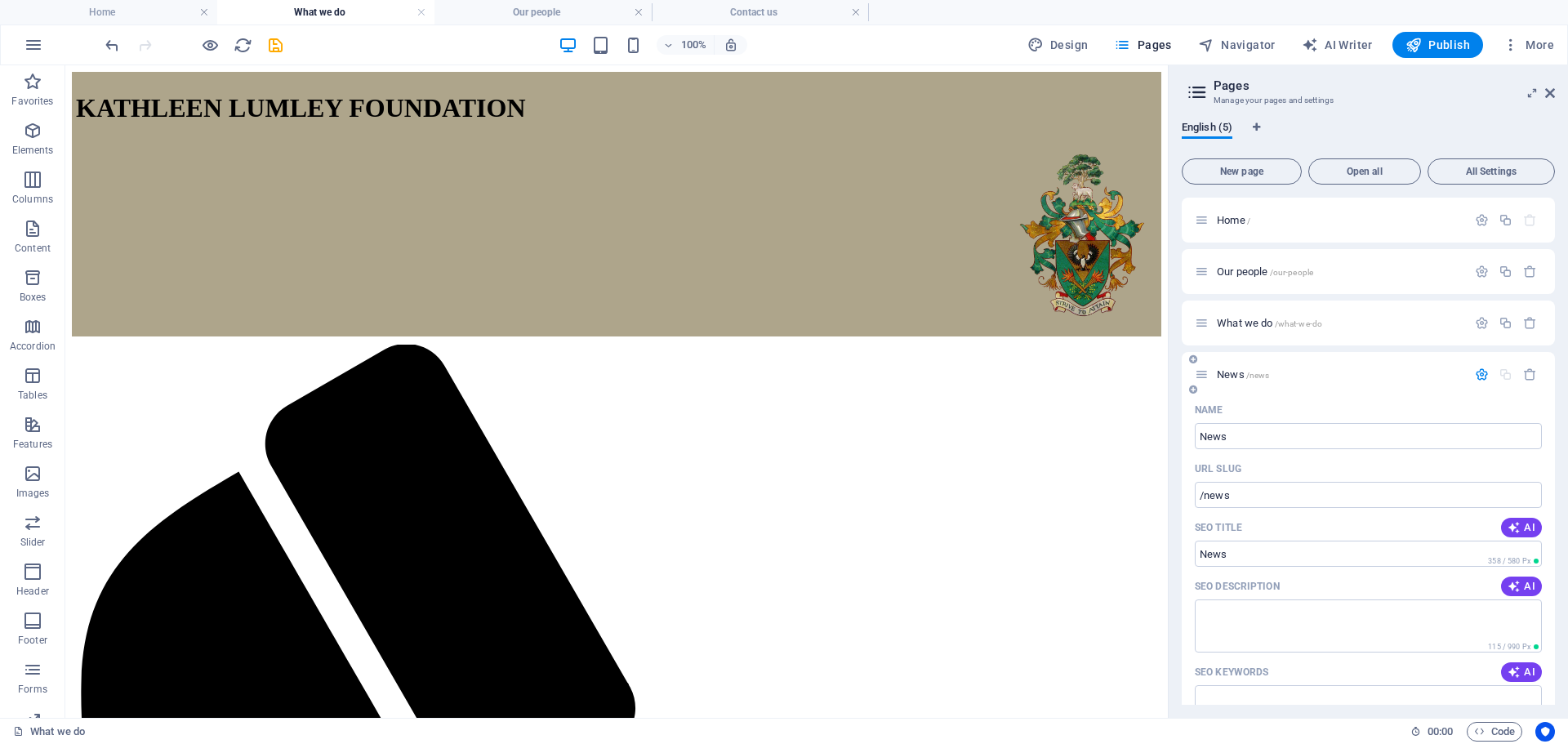 click at bounding box center (1481, 374) 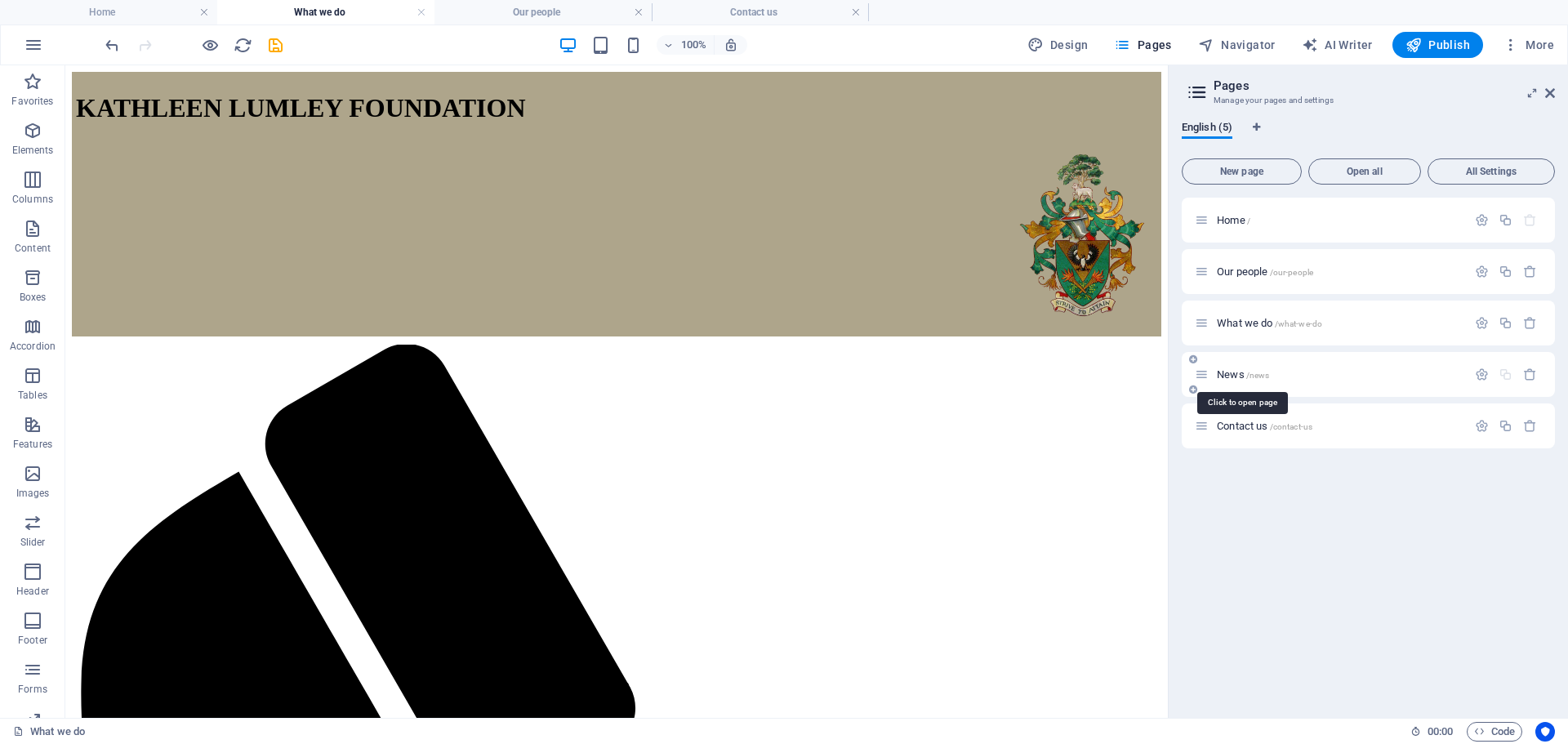 click on "/news" at bounding box center [1258, 375] 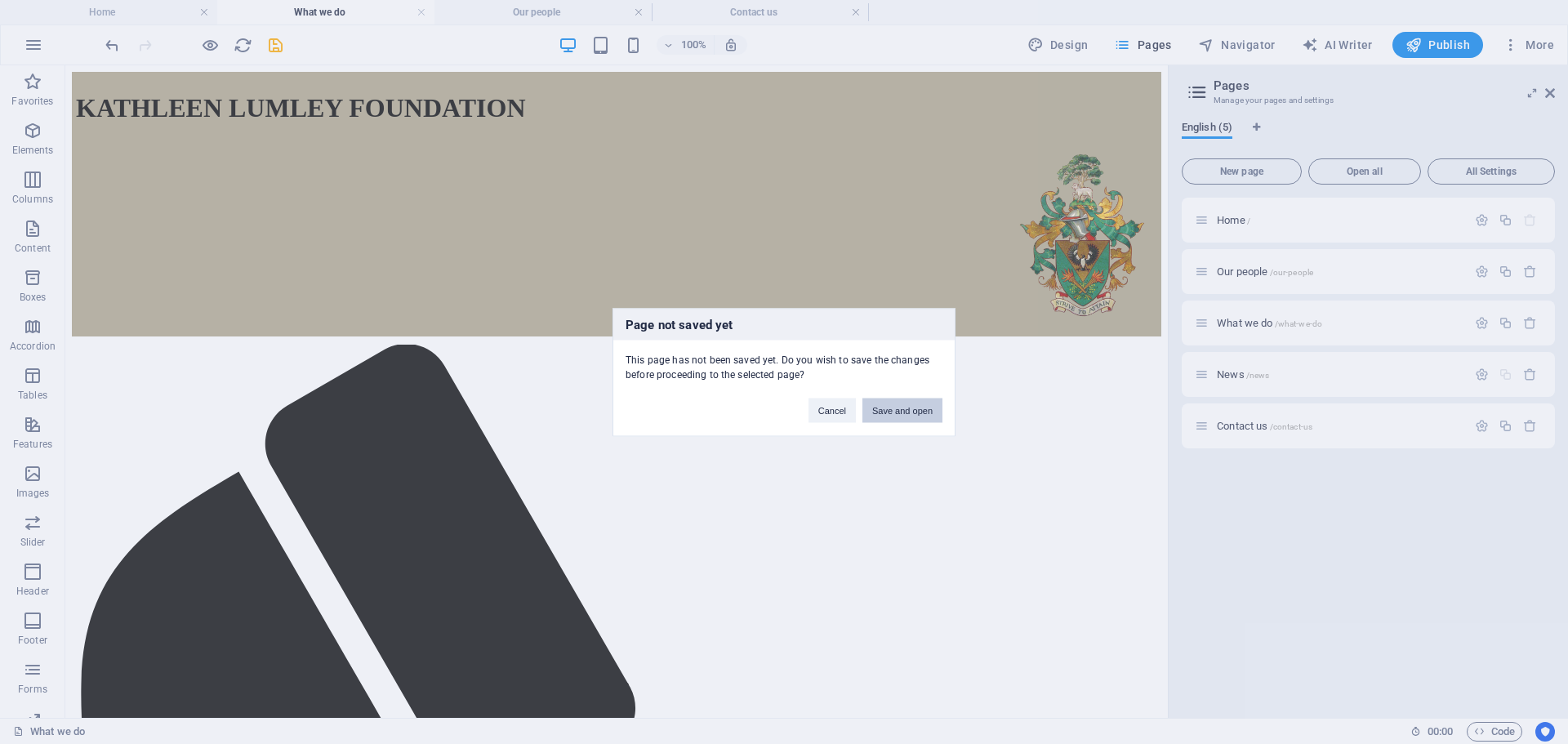 click on "Save and open" at bounding box center (902, 410) 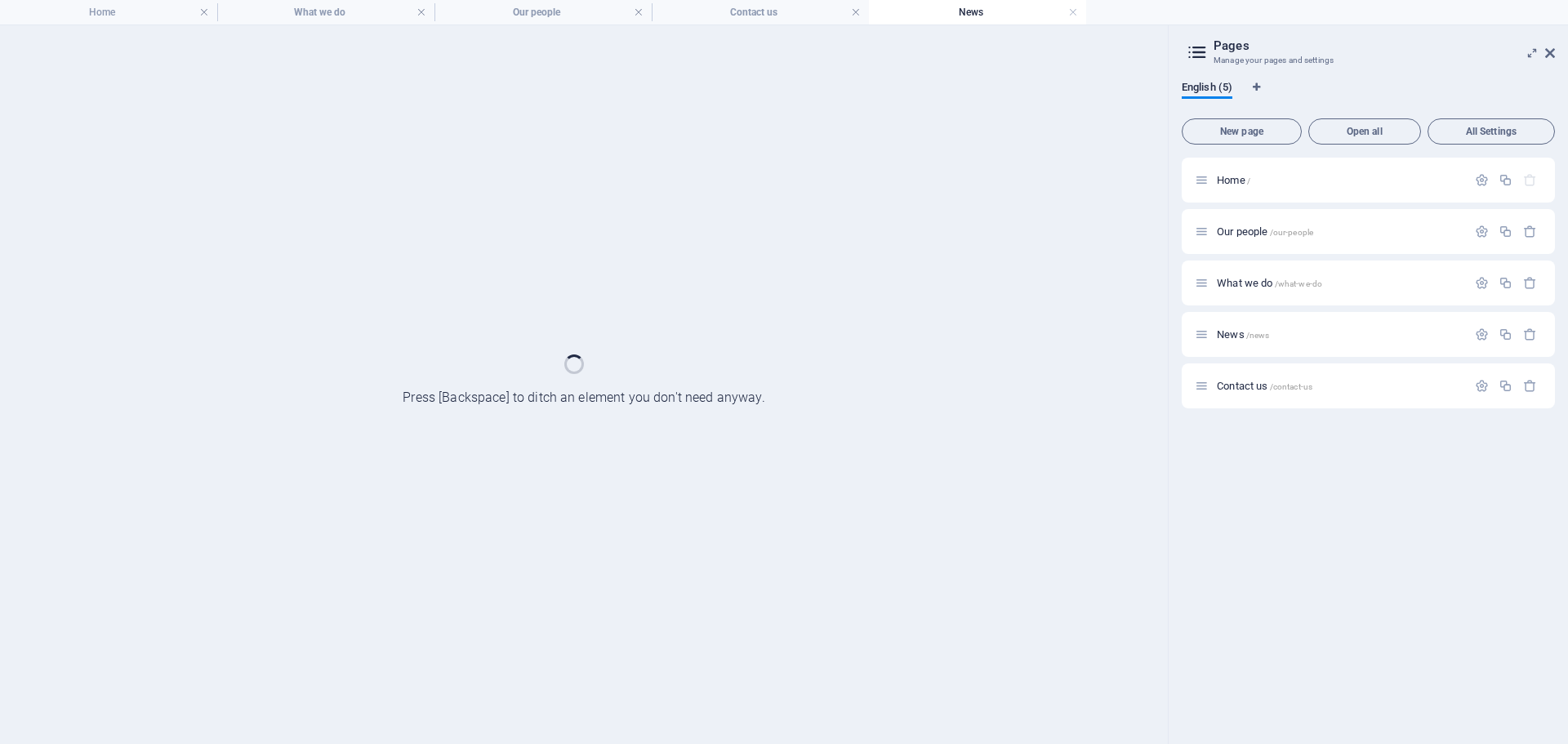 scroll, scrollTop: 0, scrollLeft: 0, axis: both 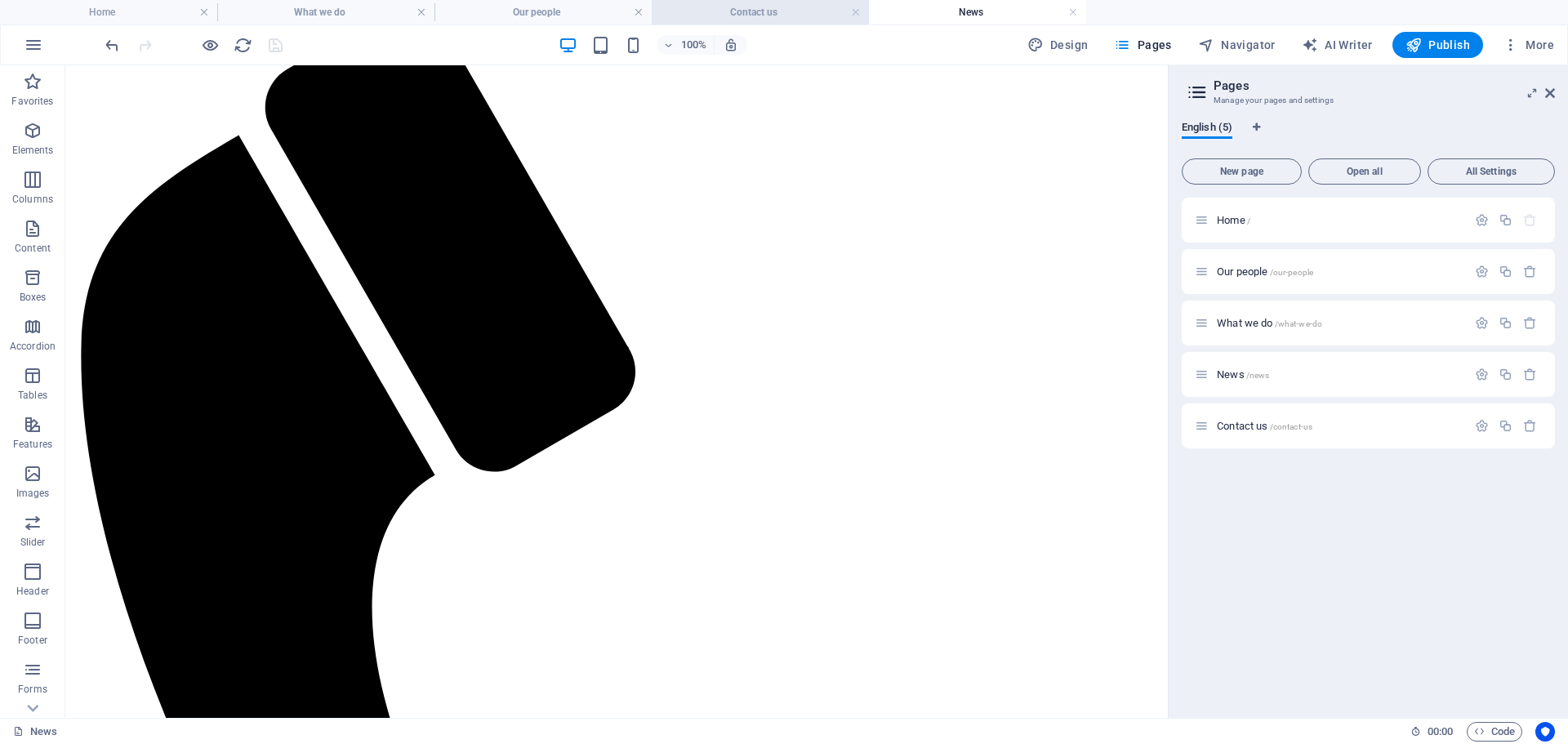 click on "Contact us" at bounding box center (760, 12) 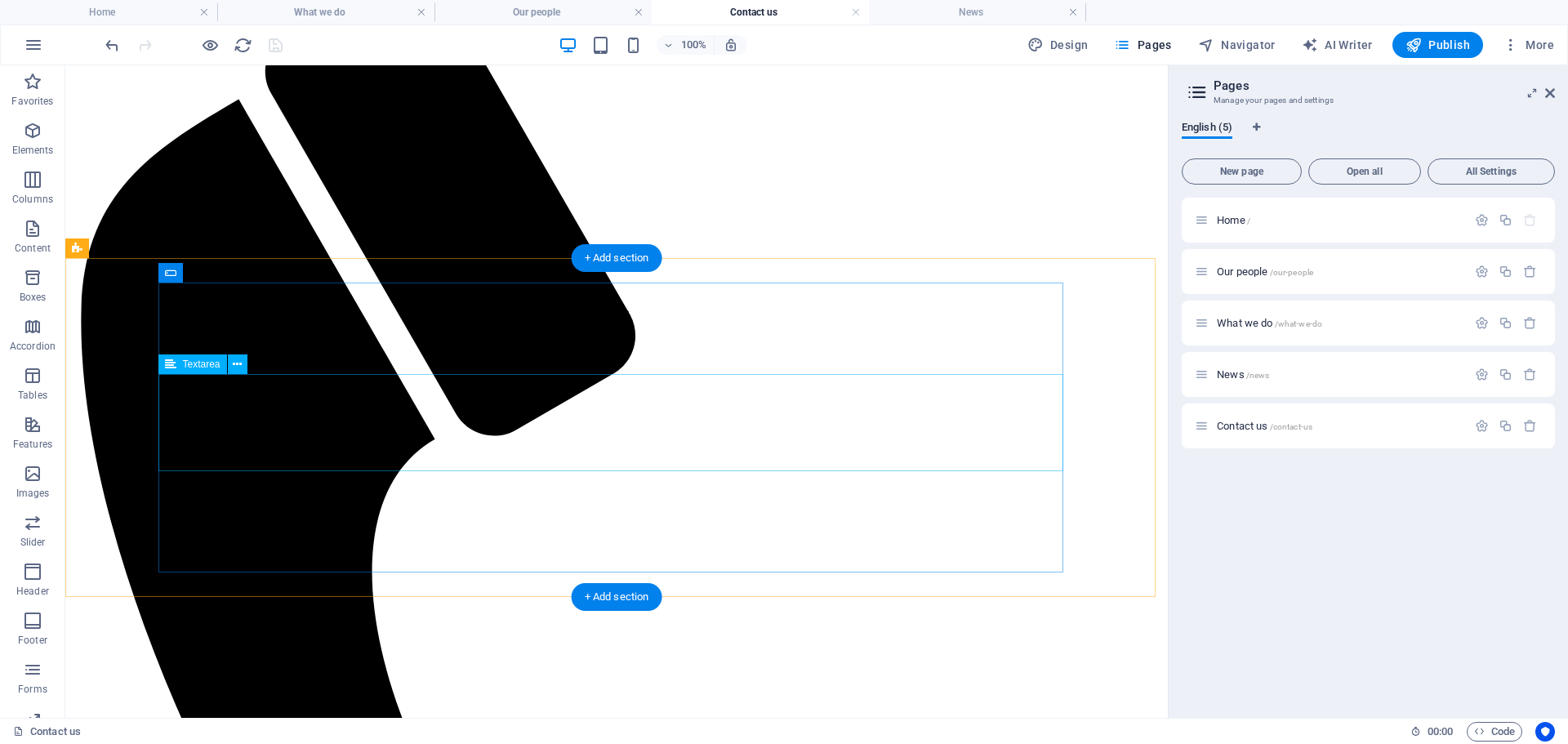 scroll, scrollTop: 435, scrollLeft: 0, axis: vertical 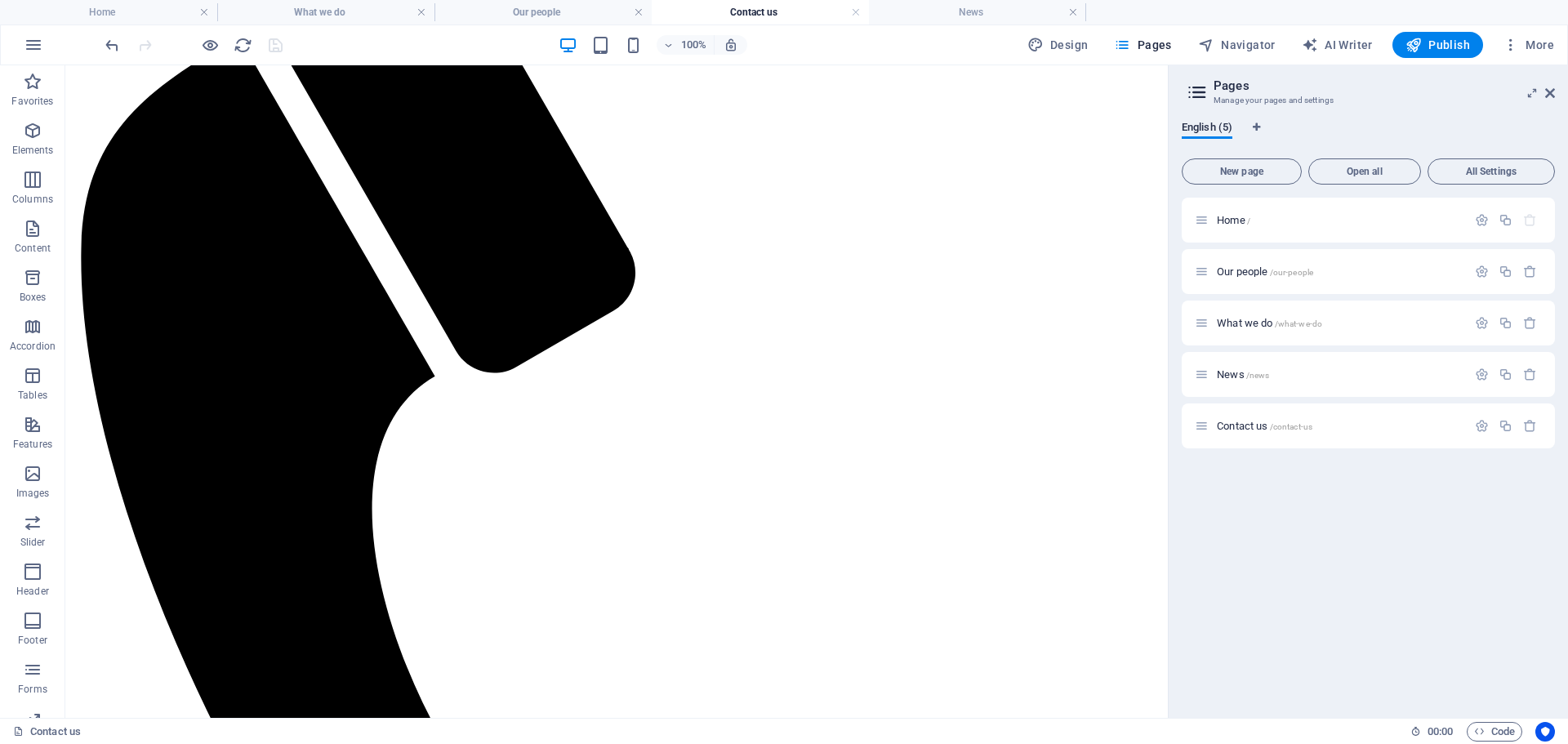 click at bounding box center [194, 45] 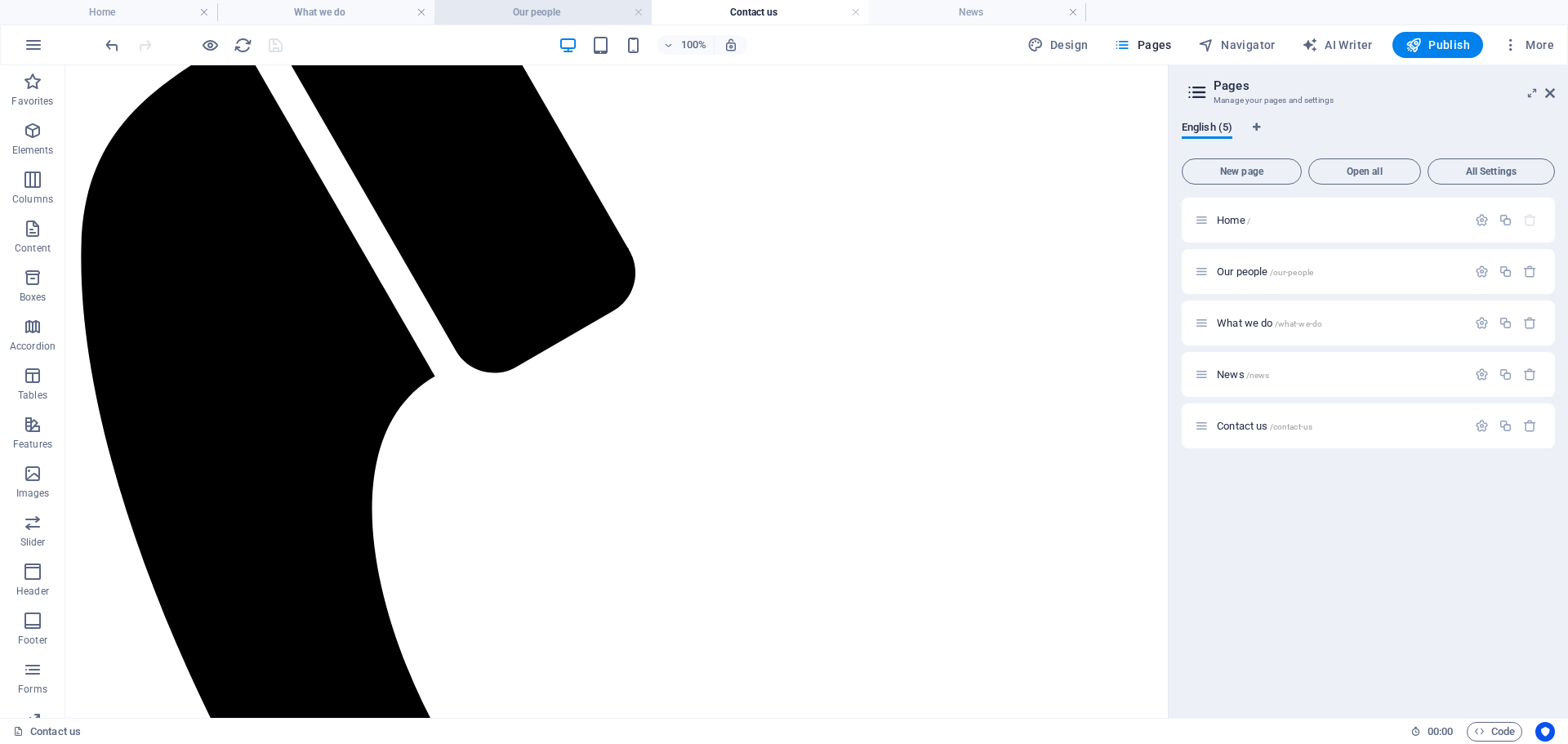 click on "Our people" at bounding box center [543, 12] 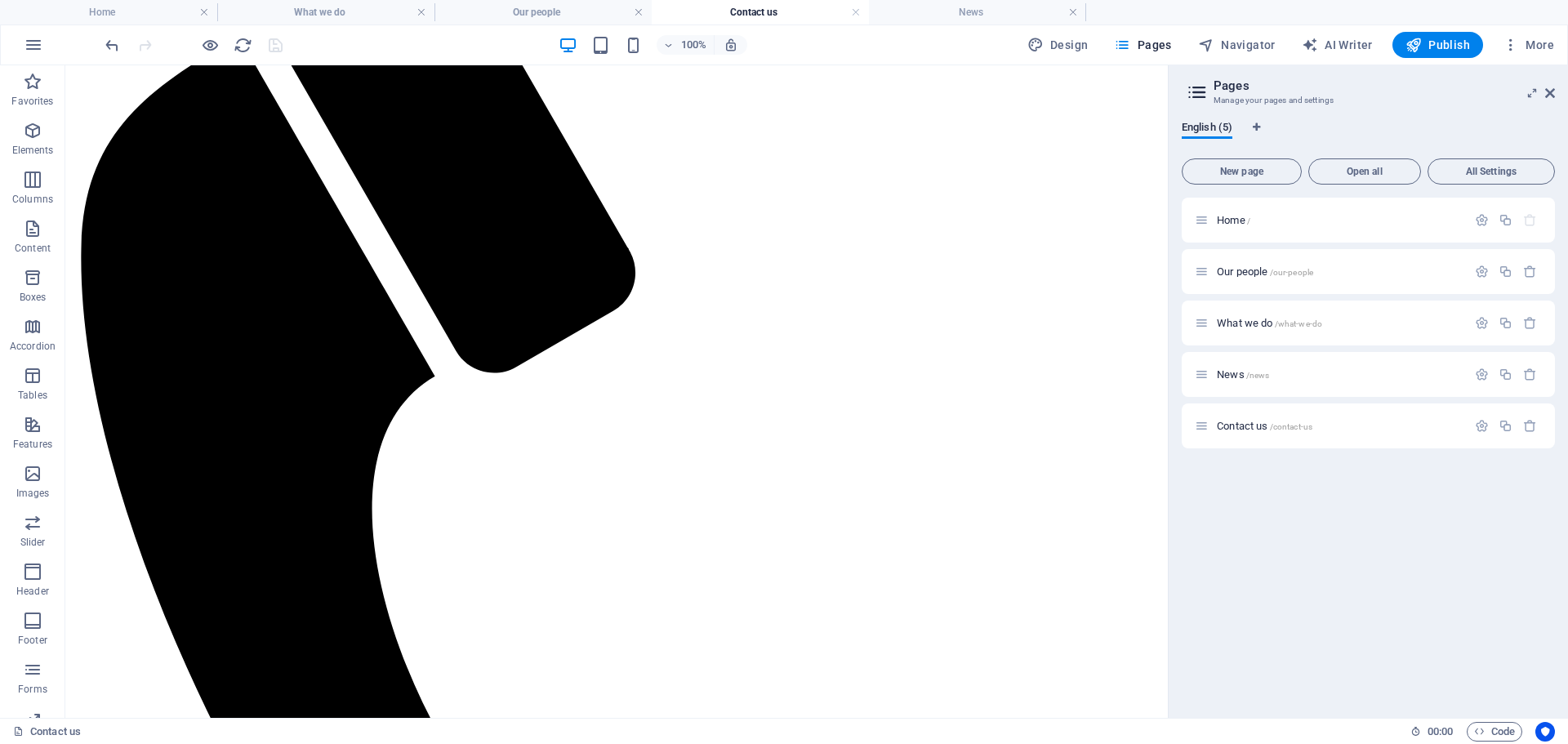 scroll, scrollTop: 0, scrollLeft: 0, axis: both 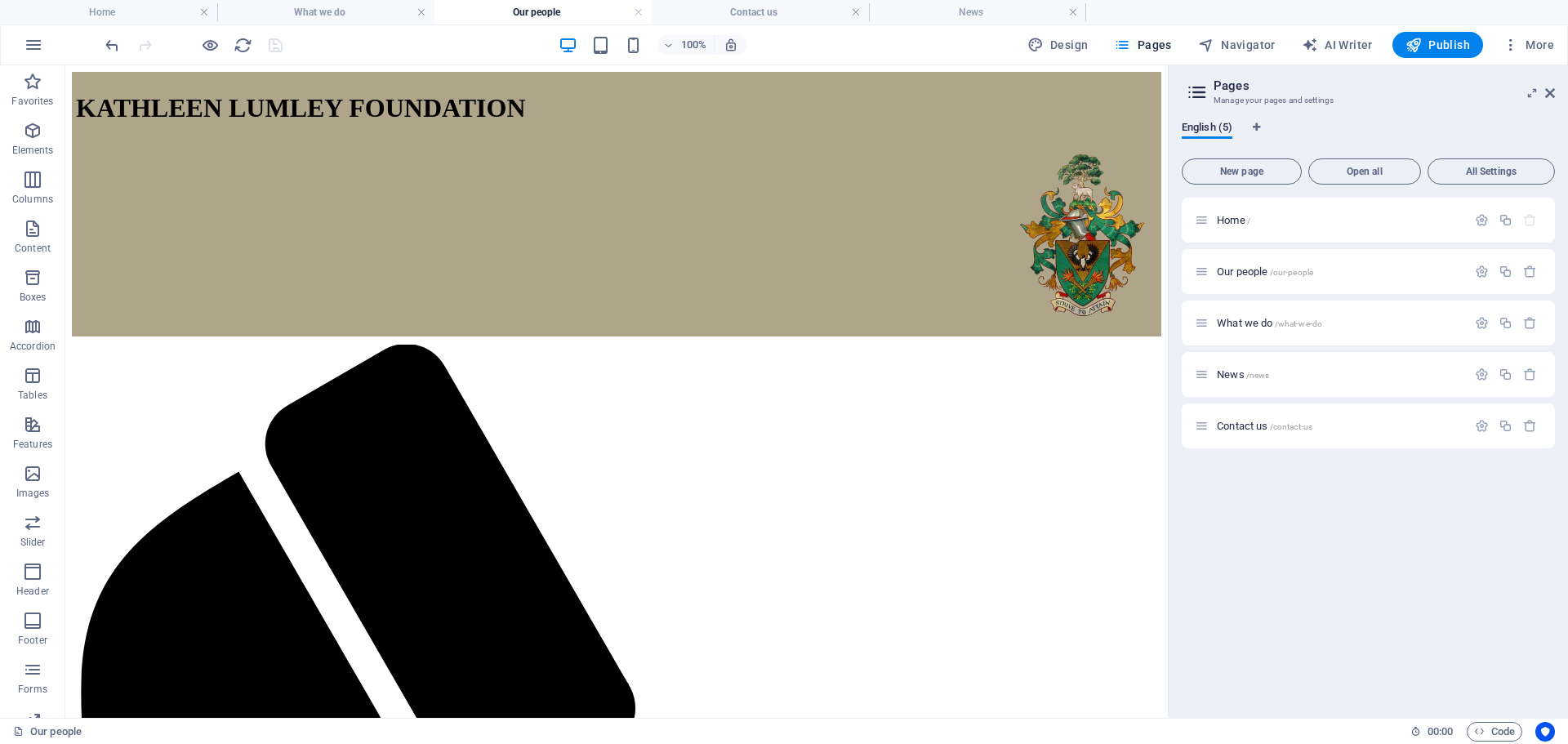 drag, startPoint x: 278, startPoint y: 50, endPoint x: 288, endPoint y: 218, distance: 168.29736 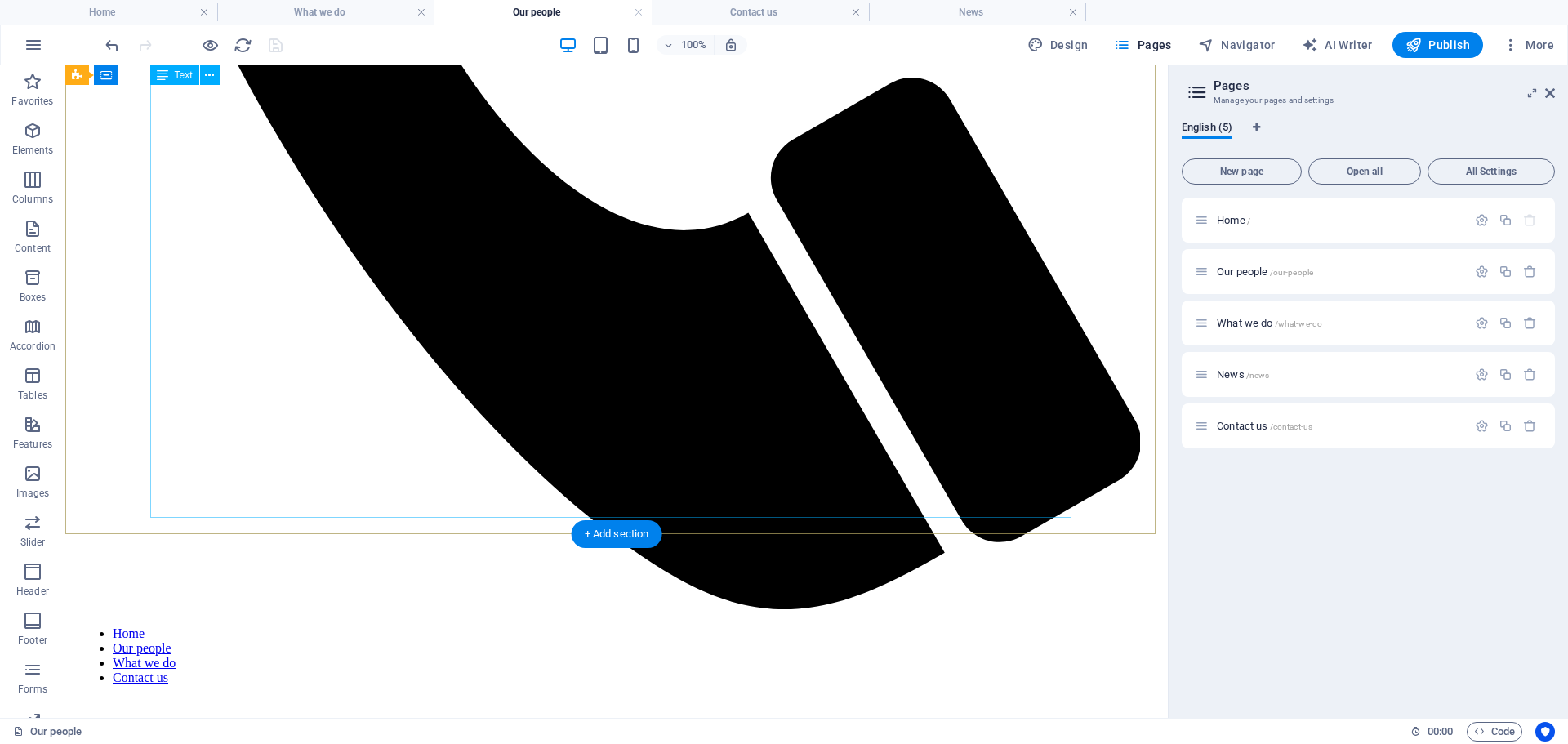 scroll, scrollTop: 0, scrollLeft: 0, axis: both 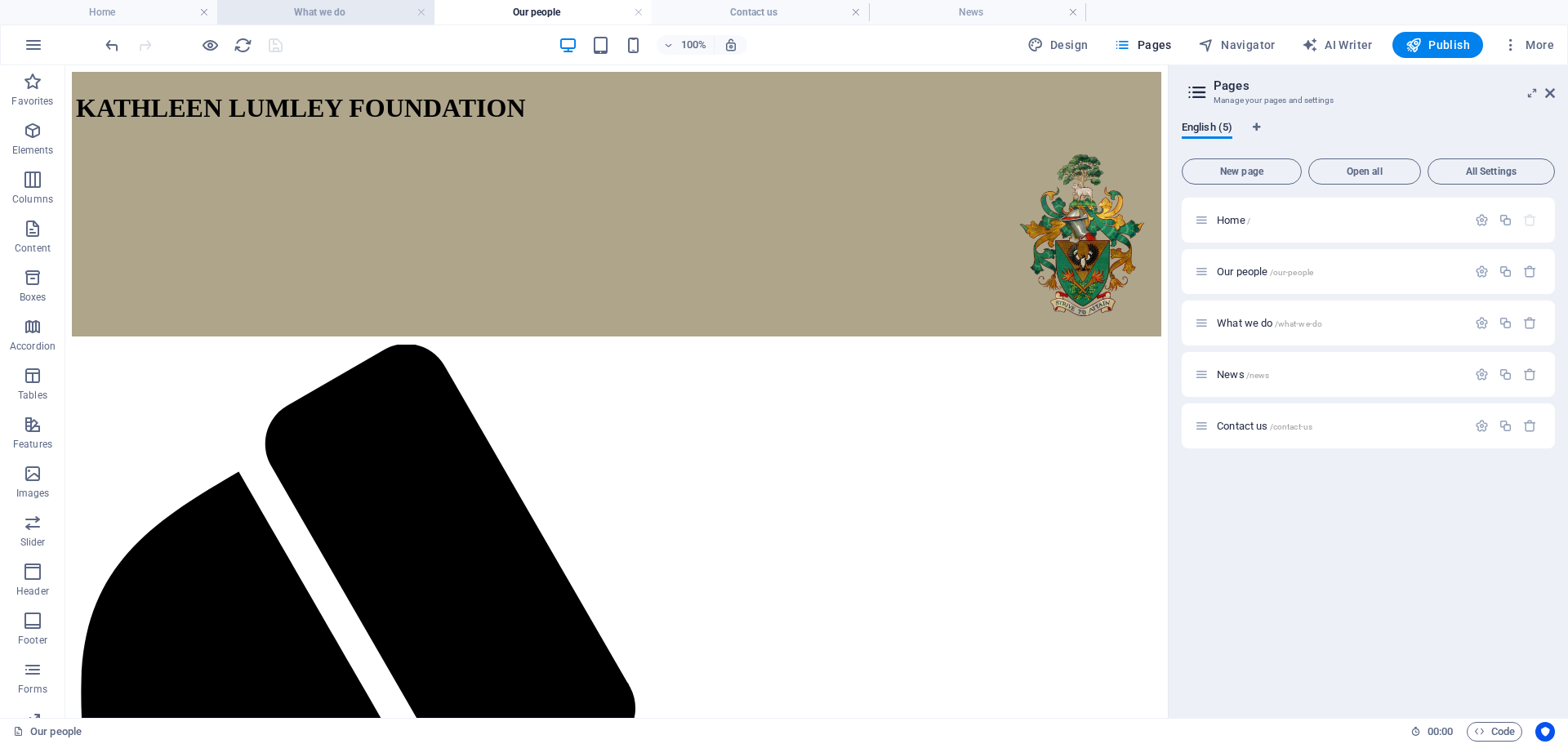 click on "What we do" at bounding box center [326, 12] 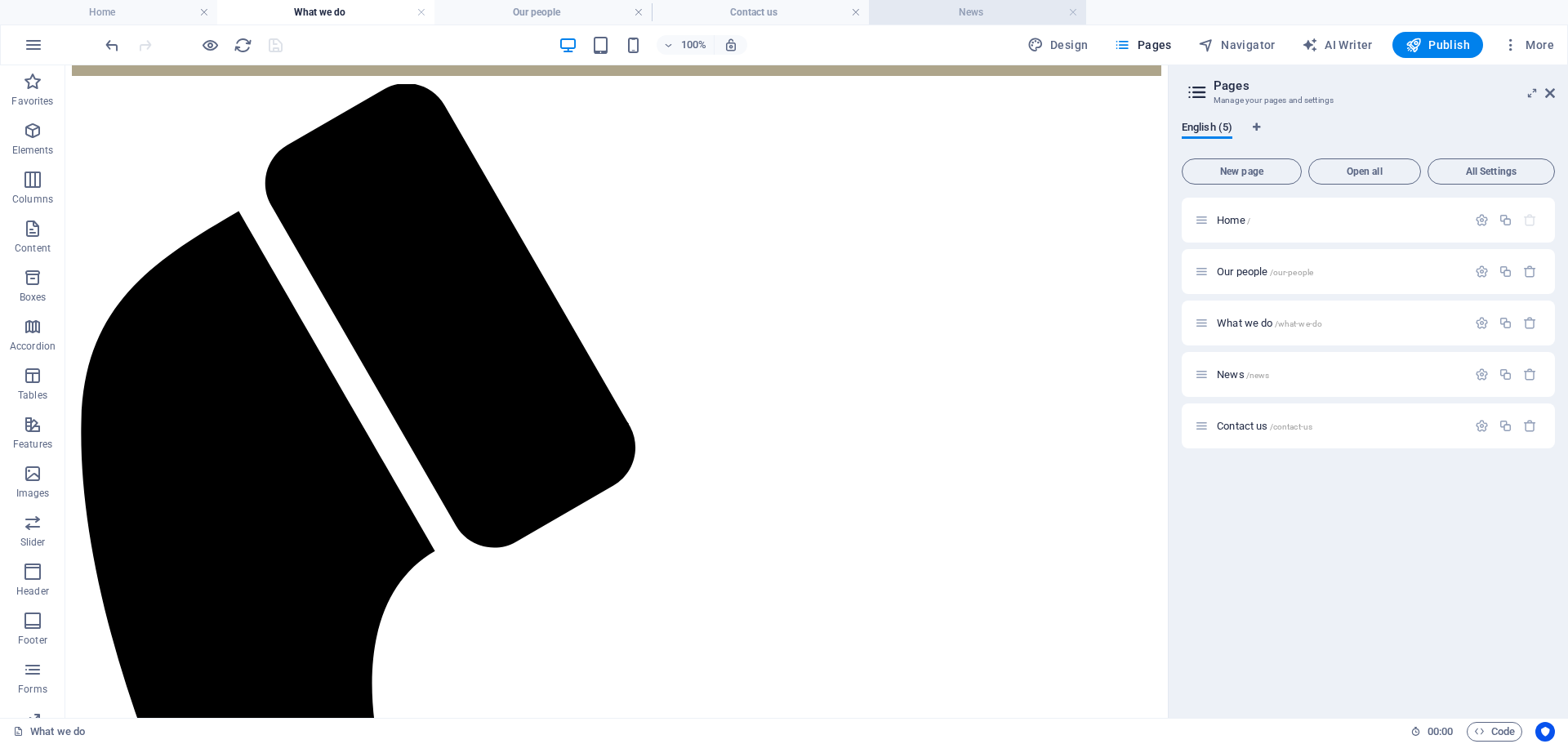 click on "News" at bounding box center (978, 12) 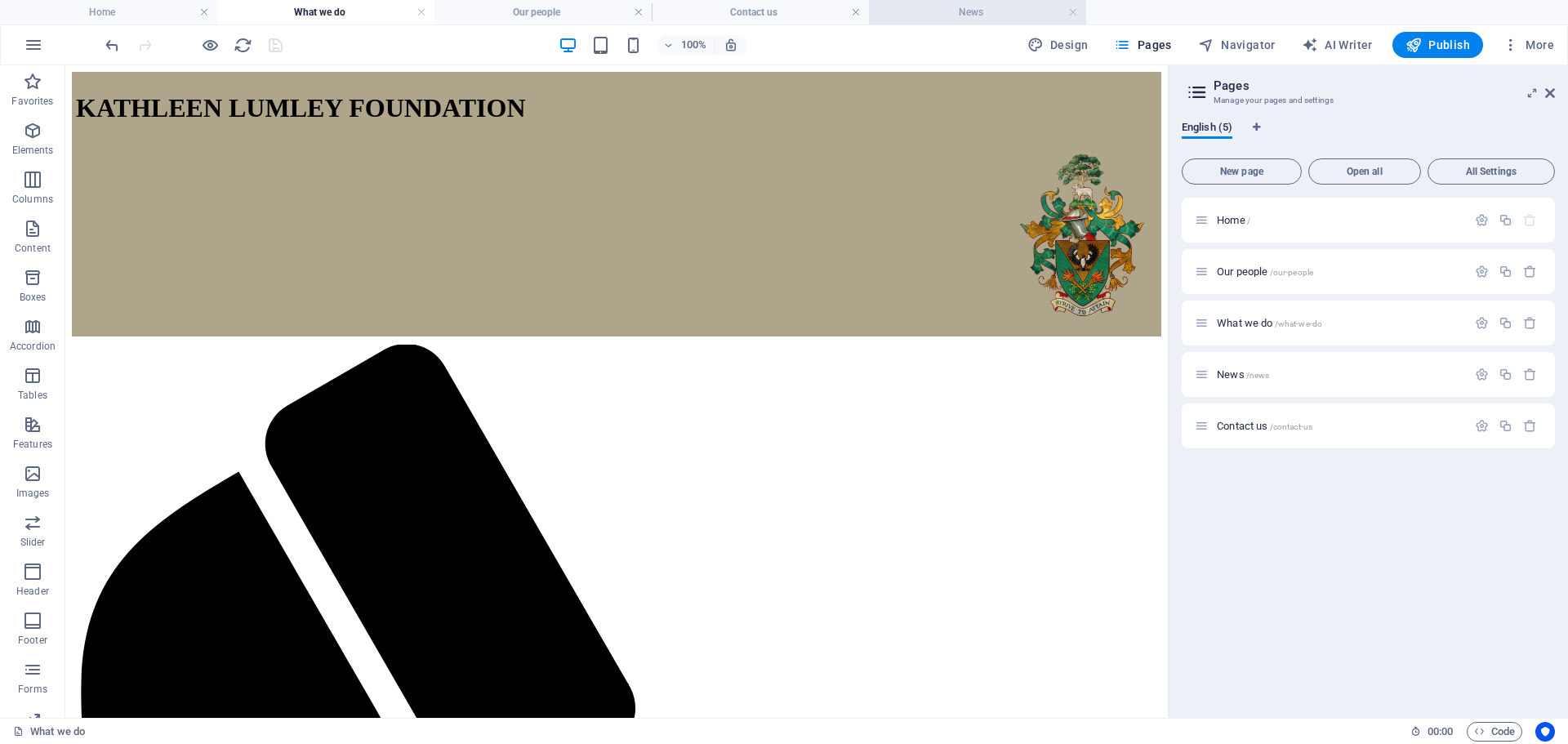 scroll, scrollTop: 274, scrollLeft: 0, axis: vertical 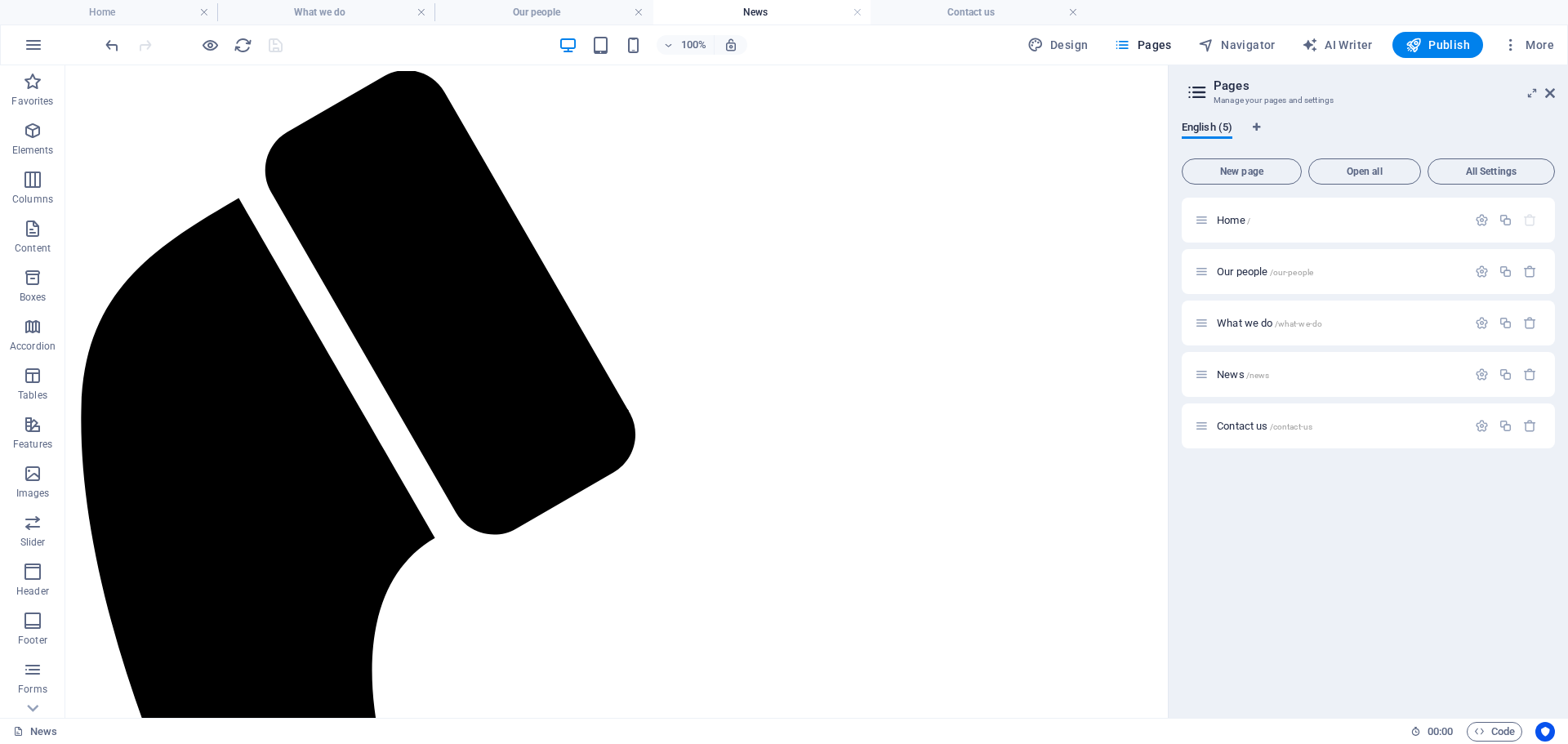 drag, startPoint x: 947, startPoint y: 16, endPoint x: 732, endPoint y: 17, distance: 215.0023 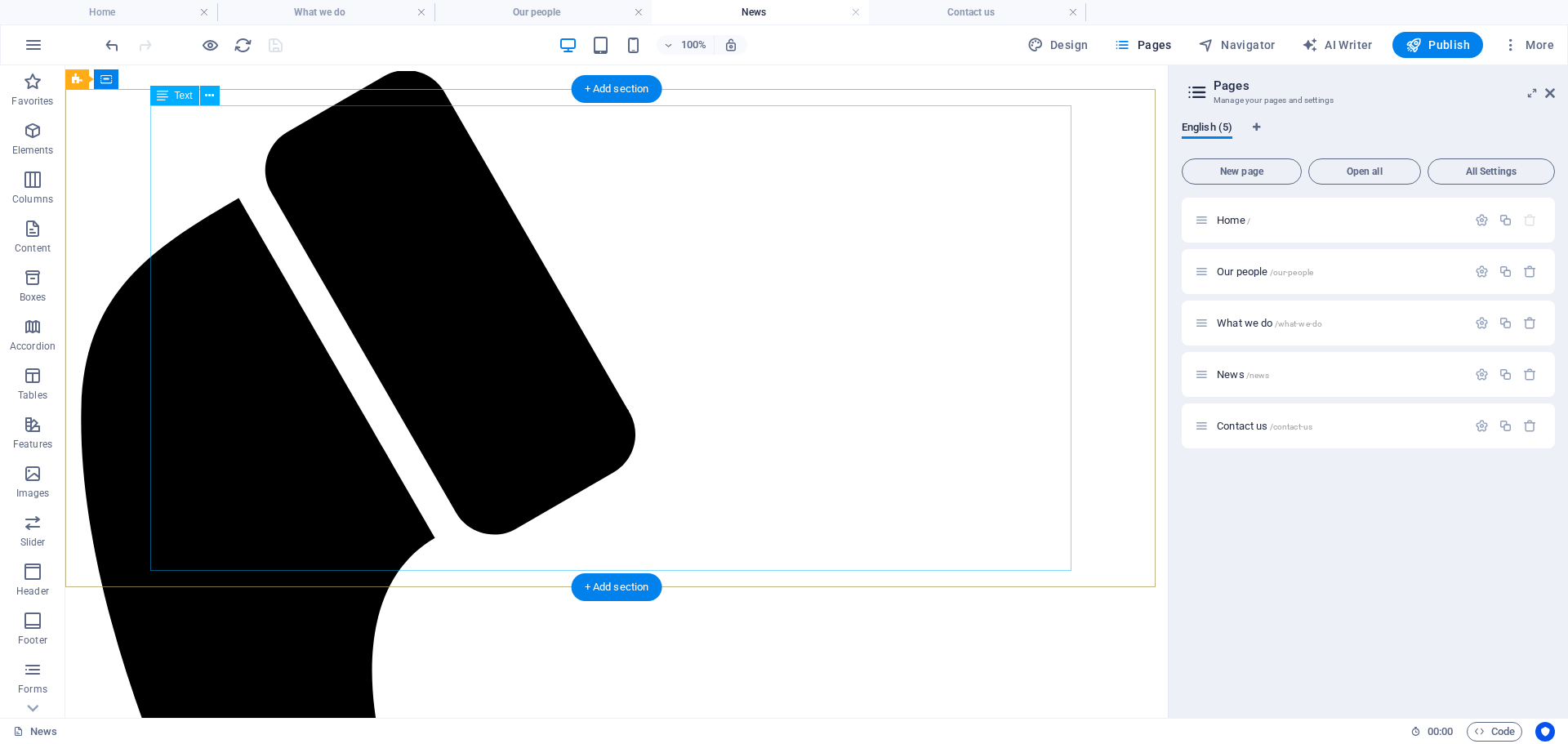 scroll, scrollTop: 0, scrollLeft: 0, axis: both 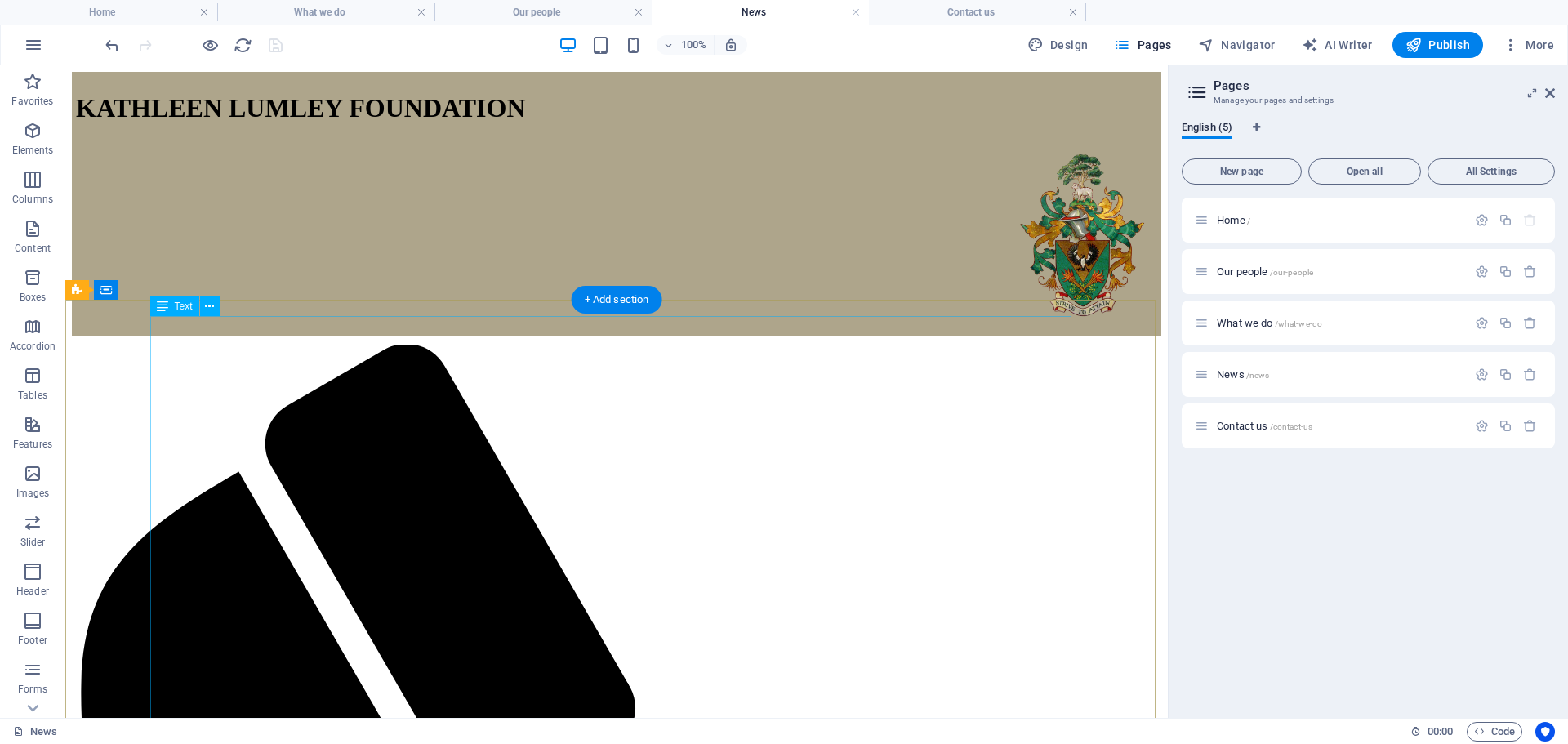 click on "WHAT WE DO Our purpose Kathleen Lumley Foundation is a perpetual foundation that seeks to: Advance cross-disciplinary study on issues that contribute to the creation of social, cultural, economic and environmental prosperity in the Asia-Pacific region. Support post-doctoral researchers and post-graduate research students, for the purposes of enhancing their connection, wellbeing and academic achievement. We do this through providing scholarships and grants to post-doctoral researchers, and students enrolled in a post-graduate degree by research, connected to one of the public universities in South Australia. Our values Collaboration, Community, Equity, Excellence, Impact, Innovation Our programs In 2026, the Foundation will provide named, multi-year top-up scholarships to support students commencing a PhD in any field that:  A ligns with at least three or four of the Sustainable Development Goals, and  Has the potential to contribute to systemic change for health access and welfare outcomes." at bounding box center (617, 2183) 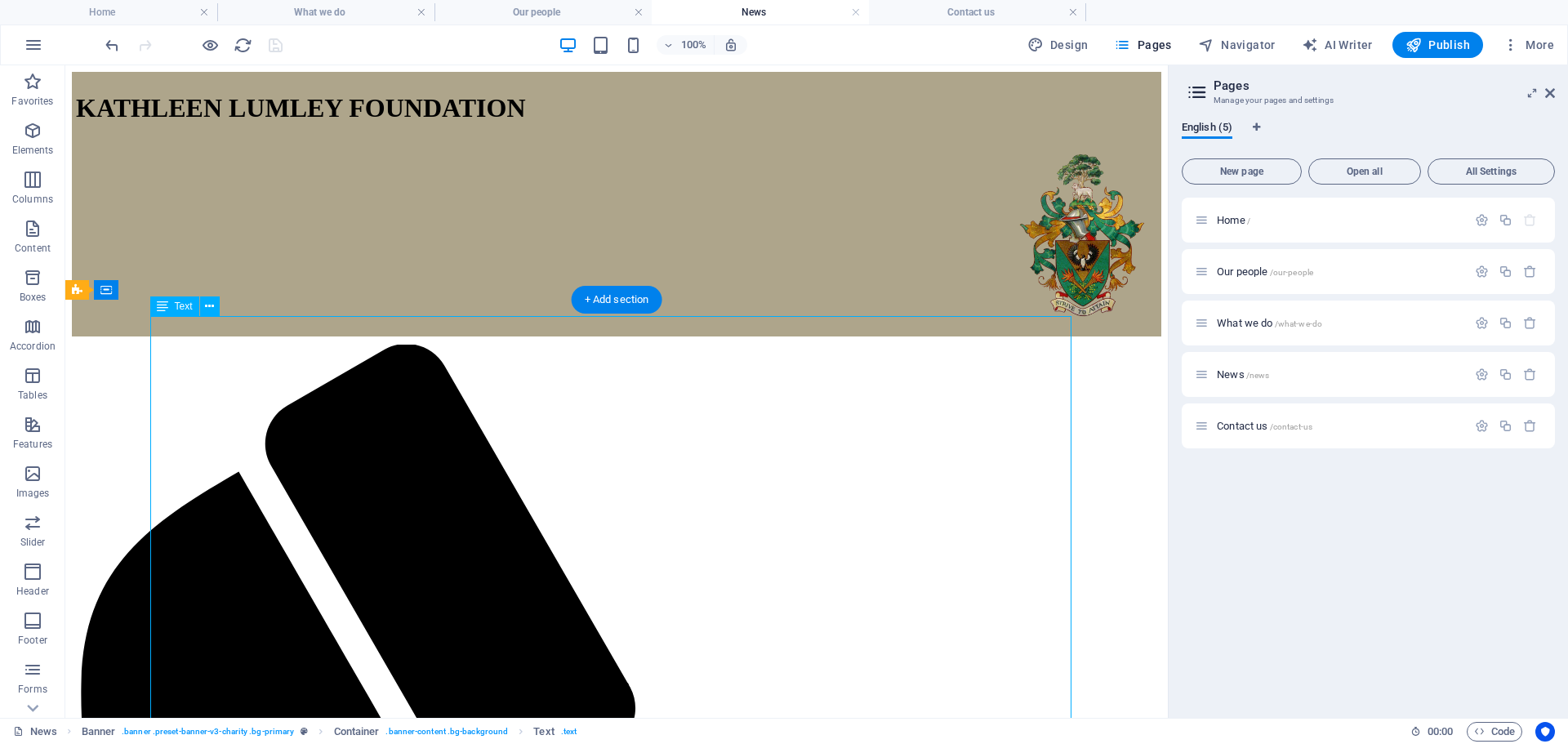 click on "WHAT WE DO Our purpose Kathleen Lumley Foundation is a perpetual foundation that seeks to: Advance cross-disciplinary study on issues that contribute to the creation of social, cultural, economic and environmental prosperity in the Asia-Pacific region. Support post-doctoral researchers and post-graduate research students, for the purposes of enhancing their connection, wellbeing and academic achievement. We do this through providing scholarships and grants to post-doctoral researchers, and students enrolled in a post-graduate degree by research, connected to one of the public universities in South Australia. Our values Collaboration, Community, Equity, Excellence, Impact, Innovation Our programs In 2026, the Foundation will provide named, multi-year top-up scholarships to support students commencing a PhD in any field that:  A ligns with at least three or four of the Sustainable Development Goals, and  Has the potential to contribute to systemic change for health access and welfare outcomes." at bounding box center (617, 2183) 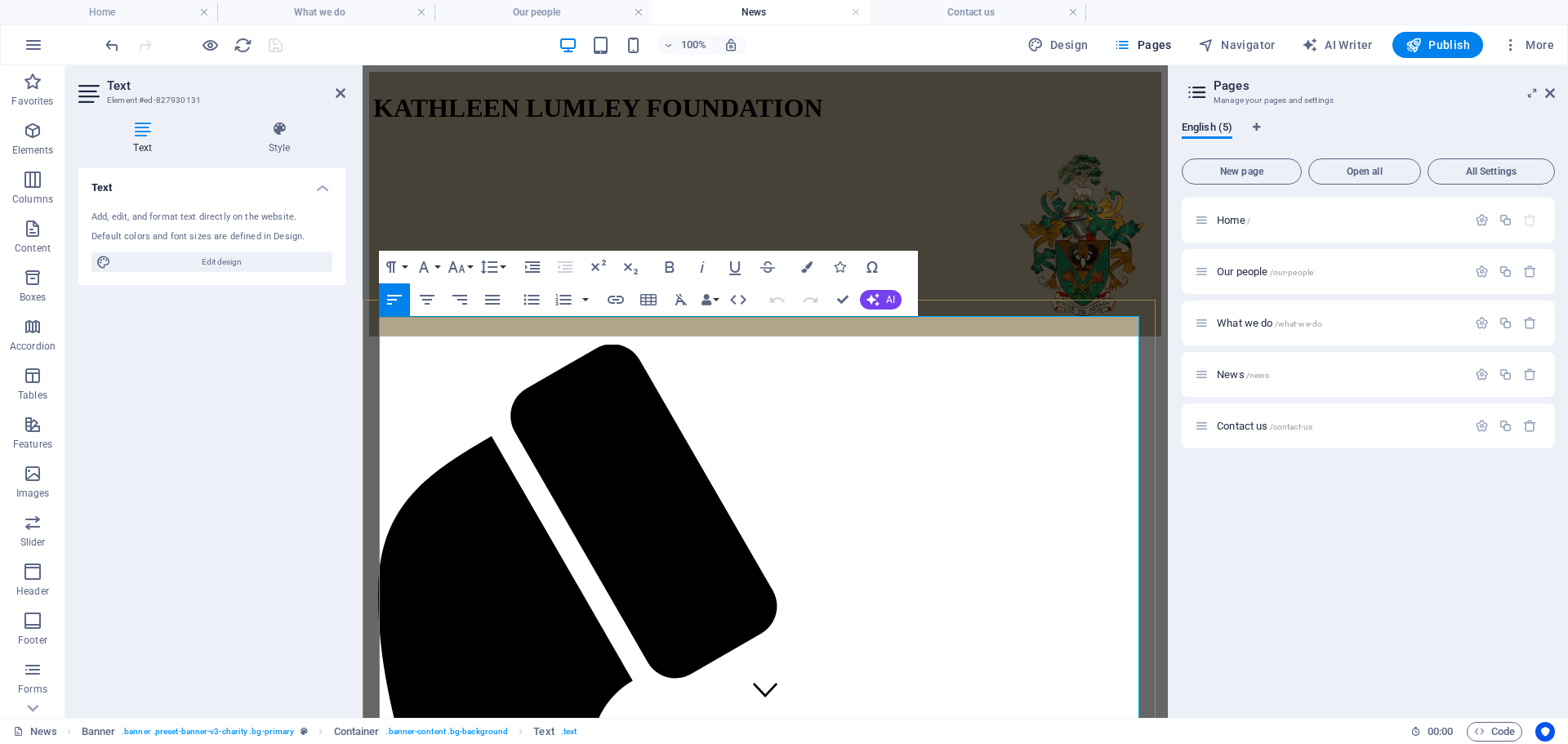 click on "WHAT WE DO" at bounding box center (765, 1509) 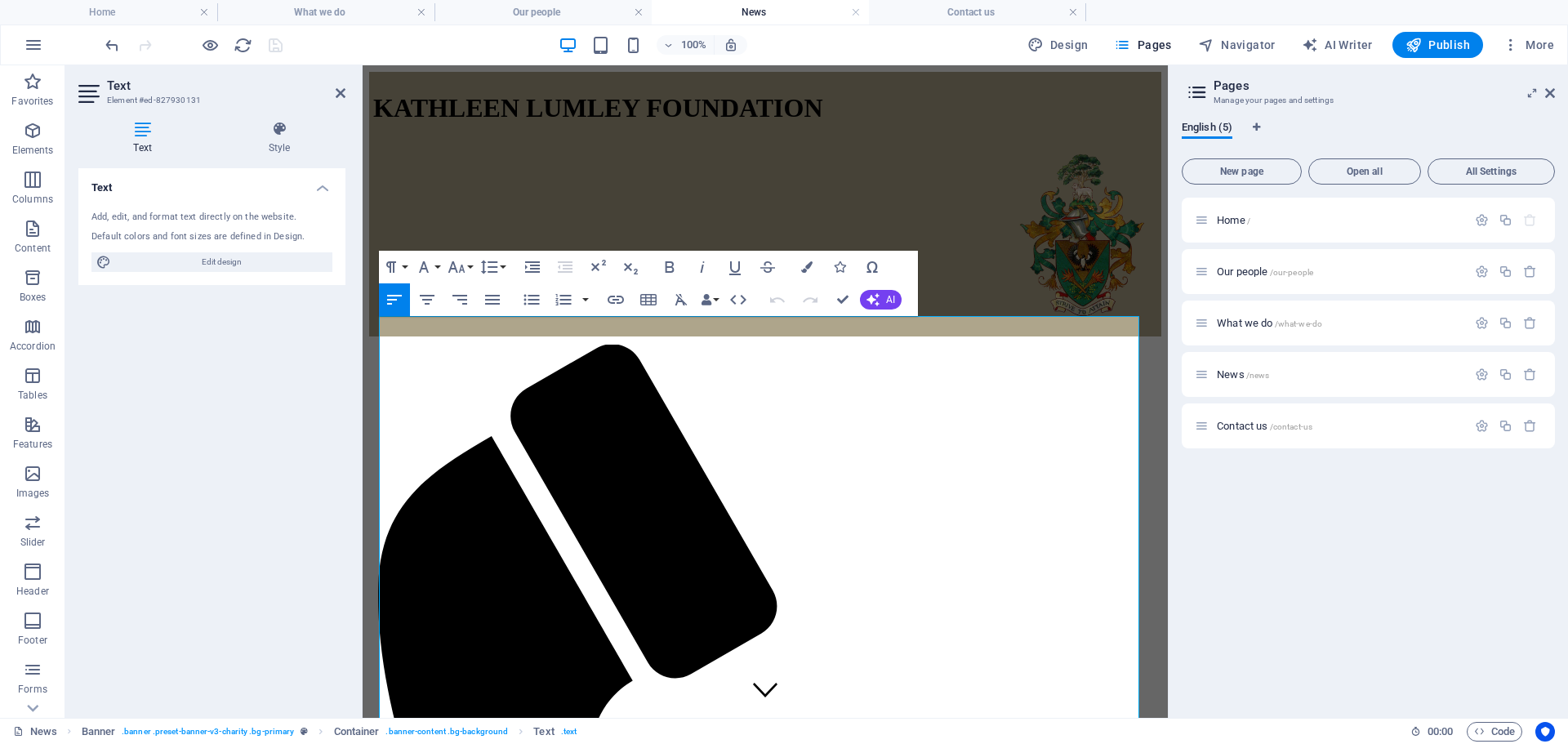 drag, startPoint x: 506, startPoint y: 344, endPoint x: 361, endPoint y: 336, distance: 145.22052 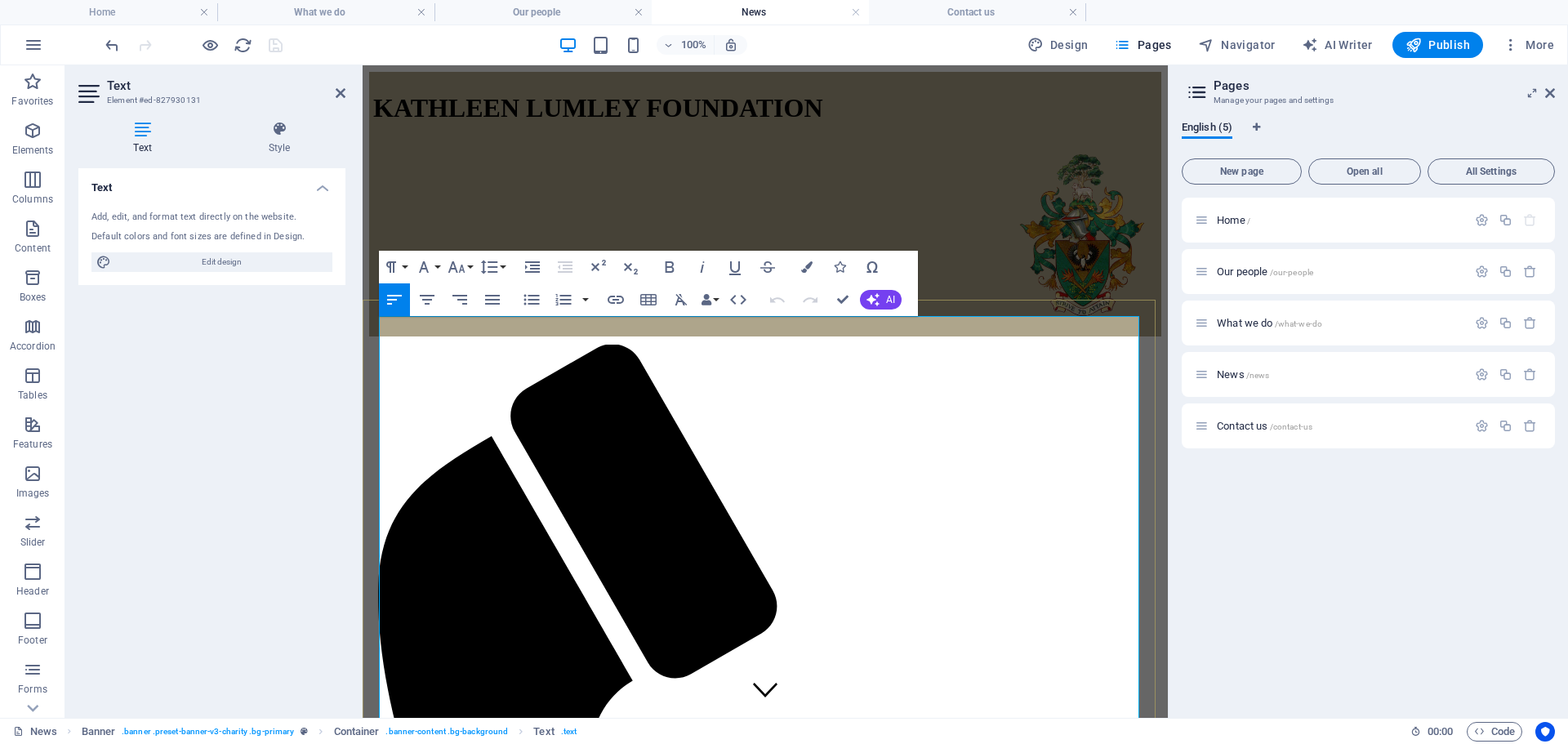 type 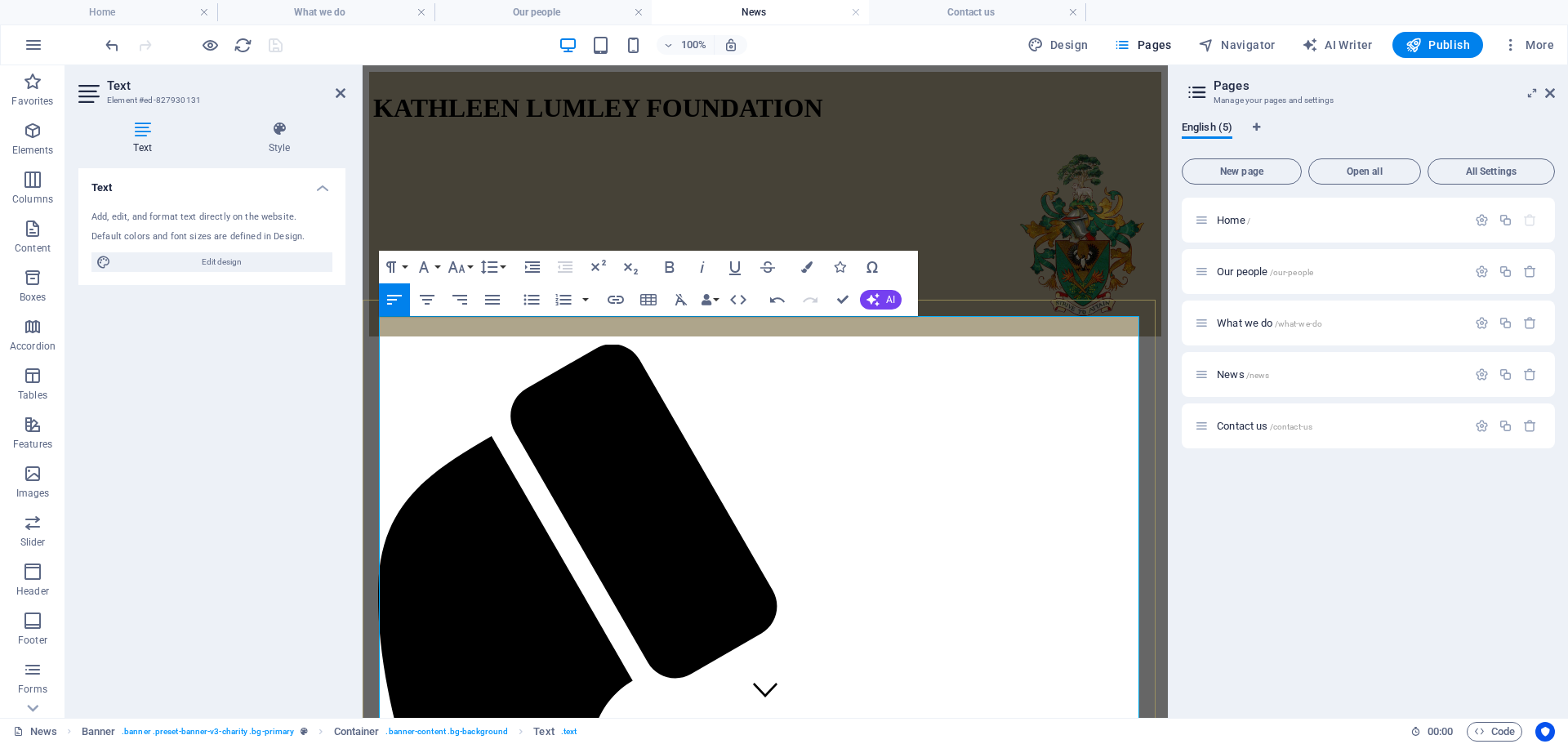 drag, startPoint x: 473, startPoint y: 372, endPoint x: 382, endPoint y: 379, distance: 91.26883 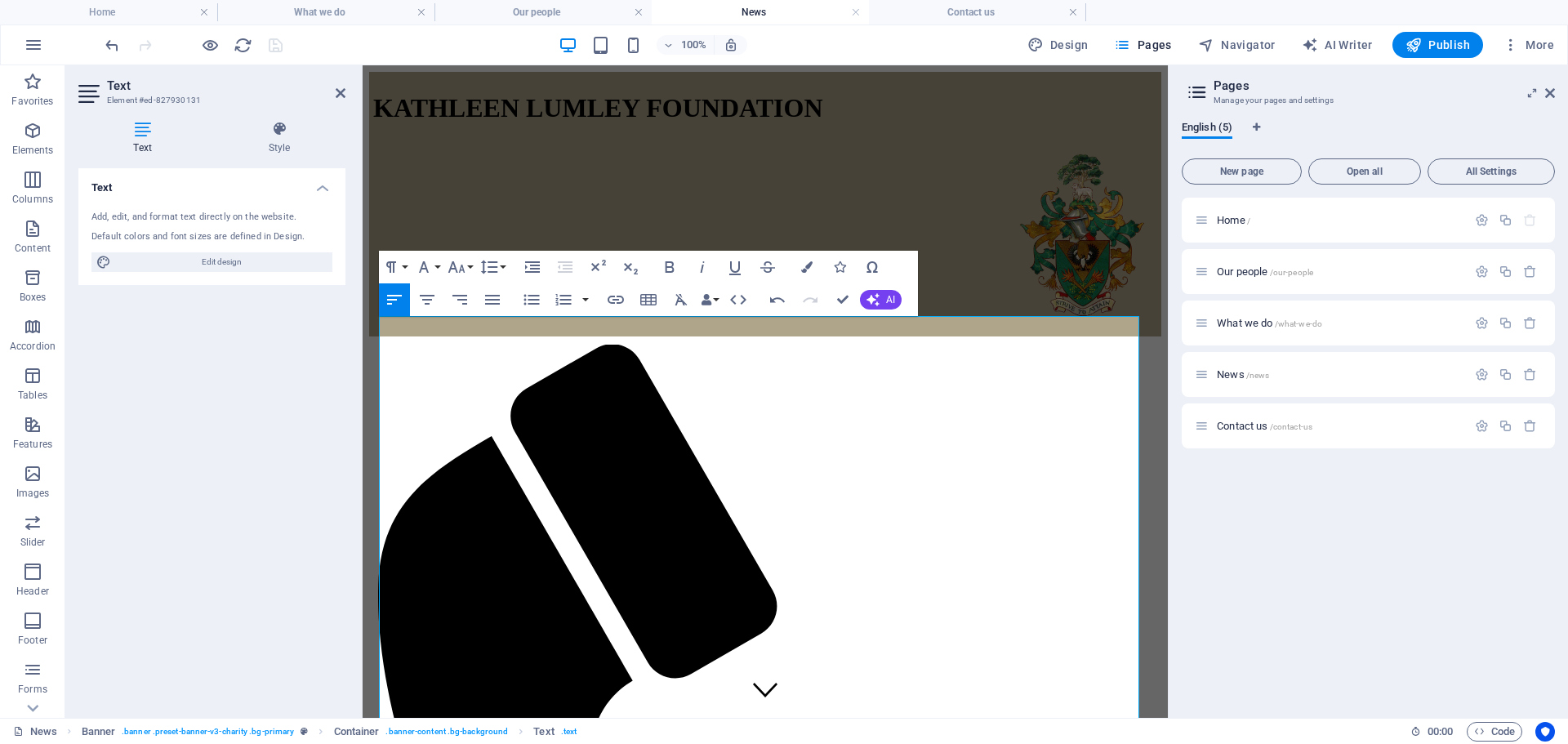 drag, startPoint x: 410, startPoint y: 599, endPoint x: 360, endPoint y: 602, distance: 50.089919 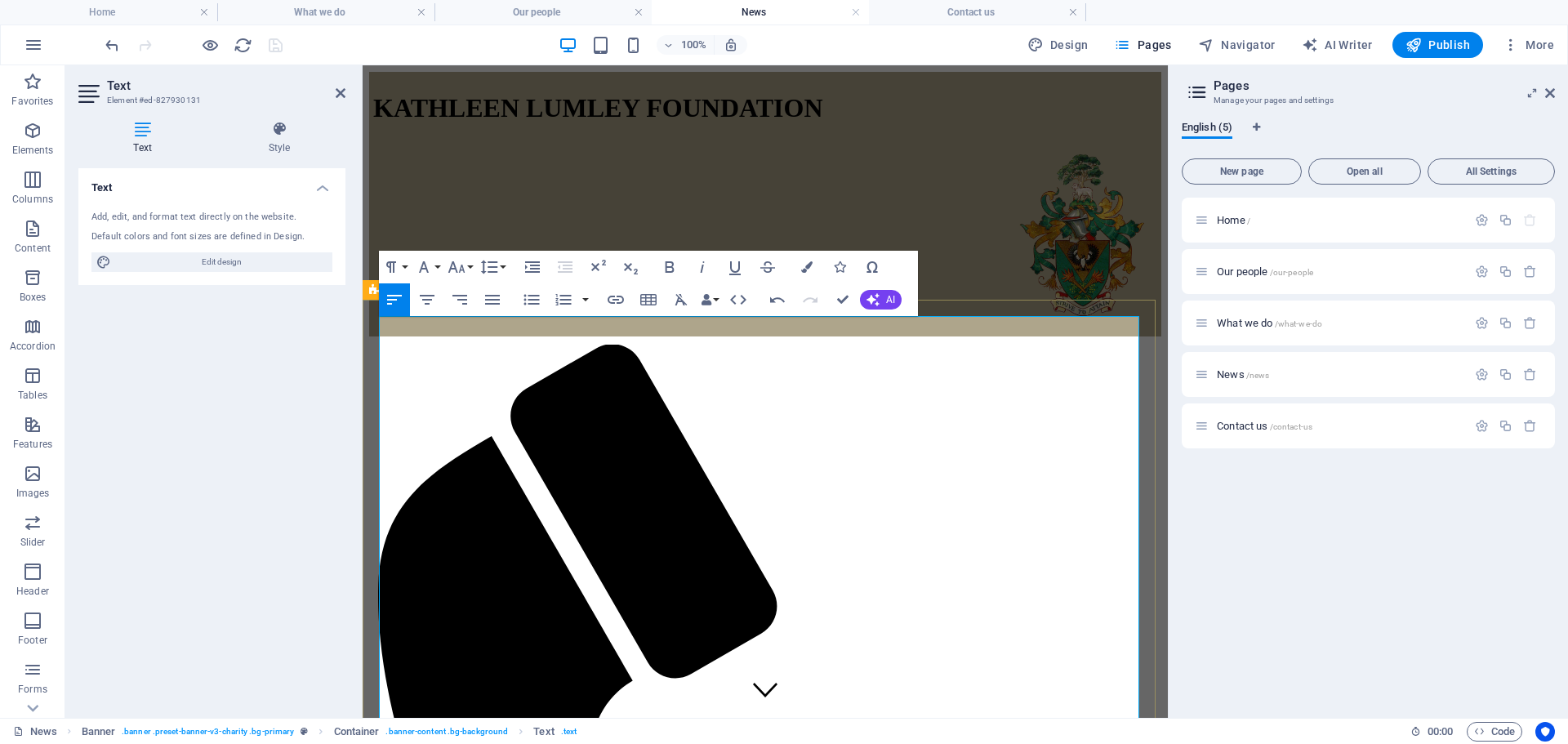 drag, startPoint x: 544, startPoint y: 553, endPoint x: 376, endPoint y: 404, distance: 224.5551 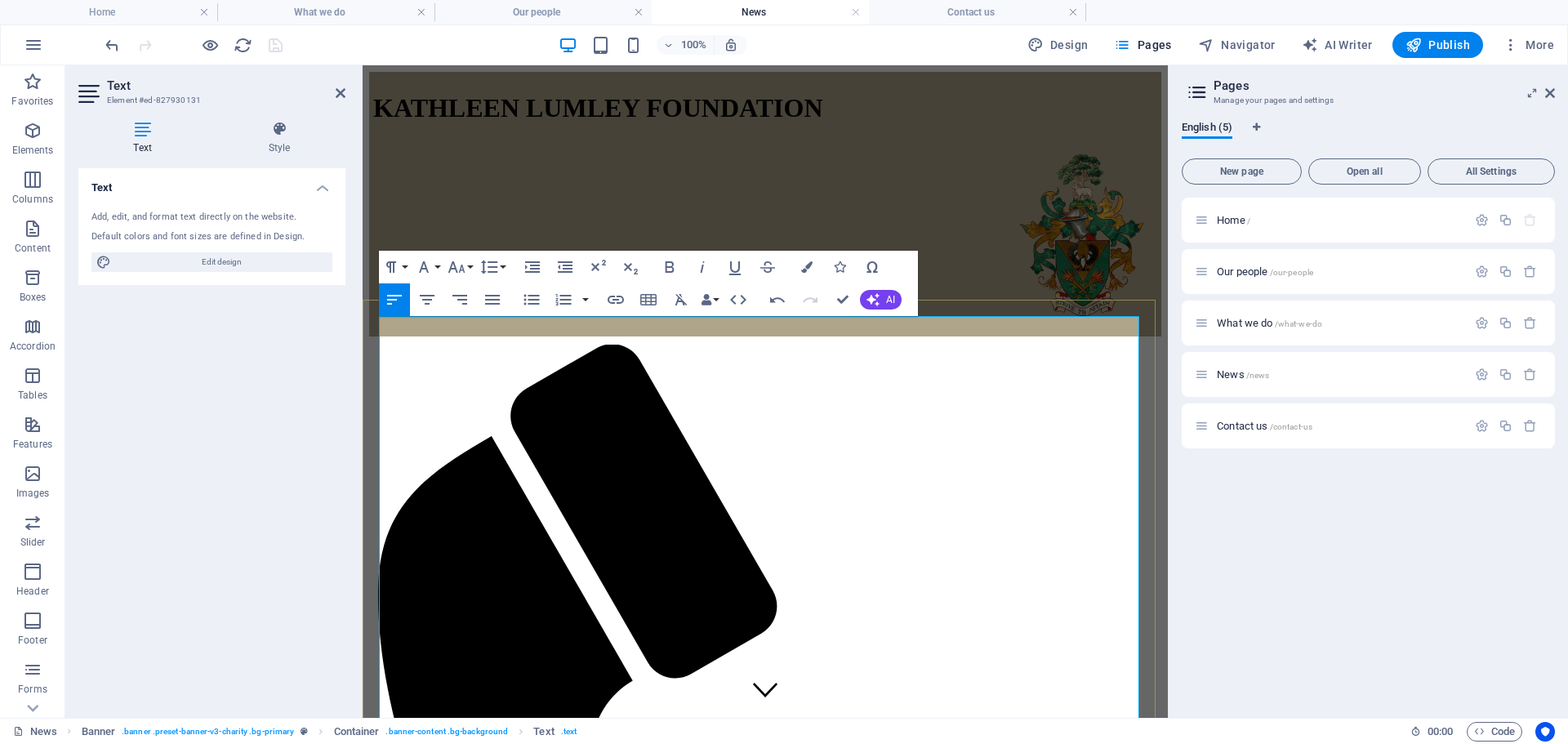 click at bounding box center [765, 1732] 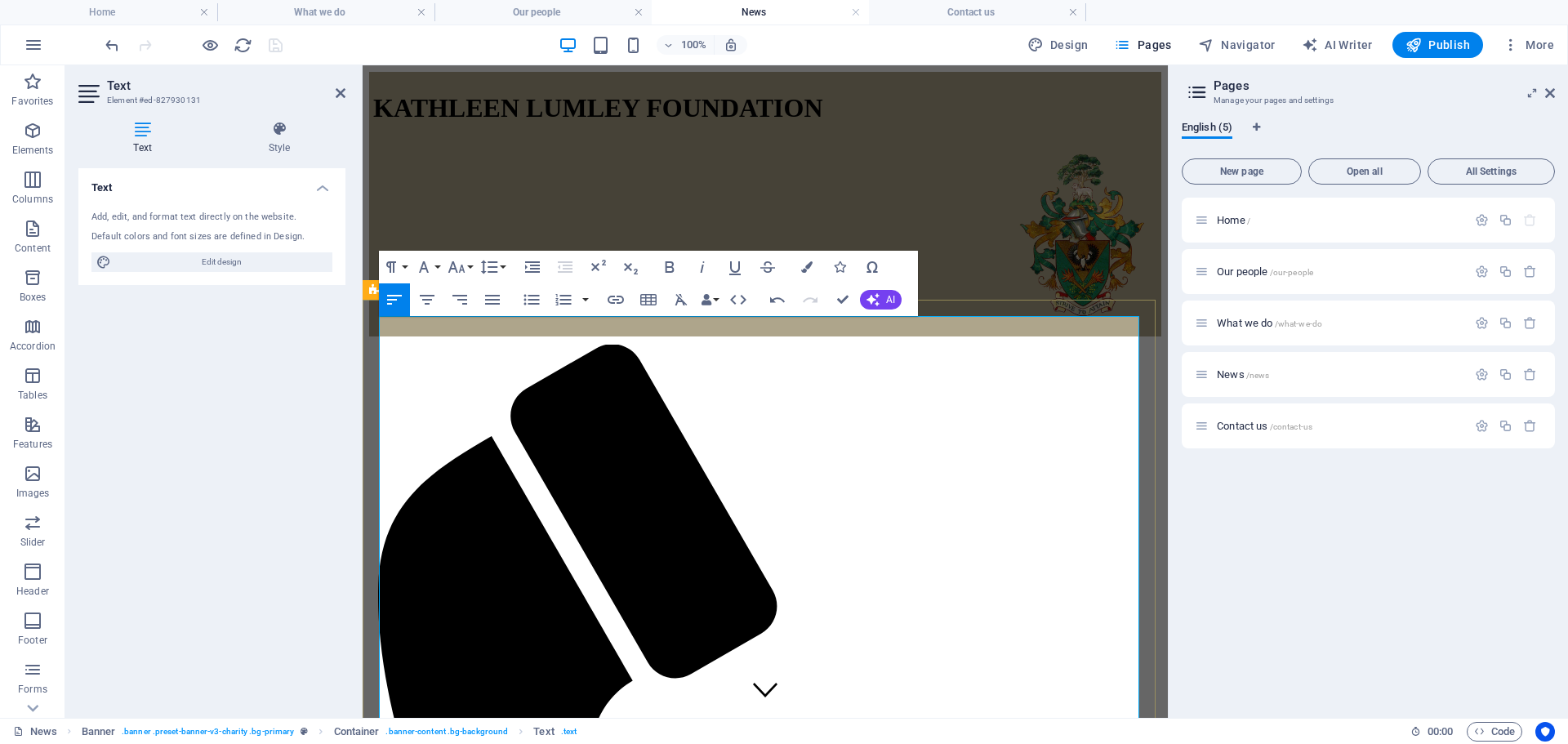 drag, startPoint x: 663, startPoint y: 566, endPoint x: 366, endPoint y: 435, distance: 324.60746 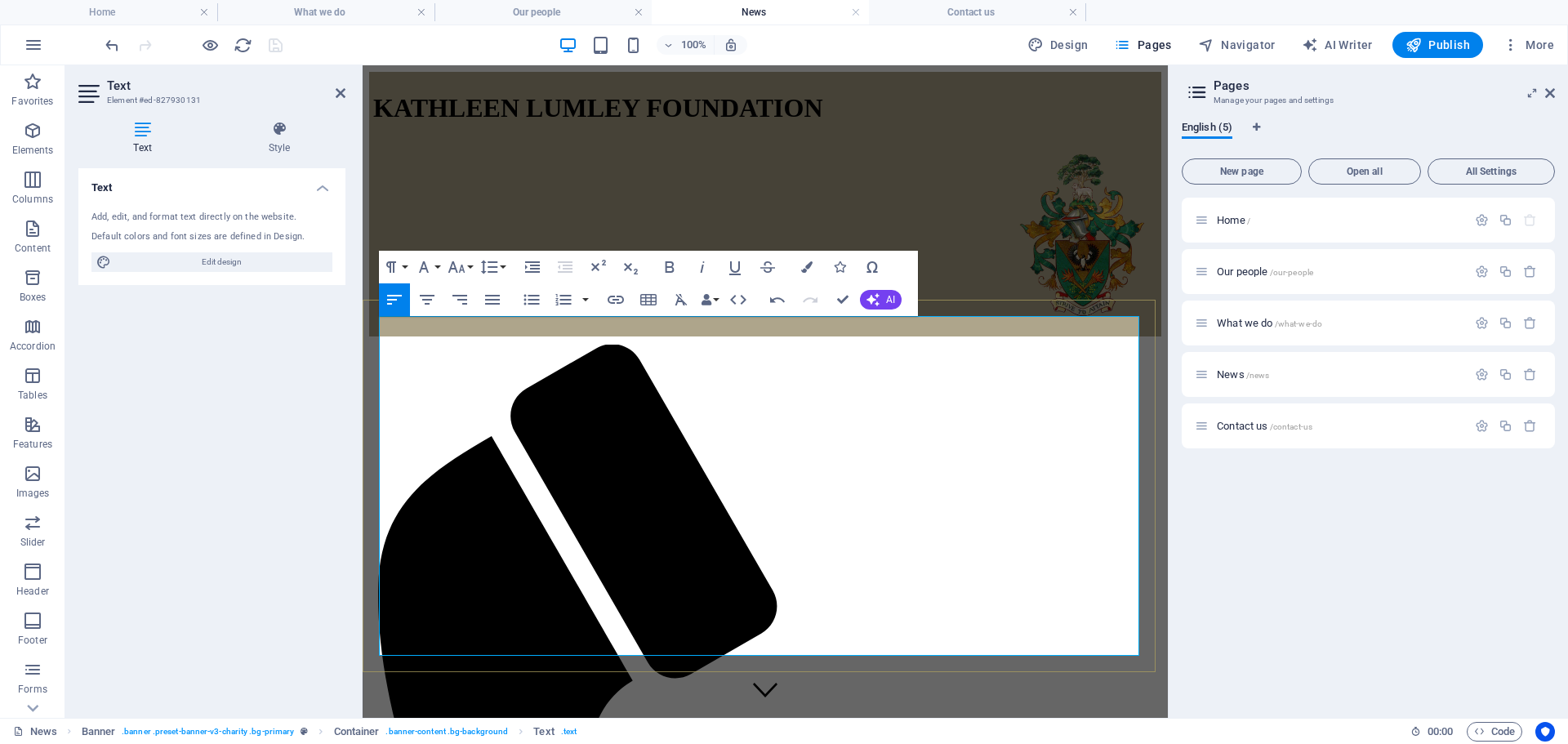 drag, startPoint x: 380, startPoint y: 494, endPoint x: 913, endPoint y: 639, distance: 552.3713 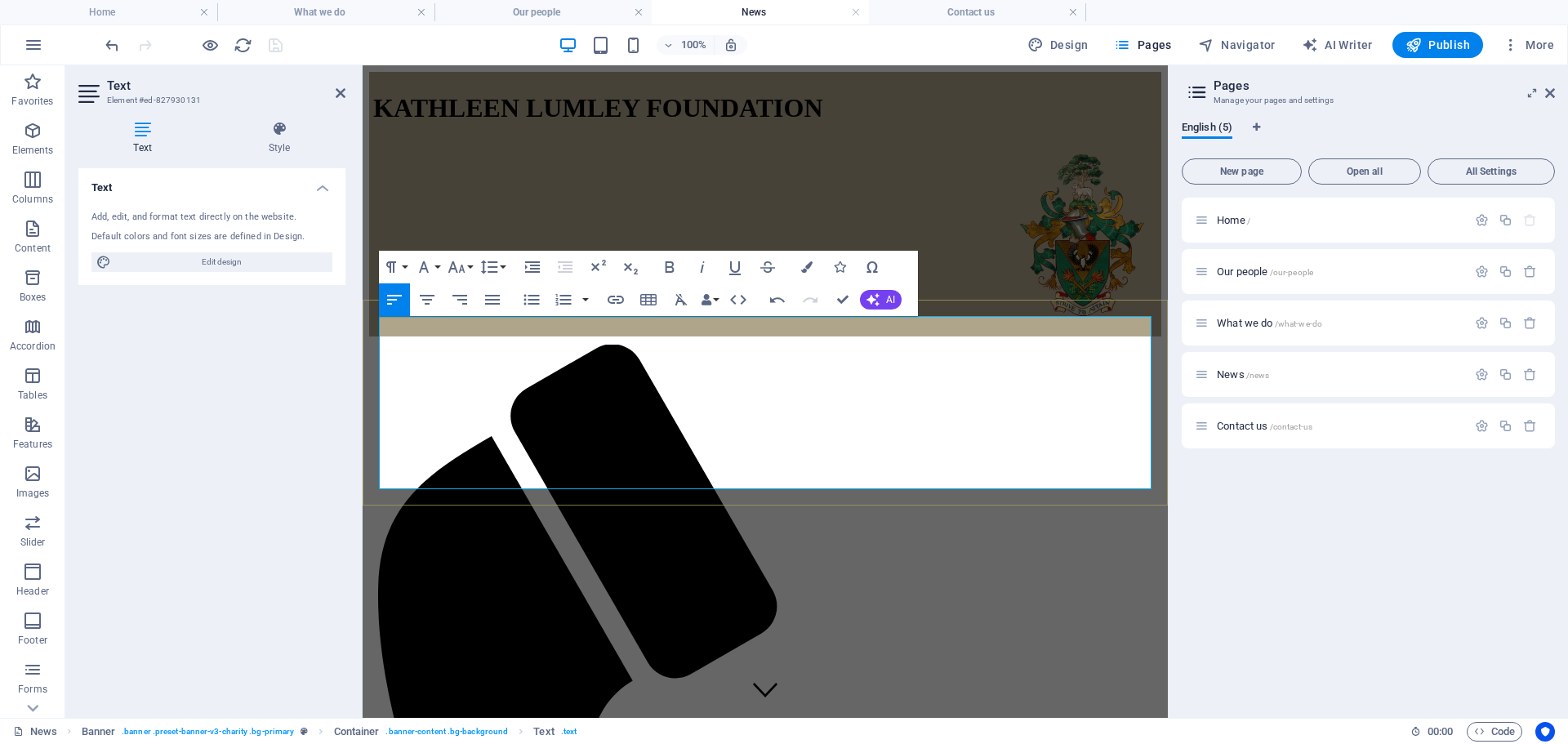drag, startPoint x: 704, startPoint y: 458, endPoint x: 379, endPoint y: 464, distance: 325.05538 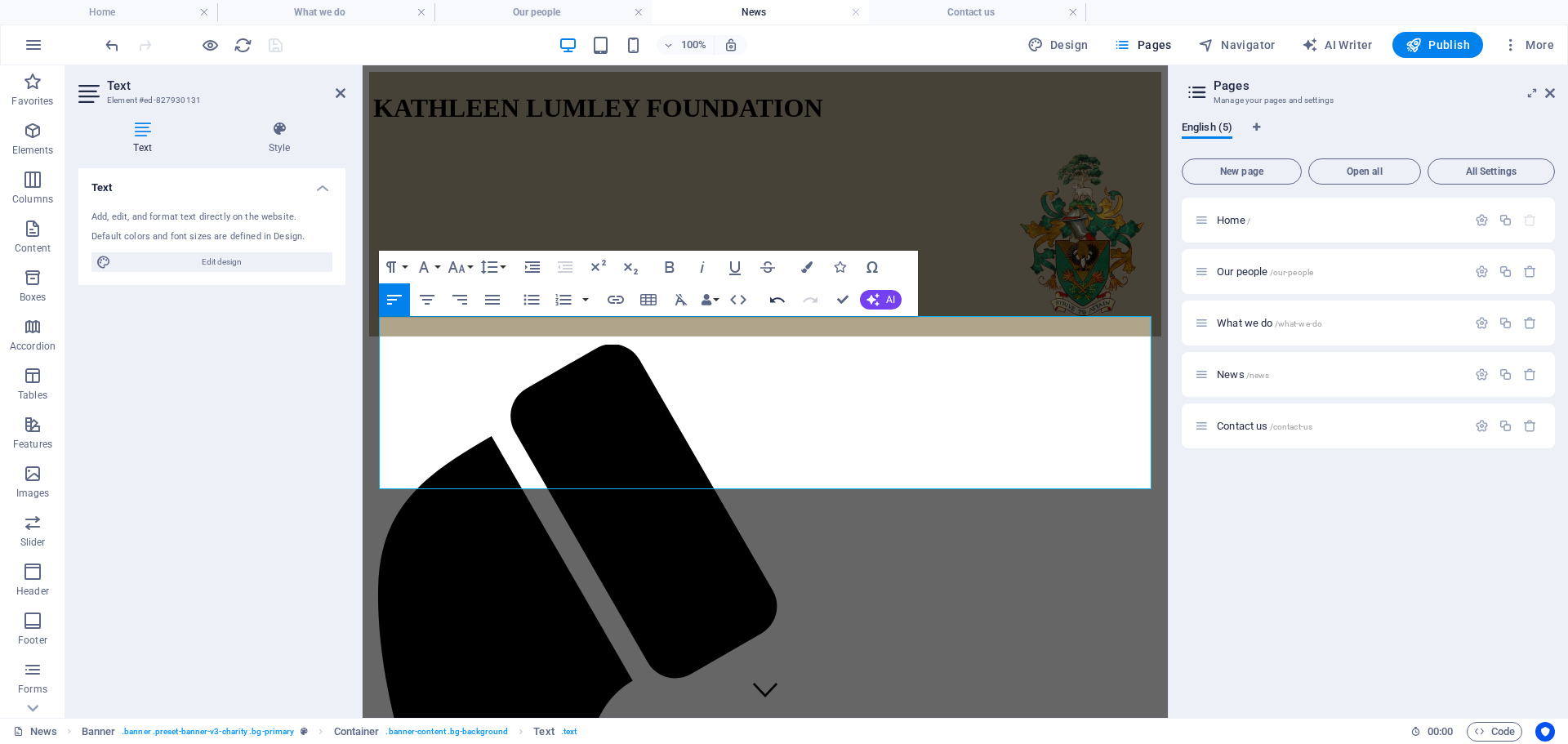 click 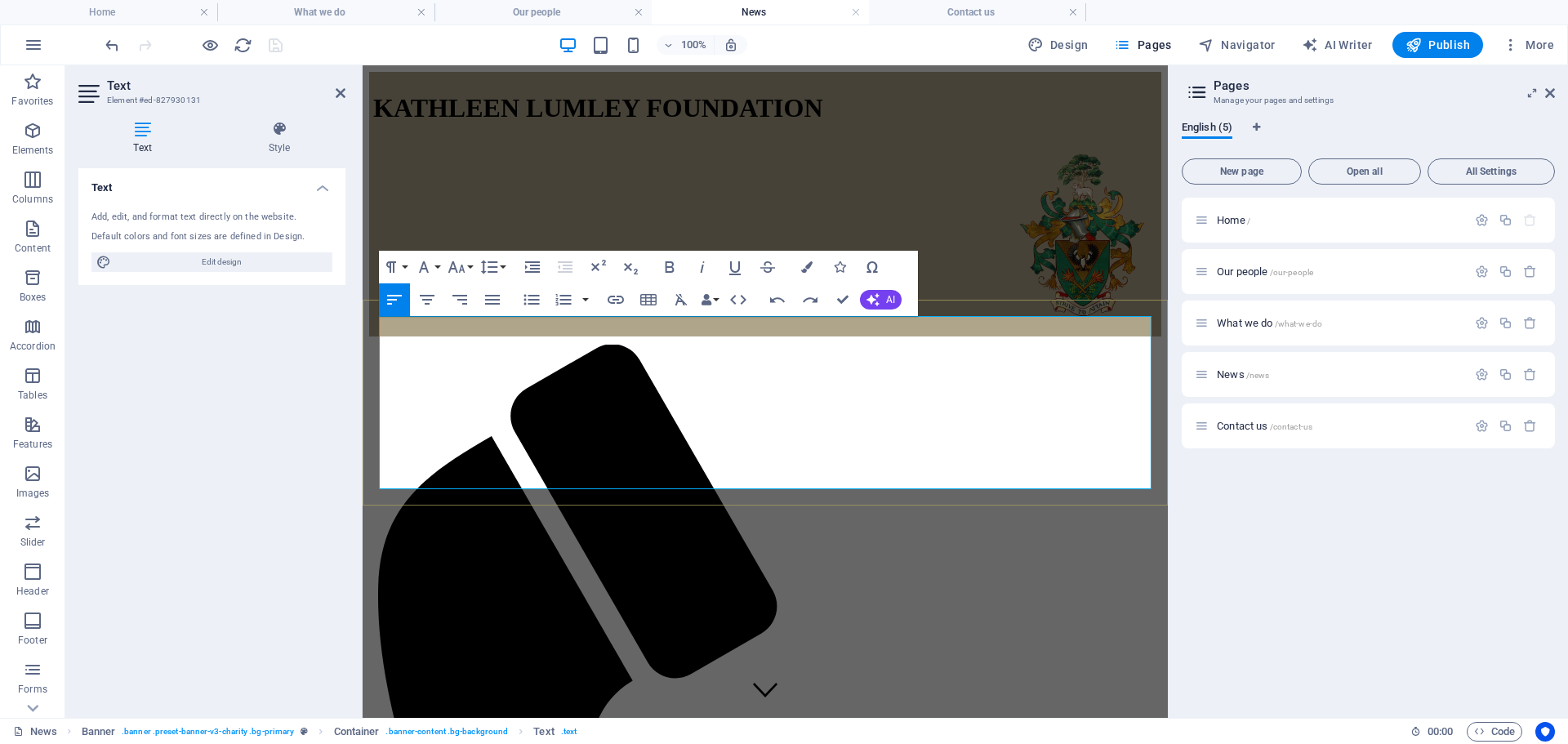 click on "Collaboration, Community, Equity, Excellence, Impact, Innovation" at bounding box center (560, 1695) 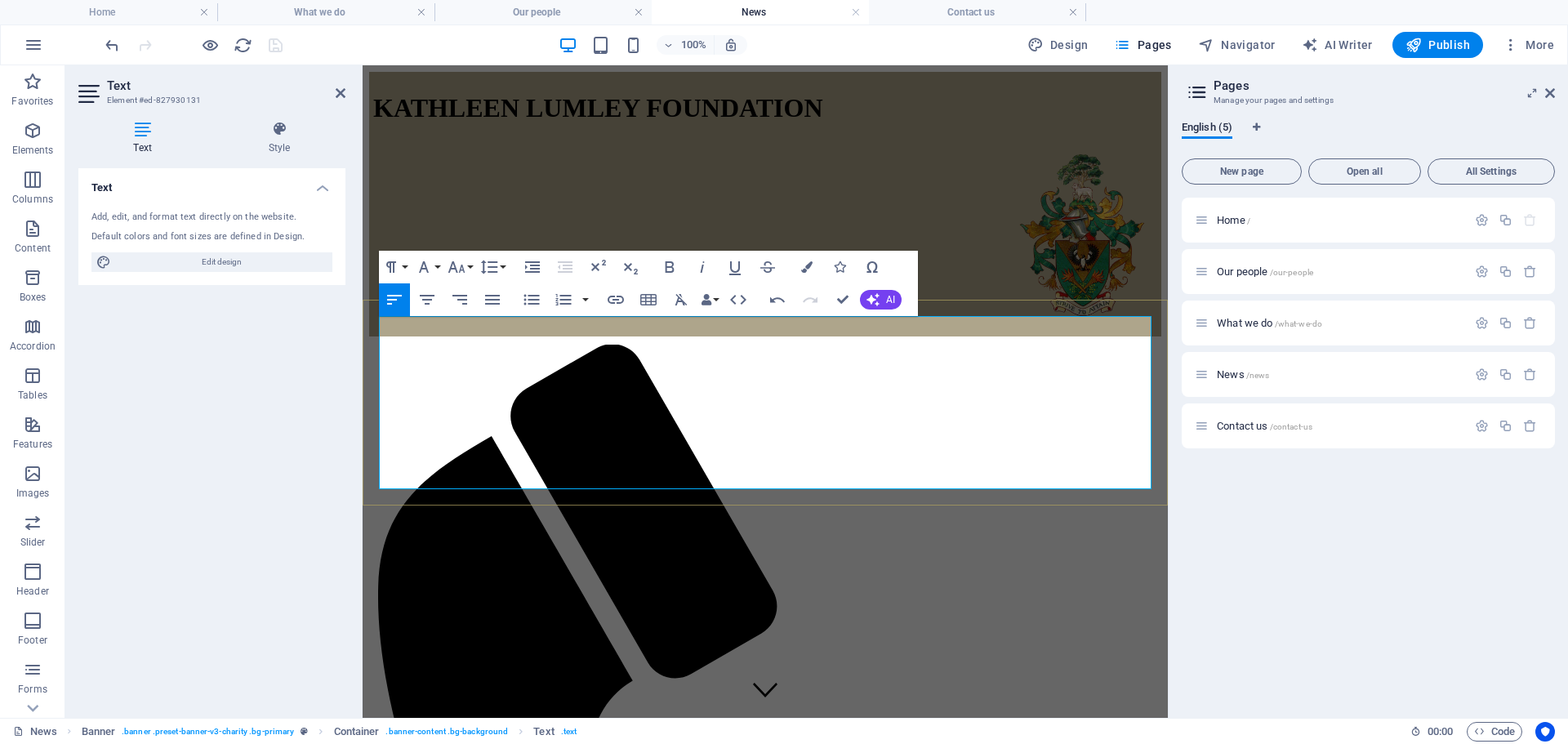 click on "CKathleen Lumley Foundation  ollaboration, Community, Equity, Excellence, Impact, Innovation" at bounding box center (644, 1695) 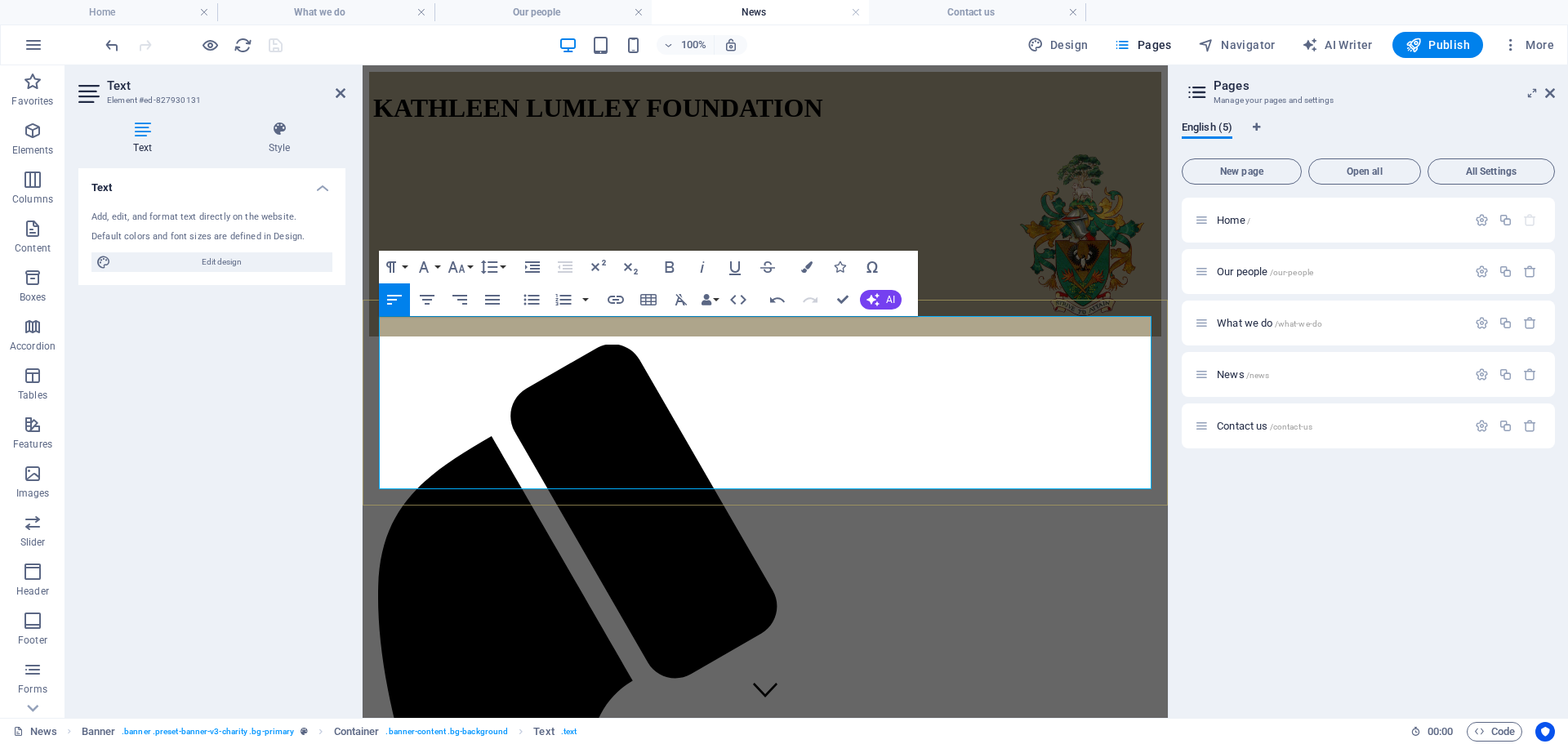 drag, startPoint x: 528, startPoint y: 460, endPoint x: 840, endPoint y: 462, distance: 312.00641 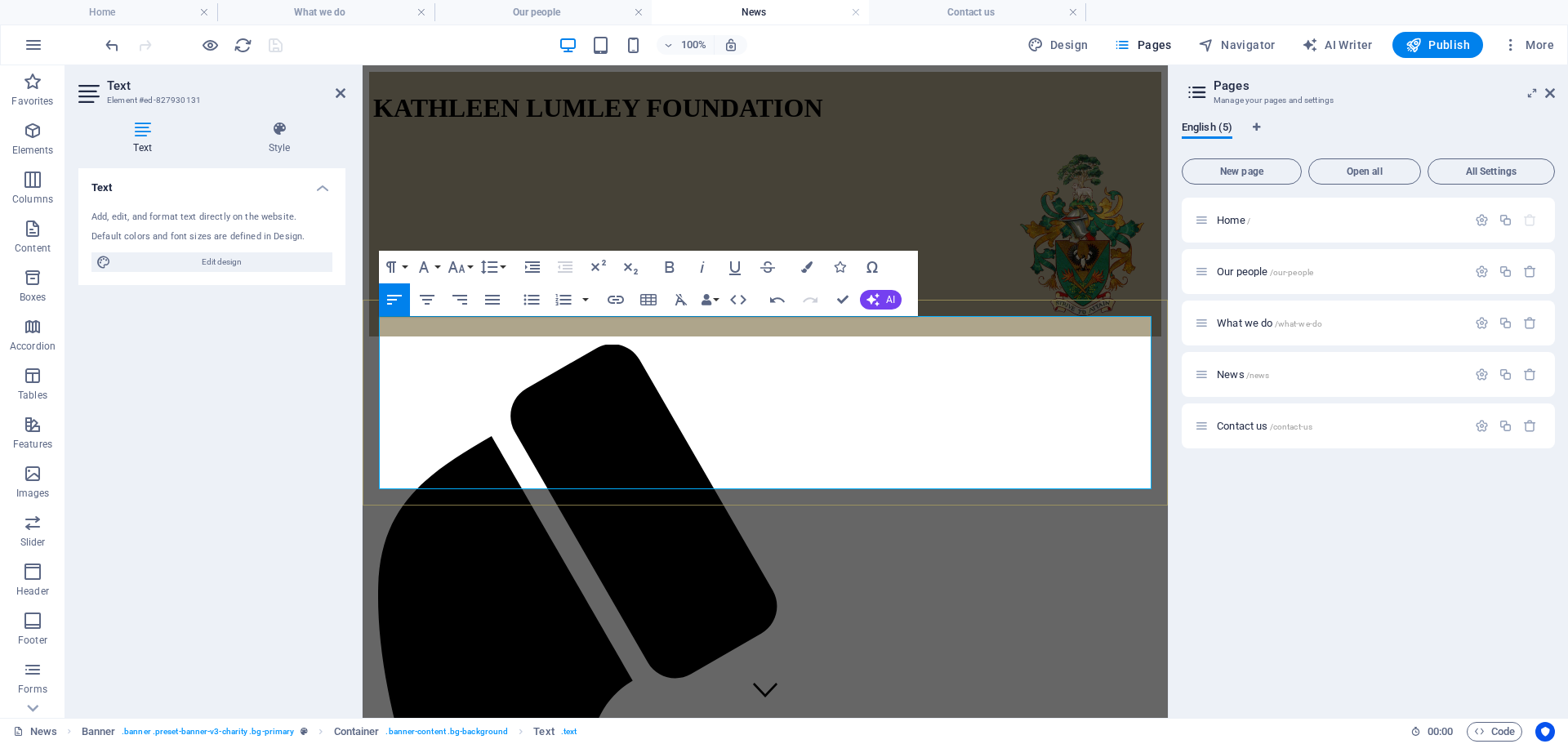 click on "Kathleen Lumley FoundationAnnual" at bounding box center (482, 1695) 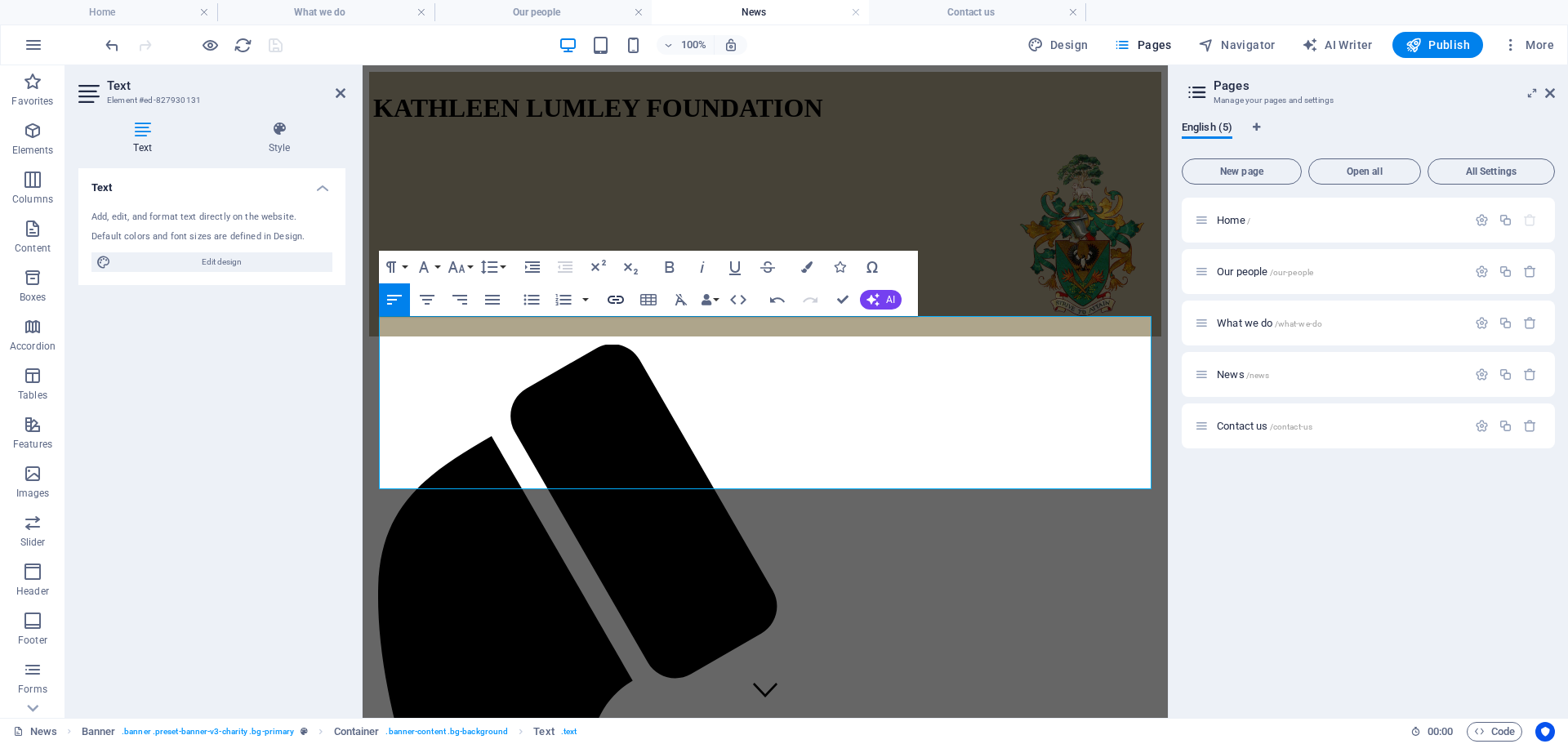 click 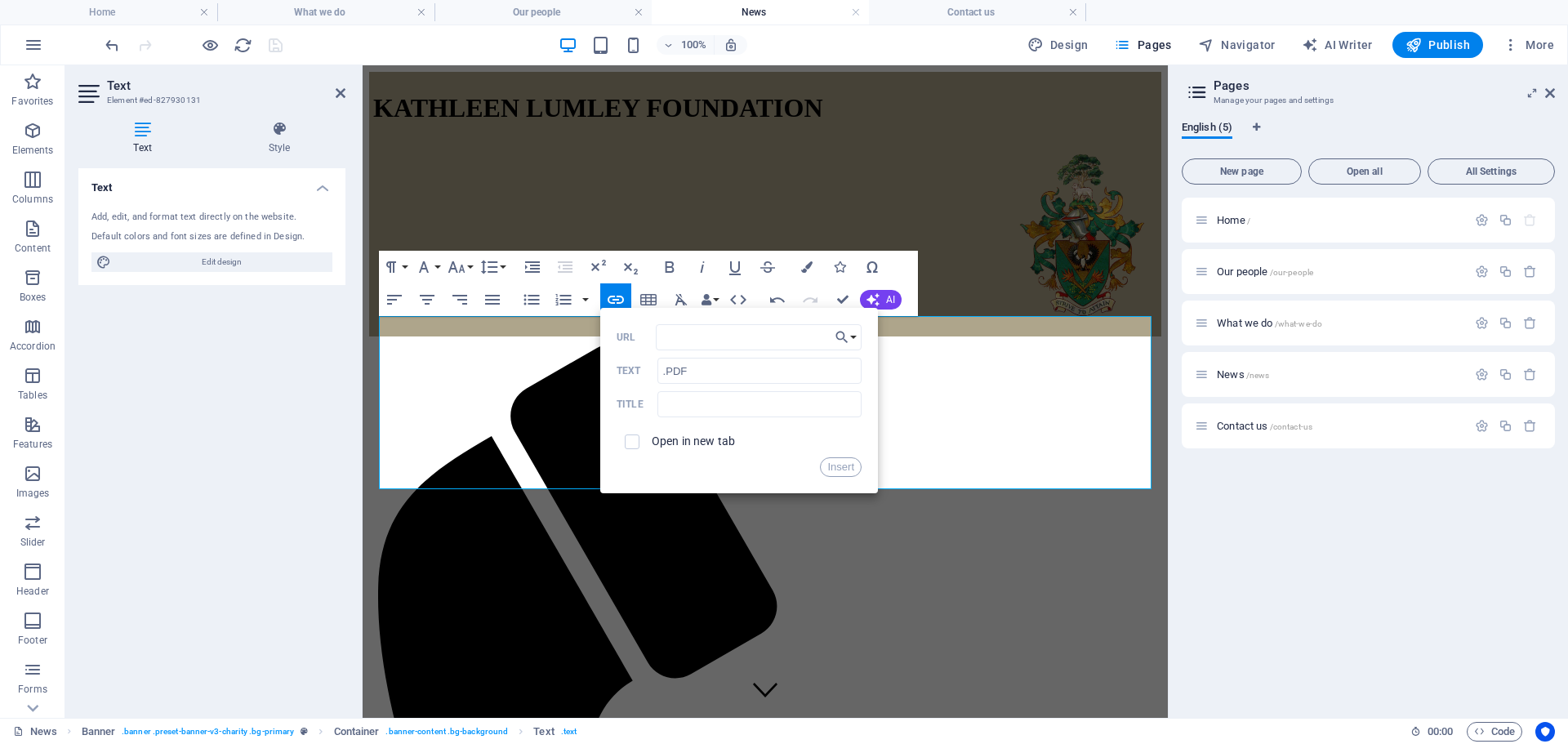 click on "Back Choose Link Home Our people What we do News Contact us Choose file ... URL .PDF Text Title Open in new tab Insert" at bounding box center (739, 400) 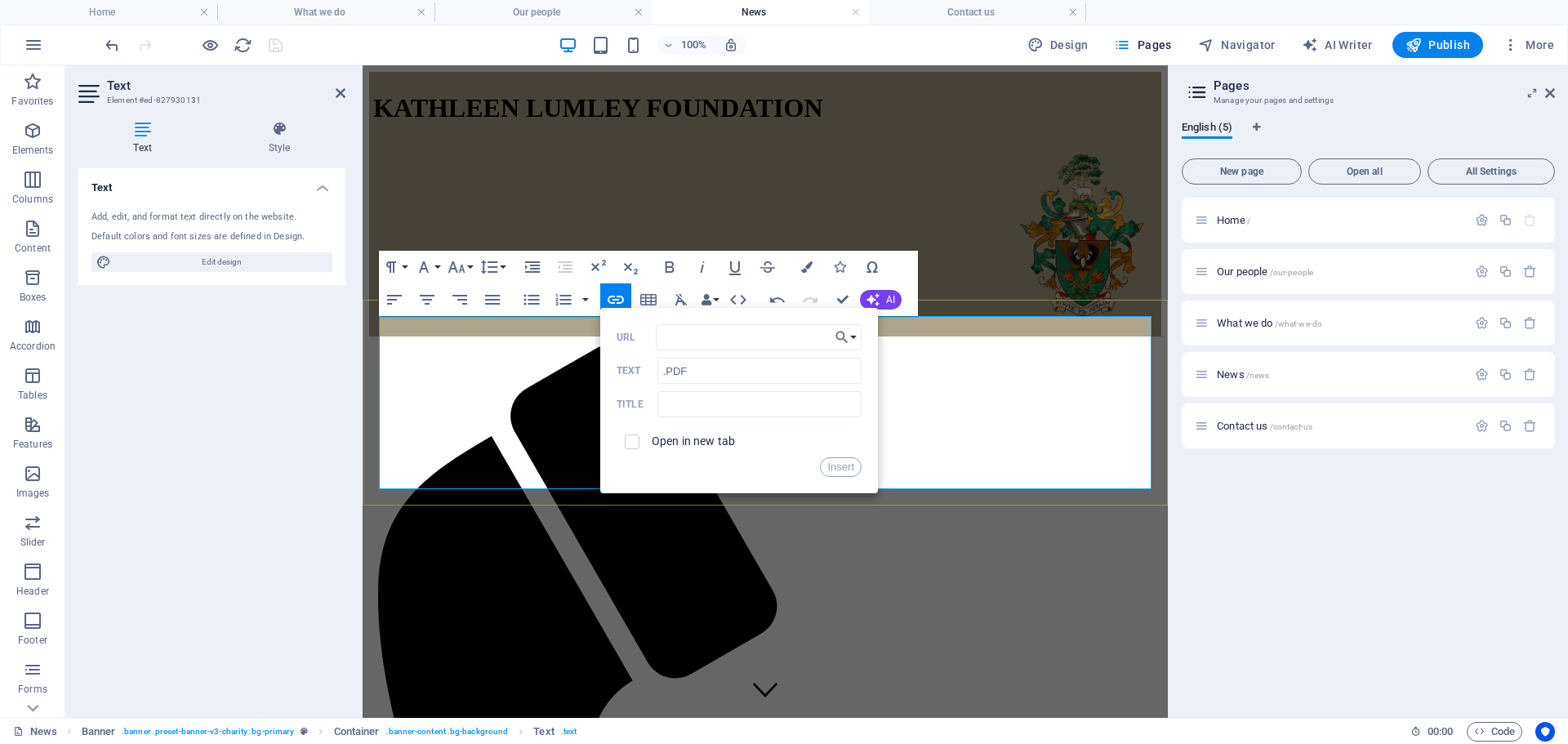 click at bounding box center [765, 1540] 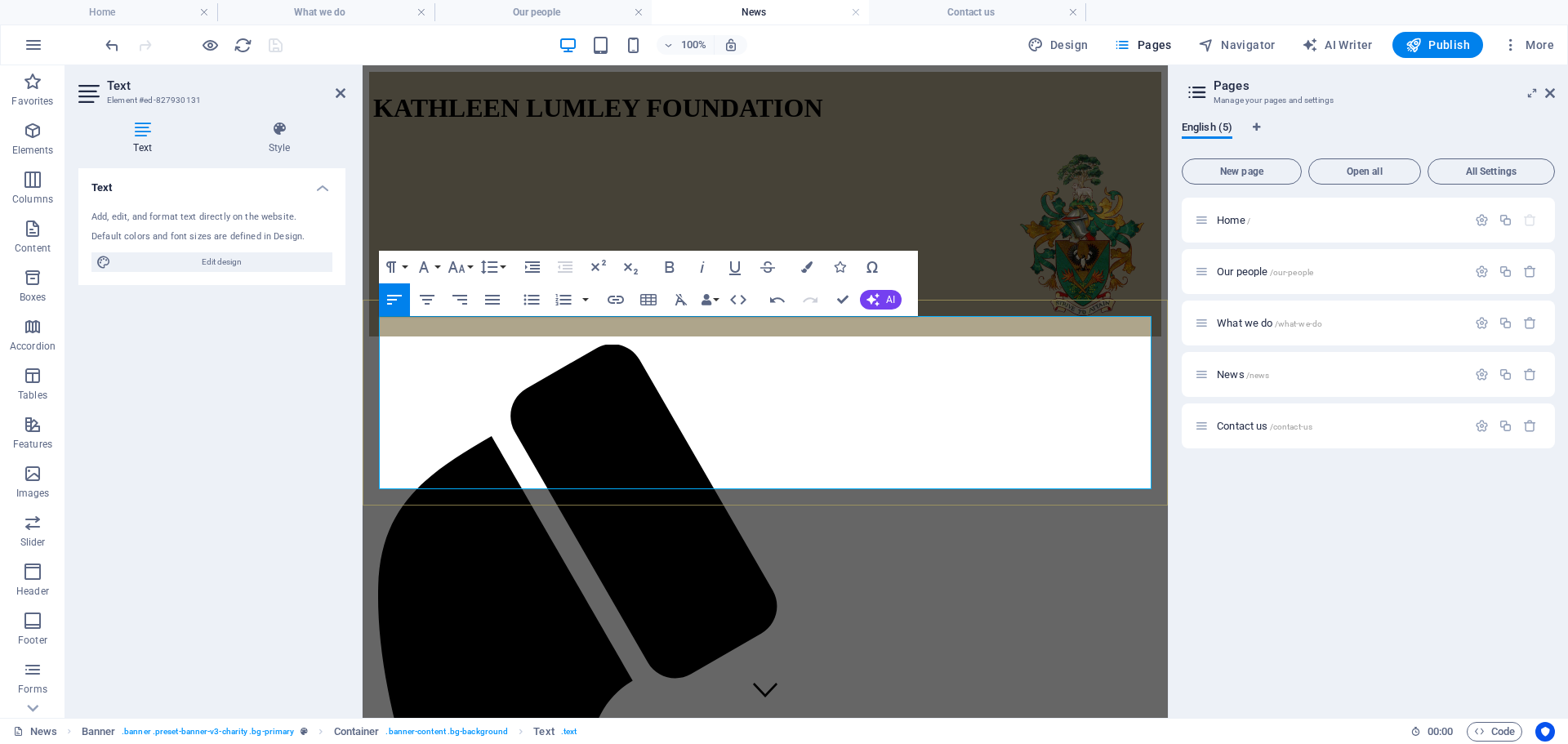 click on "Publications" at bounding box center (765, 1664) 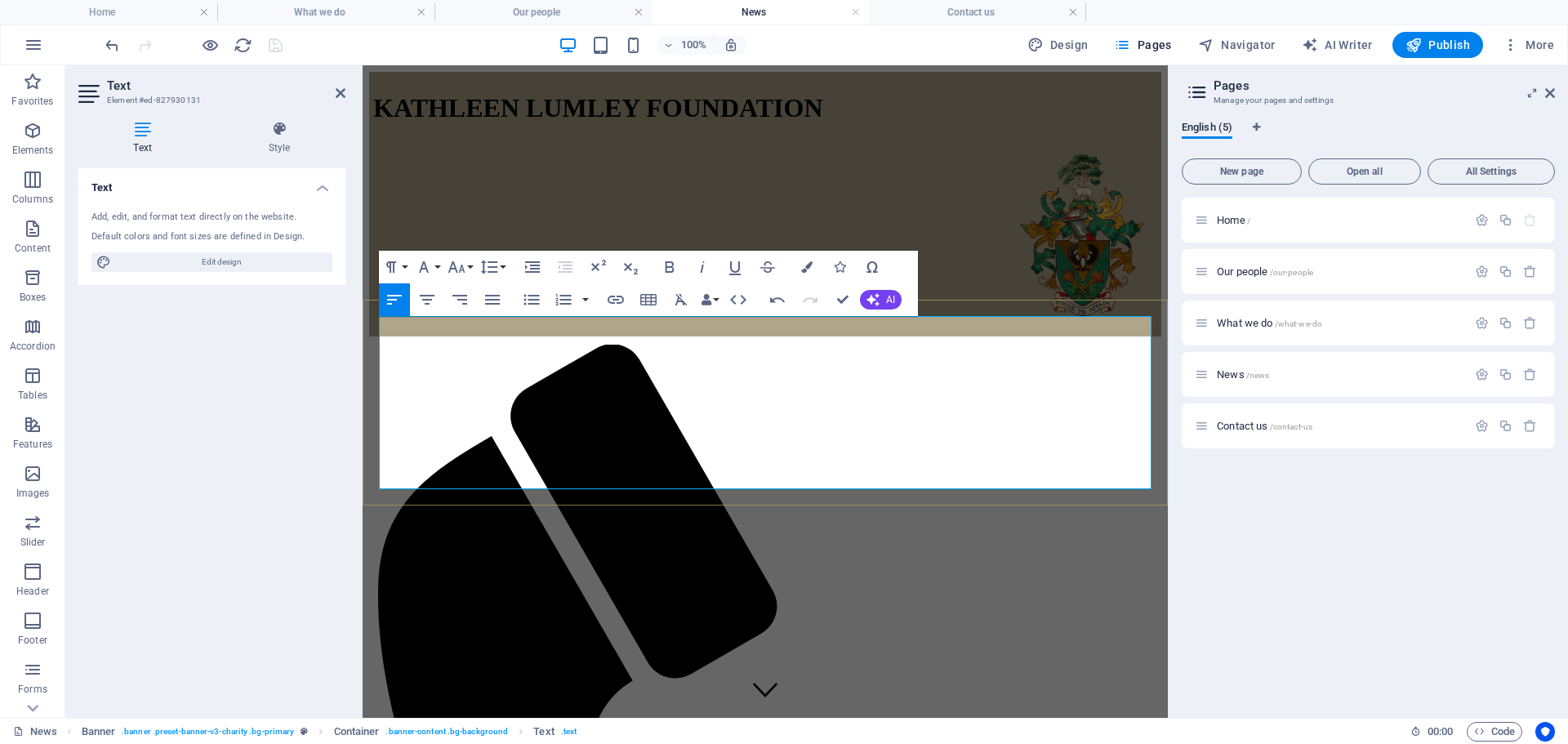 drag, startPoint x: 733, startPoint y: 393, endPoint x: 394, endPoint y: 397, distance: 339.0236 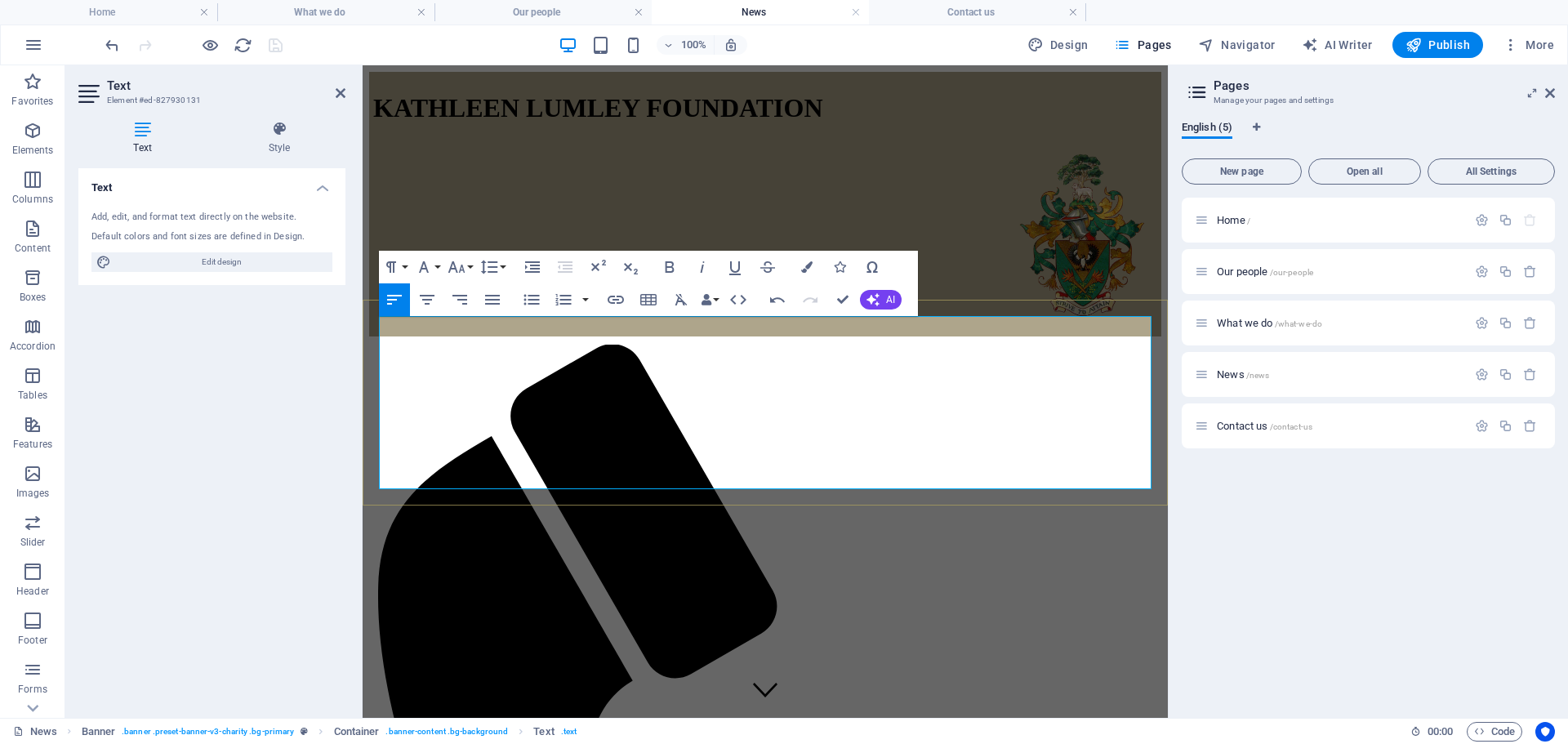 click on "Kathleen Lumley Foundation is a perpetual foundation that seeks to:" at bounding box center [564, 1604] 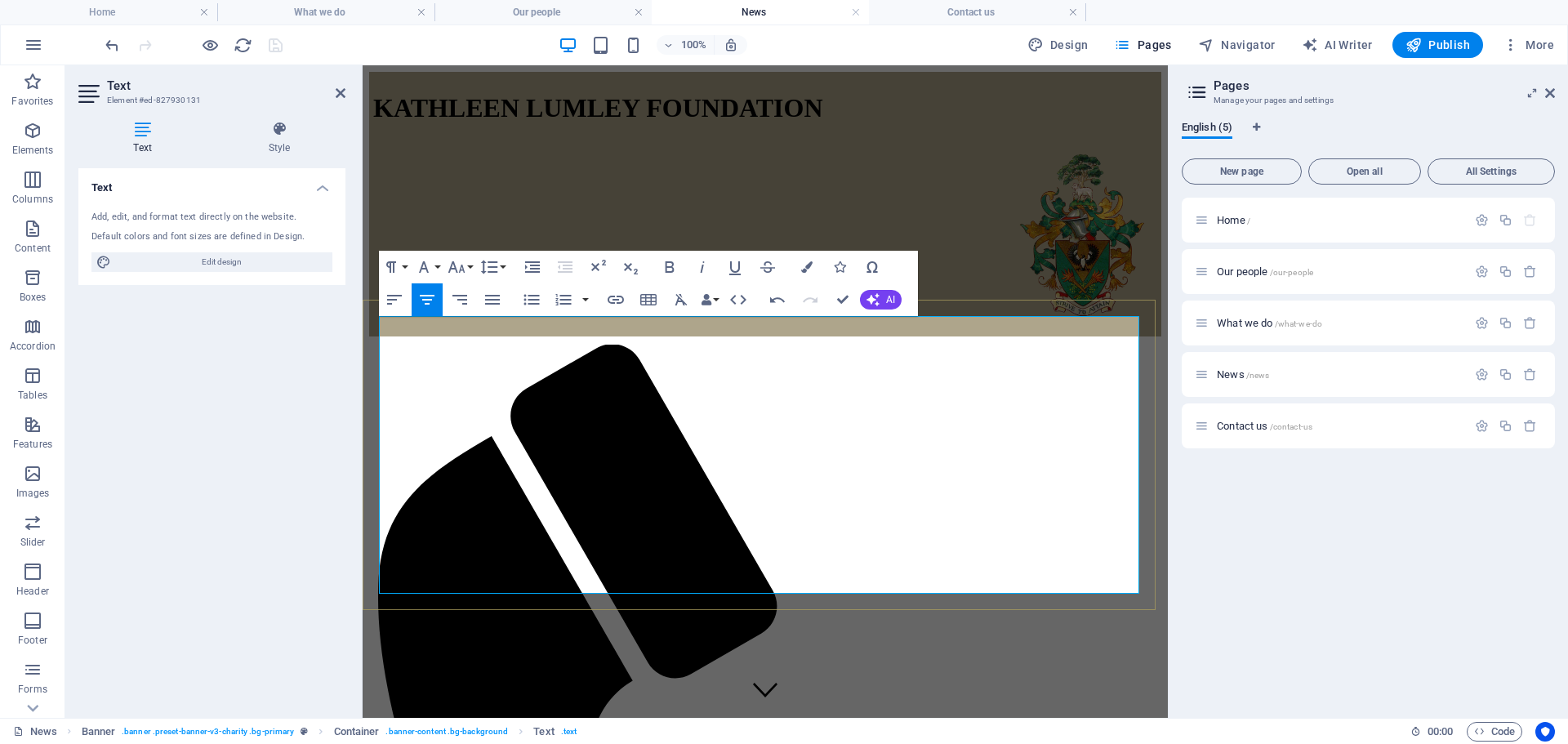 scroll, scrollTop: 883, scrollLeft: 0, axis: vertical 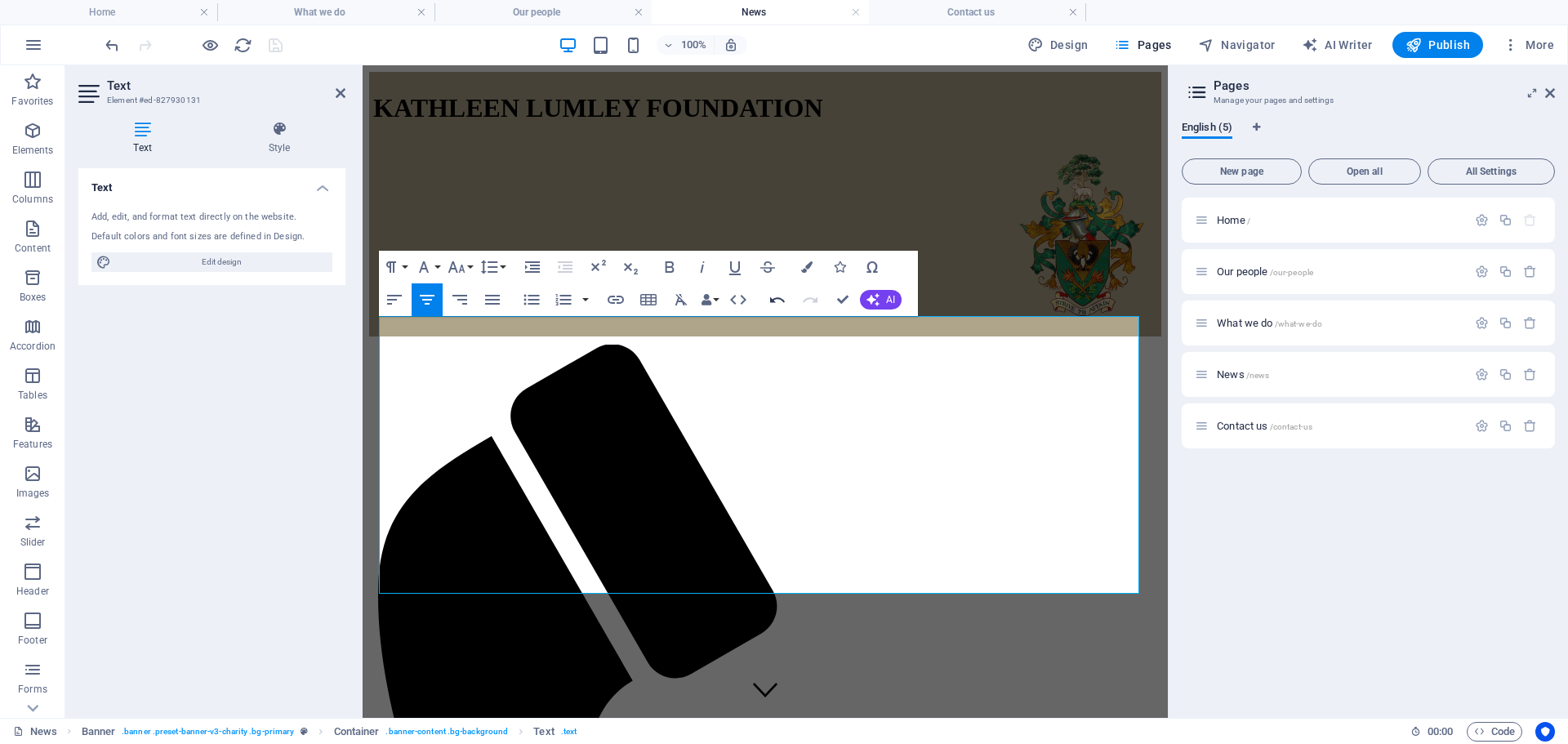 click 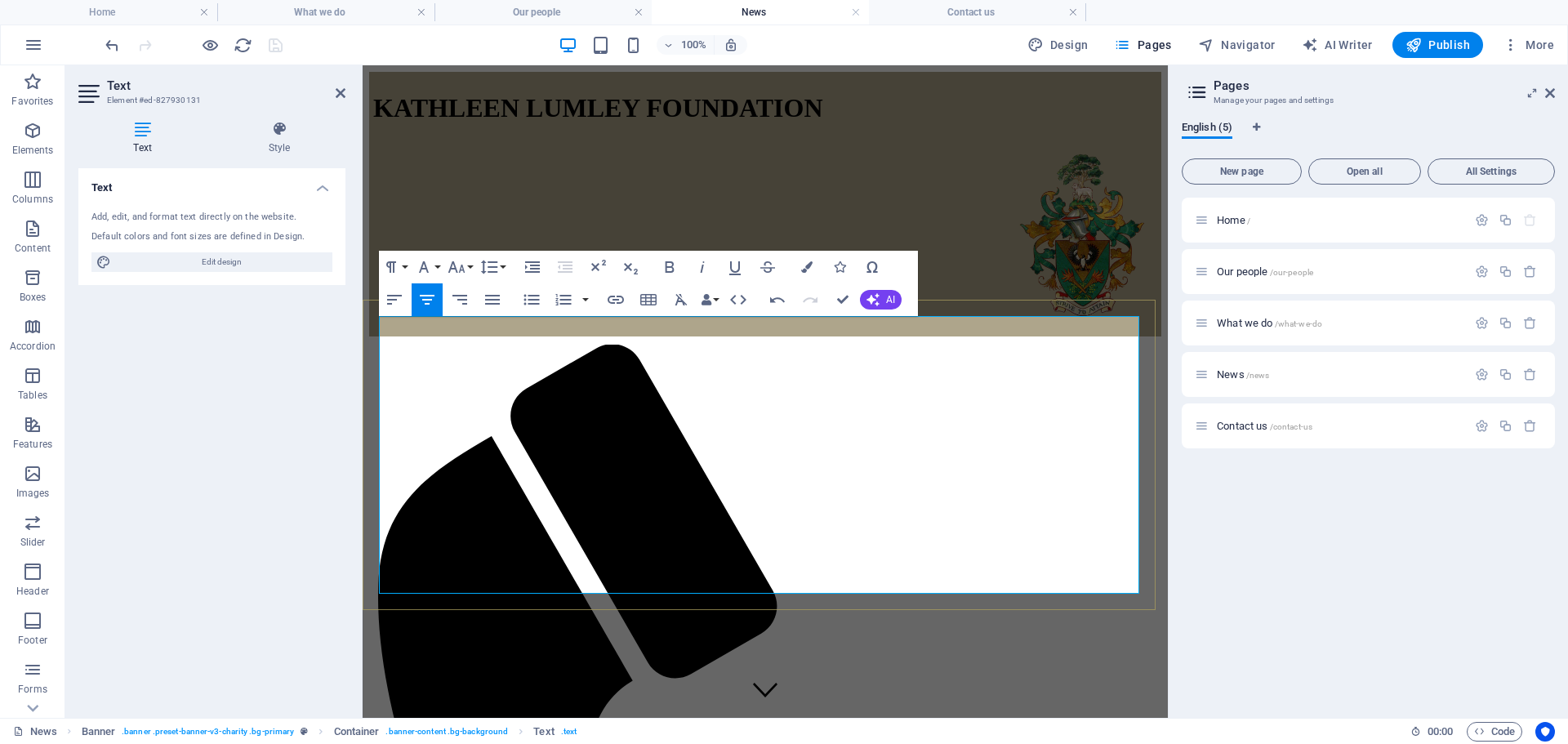 click on "Her Excellency the Honourable [LAST] [INITIAL]" at bounding box center [765, 1633] 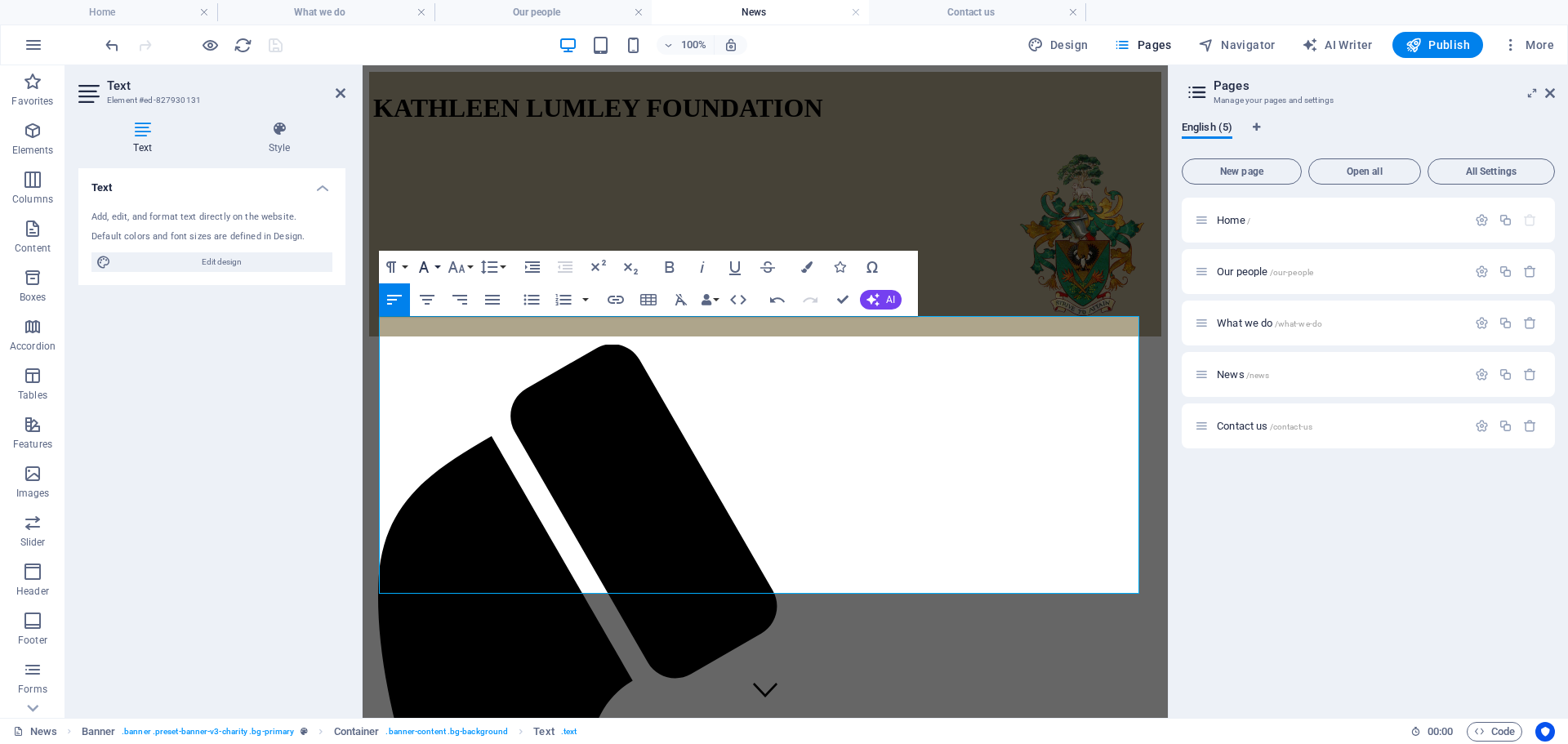 click on "Font Family" at bounding box center (427, 267) 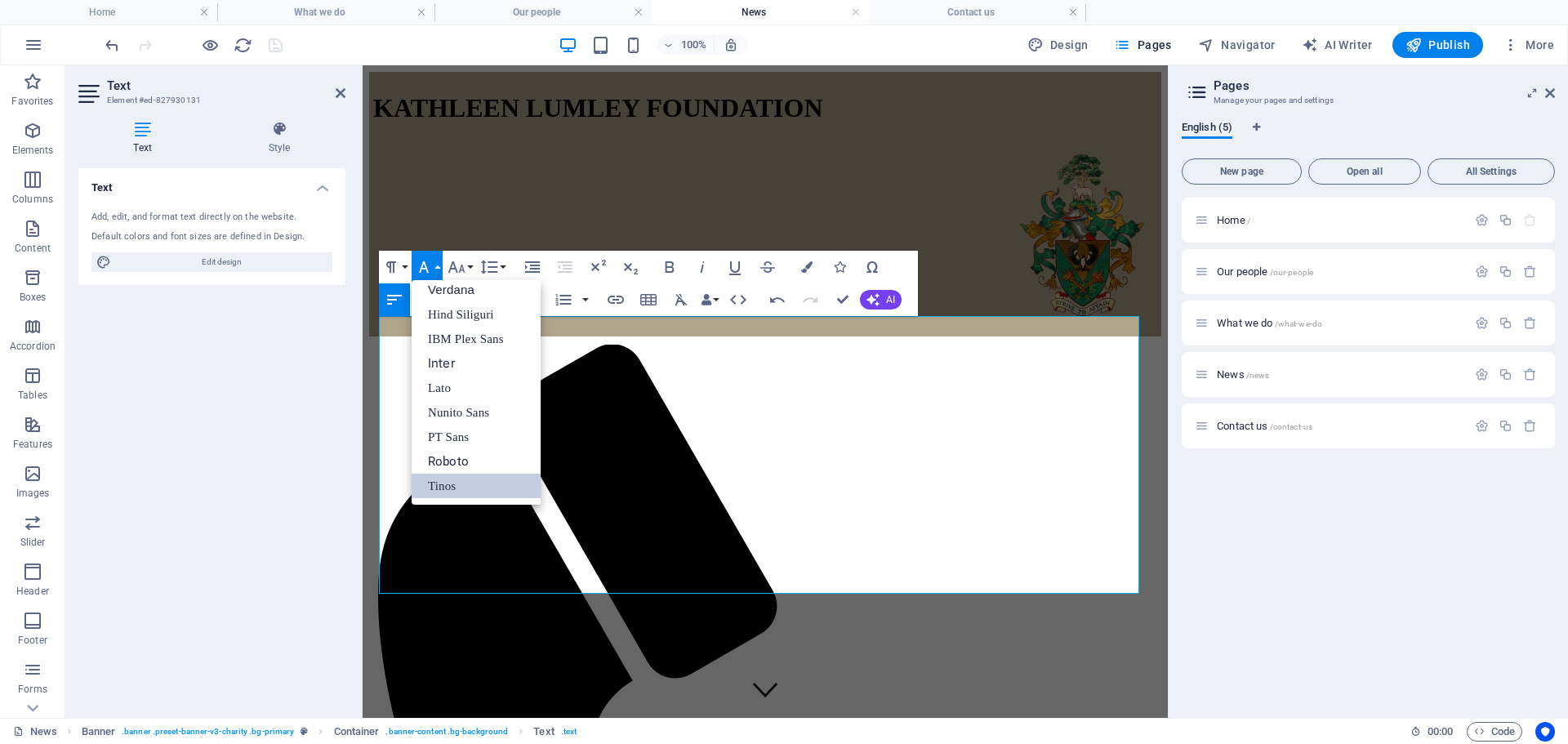 scroll, scrollTop: 131, scrollLeft: 0, axis: vertical 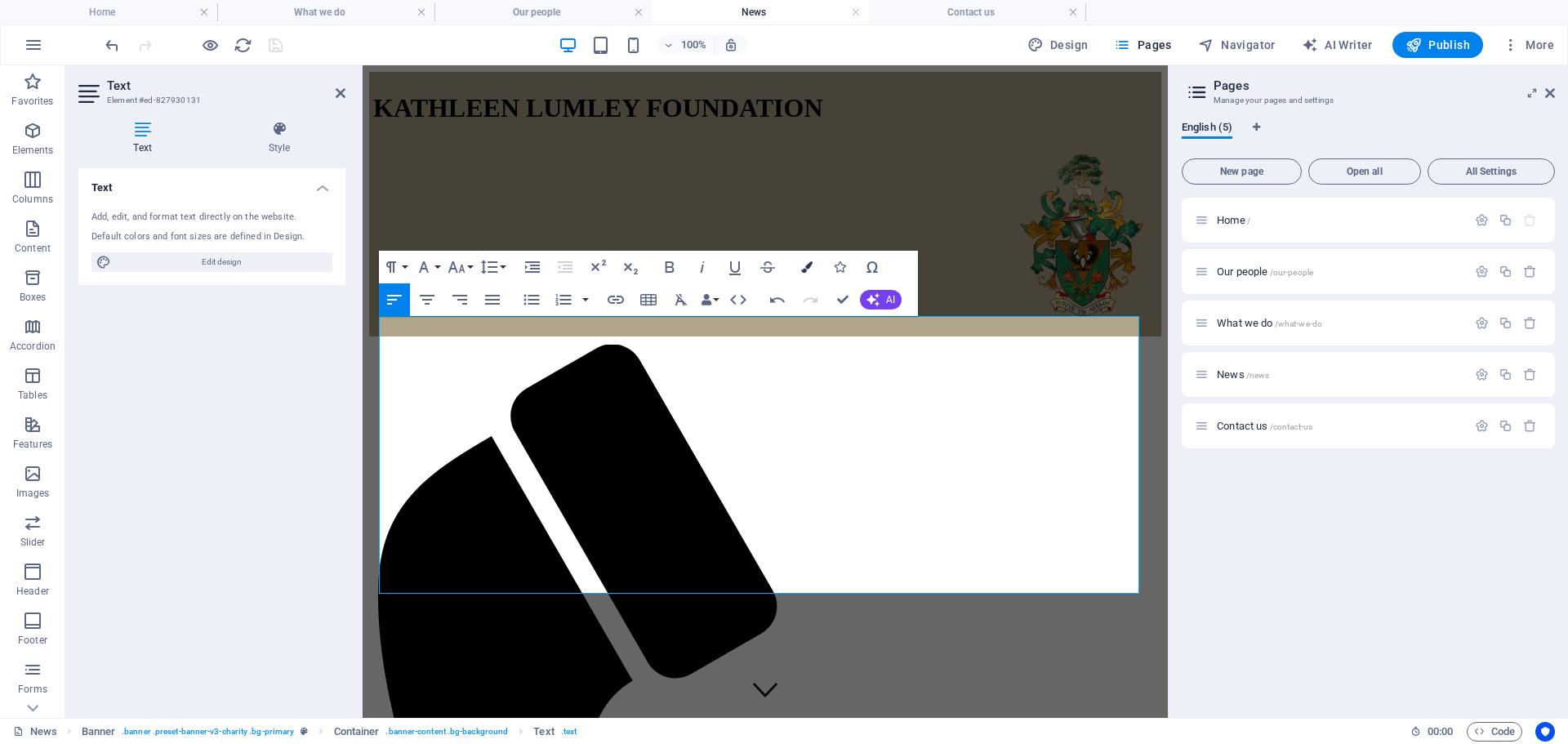 click on "Colors" at bounding box center [807, 267] 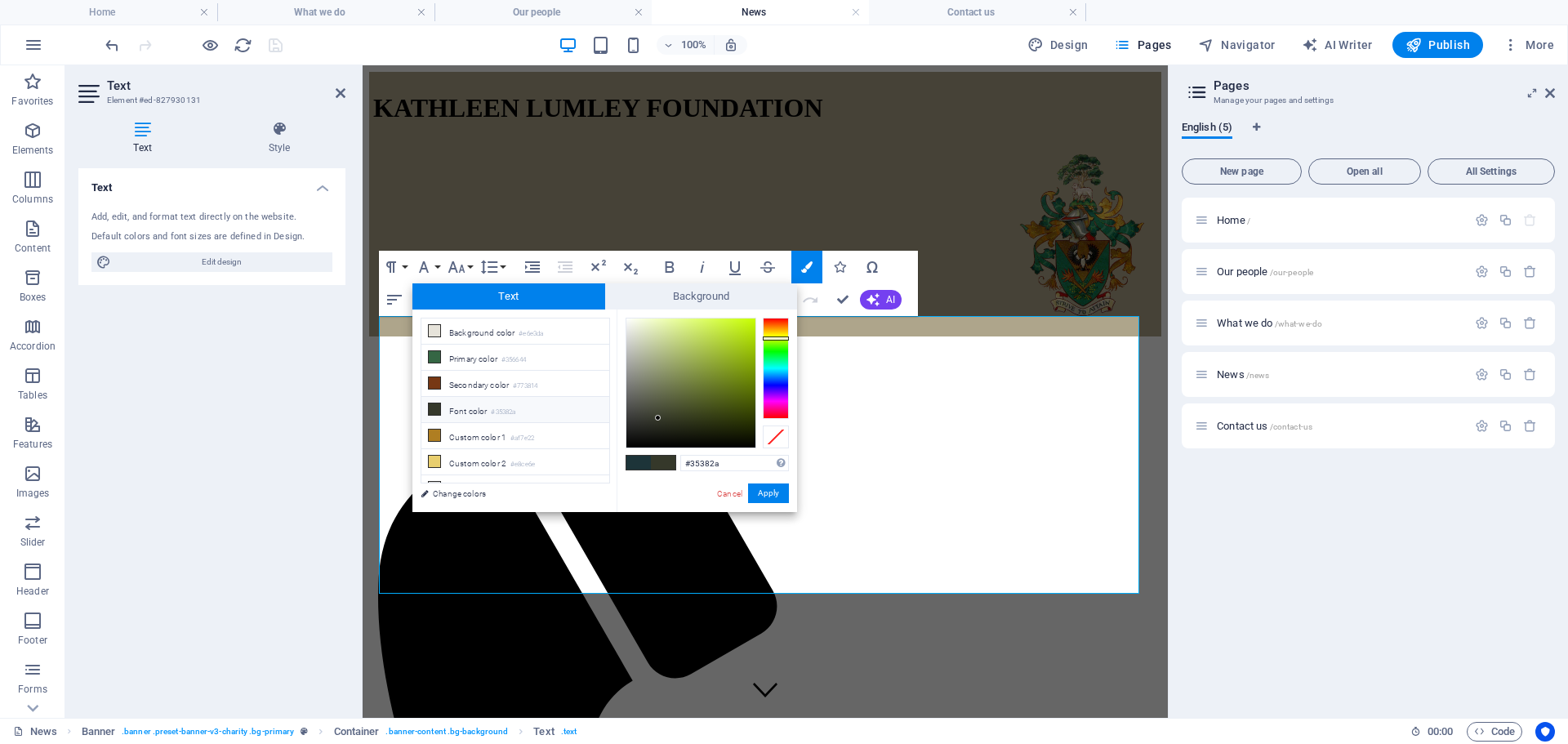 click on "Font color
#35382a" at bounding box center [515, 410] 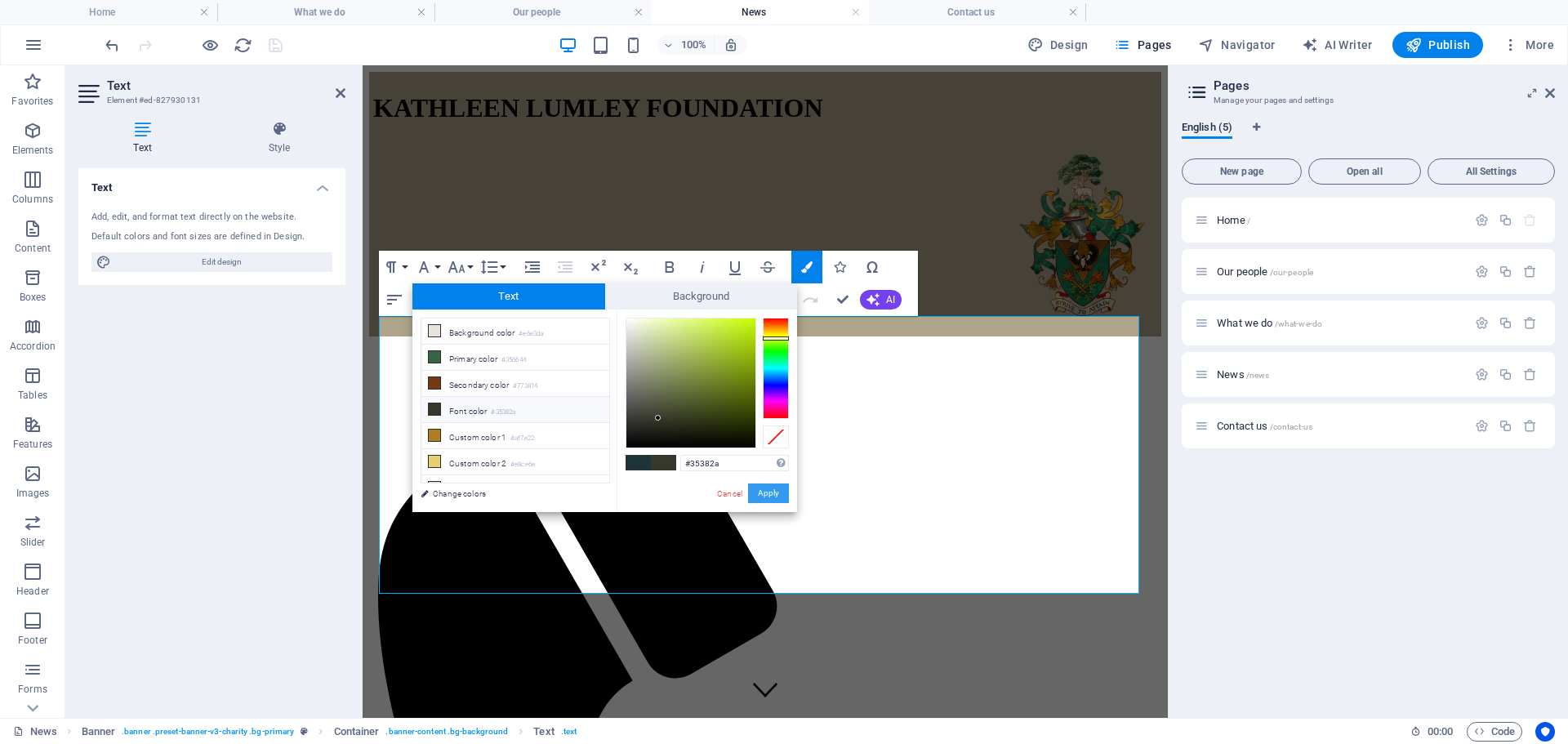 click on "Apply" at bounding box center [768, 493] 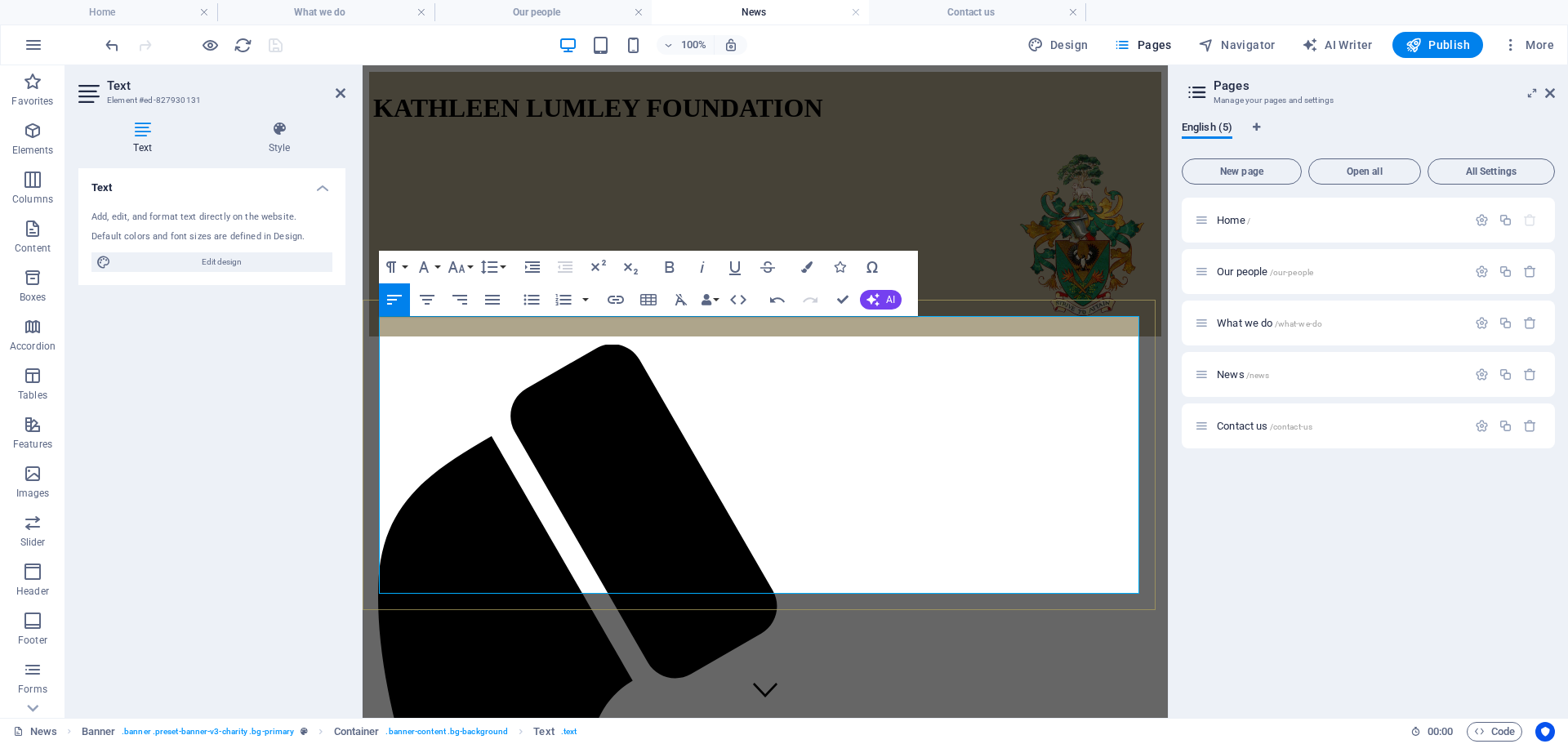 click on "Governor of South Australia Foundation Patron" at bounding box center [510, 1660] 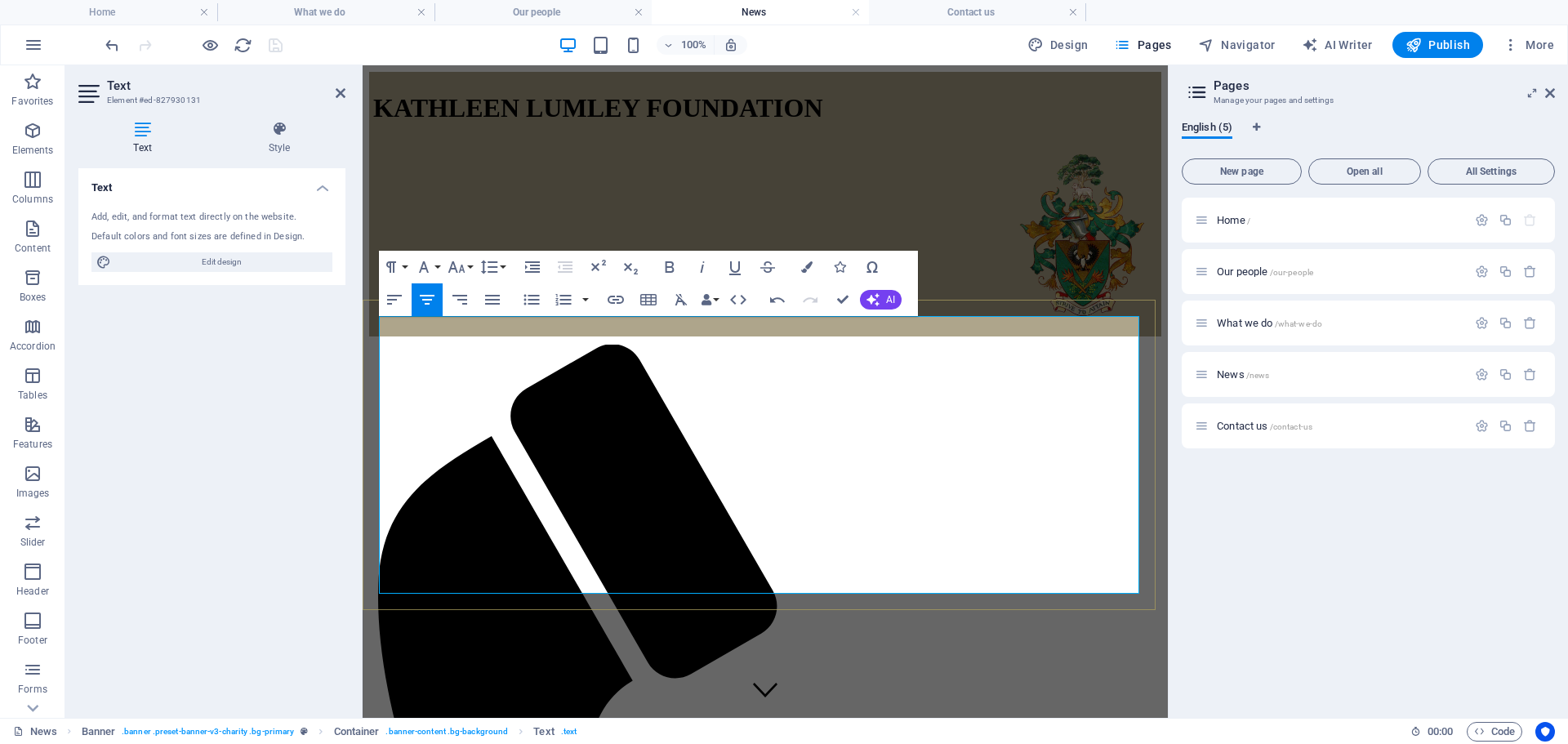 click on "[PERSON] [LAST] Foundation announces Her Excellency" at bounding box center (765, 1605) 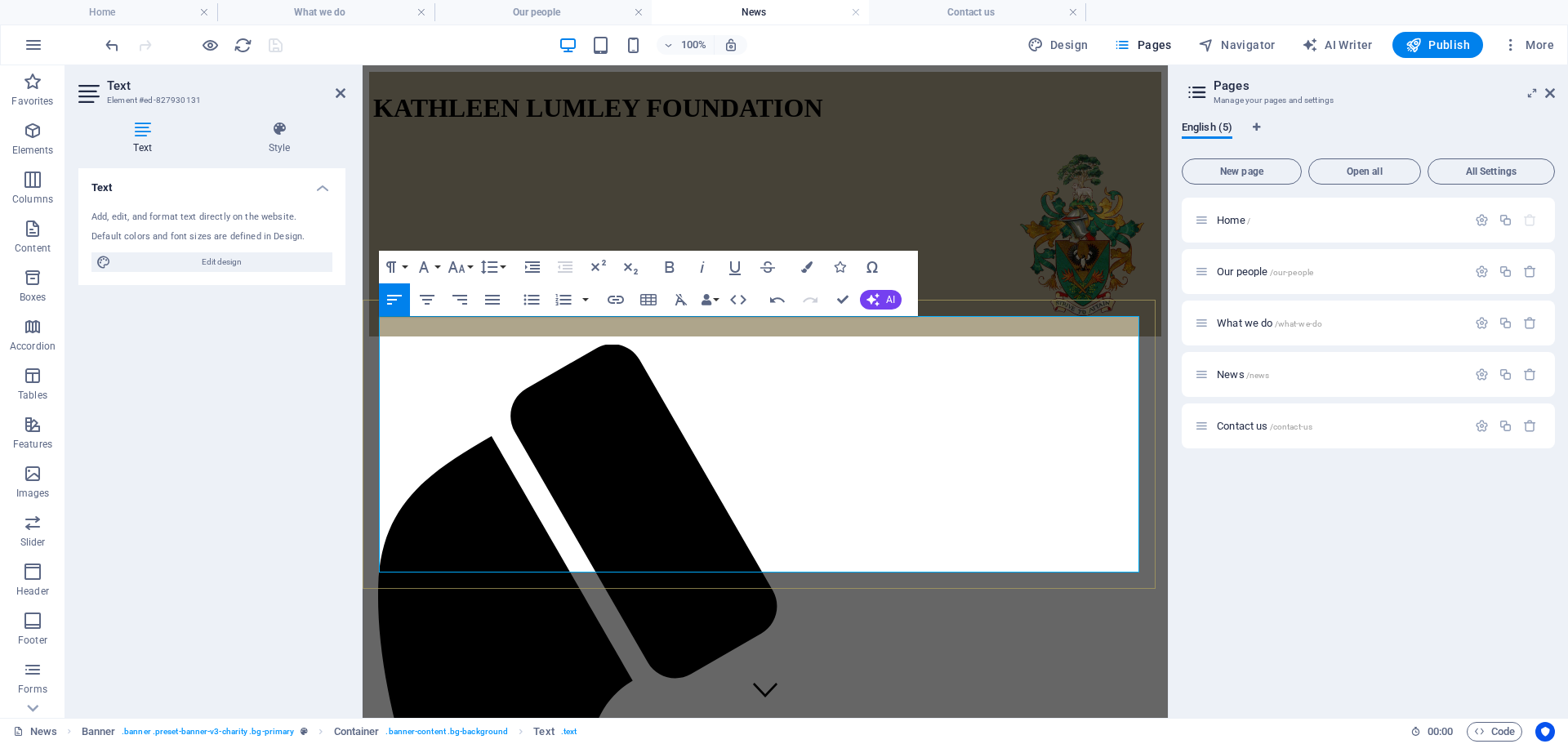 click on "[PERSON] [LAST] Foundation announces Her Excellency  the Honourable [FIRST] [LAST] AC" at bounding box center [765, 1605] 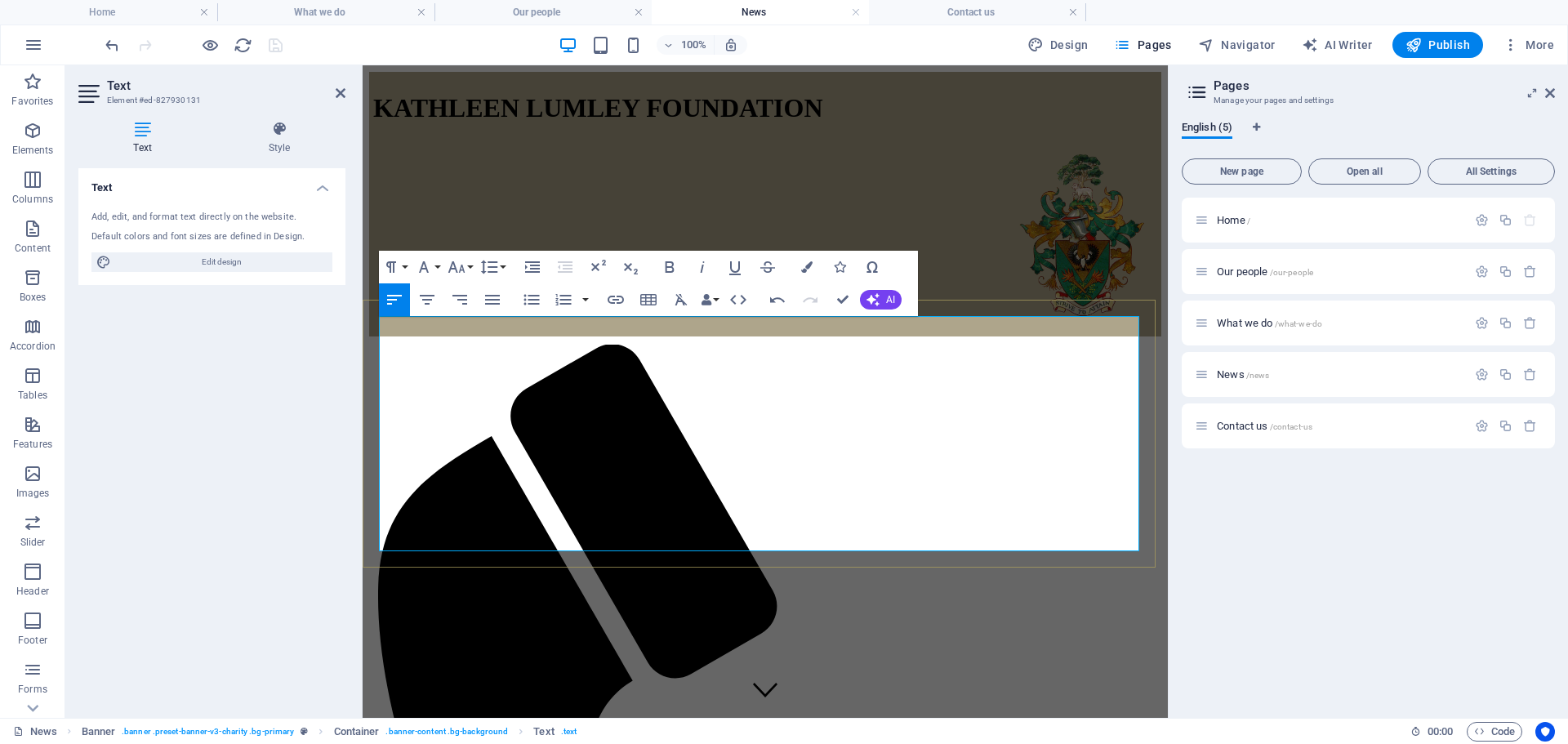 click on "Governor of South Australia Foundation Patron" at bounding box center [1015, 1604] 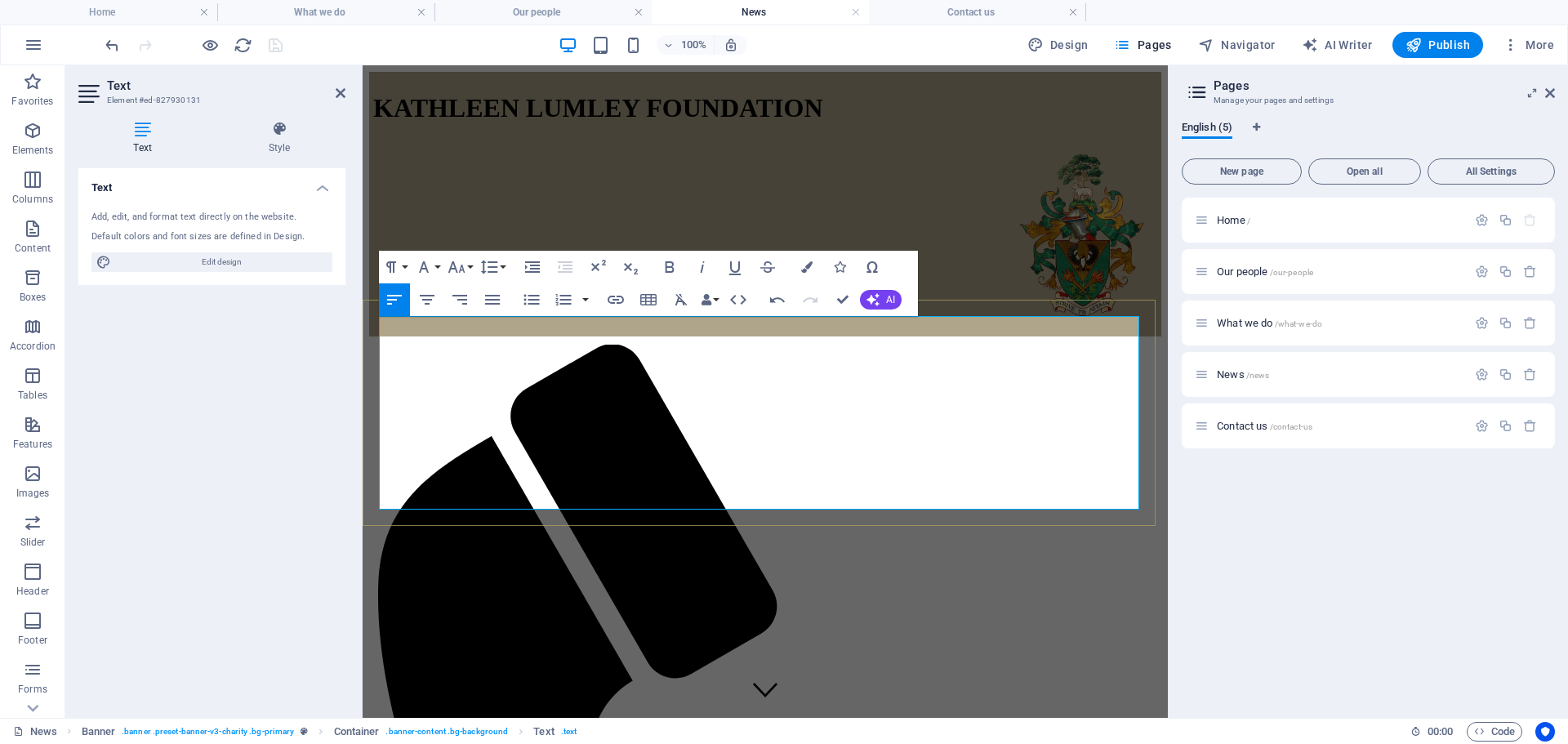 click on "the Honourable [FIRST] [LAST] AC," at bounding box center (792, 1604) 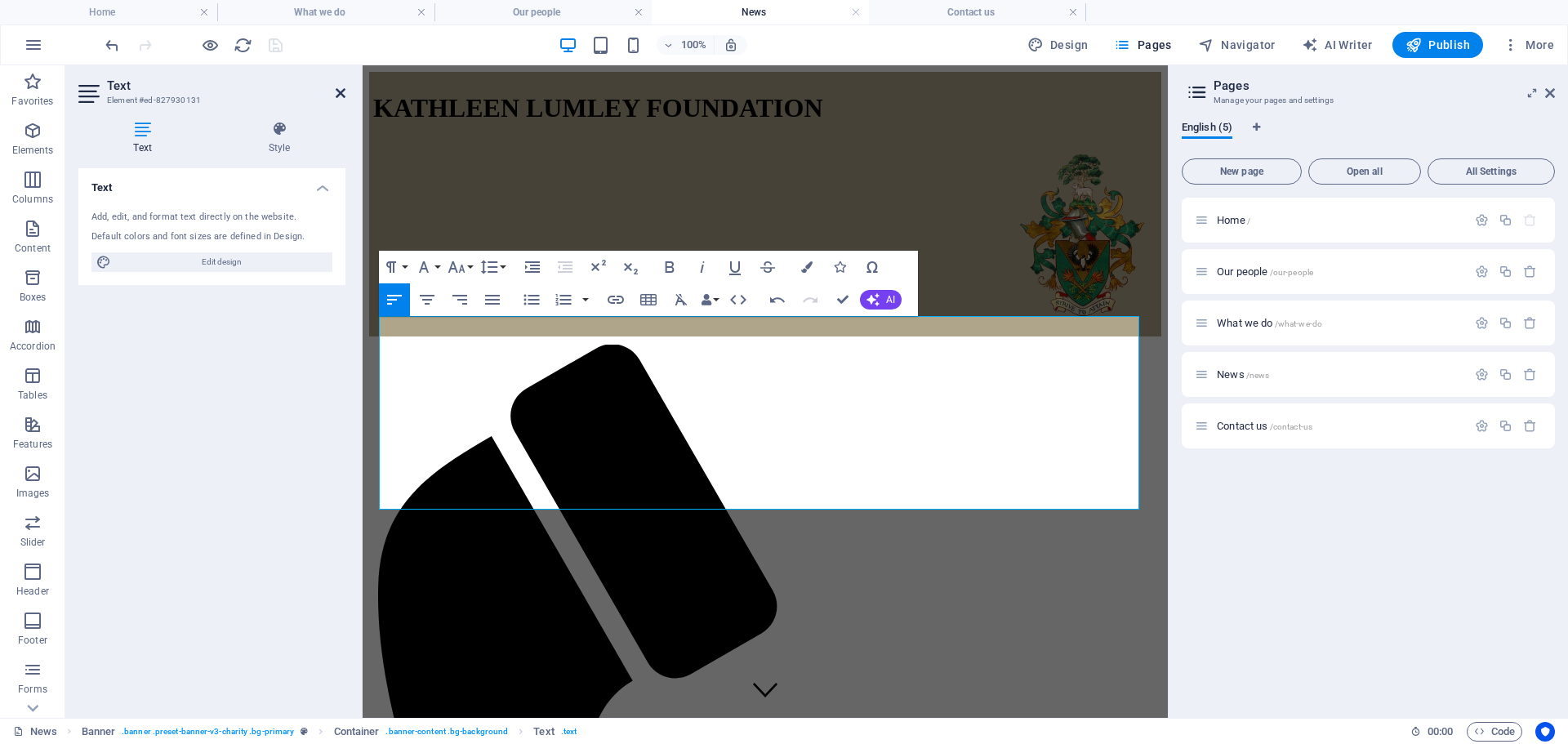 click at bounding box center (341, 93) 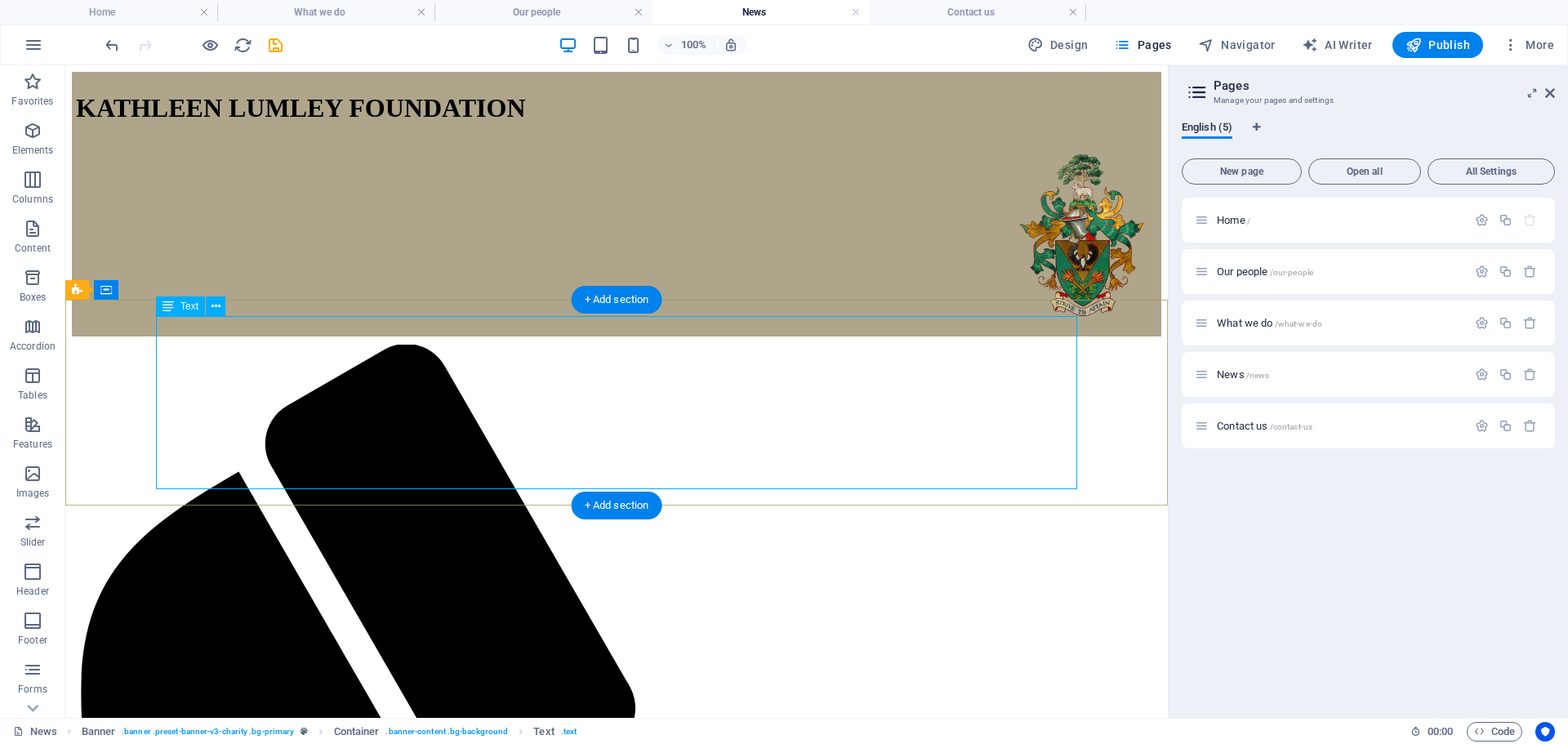 click on "UPDATES Media releases [PERSON] [LAST] Foundation announces Her Excellency  the Honourable [FIRST] [LAST] AC,  Governor of South Australia, as the Foundation Patron (.PDF) Publications [PERSON] [LAST] Foundation Annual Stakeholder Newsletter Volume 1. July 2025 (.PDF)" at bounding box center (617, 2012) 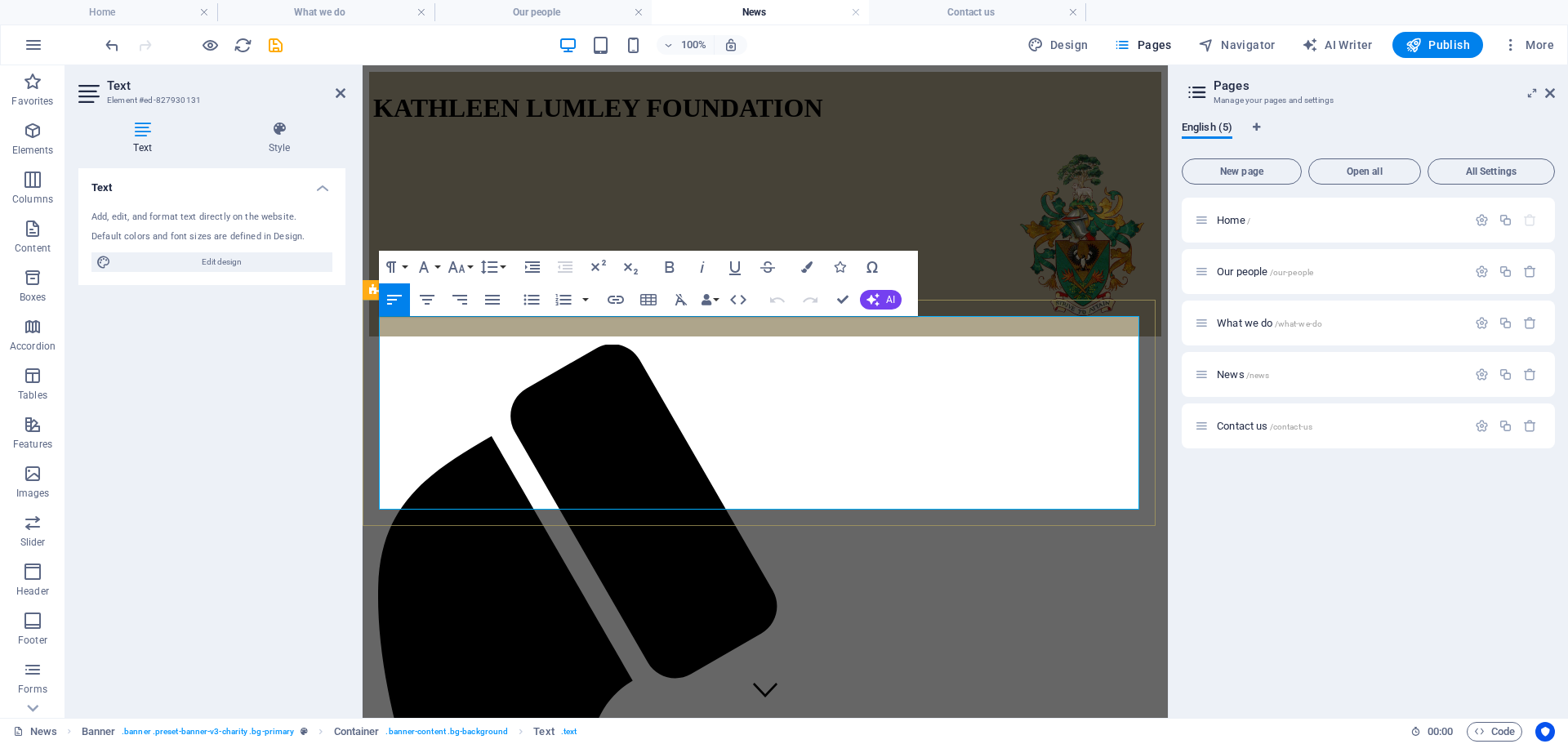 drag, startPoint x: 423, startPoint y: 412, endPoint x: 375, endPoint y: 408, distance: 48.166378 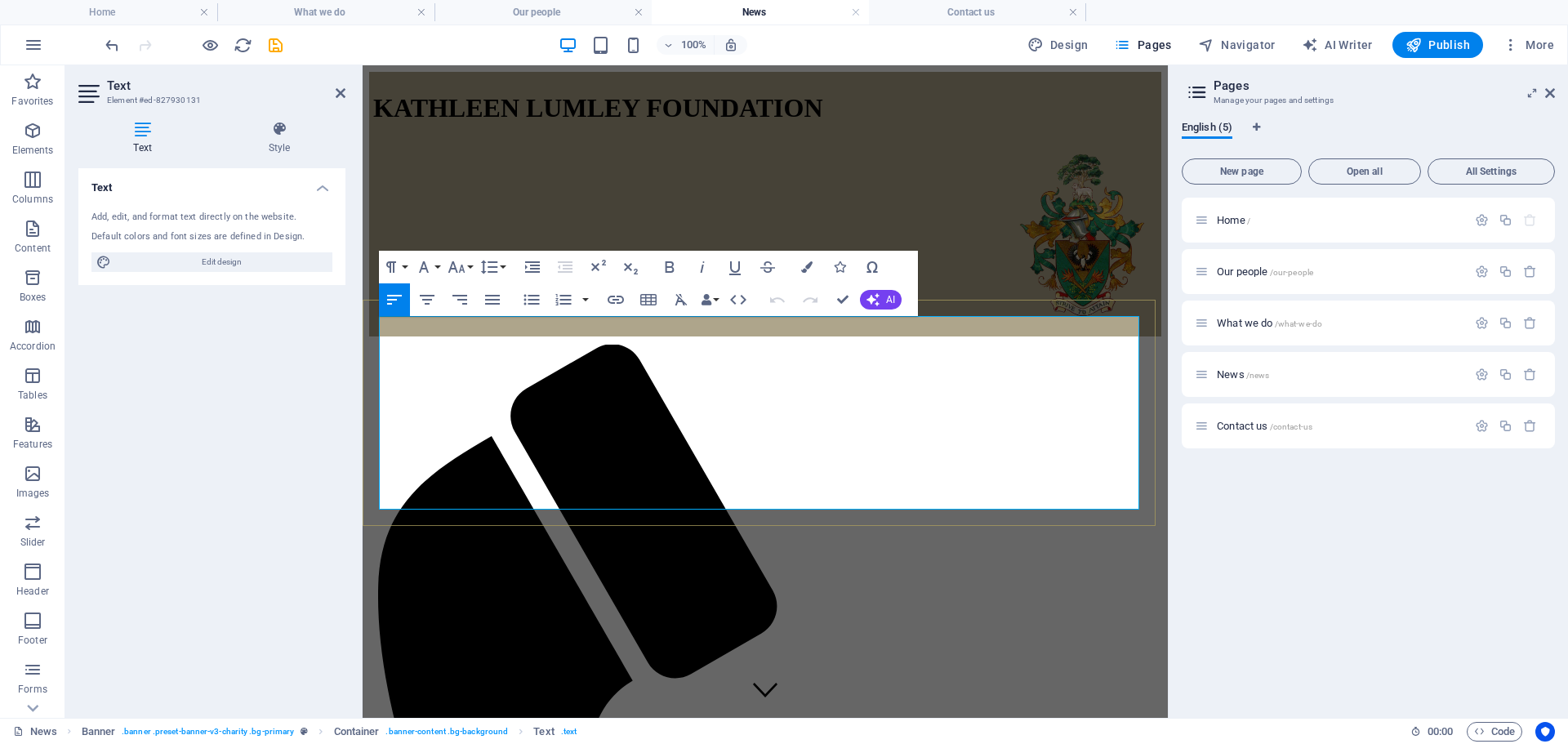 click on "[PERSON] [LAST] Foundation announces Her Excellency" at bounding box center (540, 1604) 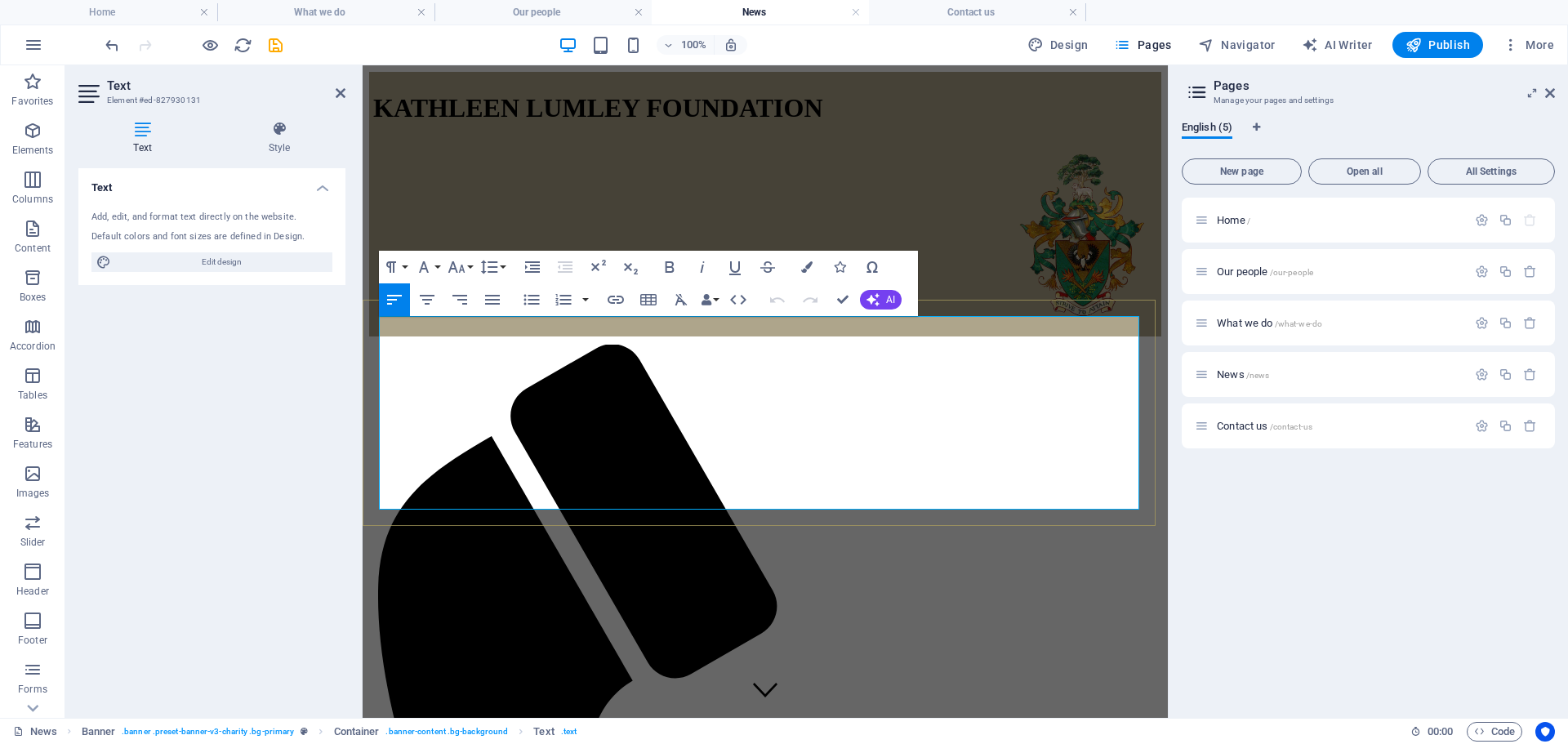 click on "[PERSON] [LAST] Foundation announces Her Excellency" at bounding box center [540, 1604] 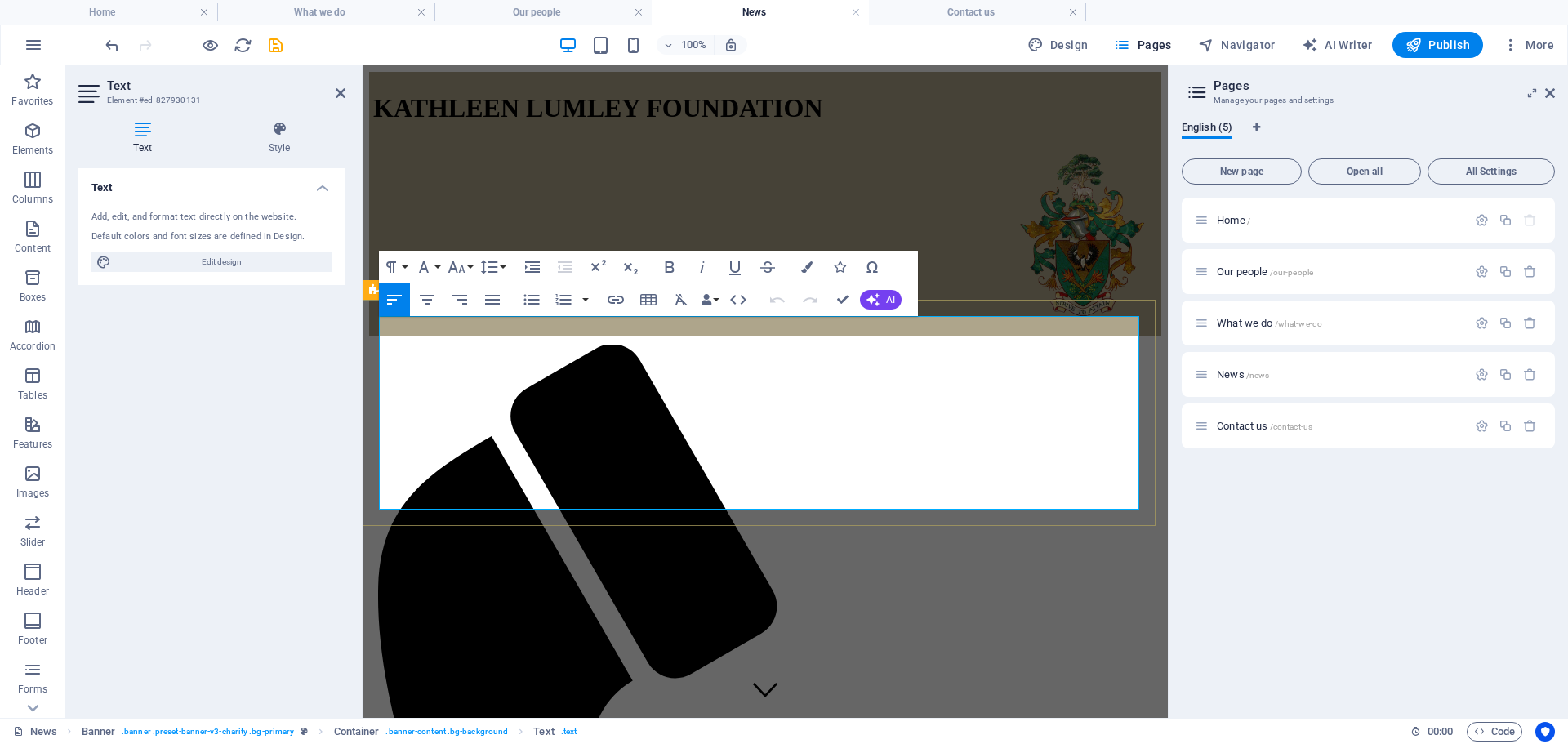 click on "UPDATES Media releases [PERSON] [LAST] Foundation announces Her Excellency  the Honourable [FIRST] [LAST] AC,  Governor of South Australia, as the Foundation Patron (.PDF) Publications [PERSON] [LAST] Foundation Annual Stakeholder Newsletter Volume 1. July 2025 (.PDF)" at bounding box center (765, 1626) 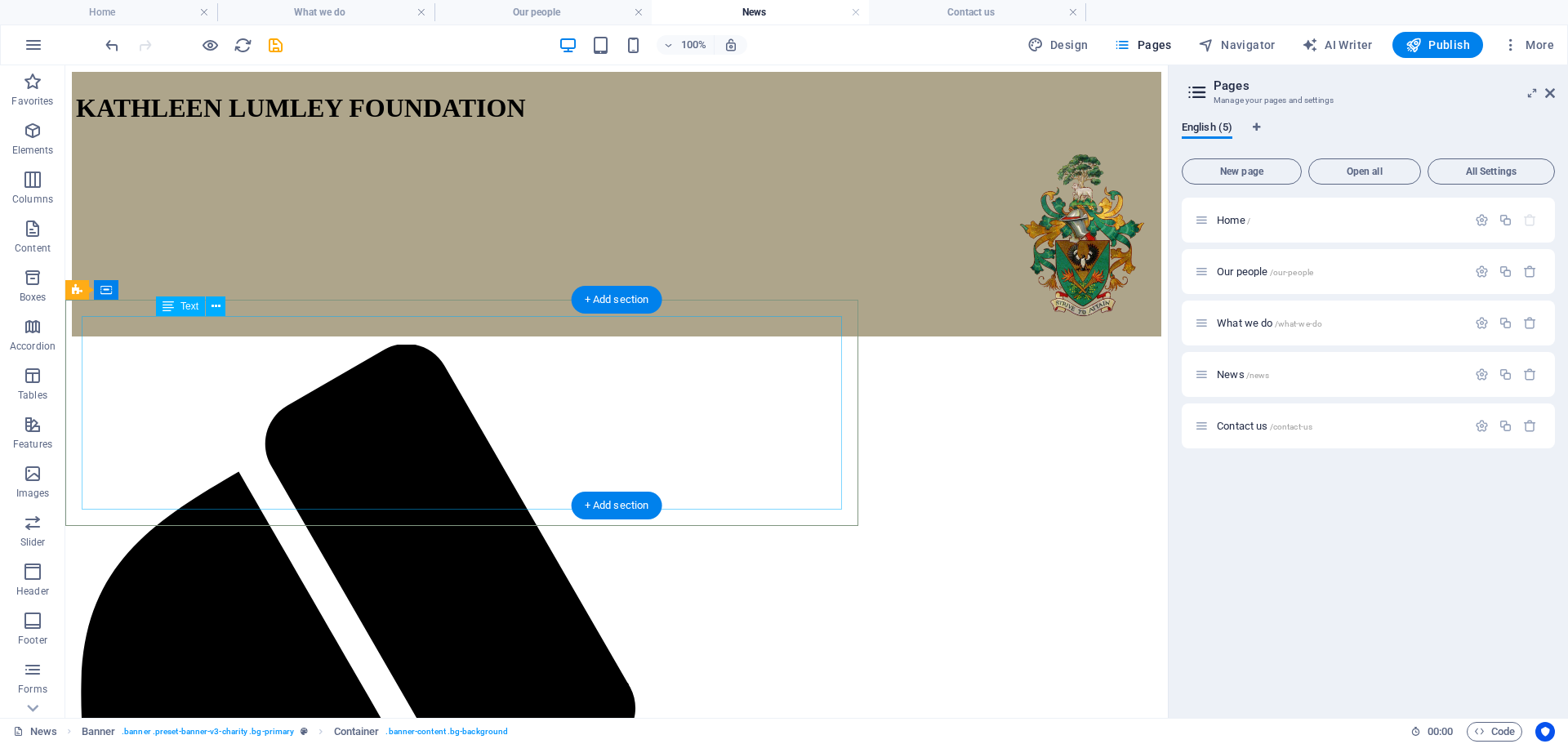 click on "UPDATES Media releases [PERSON] [LAST] Foundation announces Her Excellency  the Honourable [FIRST] [LAST] AC,  Governor of South Australia, as the Foundation Patron (.PDF) Publications [PERSON] [LAST] Foundation Annual Stakeholder Newsletter Volume 1. July 2025 (.PDF)" at bounding box center (617, 2012) 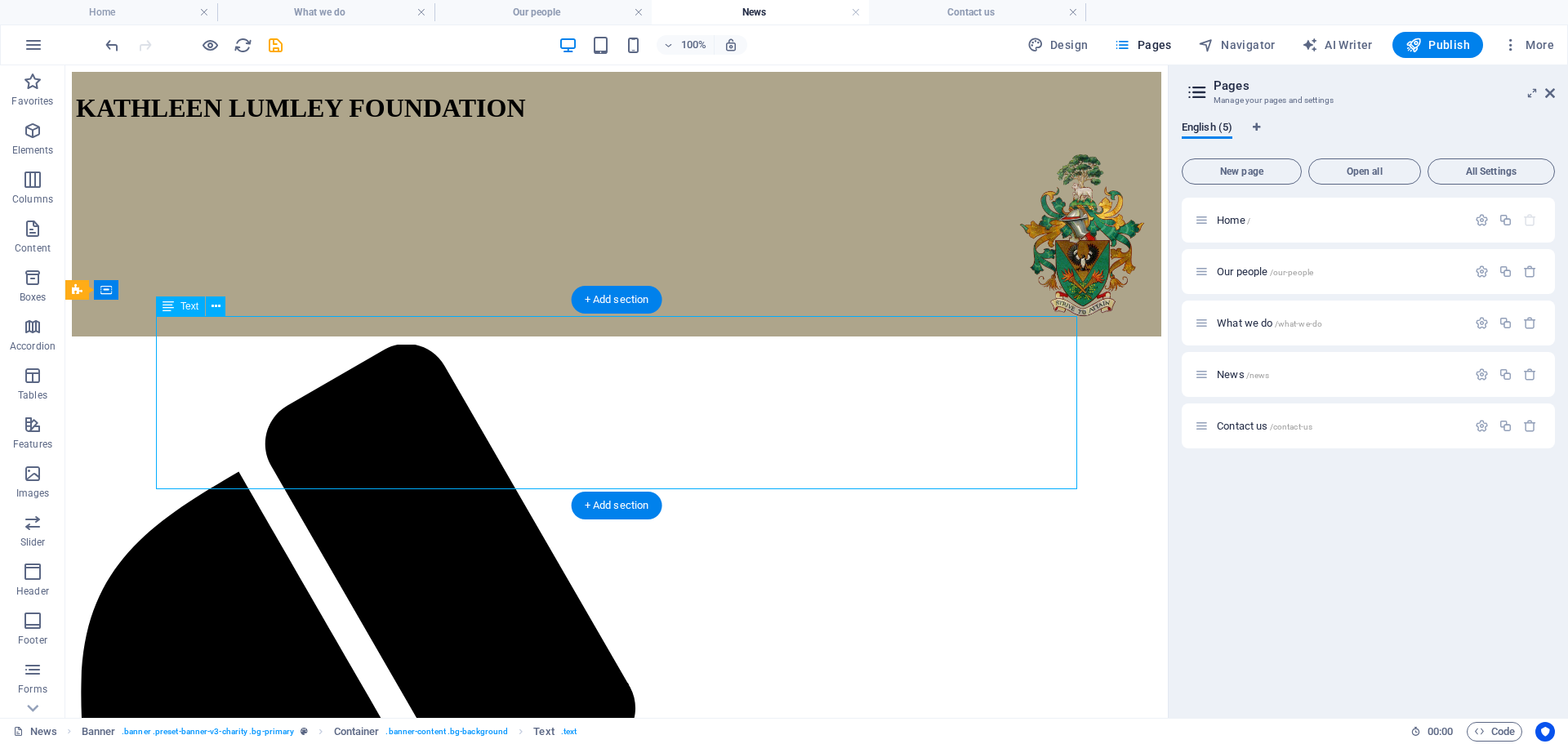 click on "UPDATES Media releases [PERSON] [LAST] Foundation announces Her Excellency  the Honourable [FIRST] [LAST] AC,  Governor of South Australia, as the Foundation Patron (.PDF) Publications [PERSON] [LAST] Foundation Annual Stakeholder Newsletter Volume 1. July 2025 (.PDF)" at bounding box center (617, 2012) 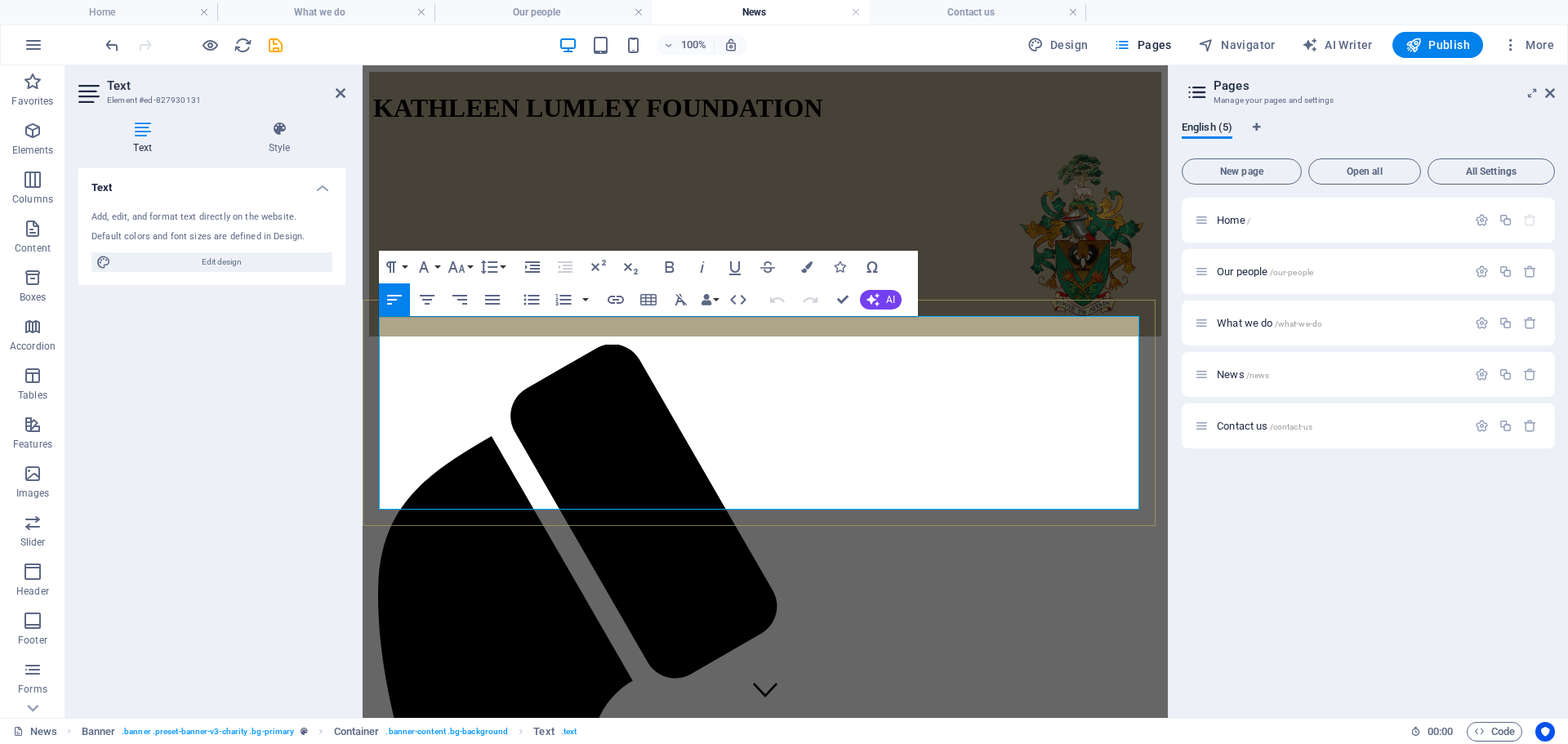 drag, startPoint x: 388, startPoint y: 395, endPoint x: 399, endPoint y: 414, distance: 21.954498 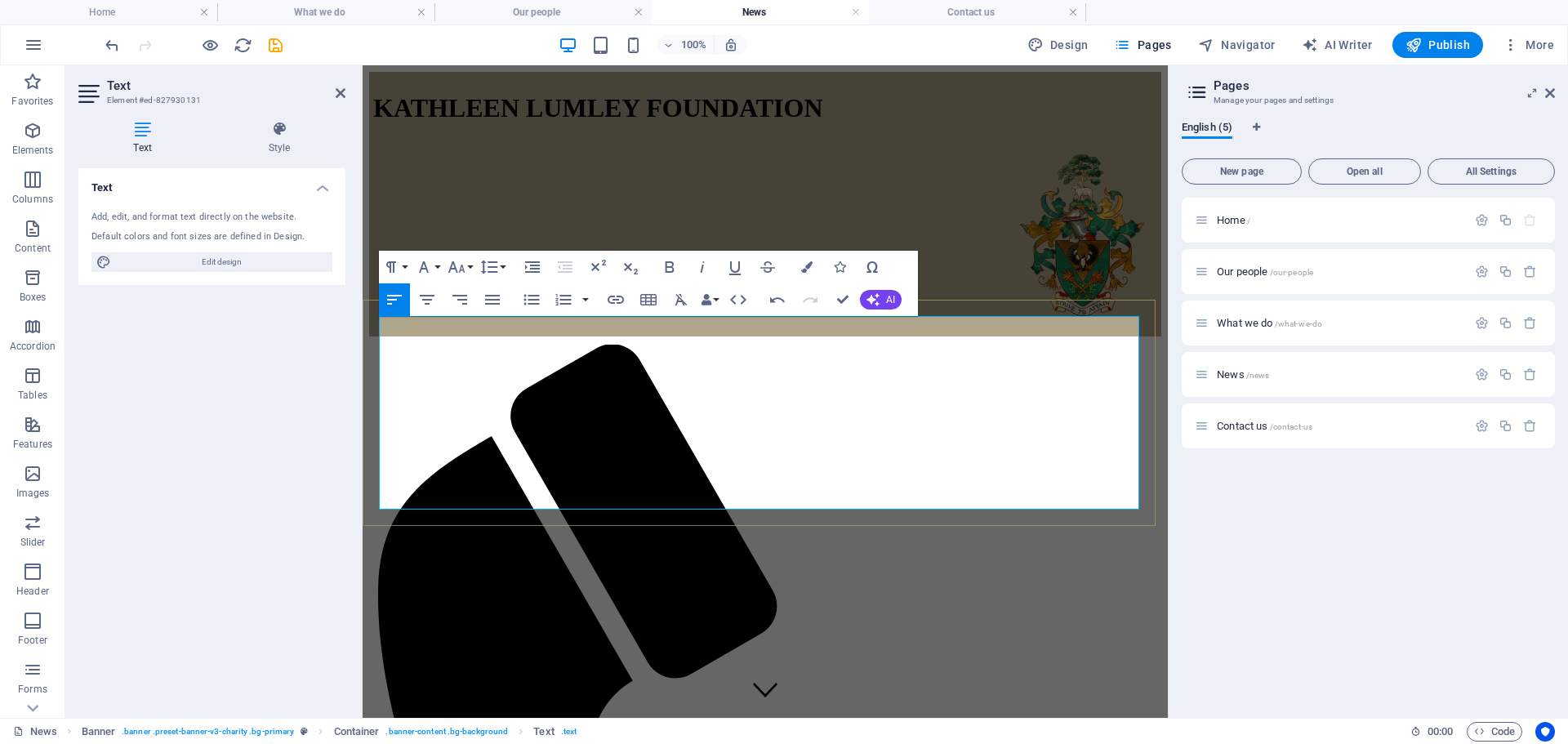 drag, startPoint x: 521, startPoint y: 412, endPoint x: 474, endPoint y: 413, distance: 47.010637 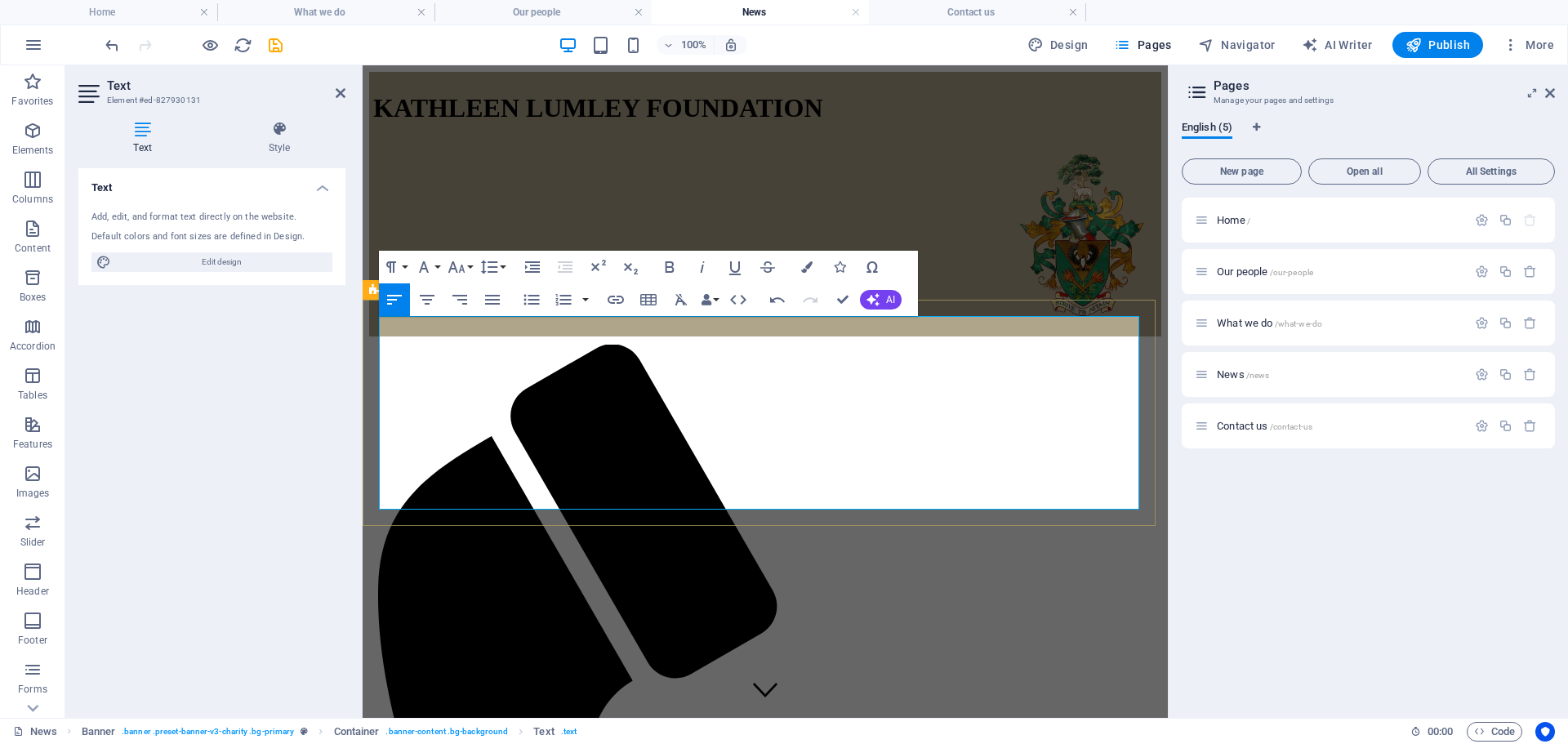 drag, startPoint x: 476, startPoint y: 394, endPoint x: 374, endPoint y: 401, distance: 102.23991 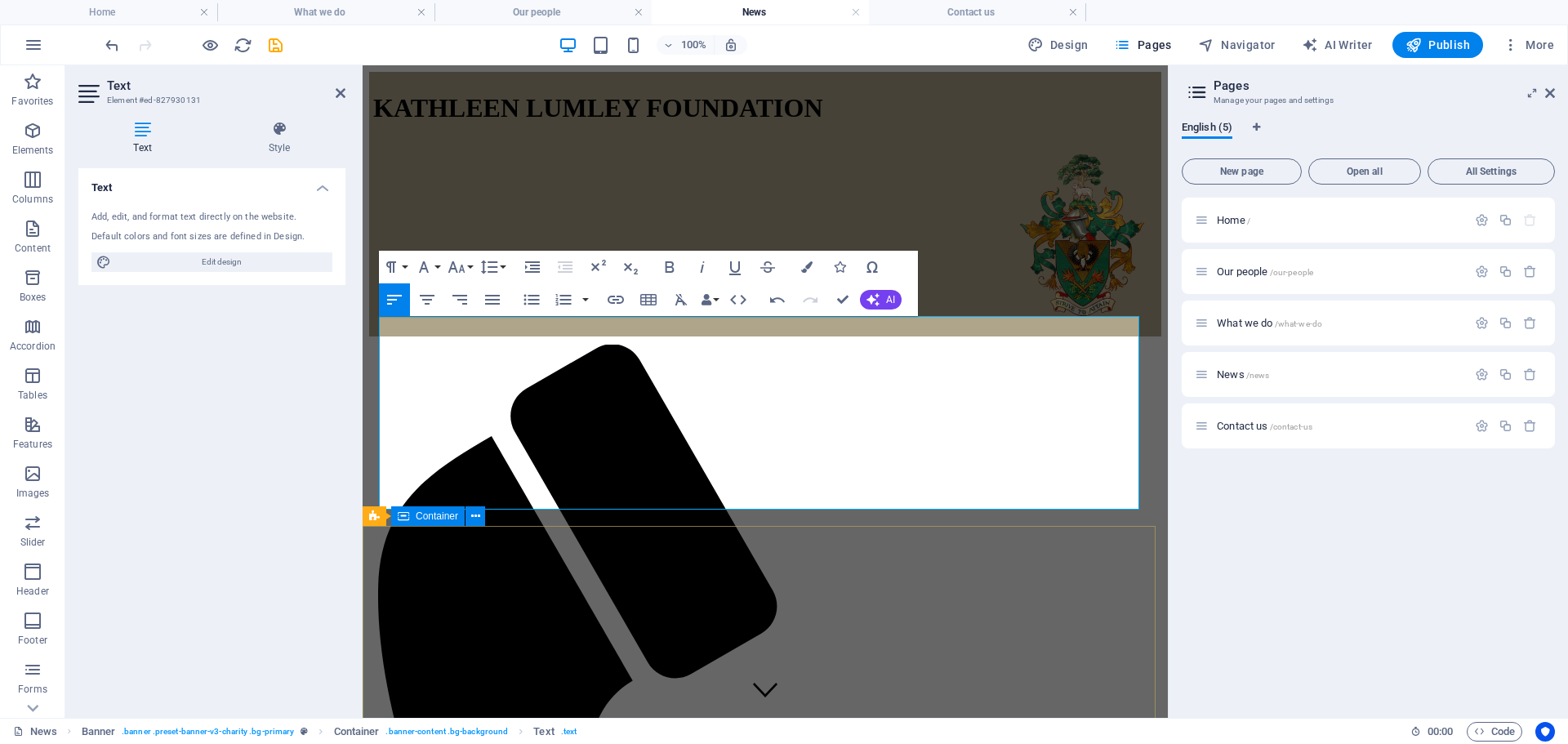 copy on "(Download .PDF)" 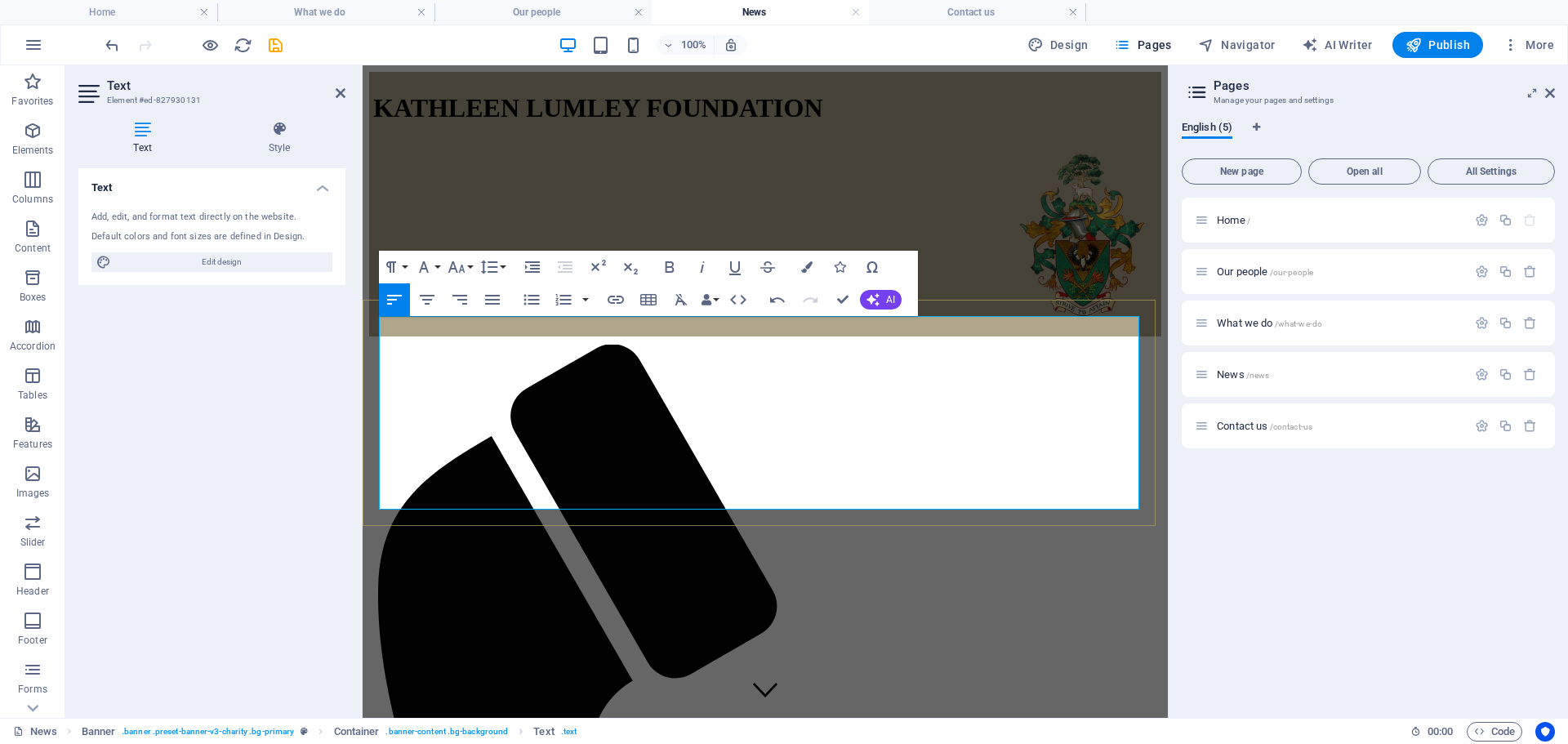 click on "Kathleen Lumley Foundation Annual Stakeholder Newsletter Volume 1. July 2025 (.PDF)" at bounding box center [621, 1710] 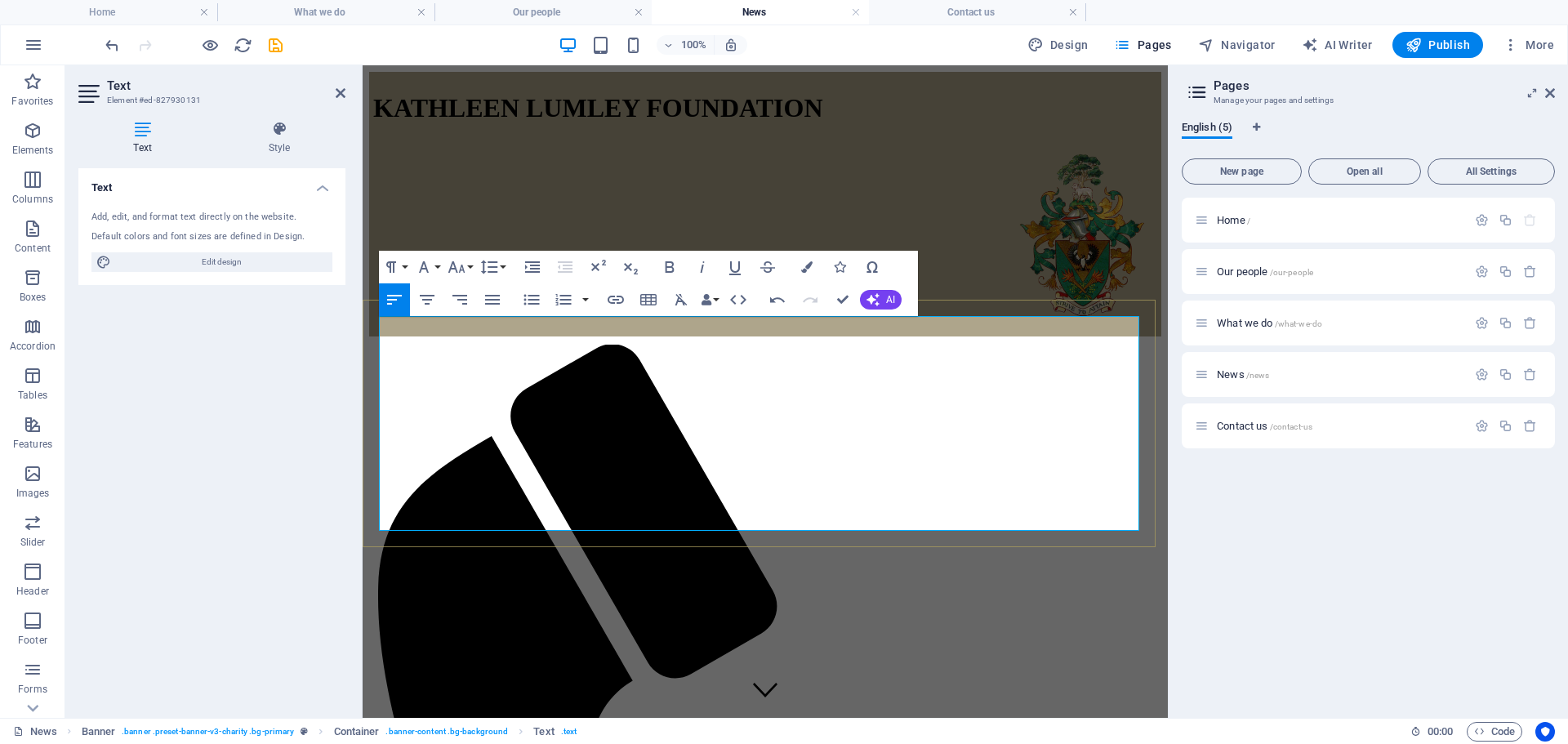 click on "Kathleen Lumley Foundation Annual Stakeholder Newsletter Volume 1. July 2025 (.PDF)" at bounding box center [621, 1738] 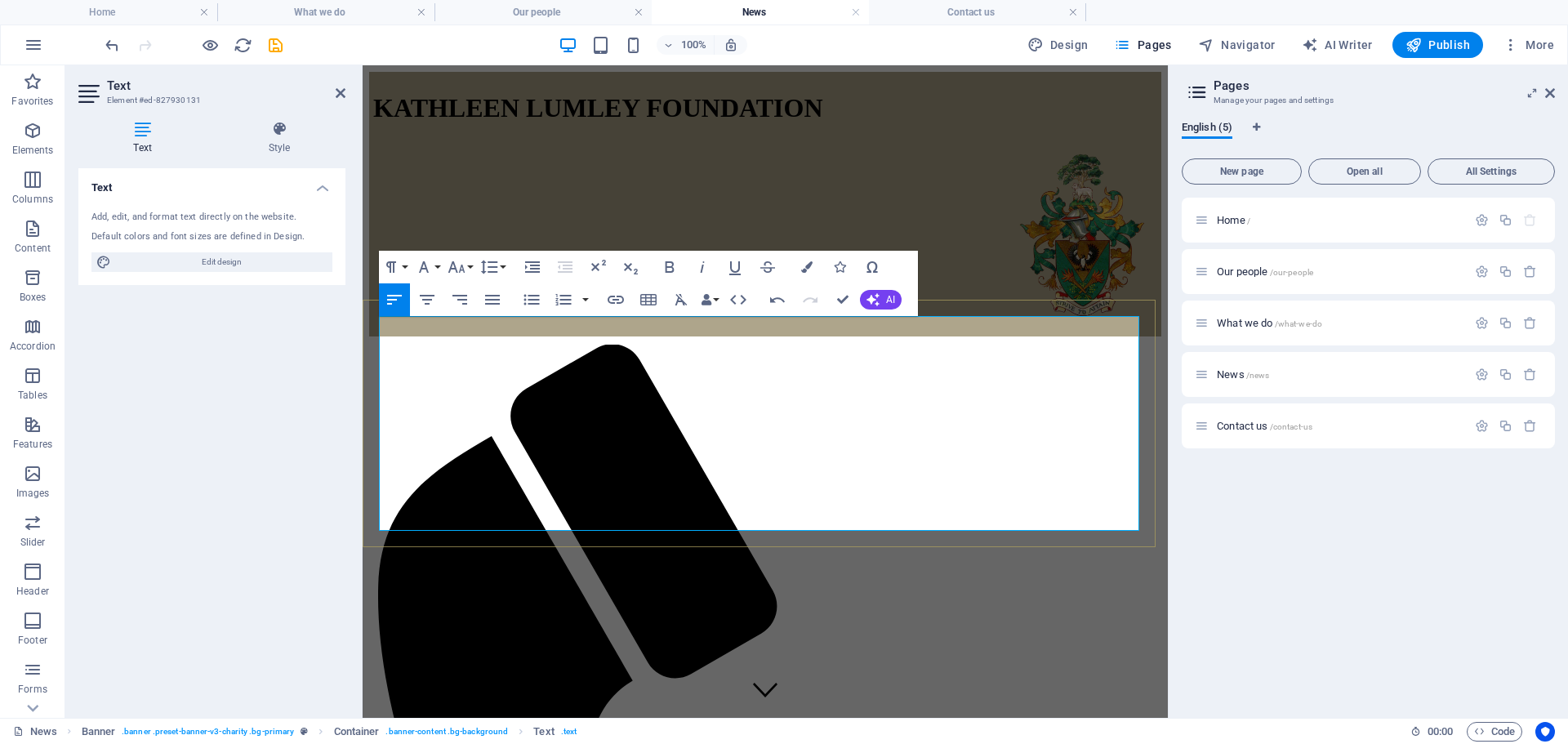 scroll, scrollTop: 0, scrollLeft: 2, axis: horizontal 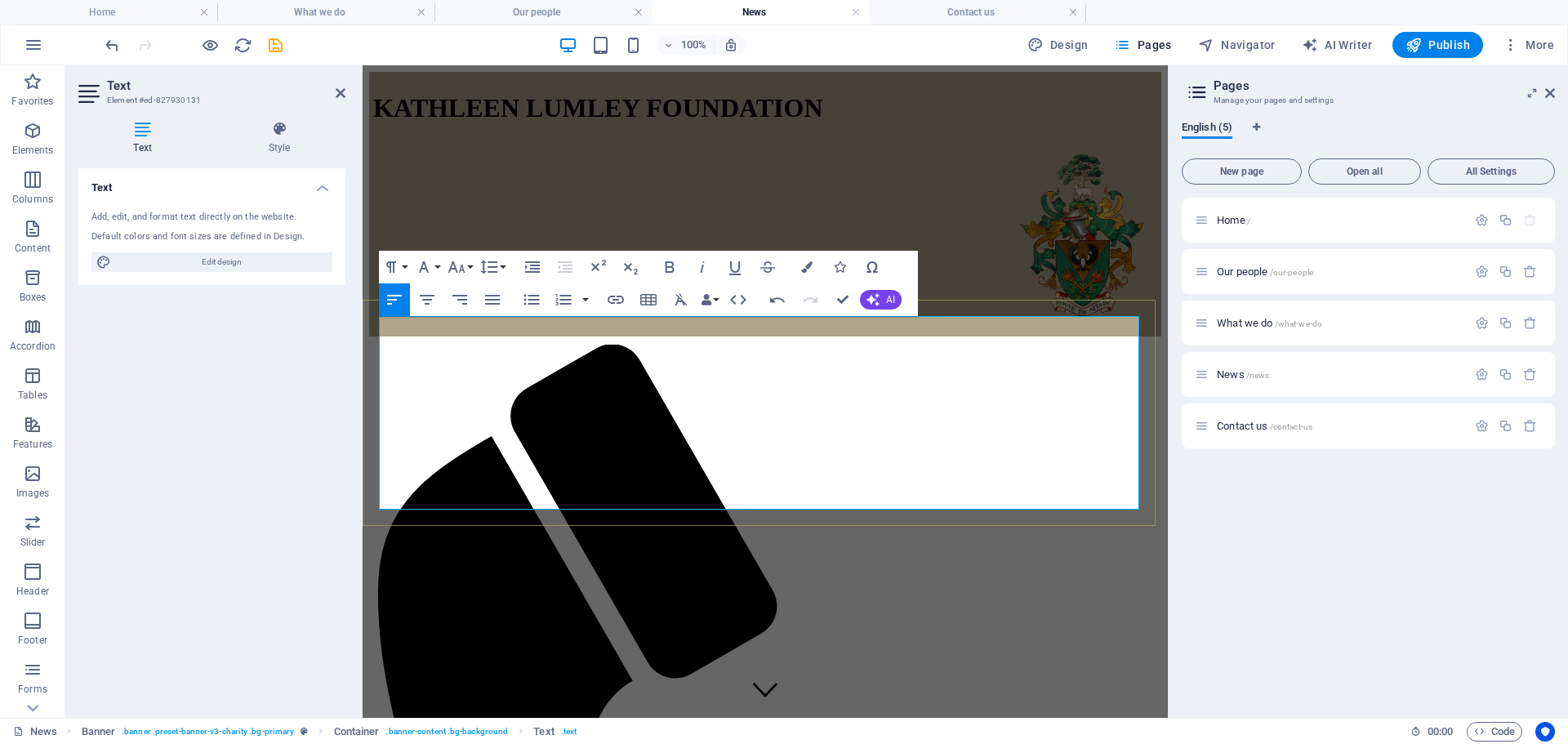 click on "(Download .PDF) athleen Lumley Foundation Annual Stakeholder Newsletter Volume 1. July [YEAR] (.PDF)" at bounding box center [674, 1710] 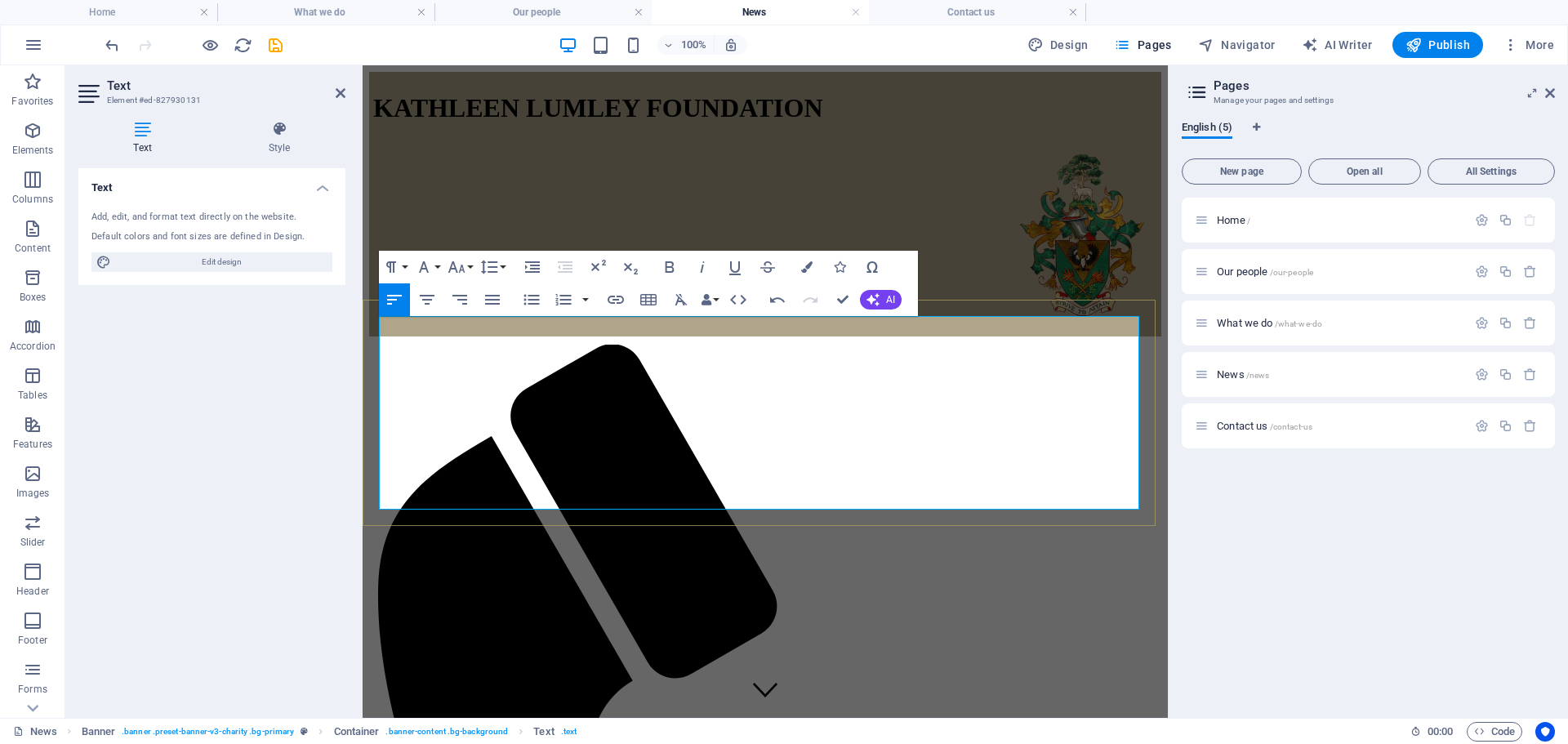 click on "(Download .PDF) [PERSON] [LAST] Foundation announces Her Excellency" at bounding box center [588, 1604] 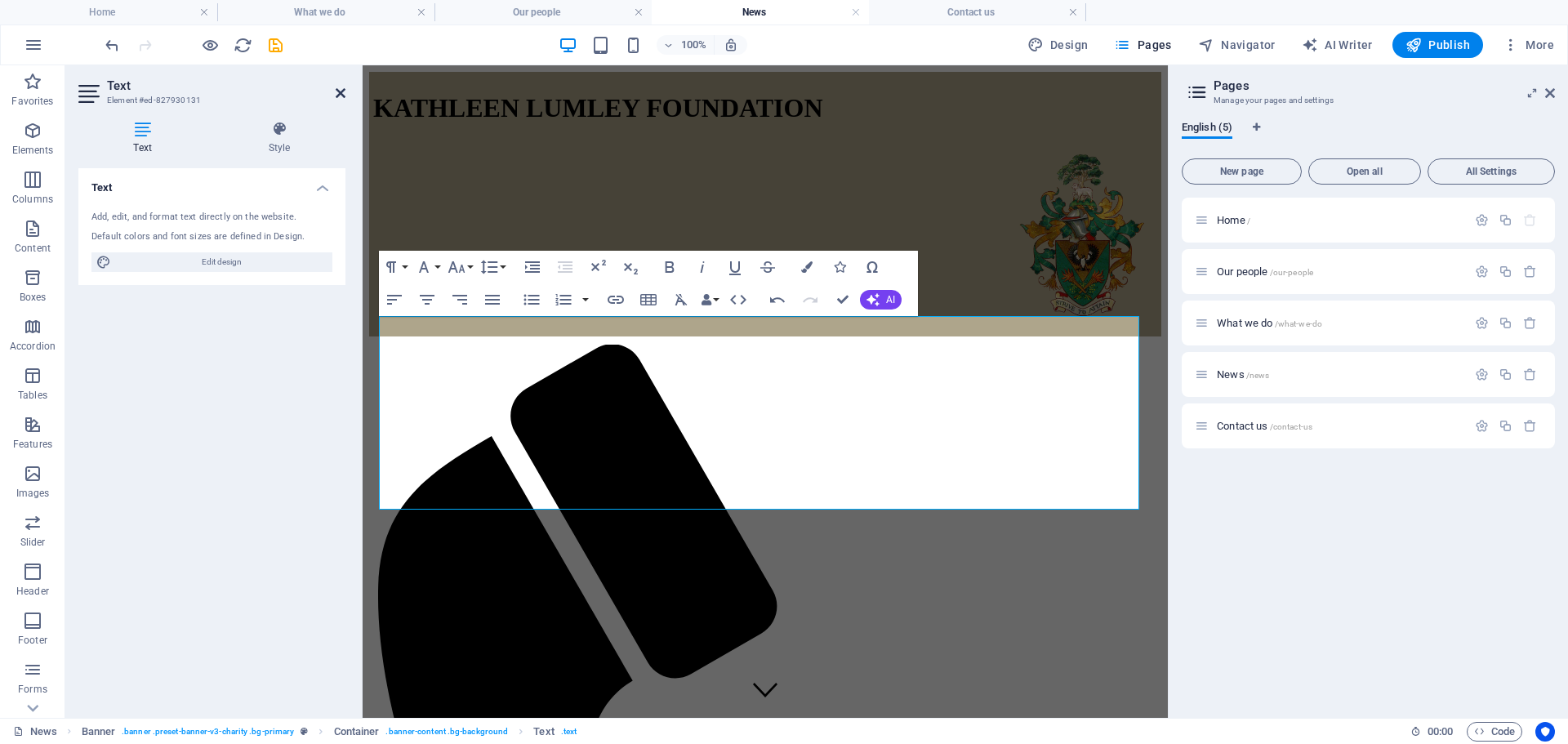 drag, startPoint x: 341, startPoint y: 100, endPoint x: 261, endPoint y: 45, distance: 97.08244 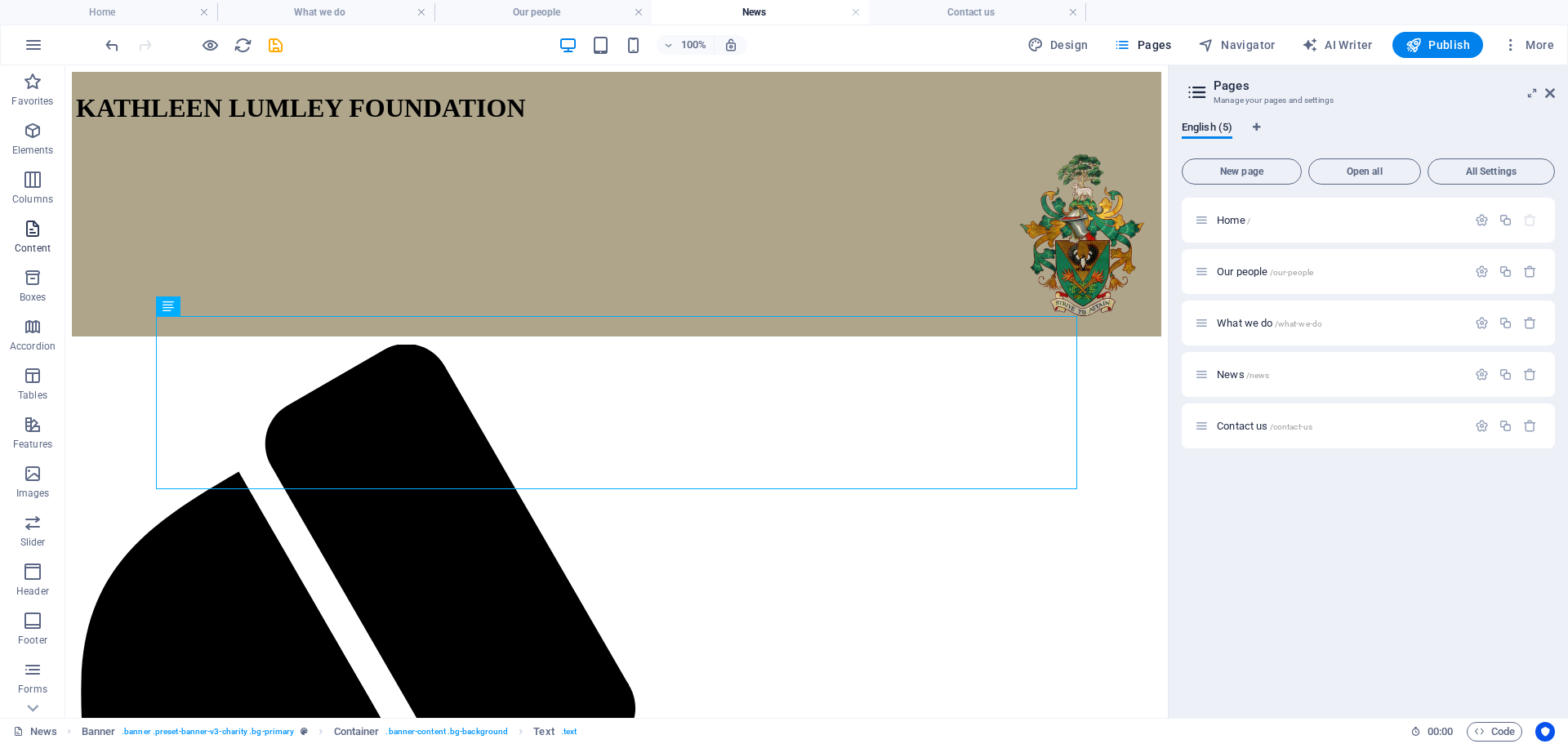 click on "Content" at bounding box center [33, 248] 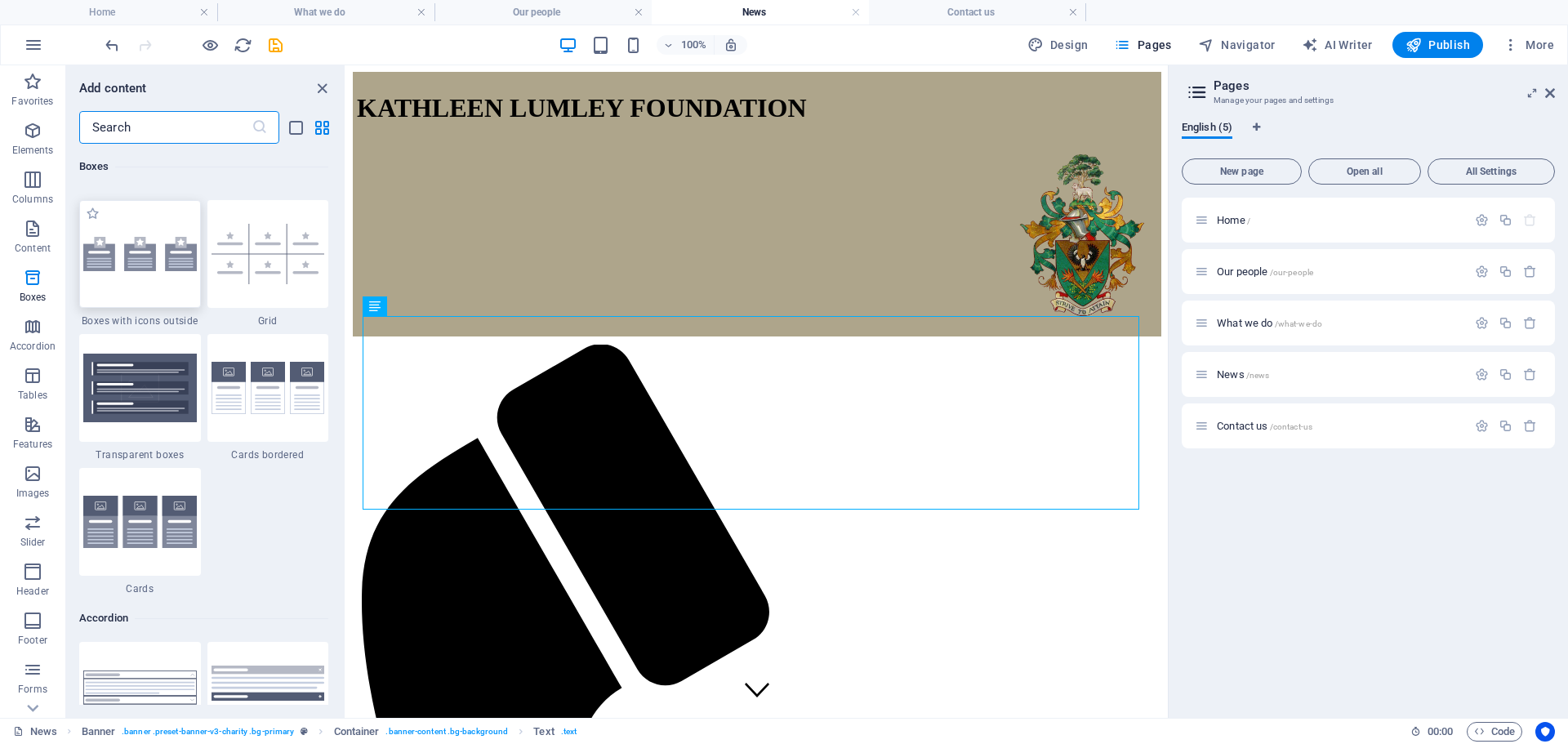 scroll, scrollTop: 5308, scrollLeft: 0, axis: vertical 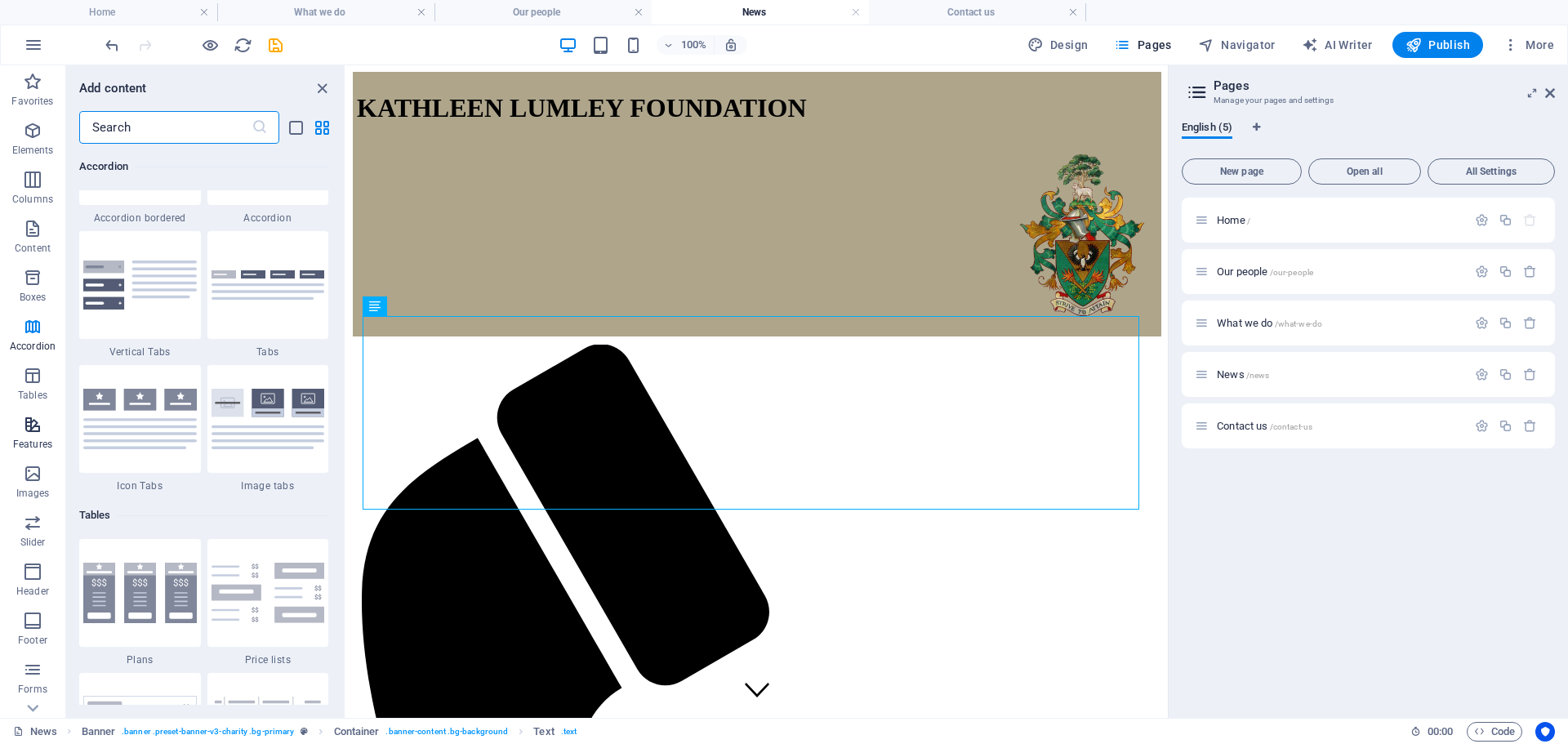 click on "Features" at bounding box center [33, 444] 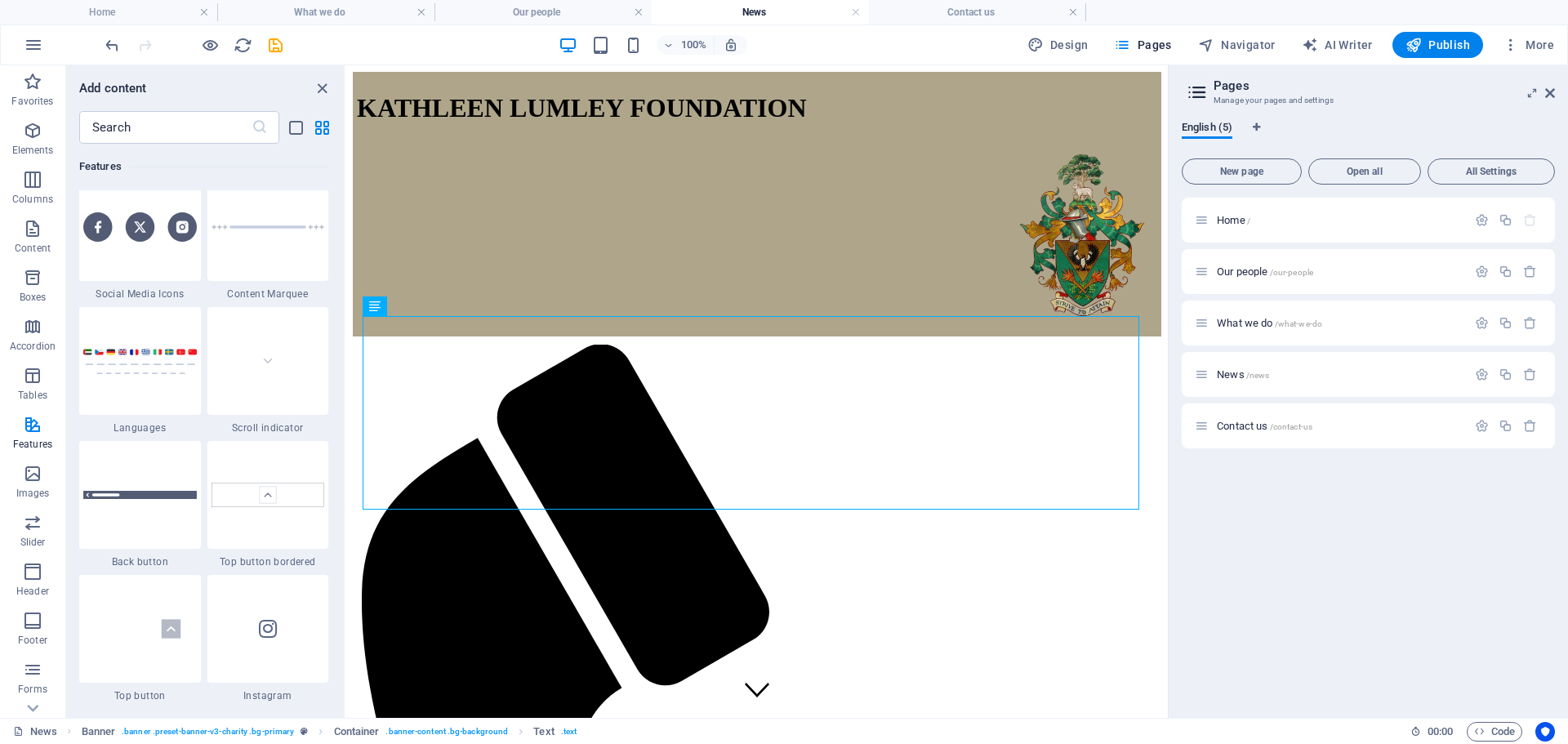 scroll, scrollTop: 7727, scrollLeft: 0, axis: vertical 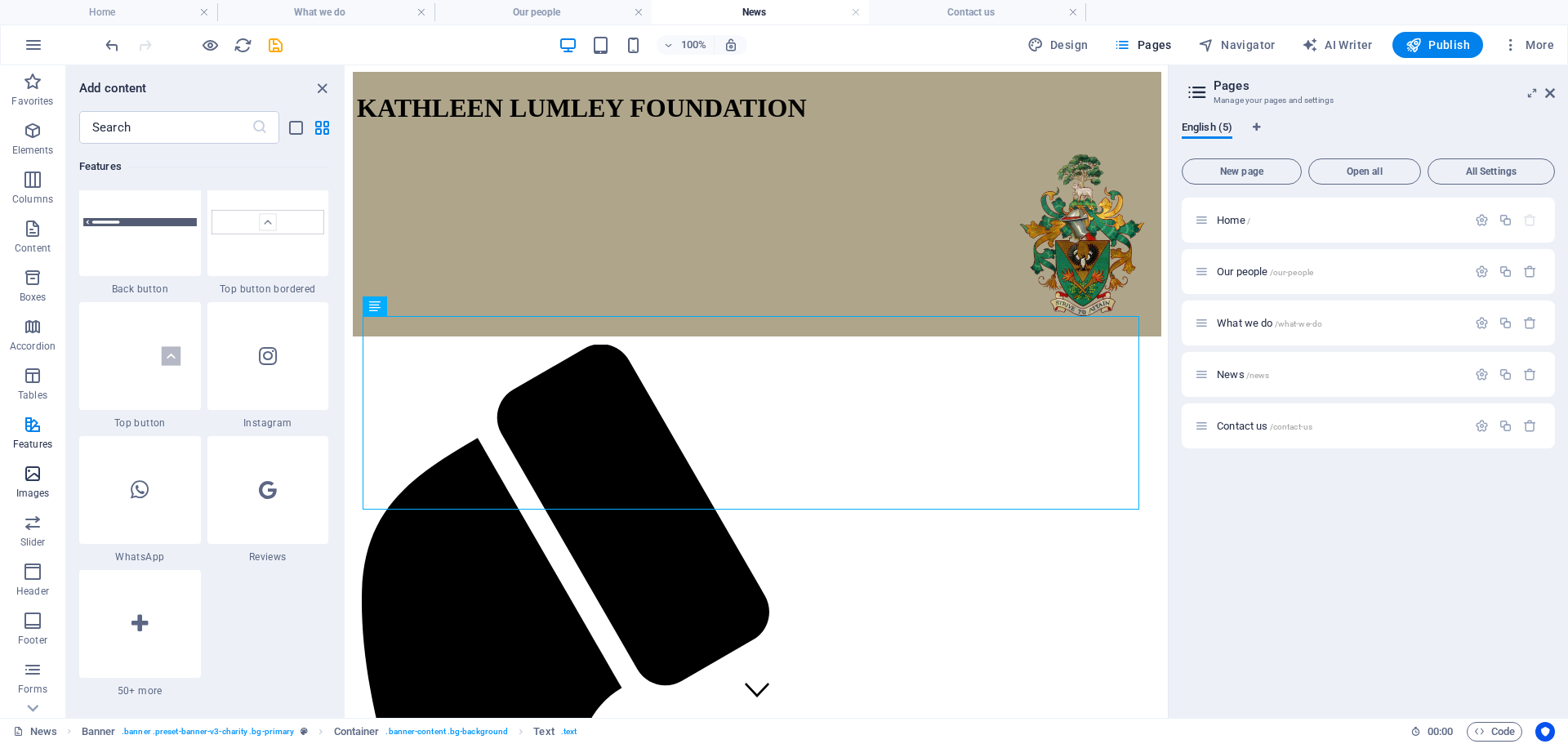 click at bounding box center [33, 474] 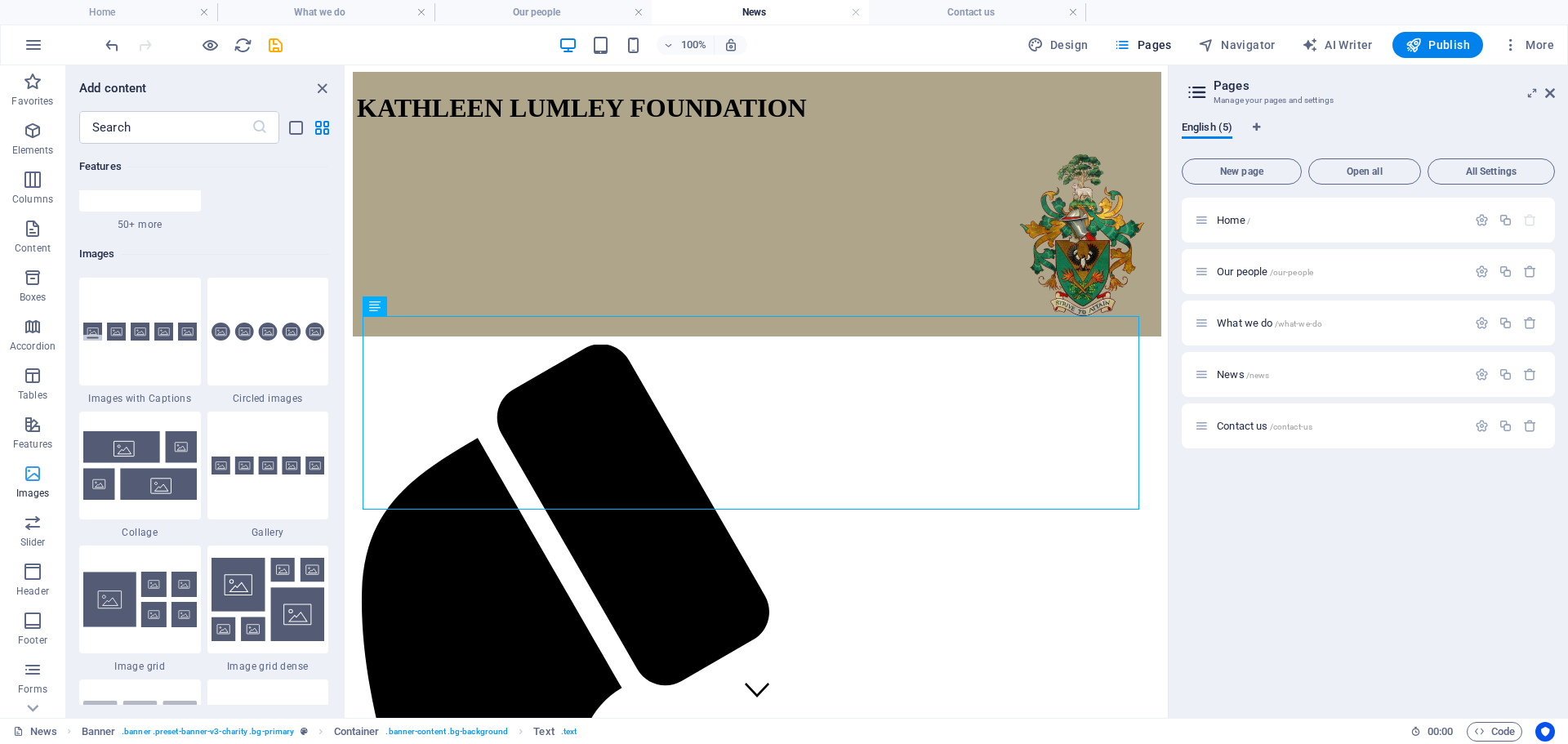 scroll, scrollTop: 8281, scrollLeft: 0, axis: vertical 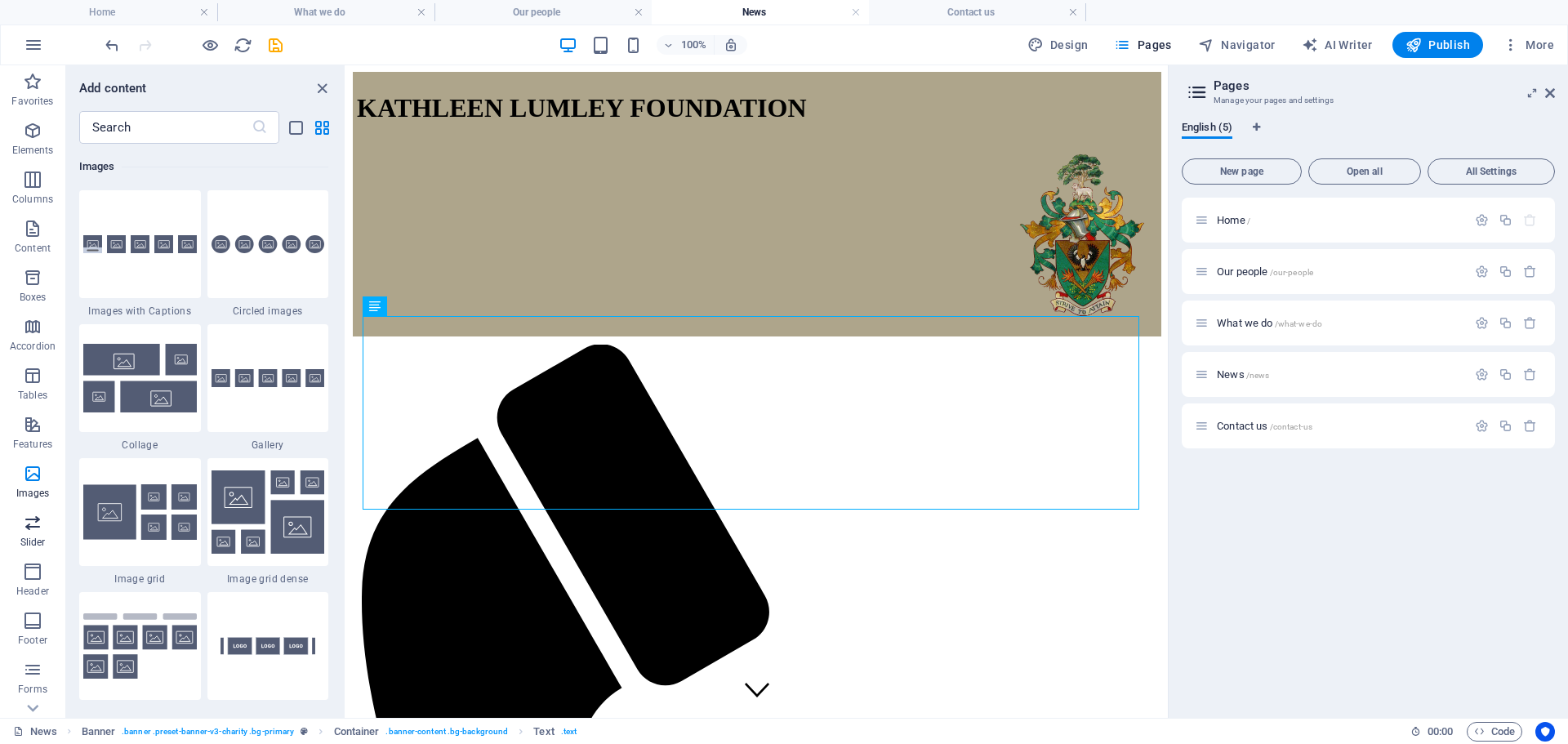 click at bounding box center [33, 523] 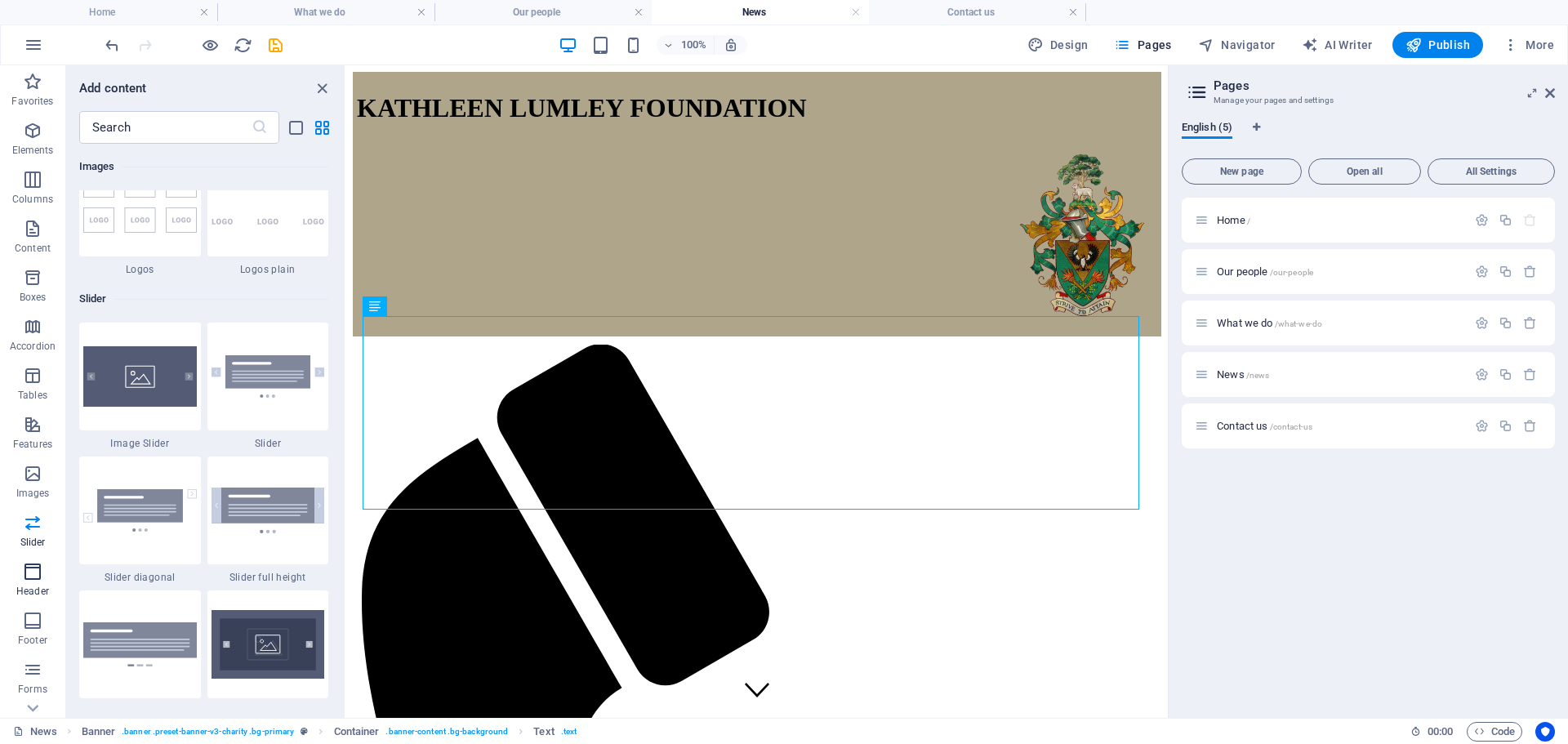 scroll, scrollTop: 9259, scrollLeft: 0, axis: vertical 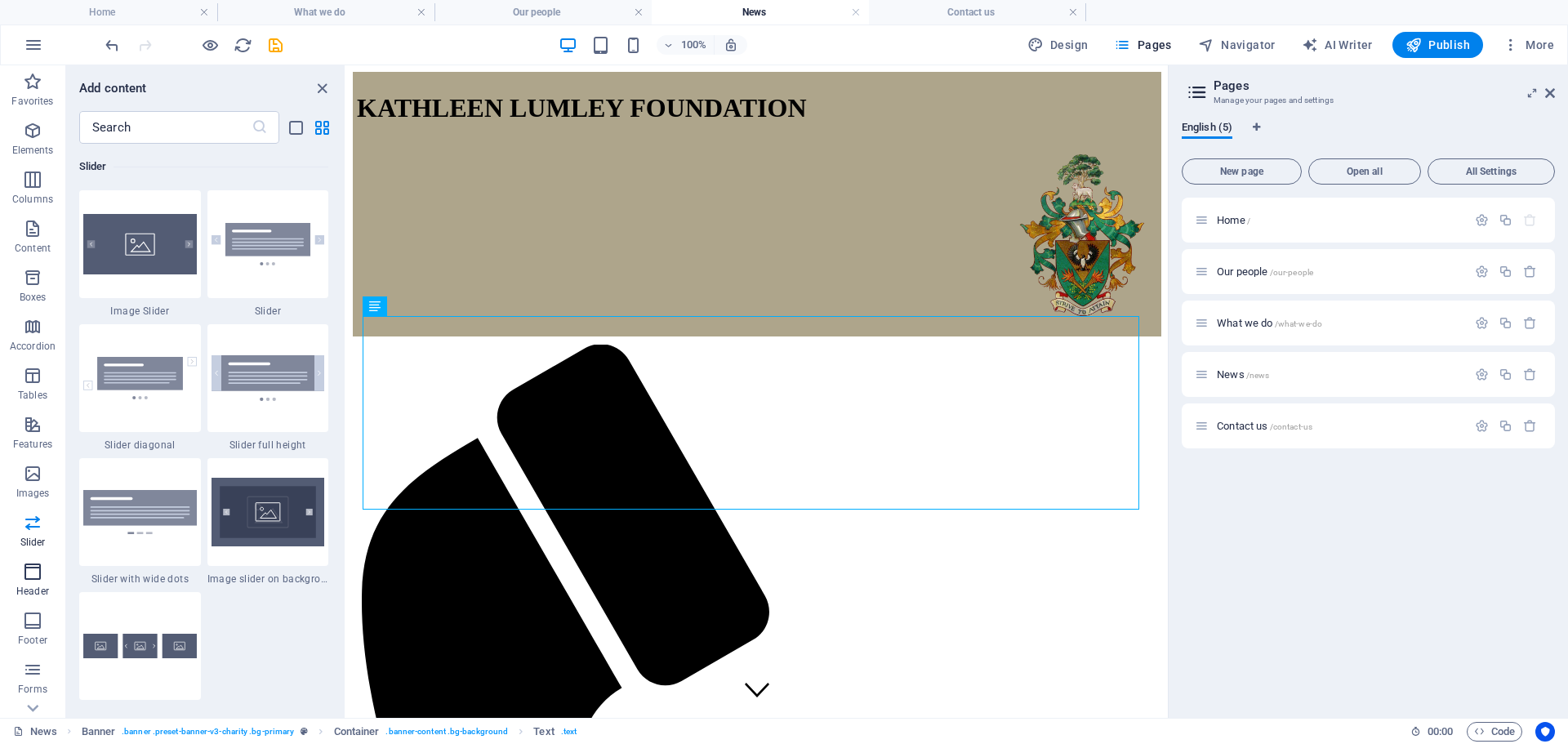 click on "Header" at bounding box center (33, 581) 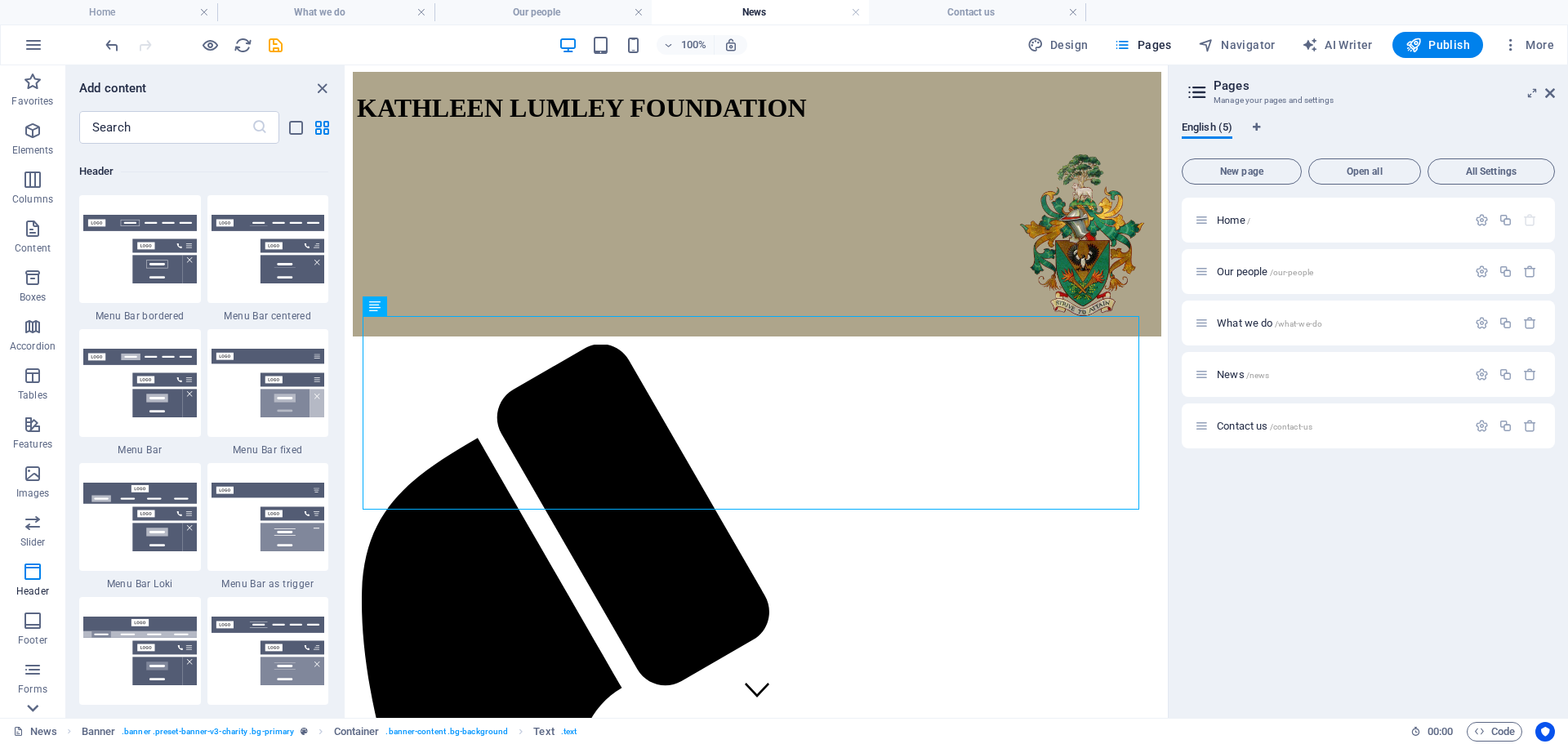 scroll, scrollTop: 9835, scrollLeft: 0, axis: vertical 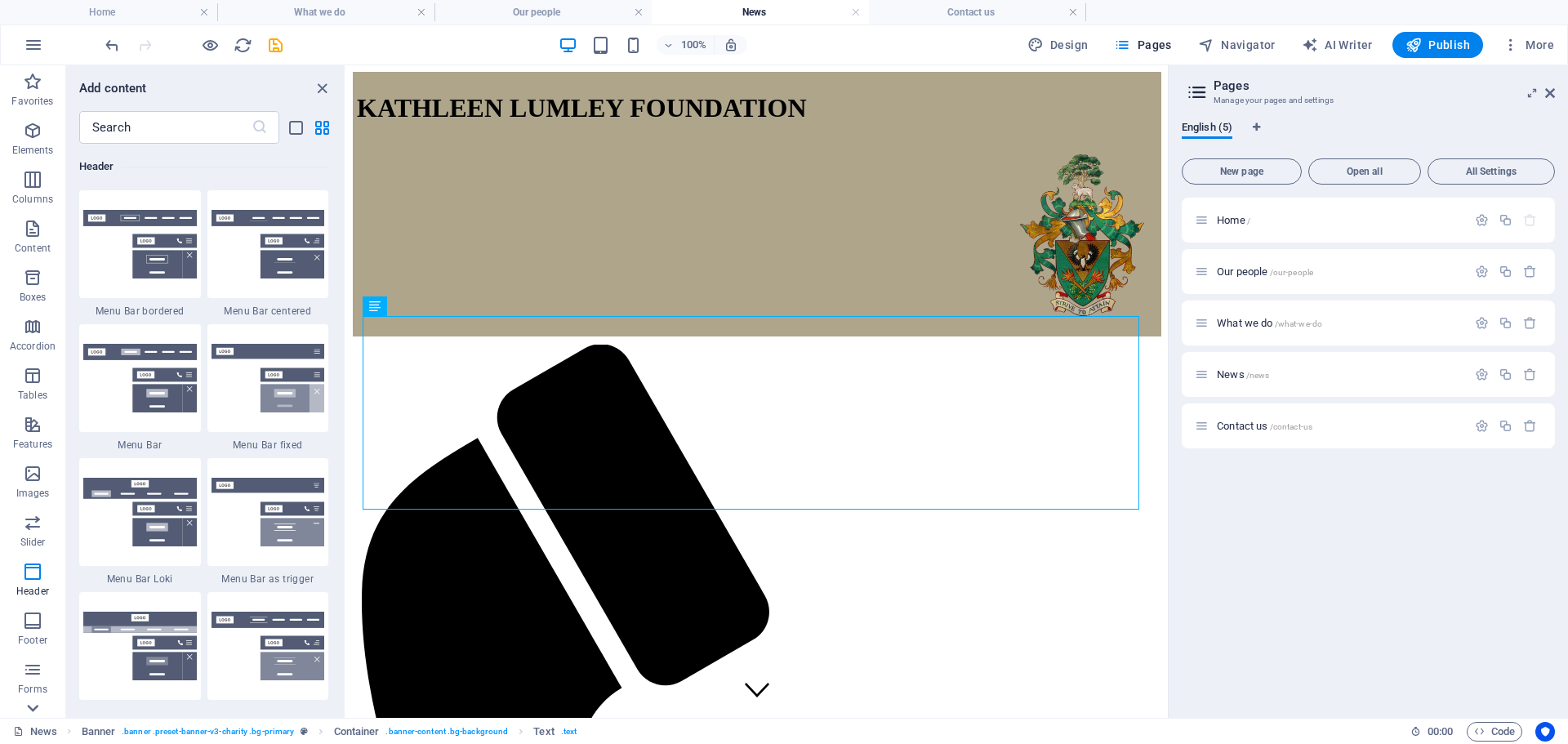 click 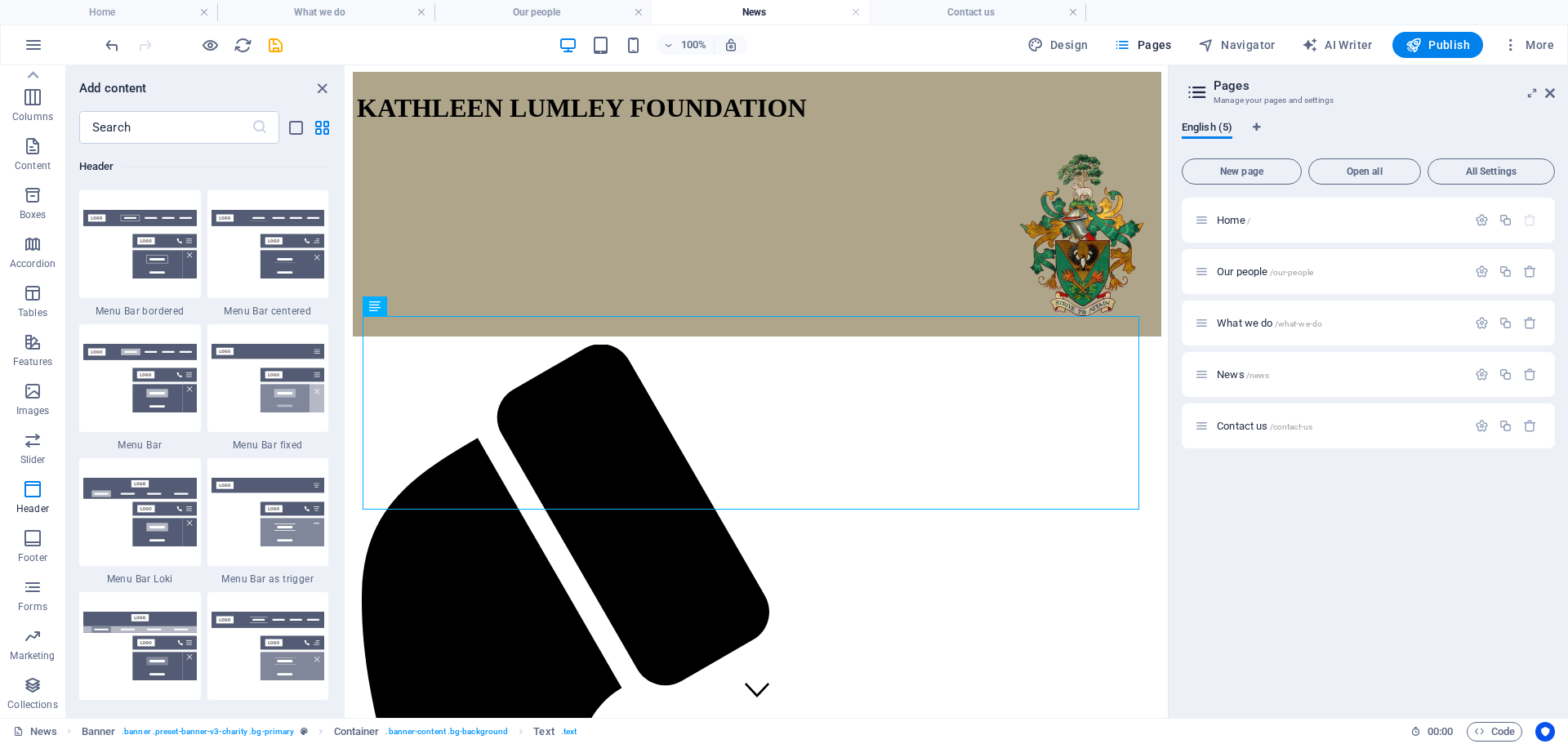 click on "Collections" at bounding box center (32, 705) 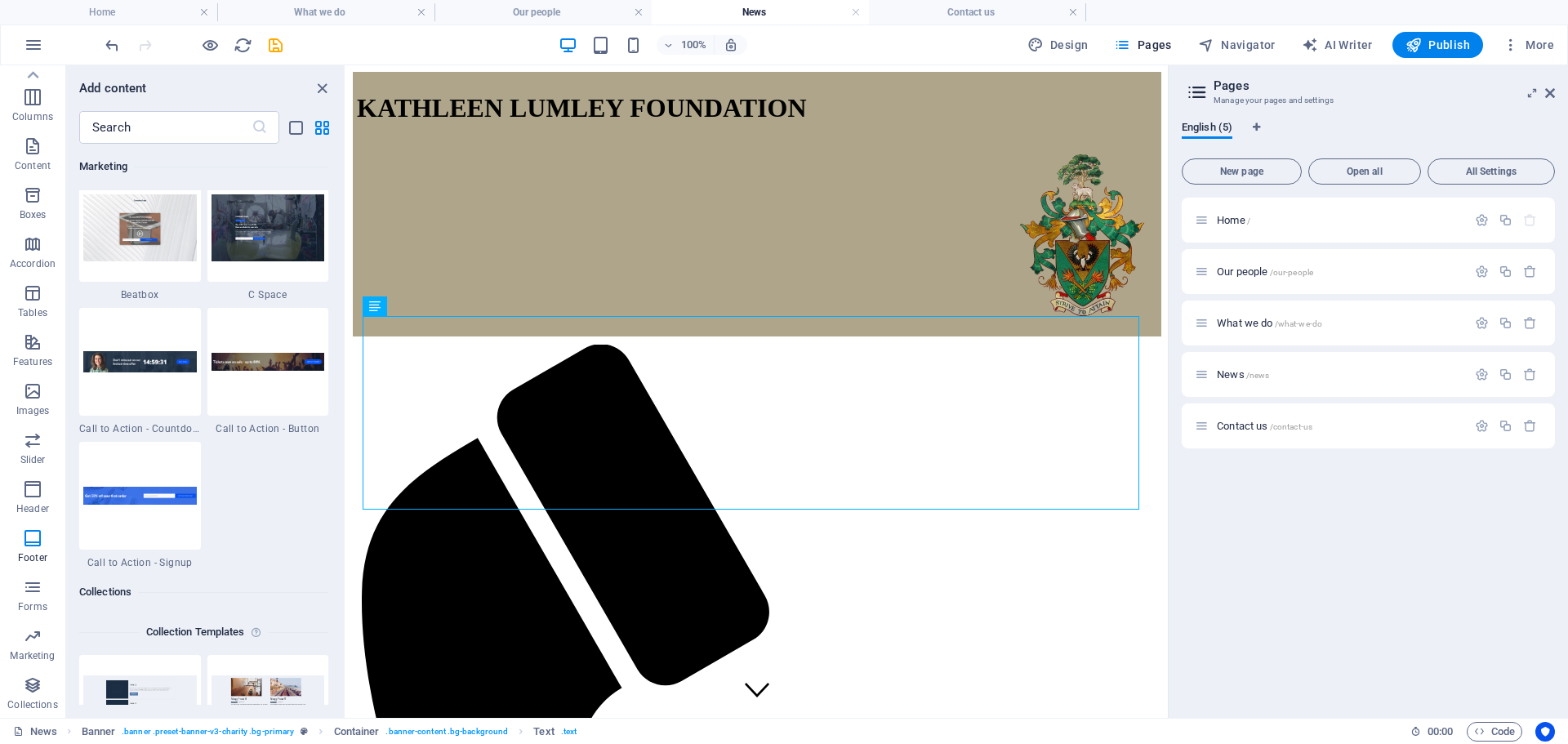 scroll, scrollTop: 14950, scrollLeft: 0, axis: vertical 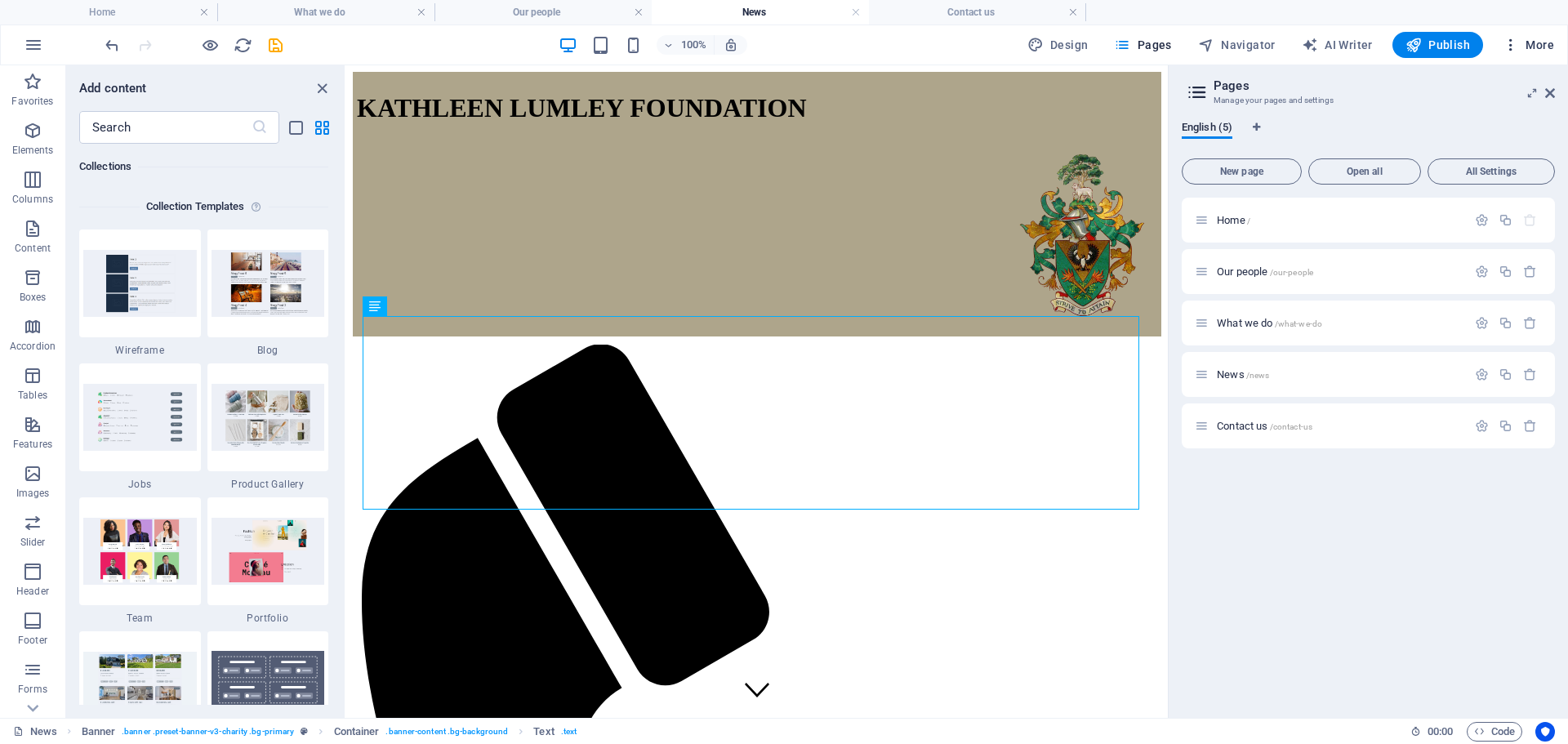 click on "More" at bounding box center (1528, 45) 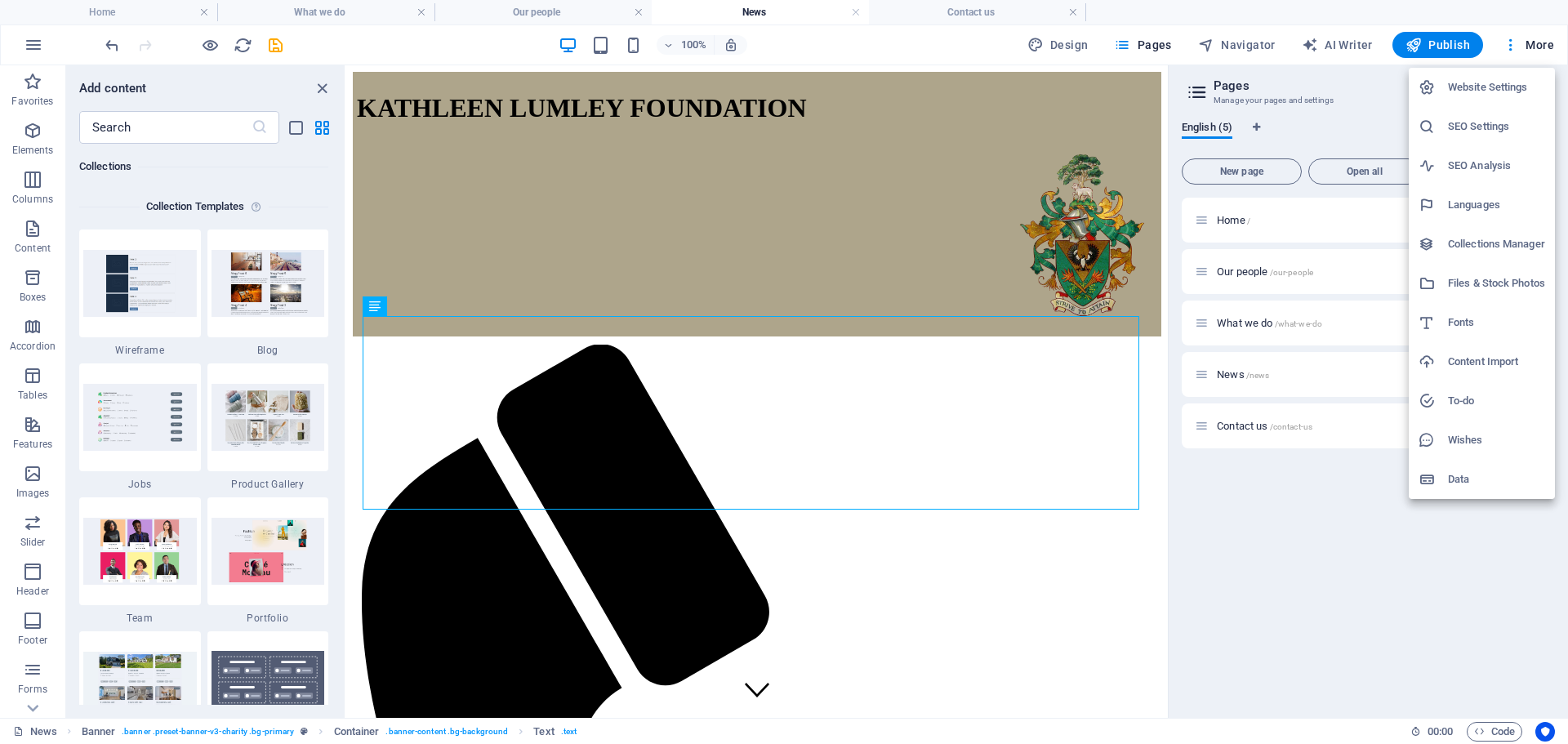 click on "Files & Stock Photos" at bounding box center [1496, 283] 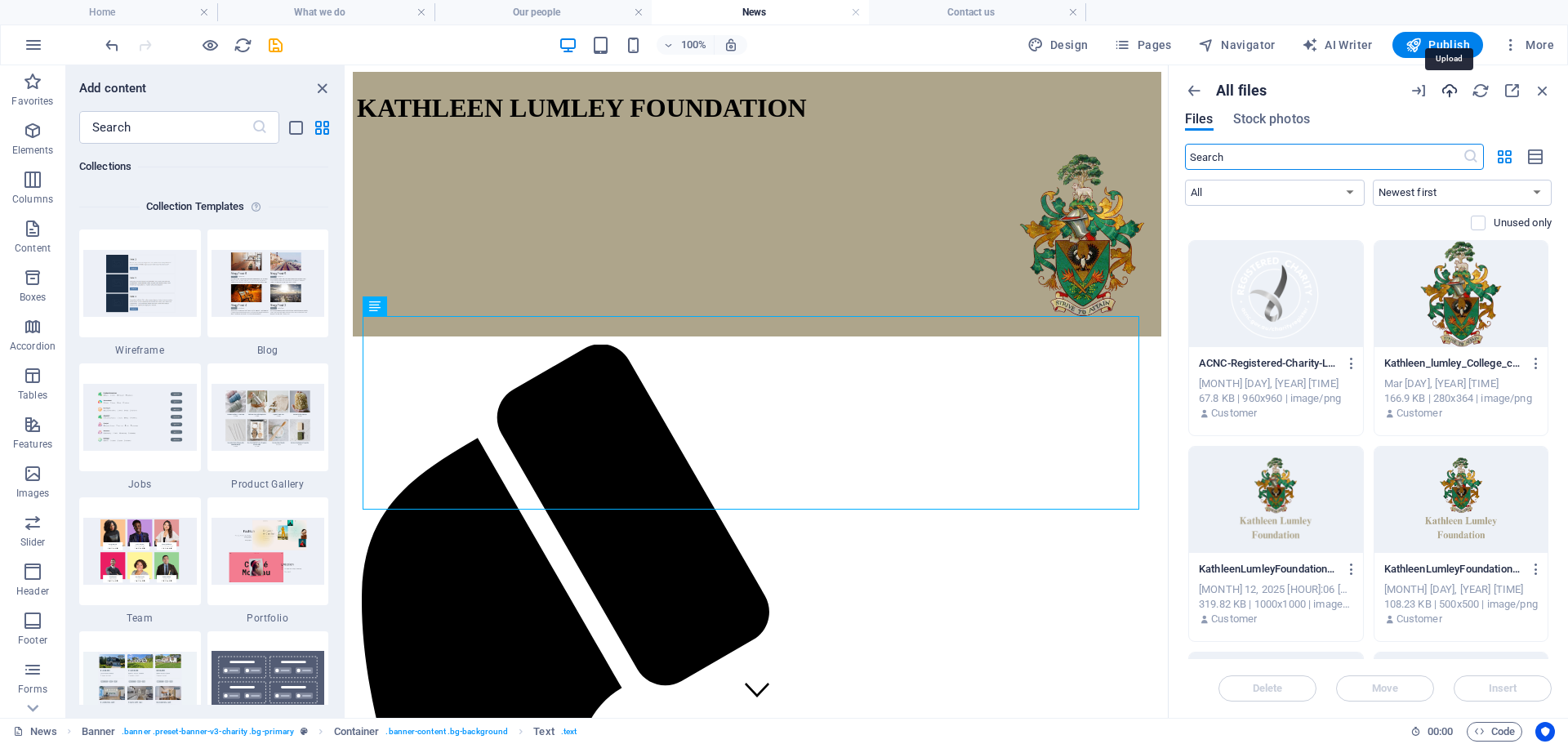 click at bounding box center (1450, 91) 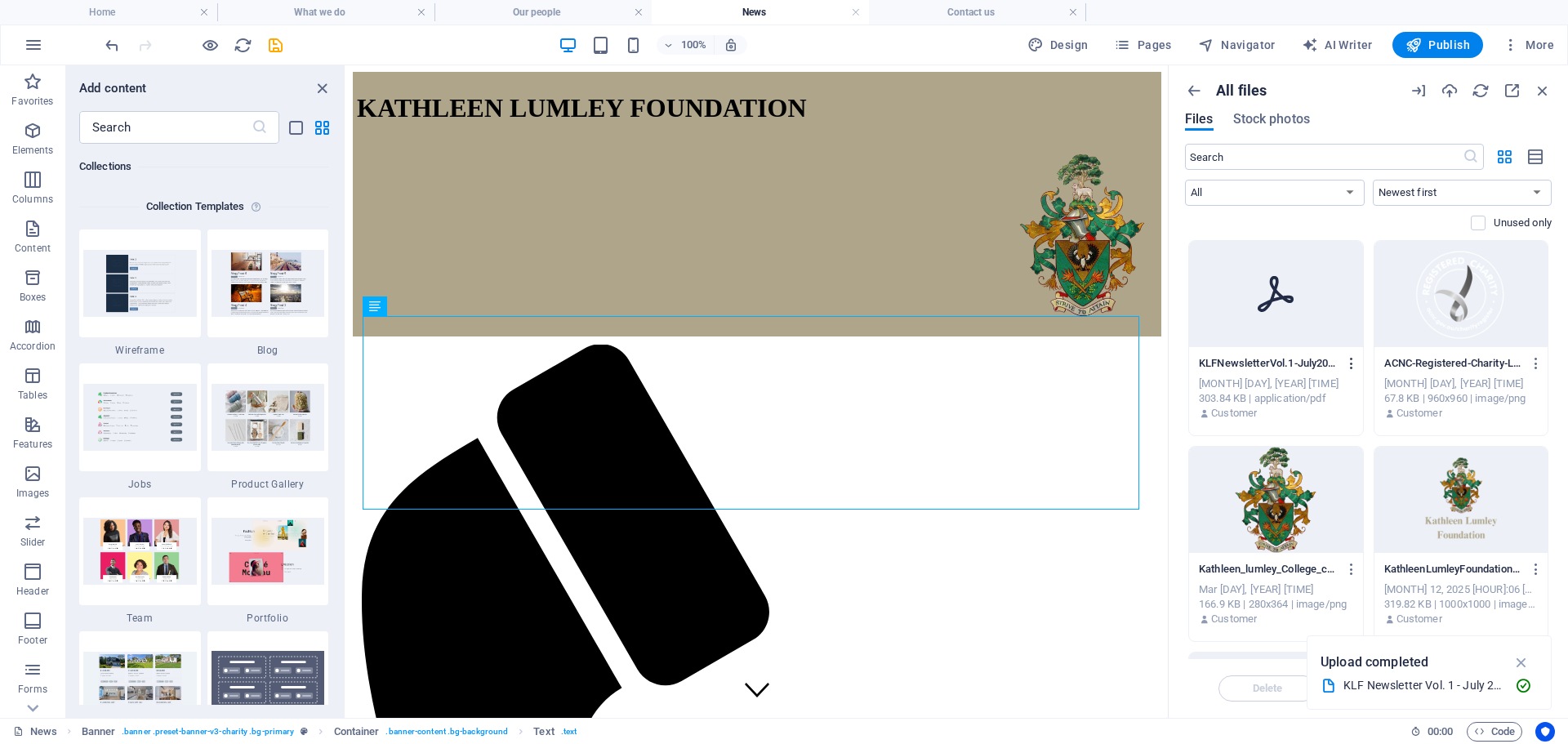 click at bounding box center [1352, 363] 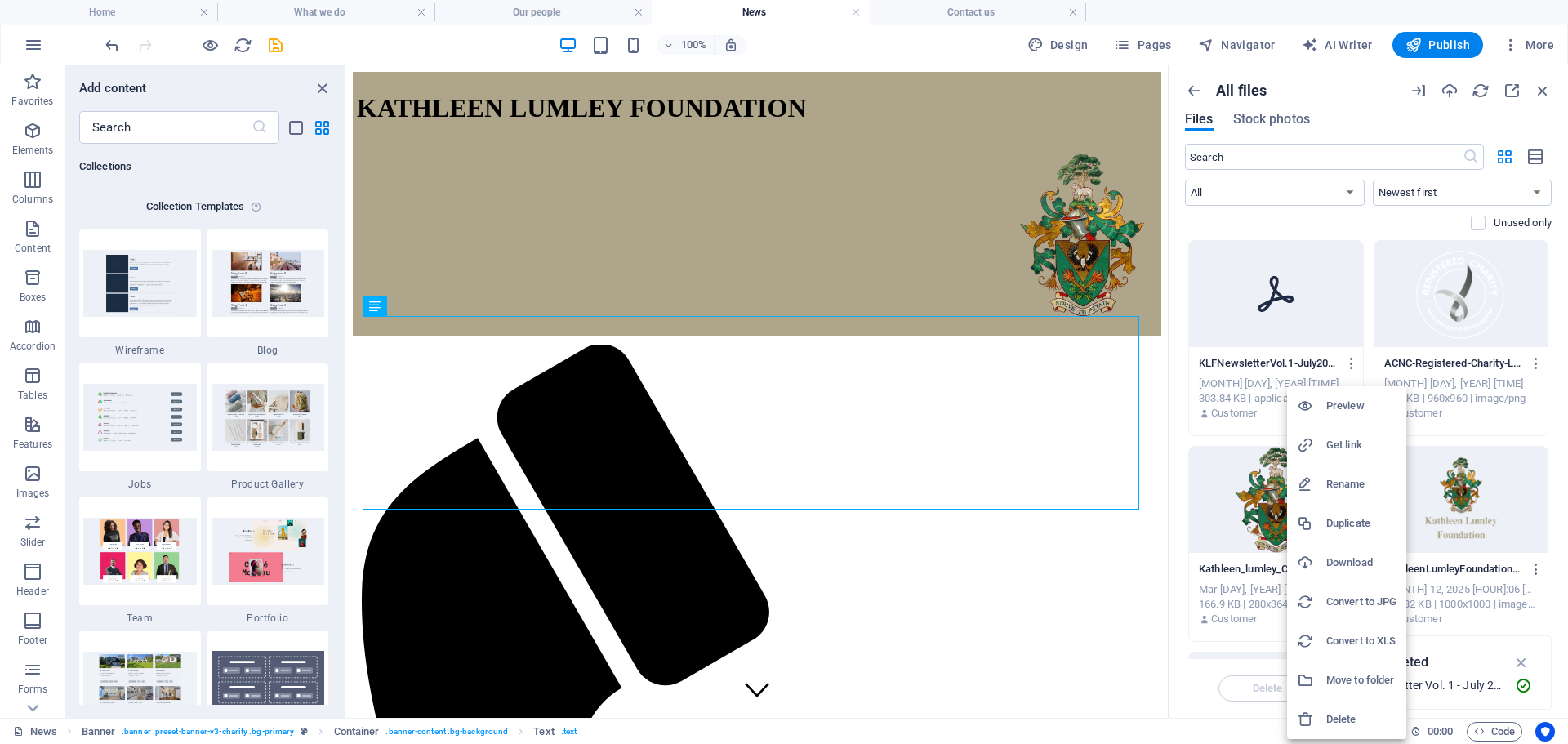 click on "Get link" at bounding box center [1361, 445] 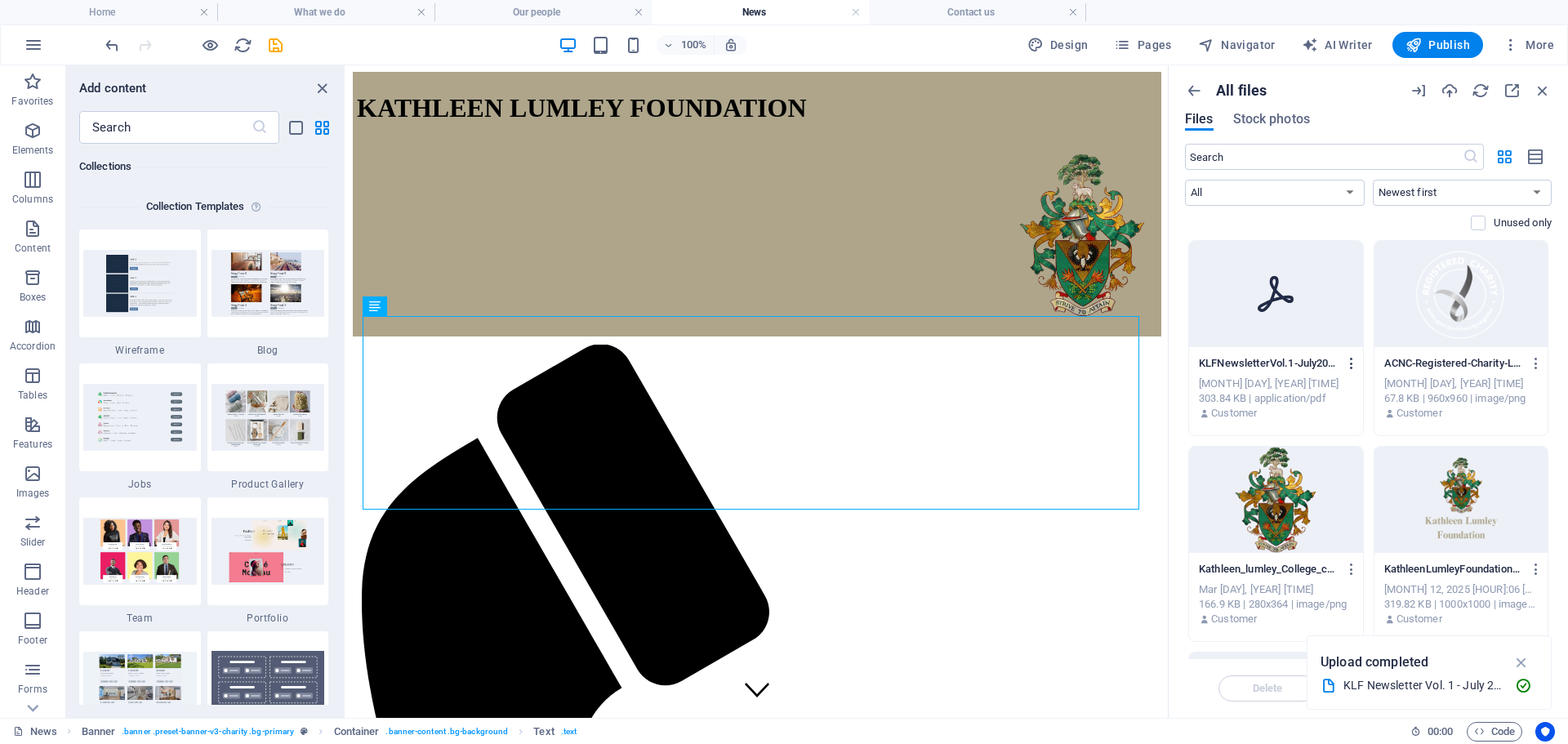 click at bounding box center (1352, 363) 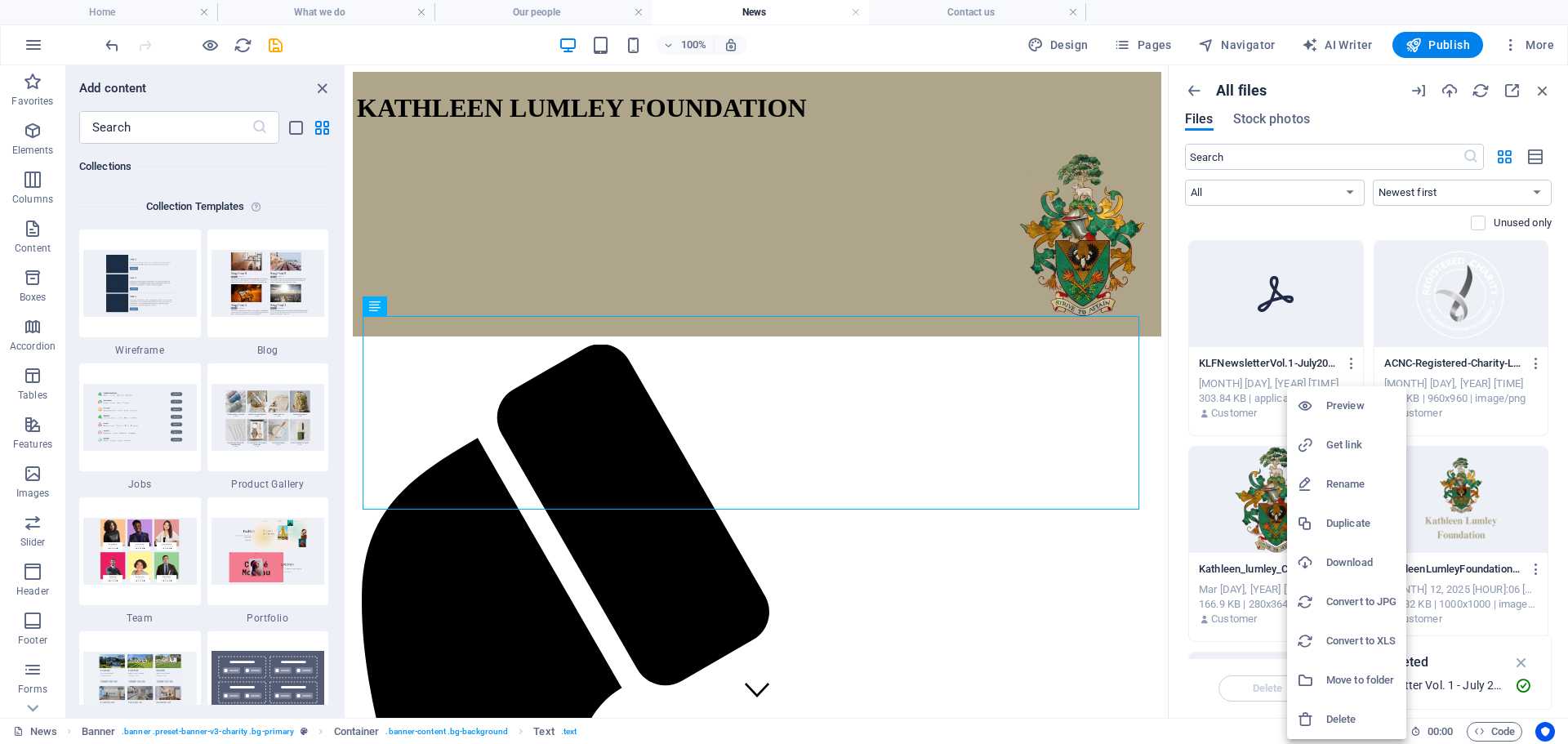 click on "Get link" at bounding box center (1361, 445) 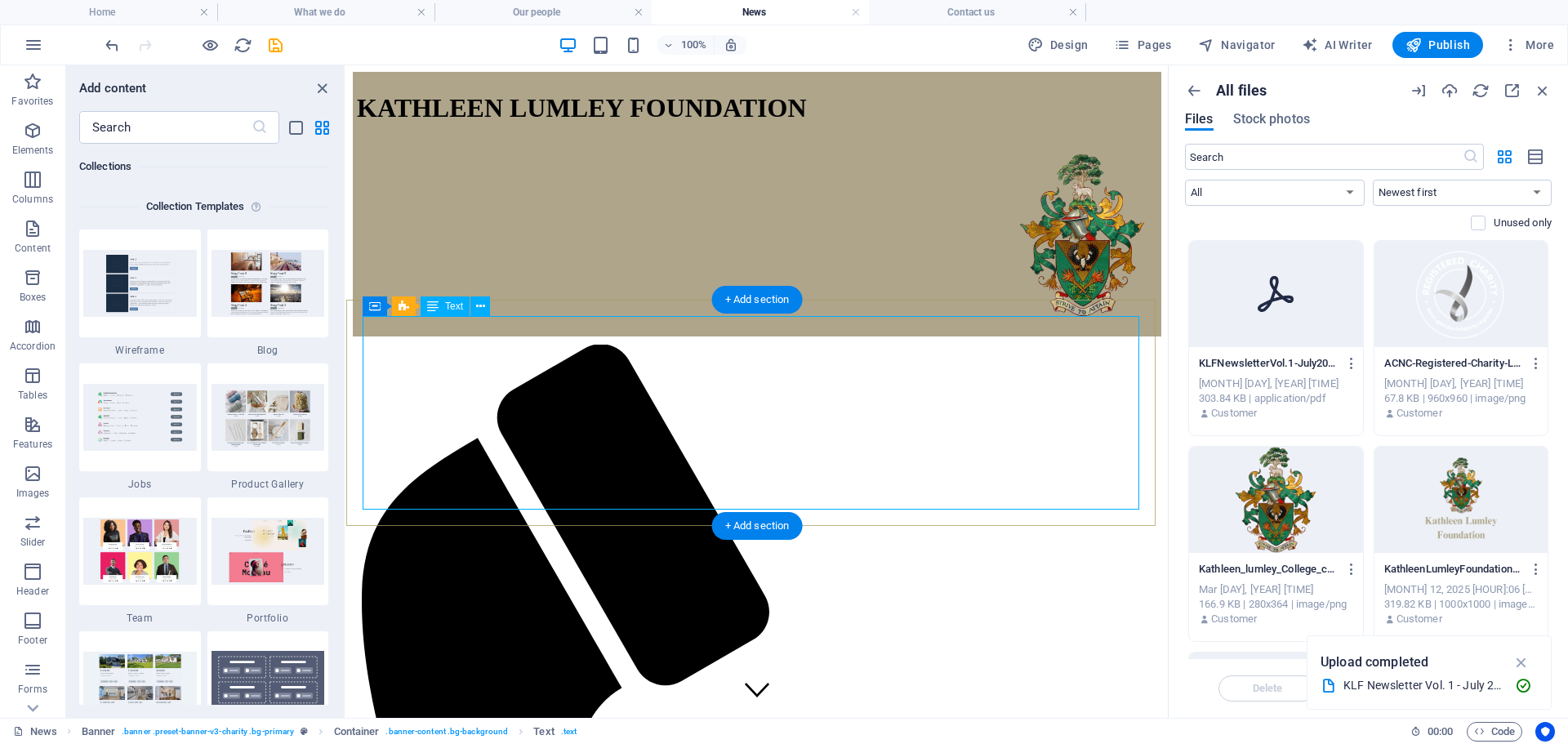 click on "UPDATES Media releases (Download .PDF) - [PERSON] [LAST] Foundation announces Her Excellency  the Honourable [FIRST] [LAST] AC,  Governor of South Australia, as the Foundation Patron Publications (Download .PDF) - [PERSON] [LAST] Foundation Annual Stakeholder Newsletter Volume 1. July 2025" at bounding box center (757, 1646) 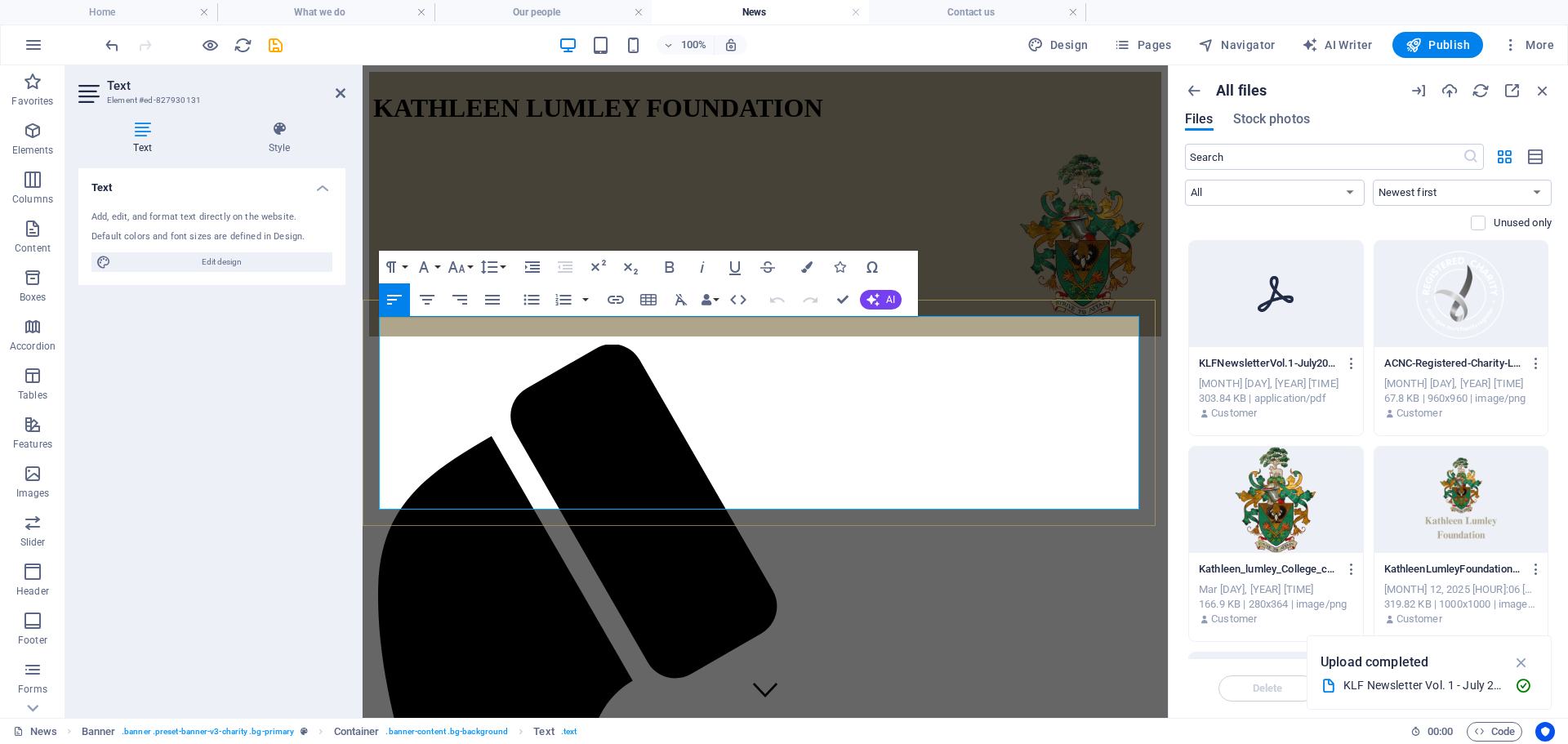drag, startPoint x: 465, startPoint y: 478, endPoint x: 386, endPoint y: 474, distance: 79.1012 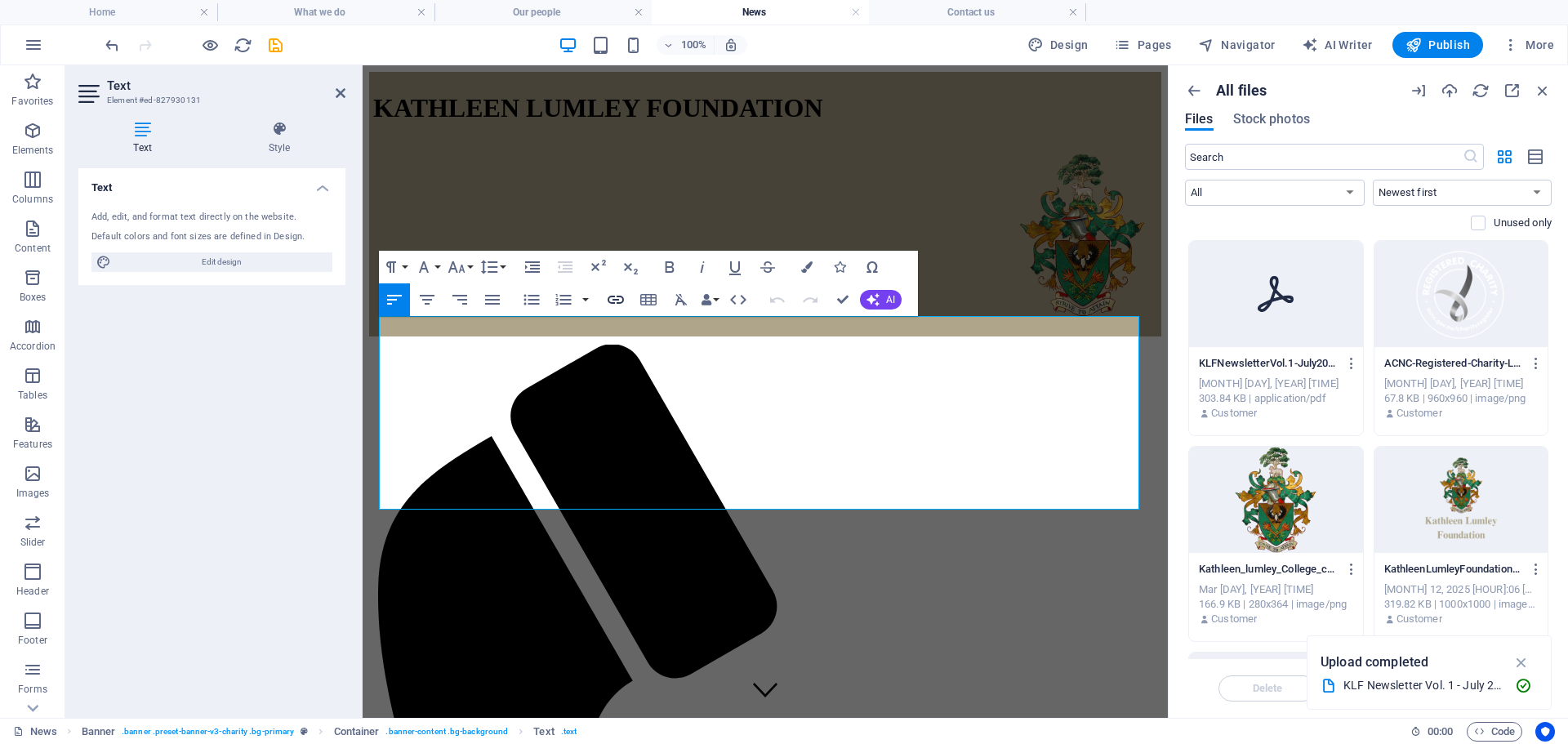 click 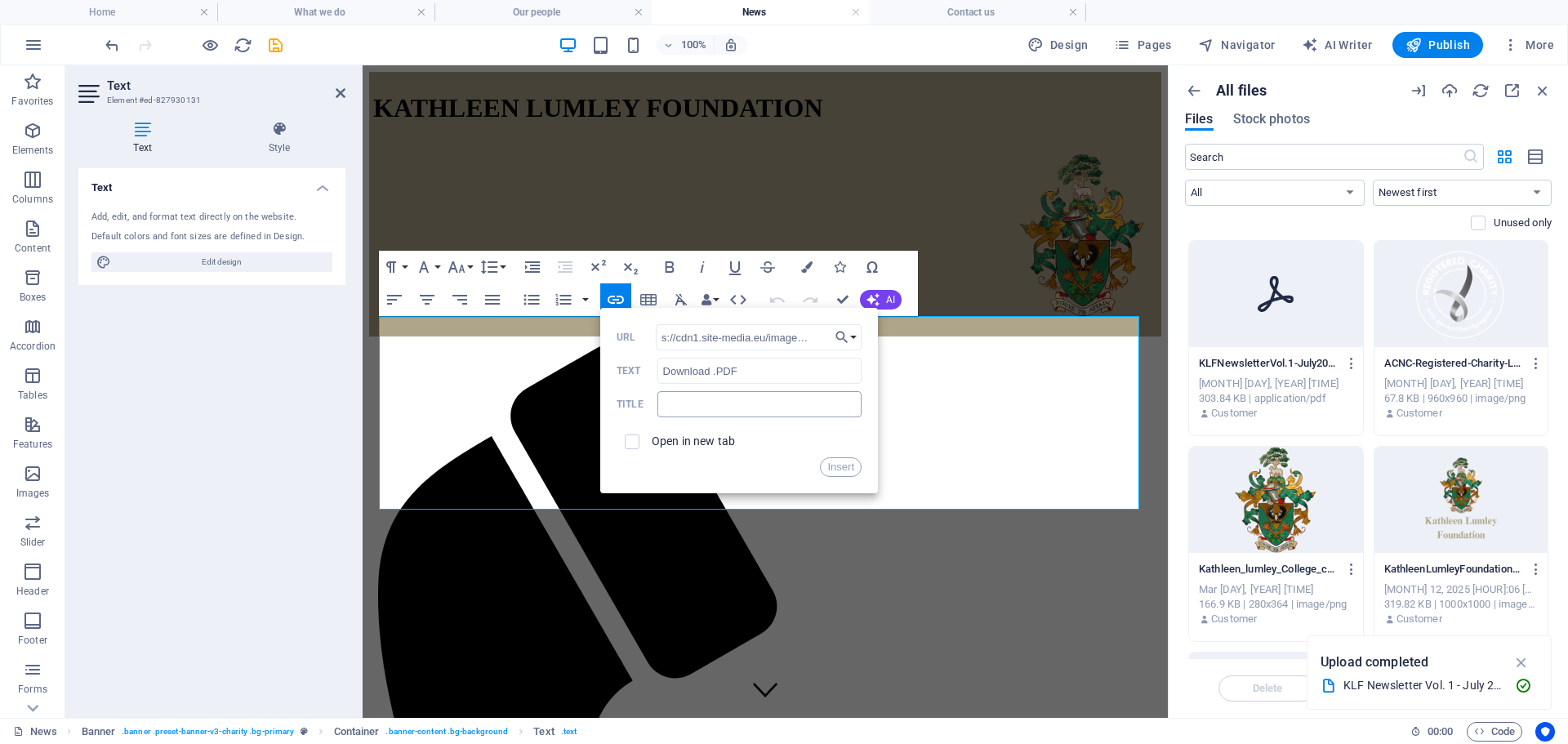 scroll, scrollTop: 0, scrollLeft: 0, axis: both 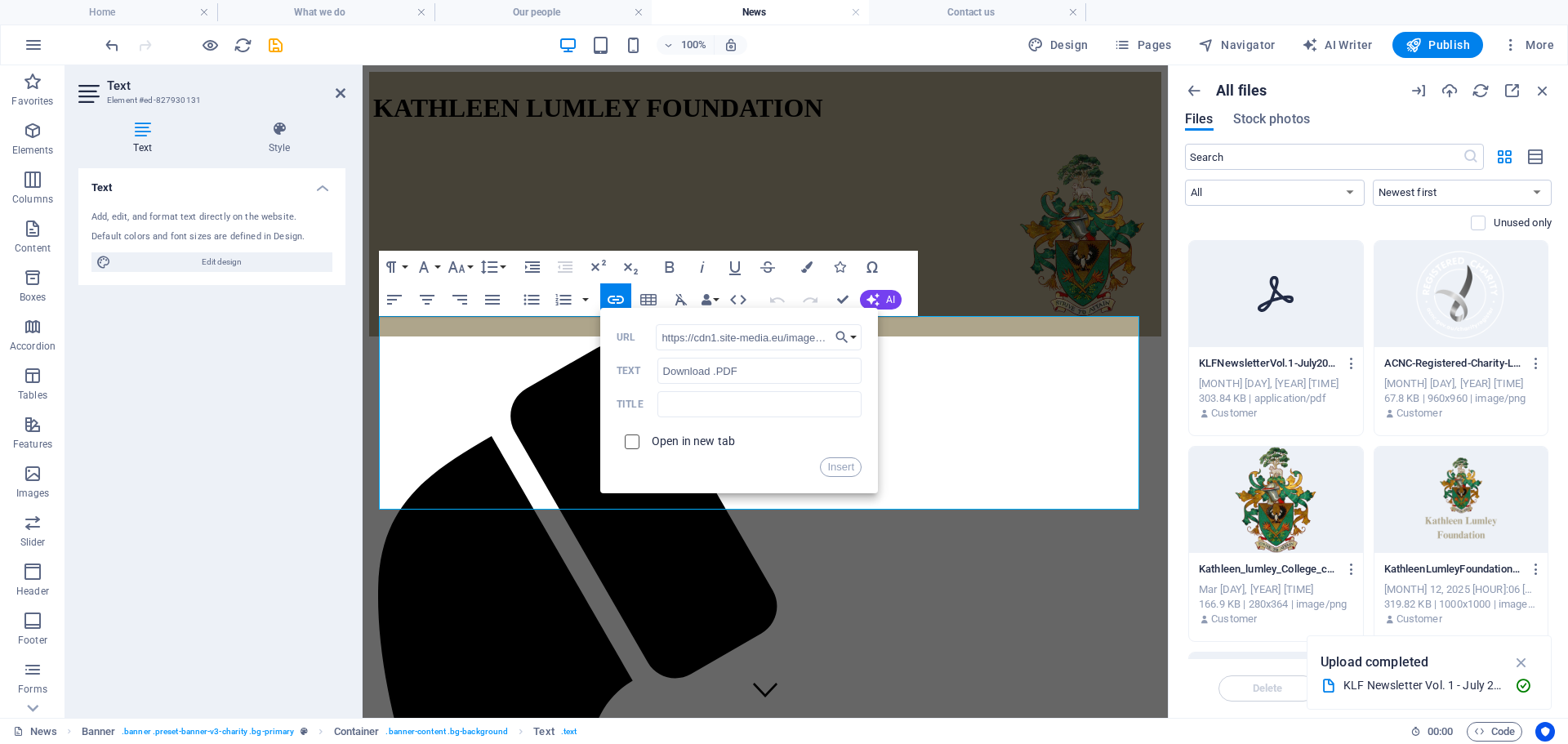 type on "https://cdn1.site-media.eu/images/document/18142374/KLFNewsletterVol.1-July2025-TvwpW29XQrKCkzrpXTt7GQ.pdf" 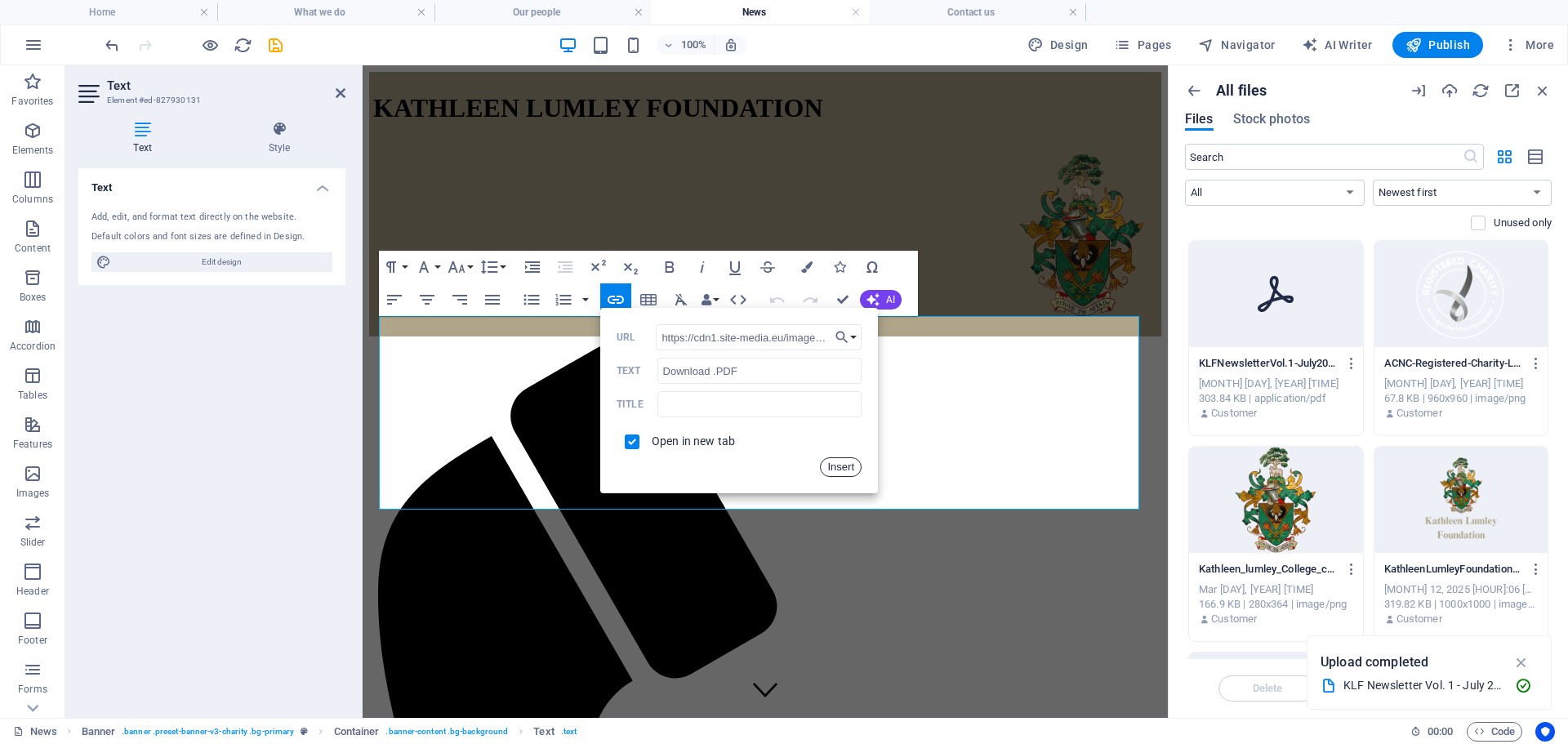 click on "Insert" at bounding box center (840, 467) 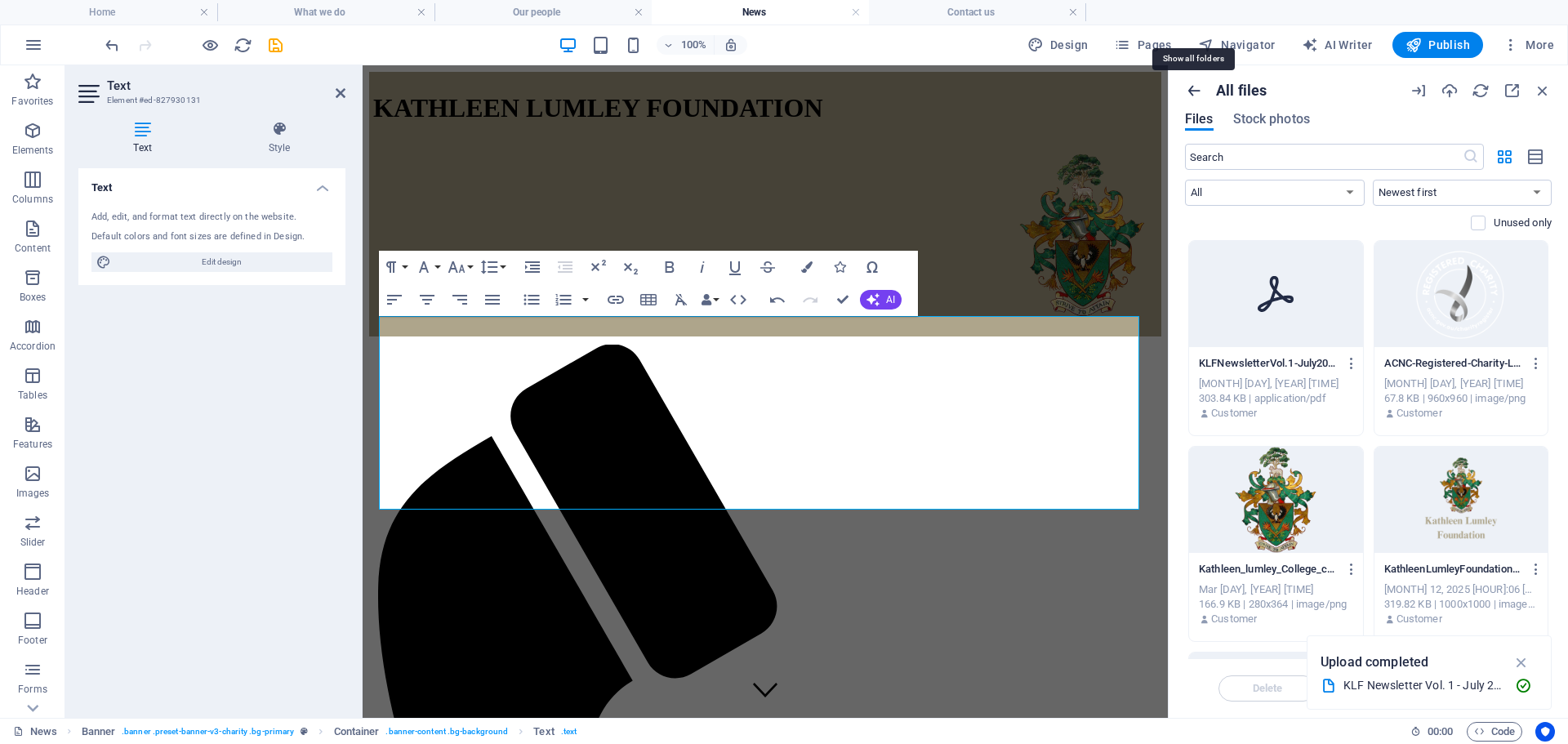 click at bounding box center [1194, 91] 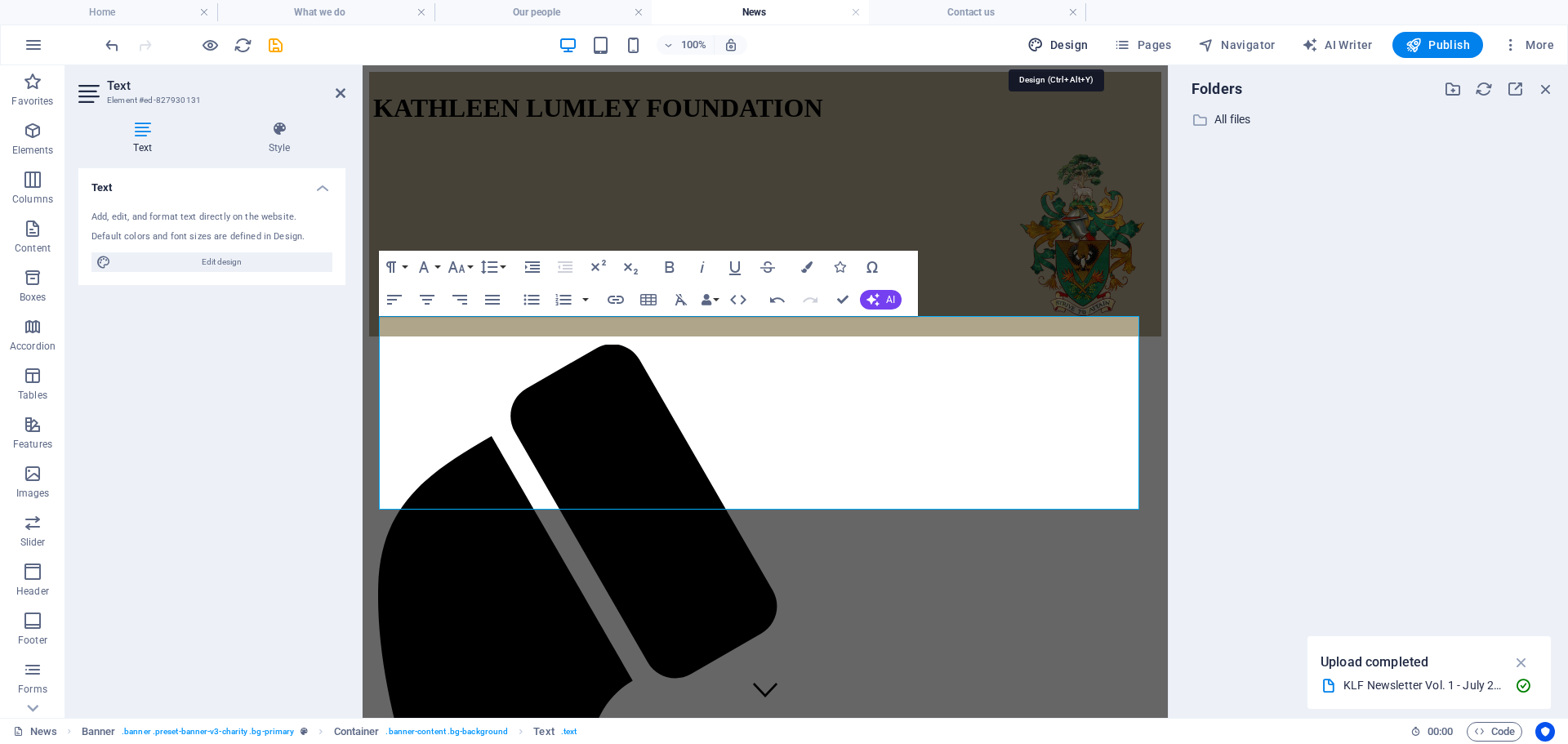 click on "Design" at bounding box center (1058, 45) 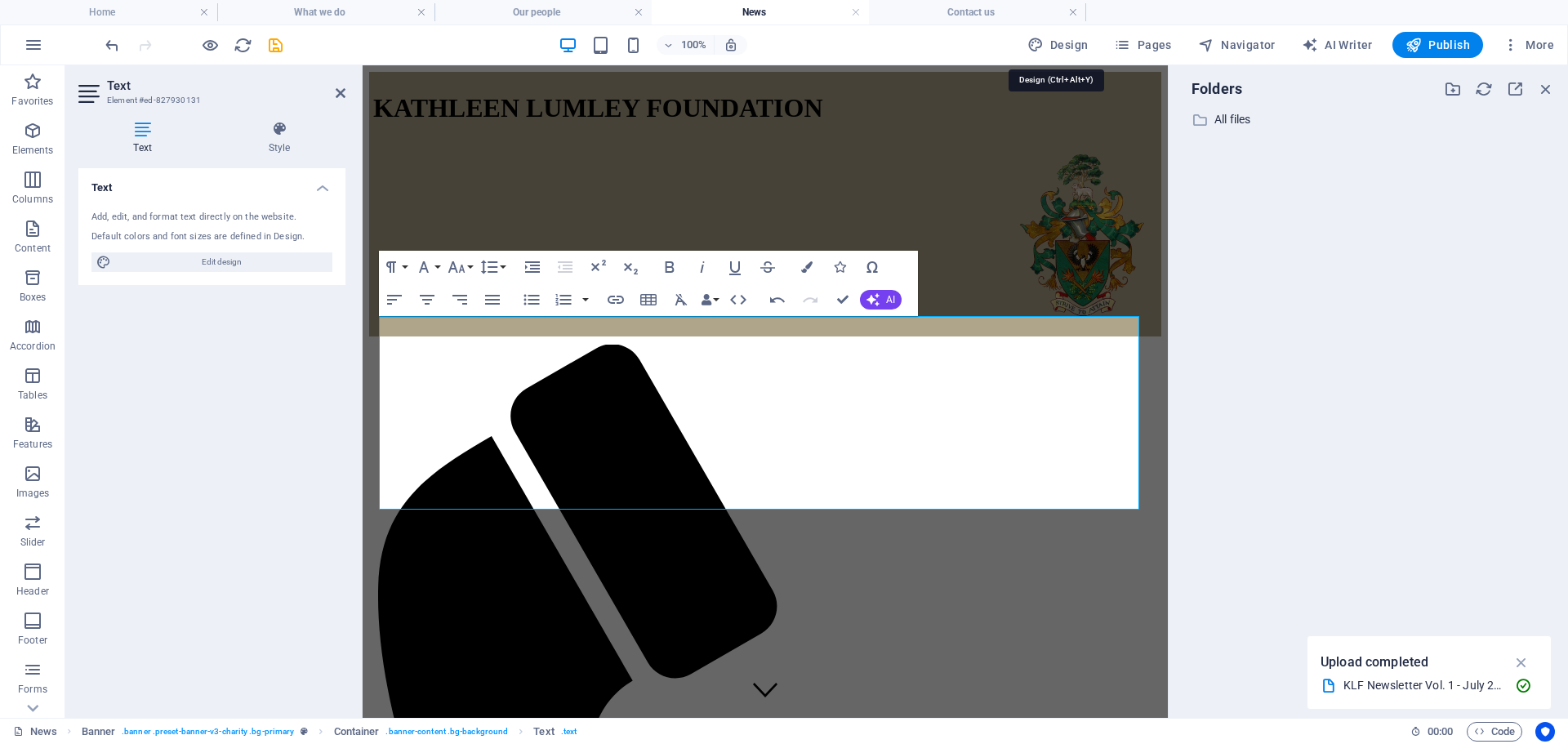 select on "px" 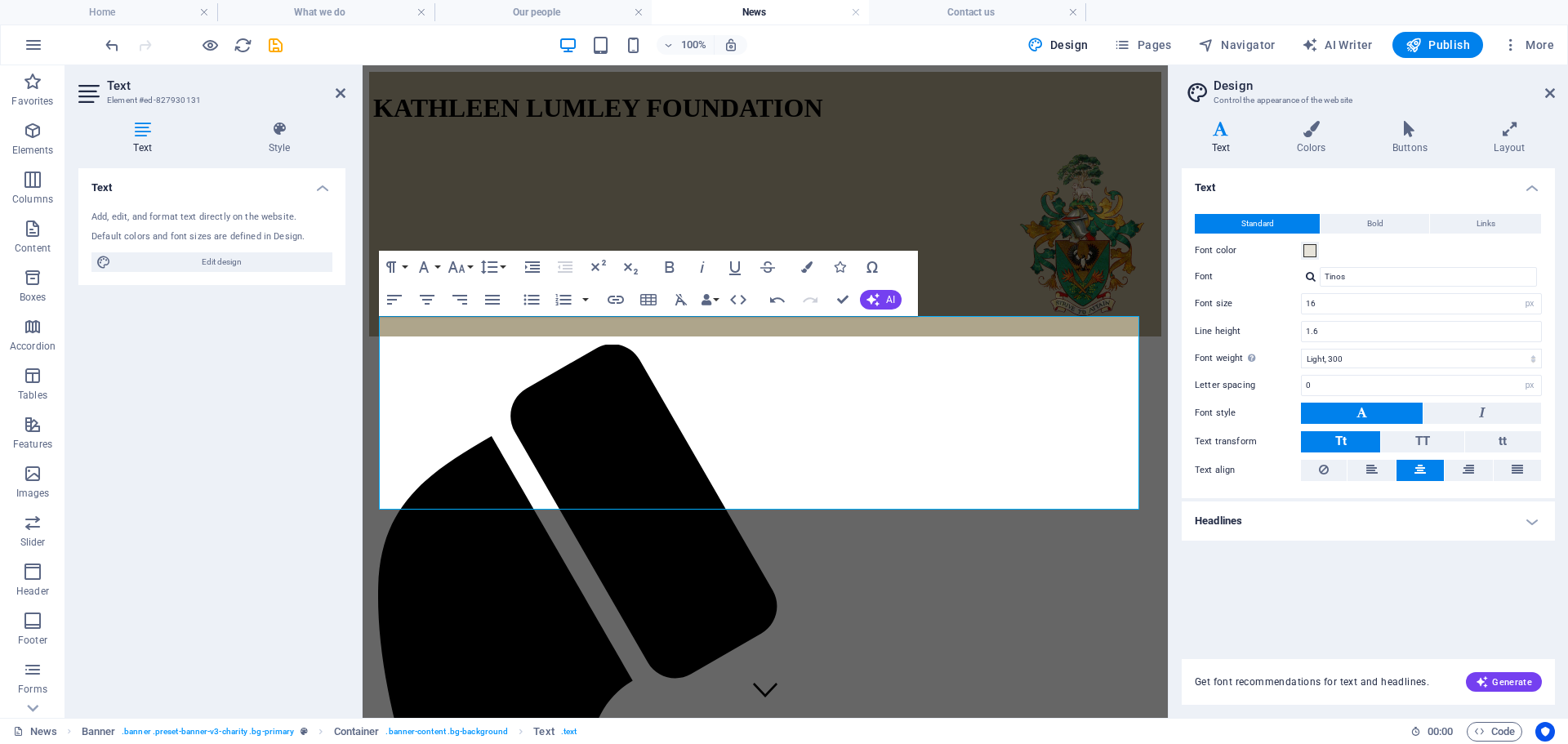 click on "Headlines" at bounding box center (1368, 521) 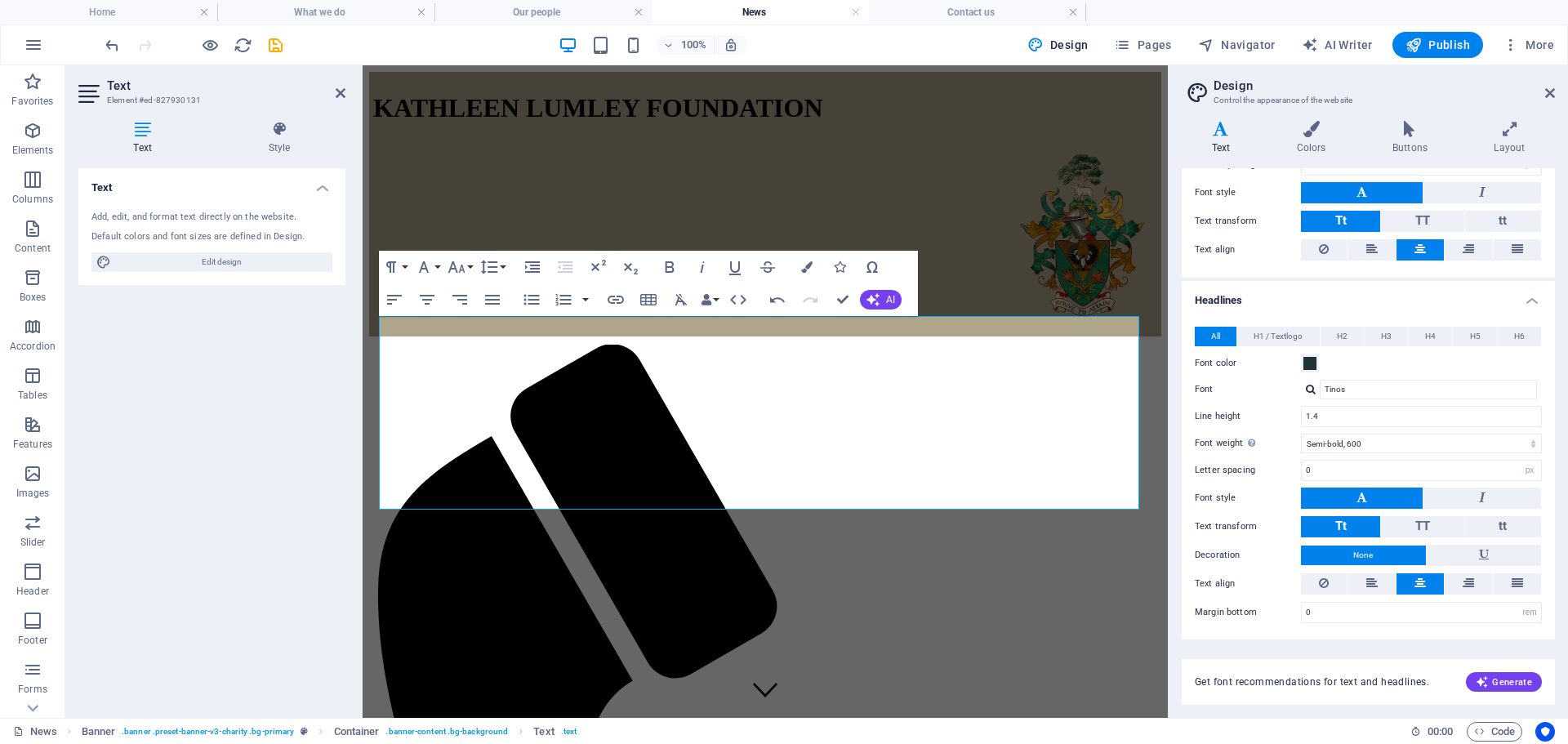 scroll, scrollTop: 0, scrollLeft: 0, axis: both 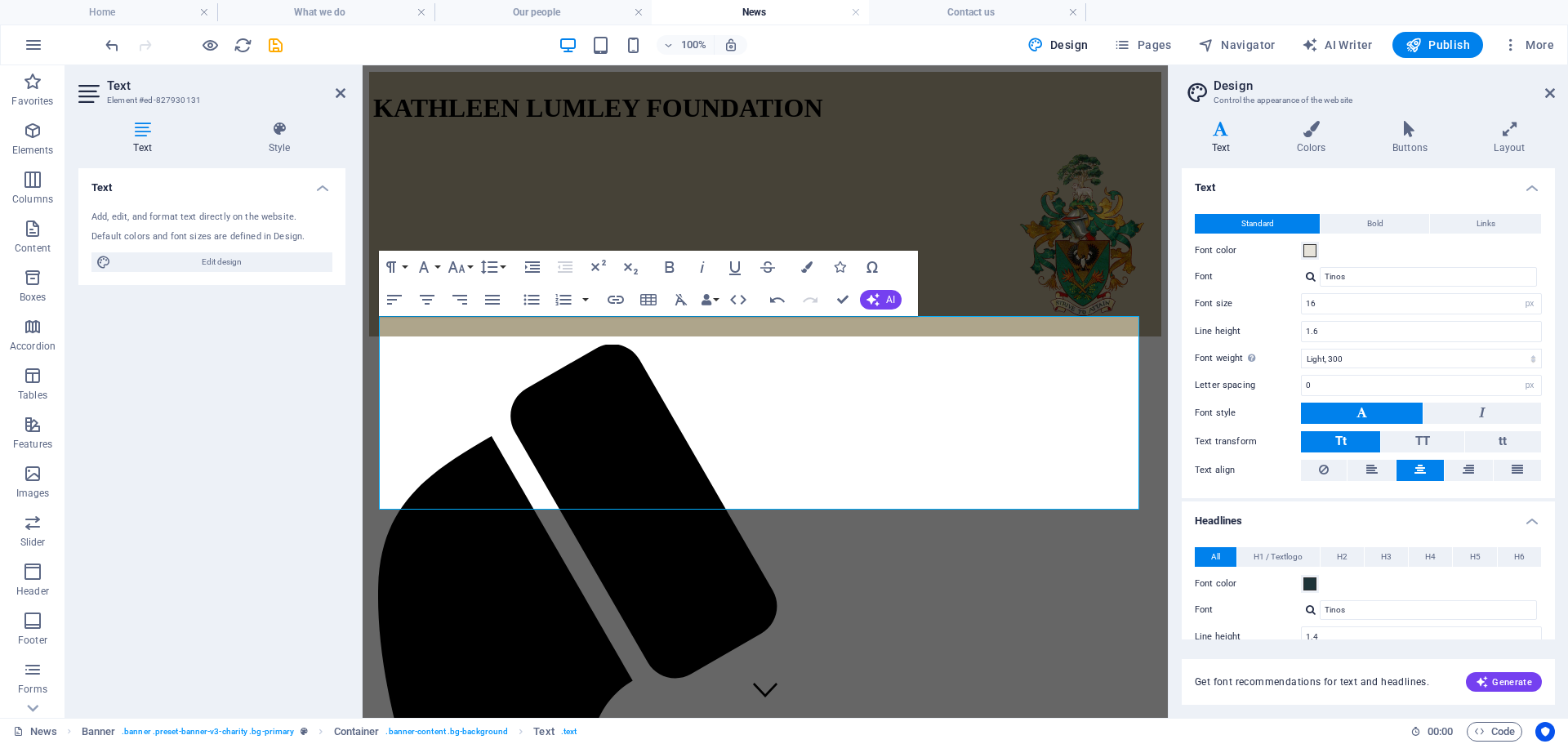 click on "Links" at bounding box center (1486, 224) 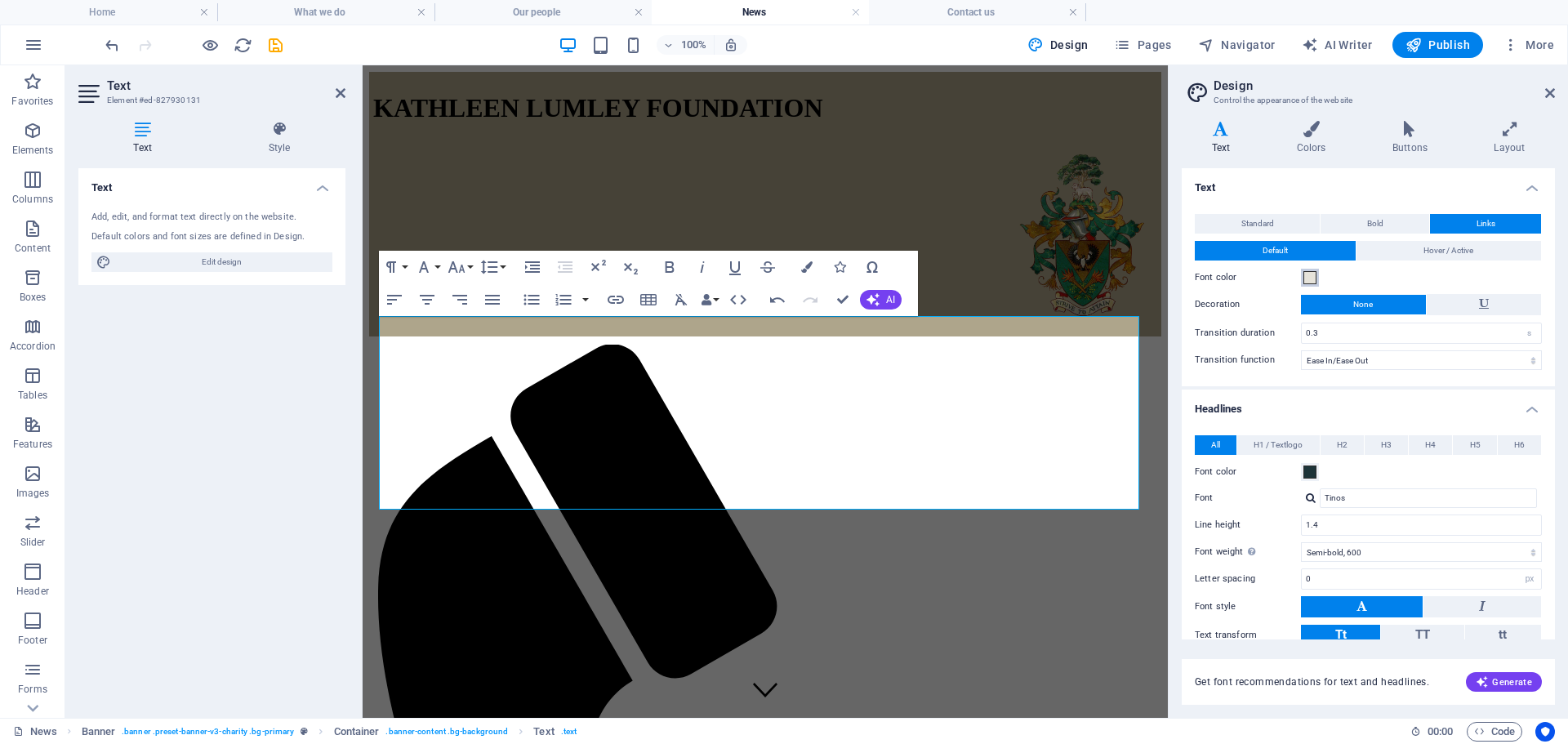 click at bounding box center (1310, 278) 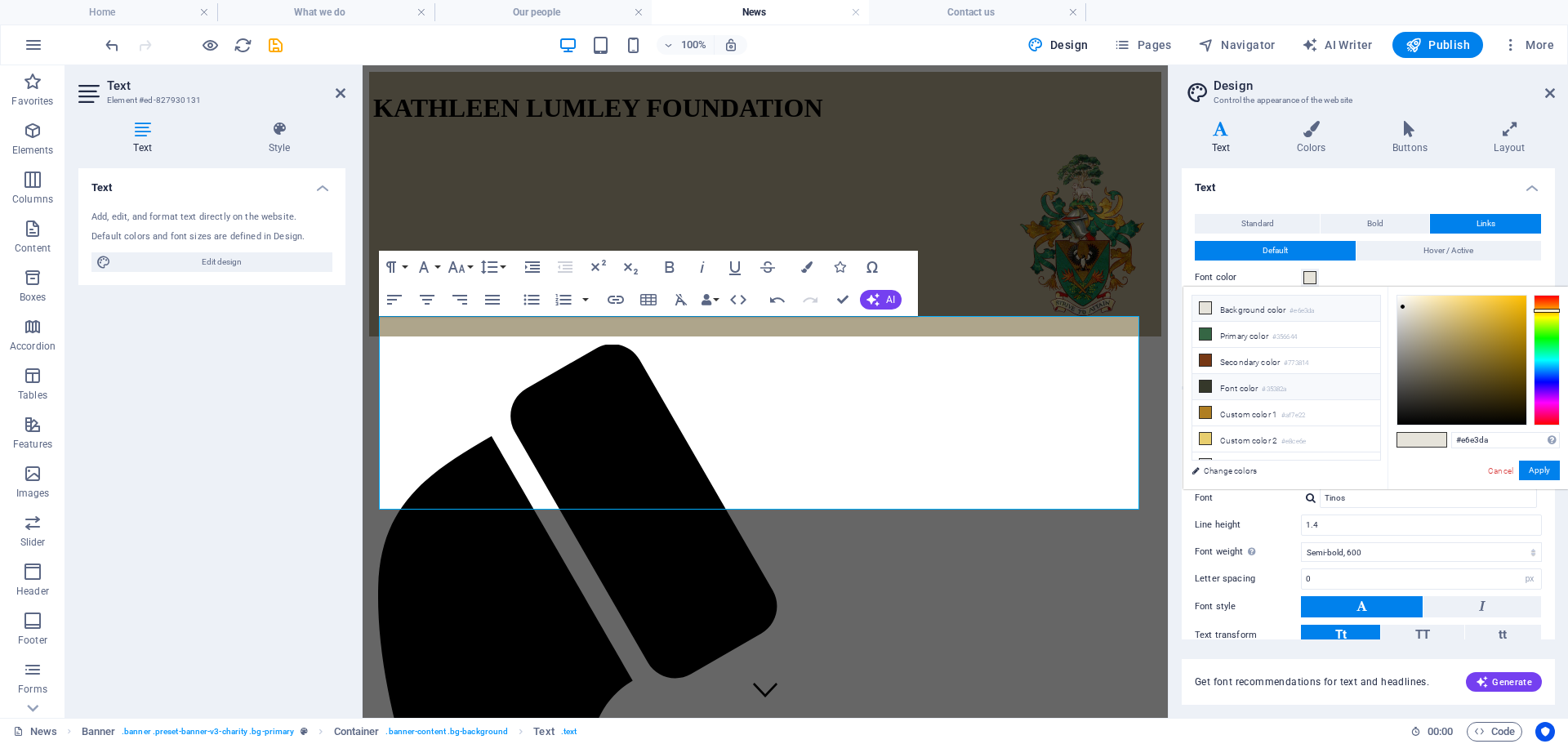 click on "Font color
#35382a" at bounding box center [1286, 387] 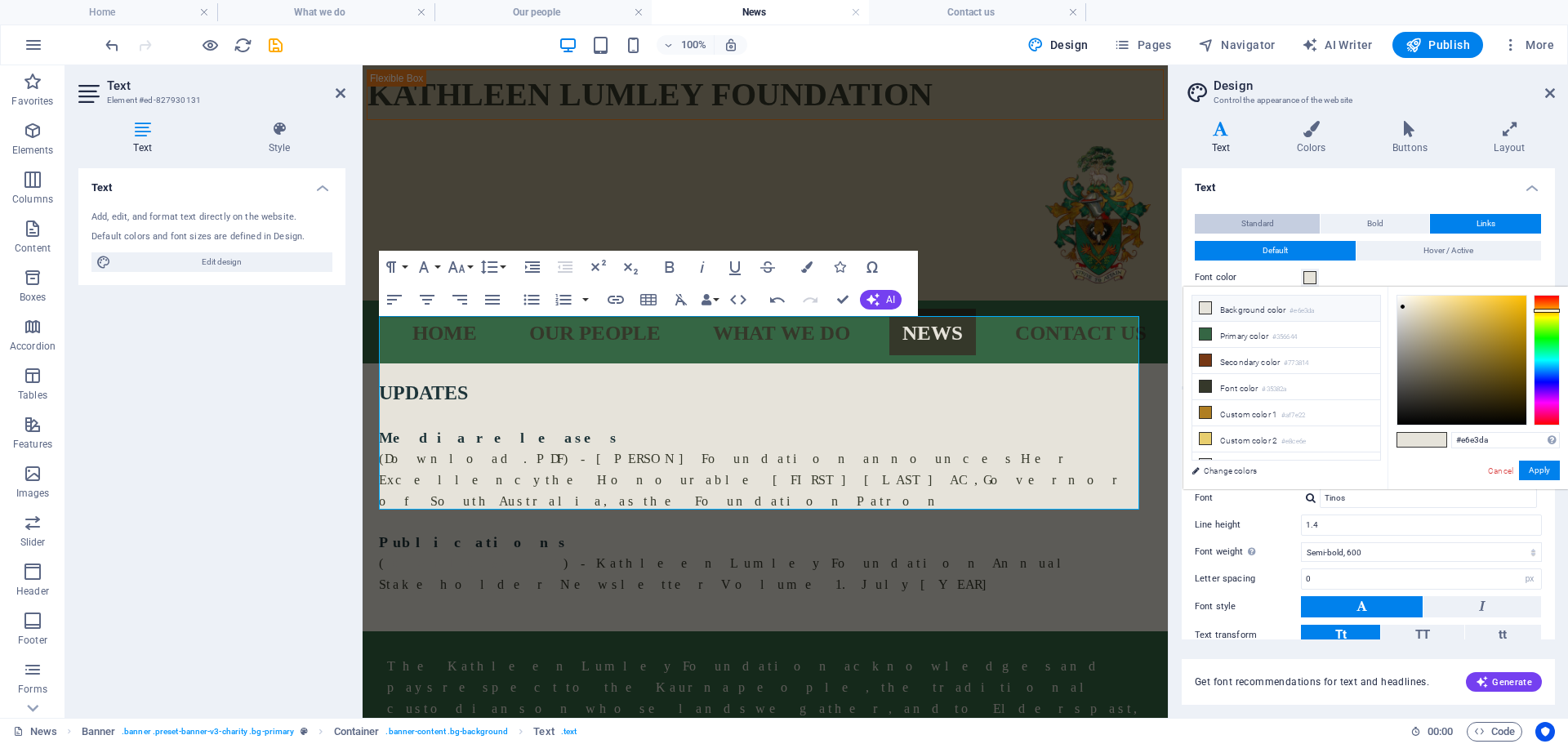 type on "#35382a" 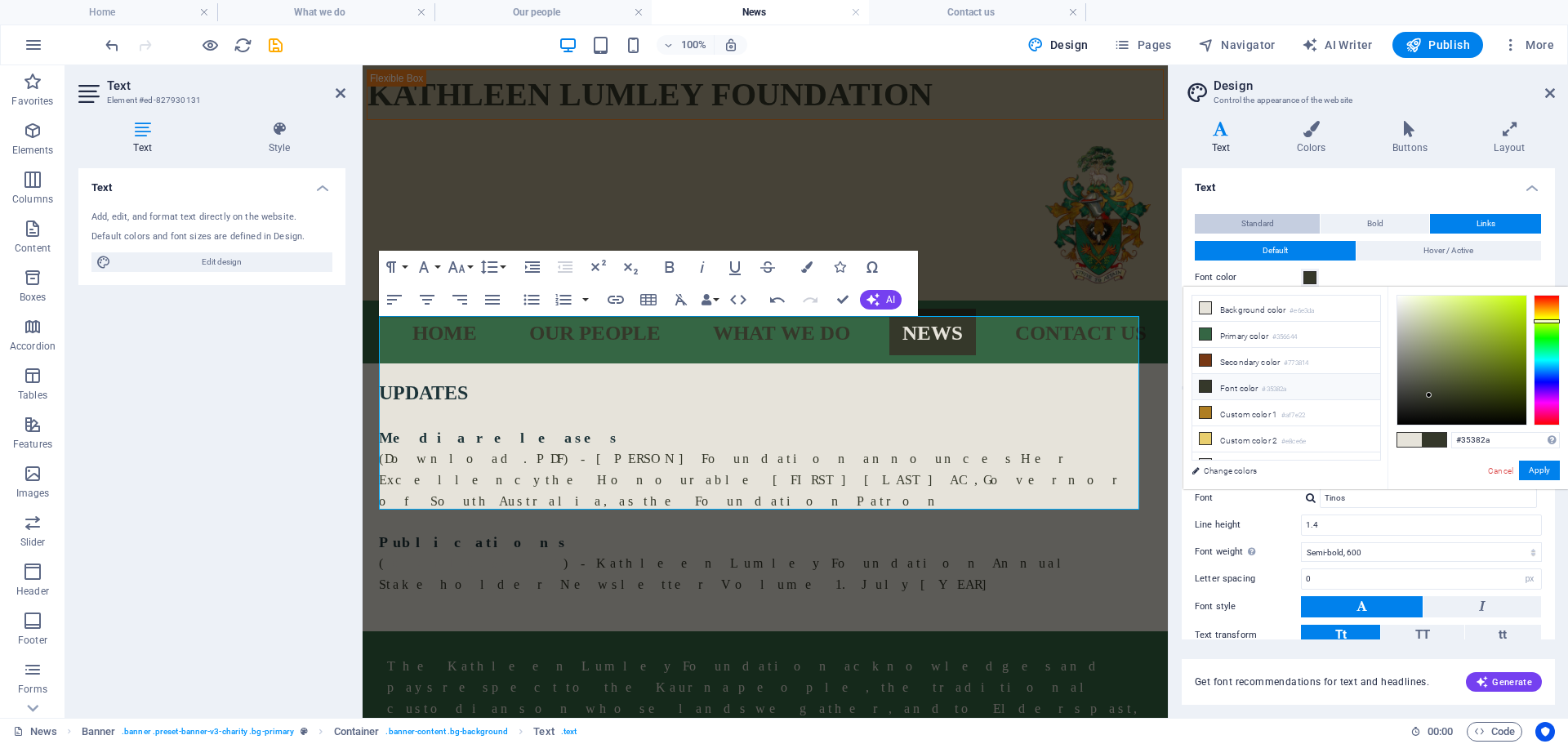 click on "Standard" at bounding box center (1257, 224) 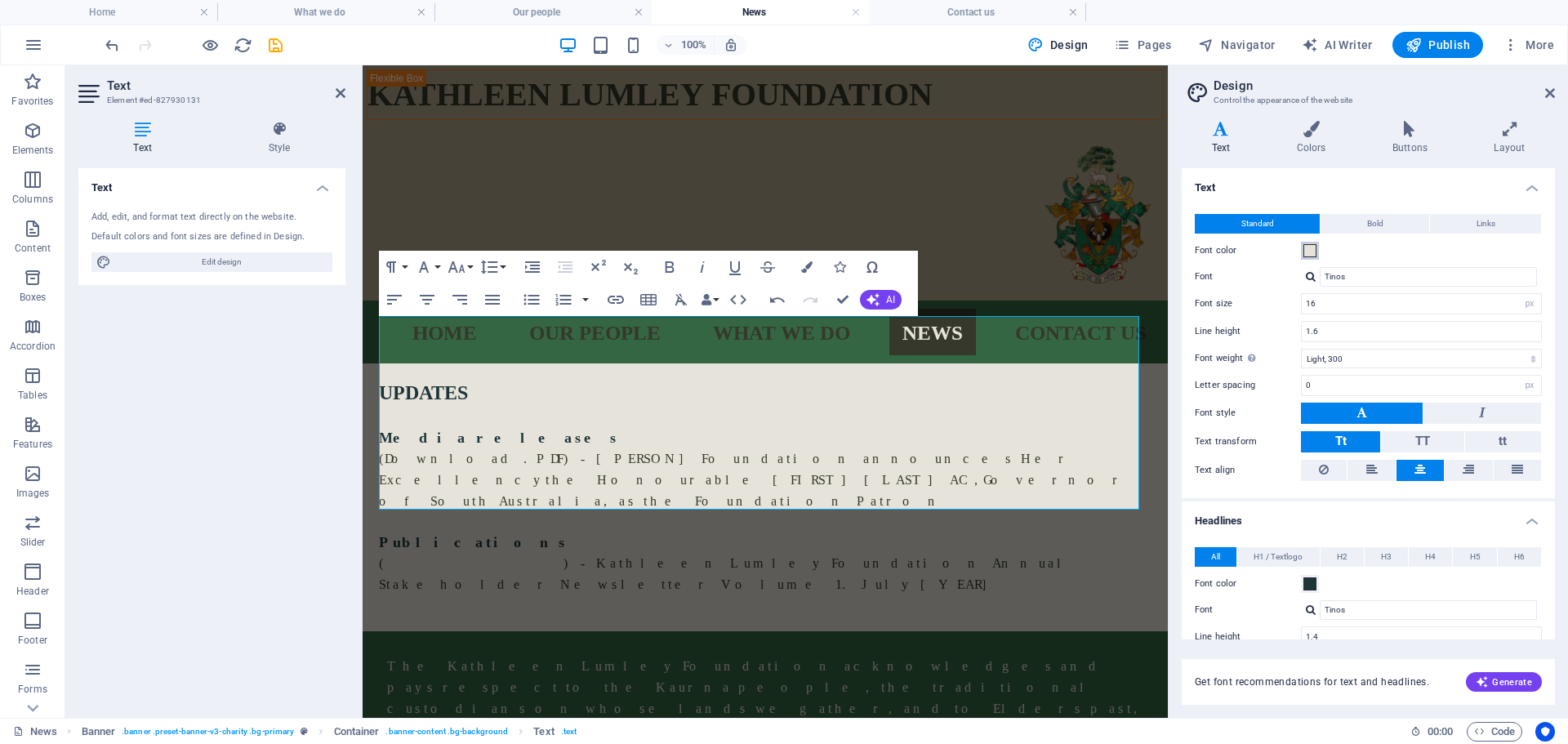 click on "Font color" at bounding box center (1310, 251) 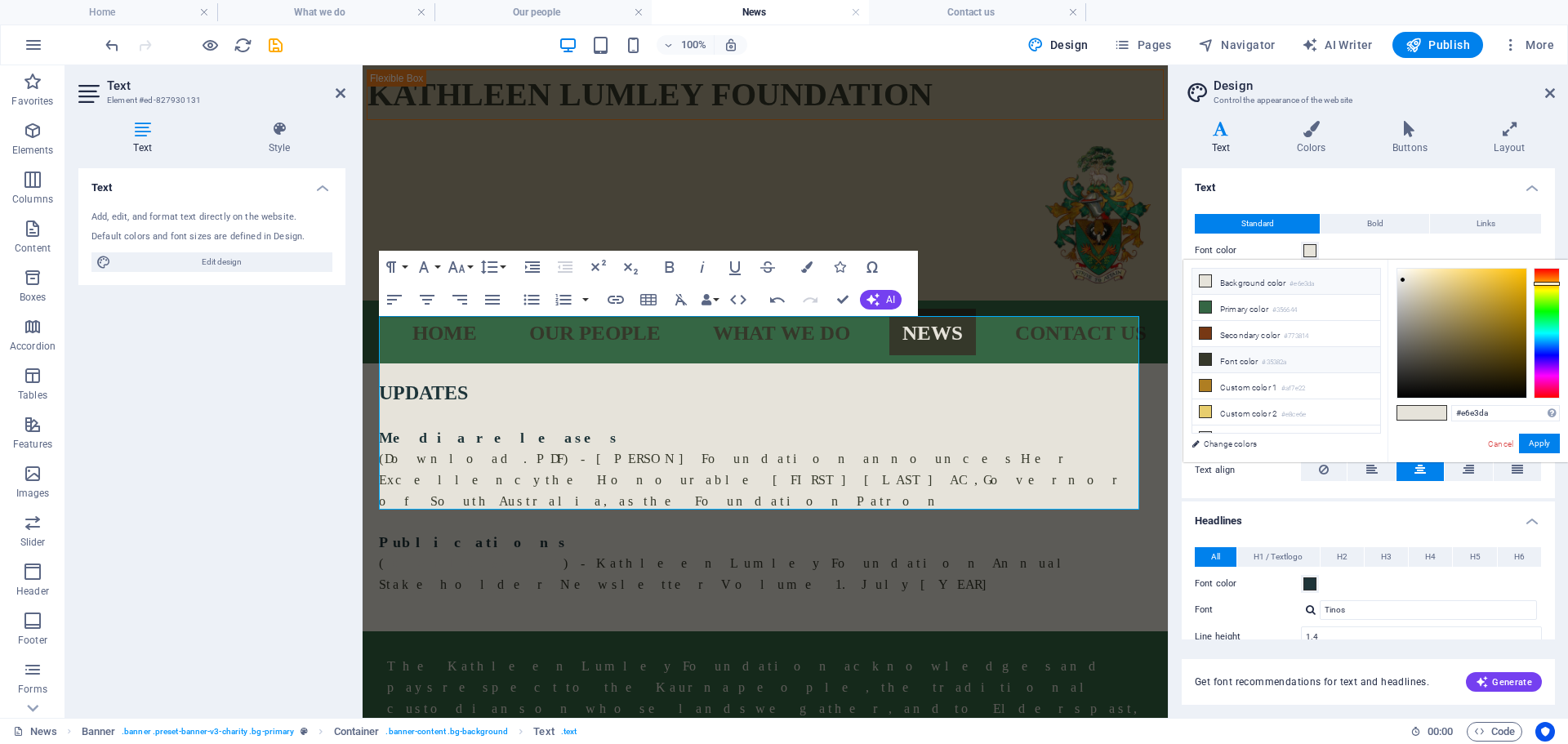 click on "Font color
#35382a" at bounding box center [1286, 360] 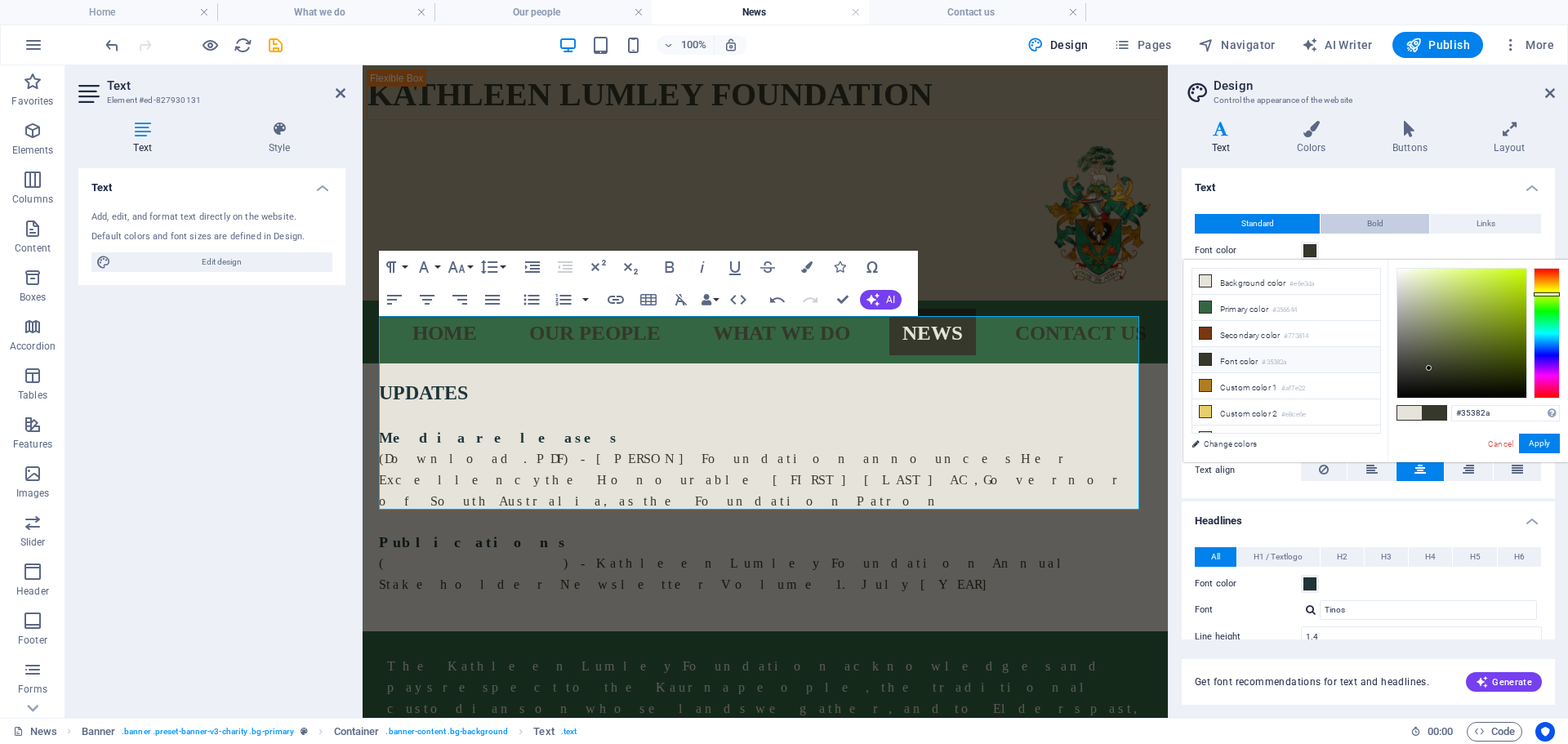 click on "Bold" at bounding box center (1374, 224) 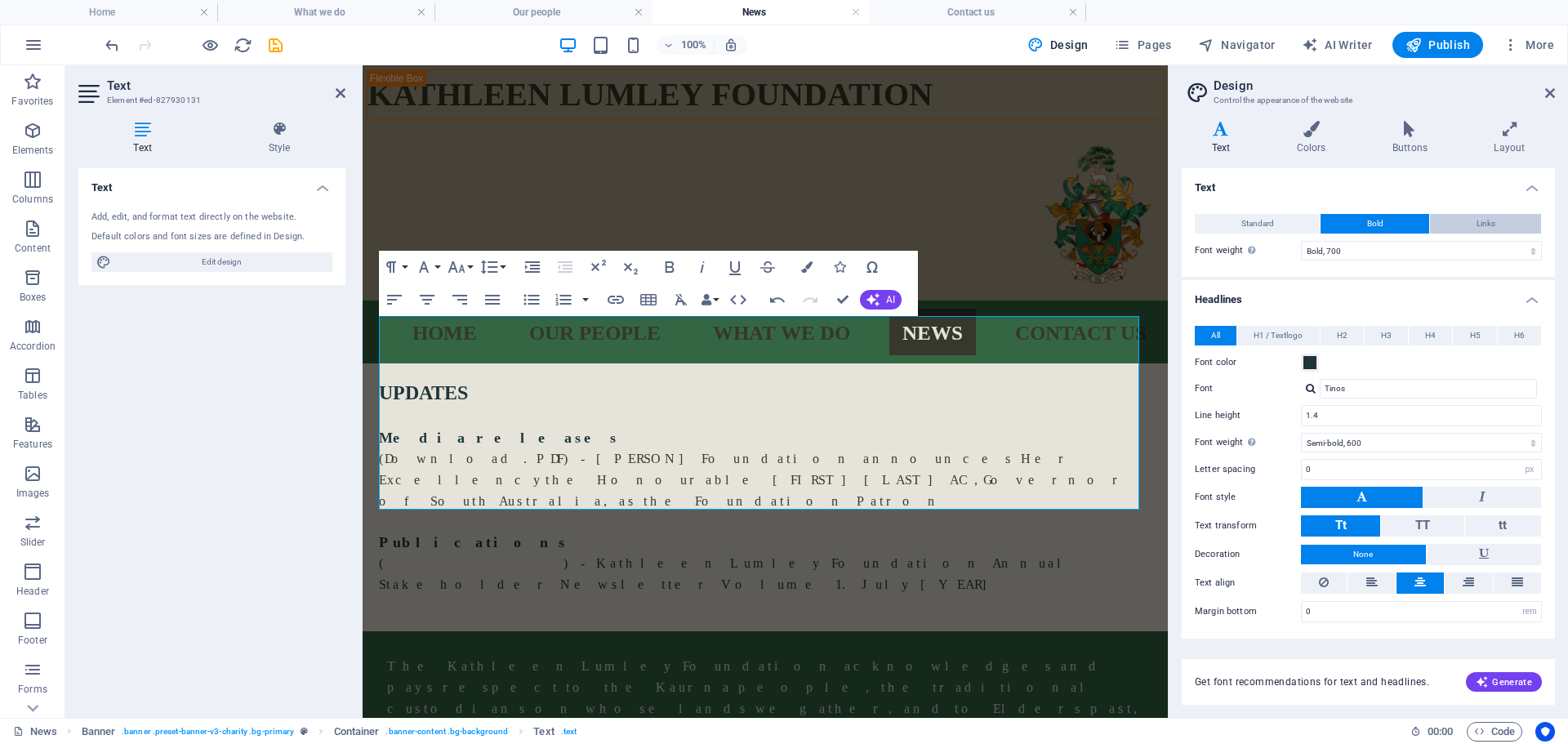 click on "Links" at bounding box center (1486, 224) 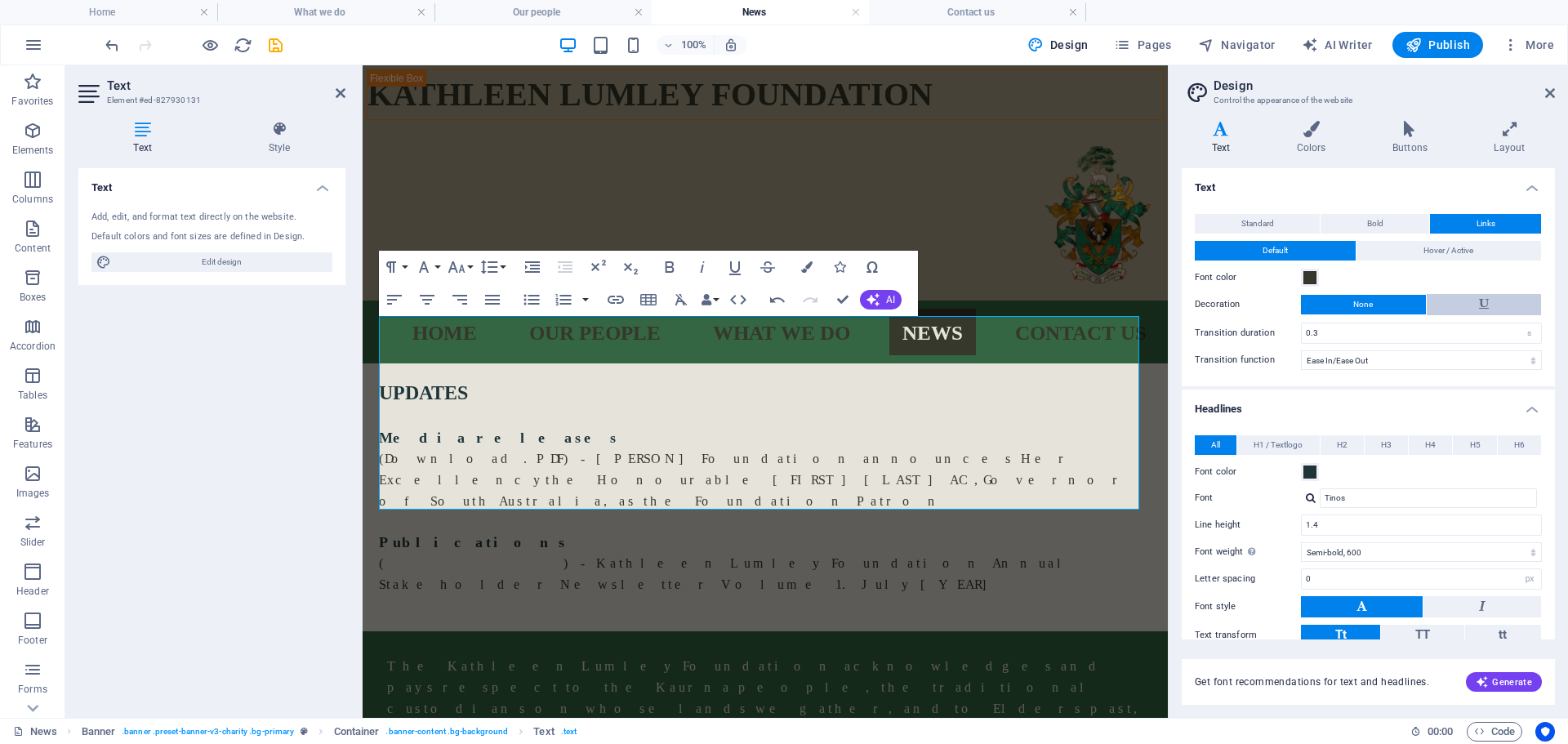 click at bounding box center (1484, 305) 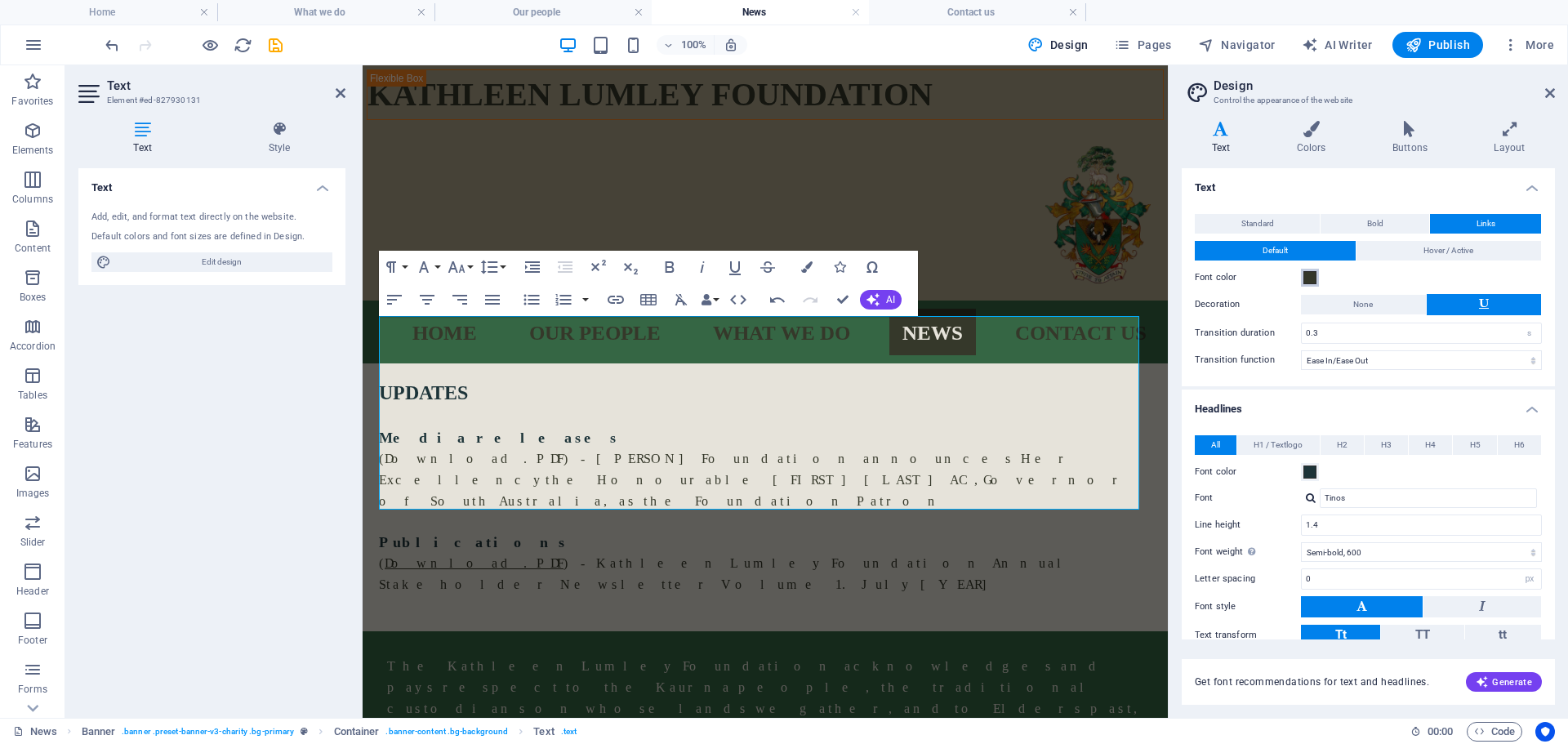 click on "Font color" at bounding box center (1310, 278) 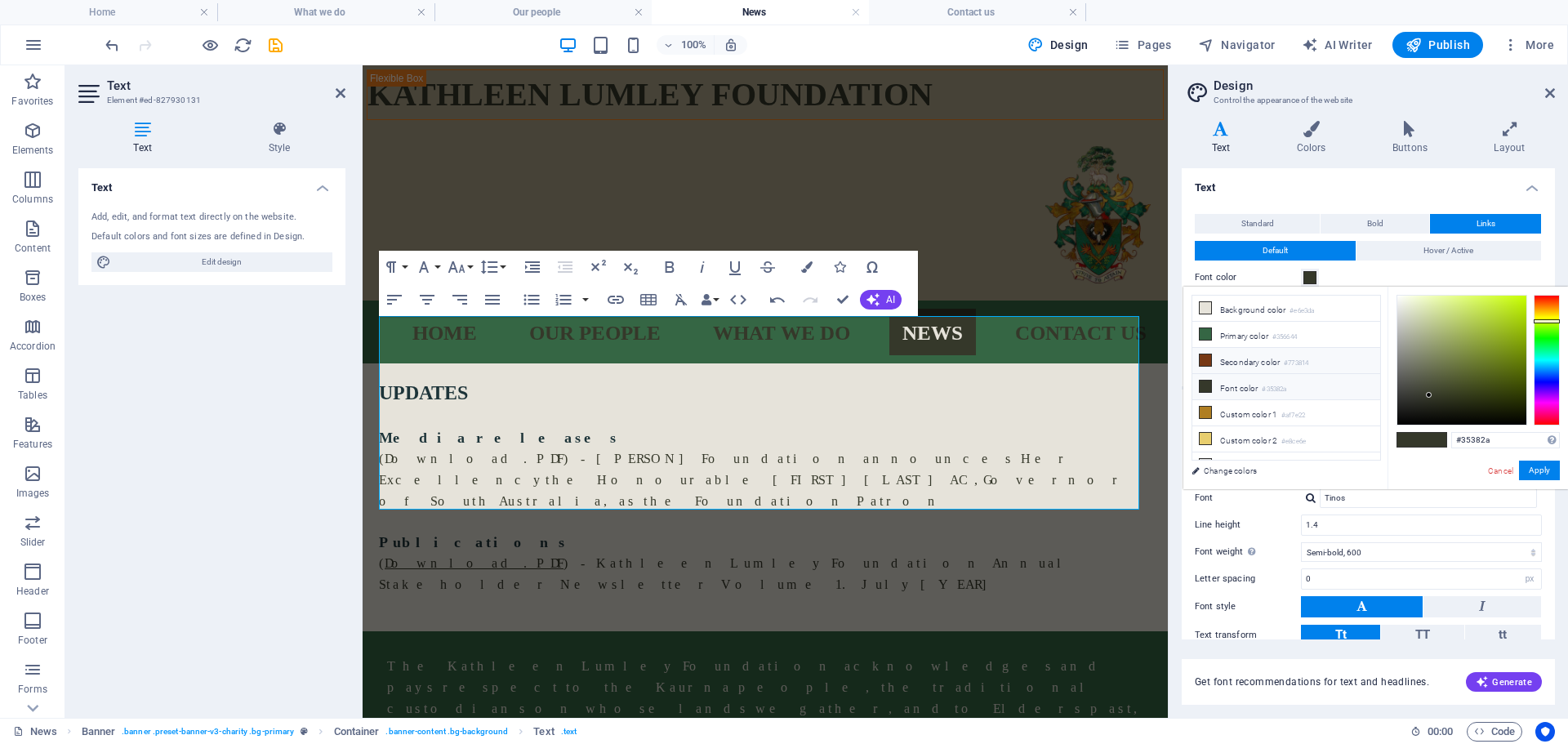 click on "Secondary color
#773814" at bounding box center (1286, 361) 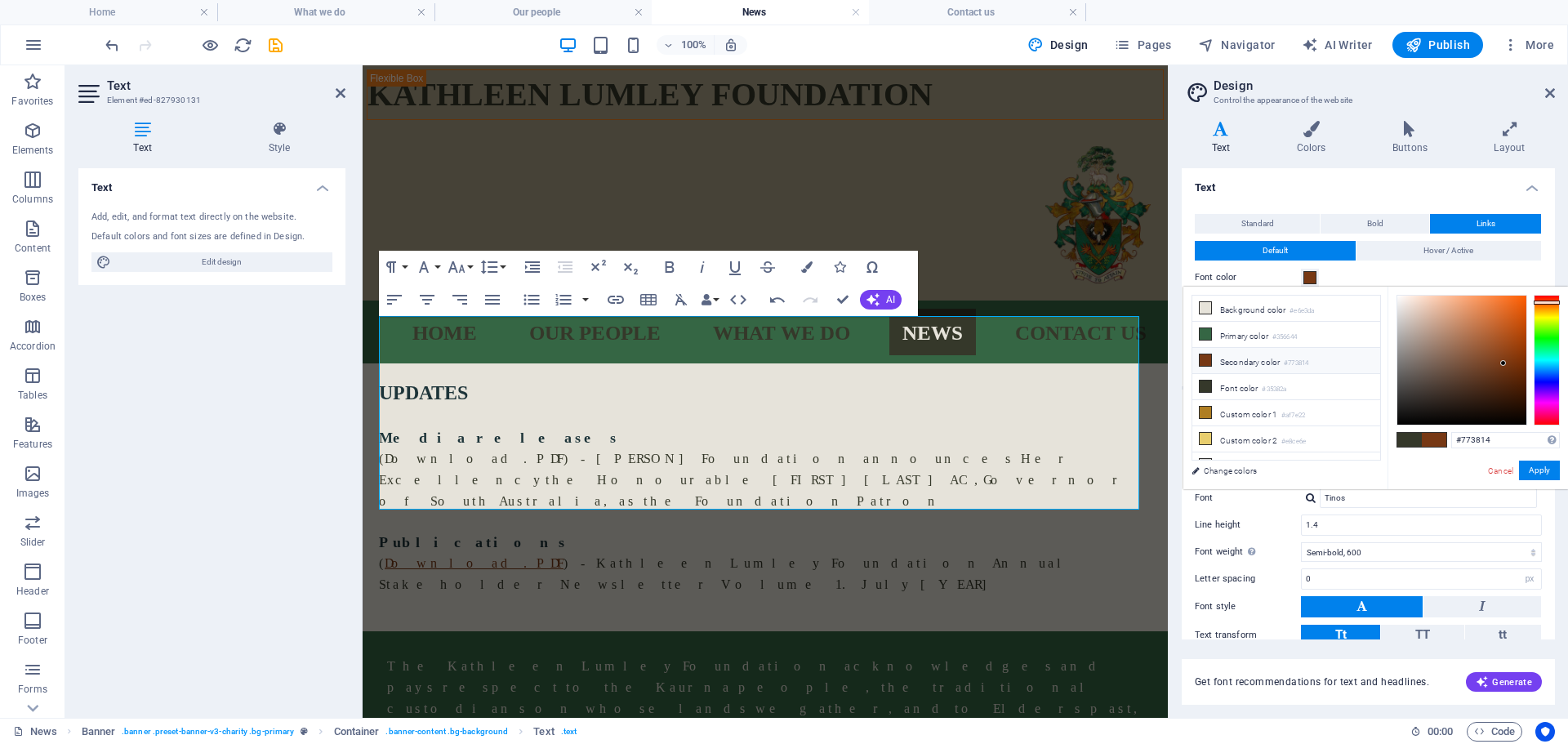 click on "Font color" at bounding box center (1368, 278) 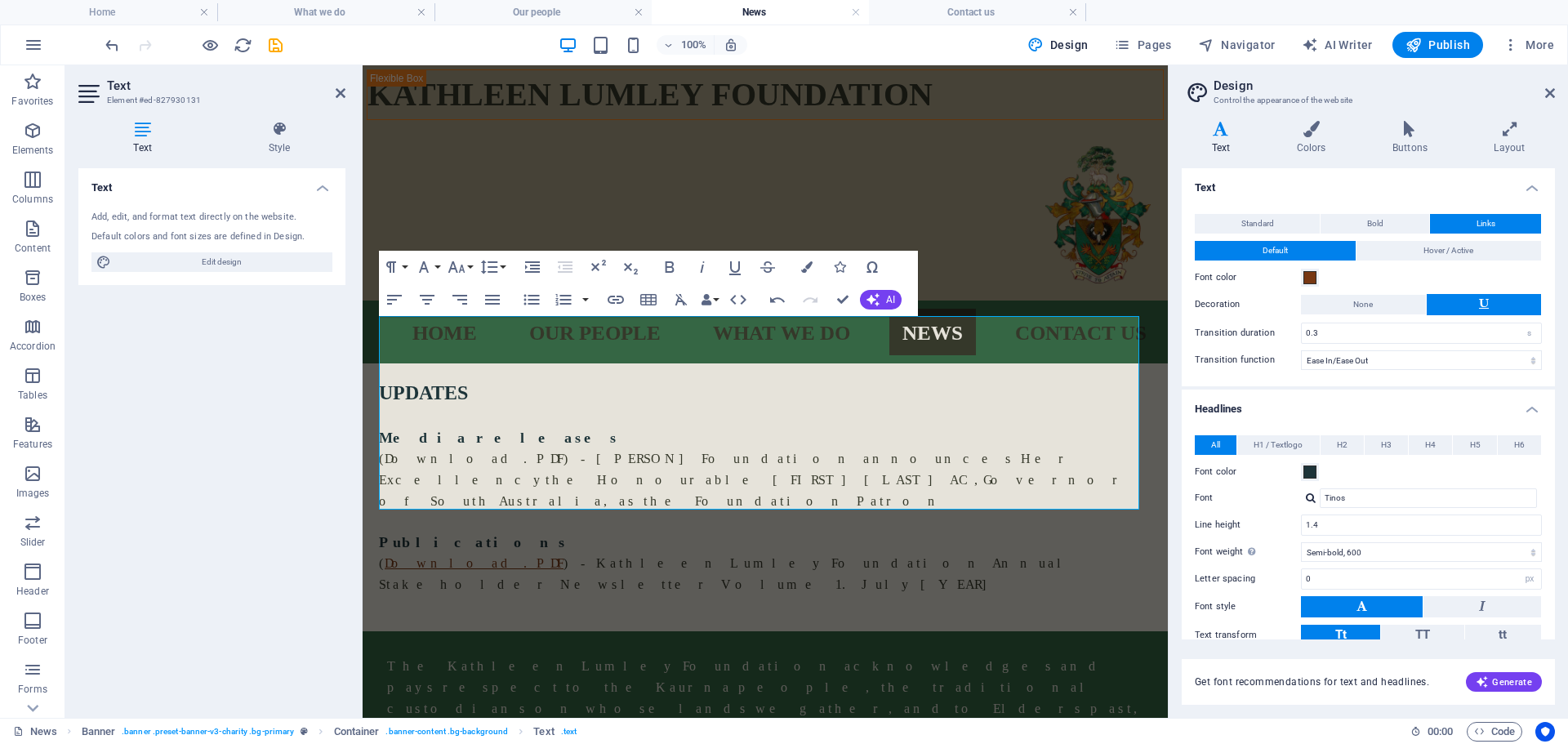 click on "Variants  Text  Colors  Buttons  Layout Text Standard Bold Links Font color Font Tinos Font size 16 rem px Line height 1.6 Font weight To display the font weight correctly, it may need to be enabled.  Manage Fonts Thin, 100 Extra-light, 200 Light, 300 Regular, 400 Medium, 500 Semi-bold, 600 Bold, 700 Extra-bold, 800 Black, 900 Letter spacing 0 rem px Font style Text transform Tt TT tt Text align Font weight To display the font weight correctly, it may need to be enabled.  Manage Fonts Thin, 100 Extra-light, 200 Light, 300 Regular, 400 Medium, 500 Semi-bold, 600 Bold, 700 Extra-bold, 800 Black, 900 Default Hover / Active Font color Font color Decoration None Decoration None Transition duration 0.3 s Transition function Ease Ease In Ease Out Ease In/Ease Out Linear Headlines All H1 / Textlogo H2 H3 H4 H5 H6 Font color Font Tinos Line height 1.4 Font weight To display the font weight correctly, it may need to be enabled.  Manage Fonts Thin, 100 Extra-light, 200 Light, 300 Regular, 400 Medium, 500 Semi-bold, 600" at bounding box center (1368, 412) 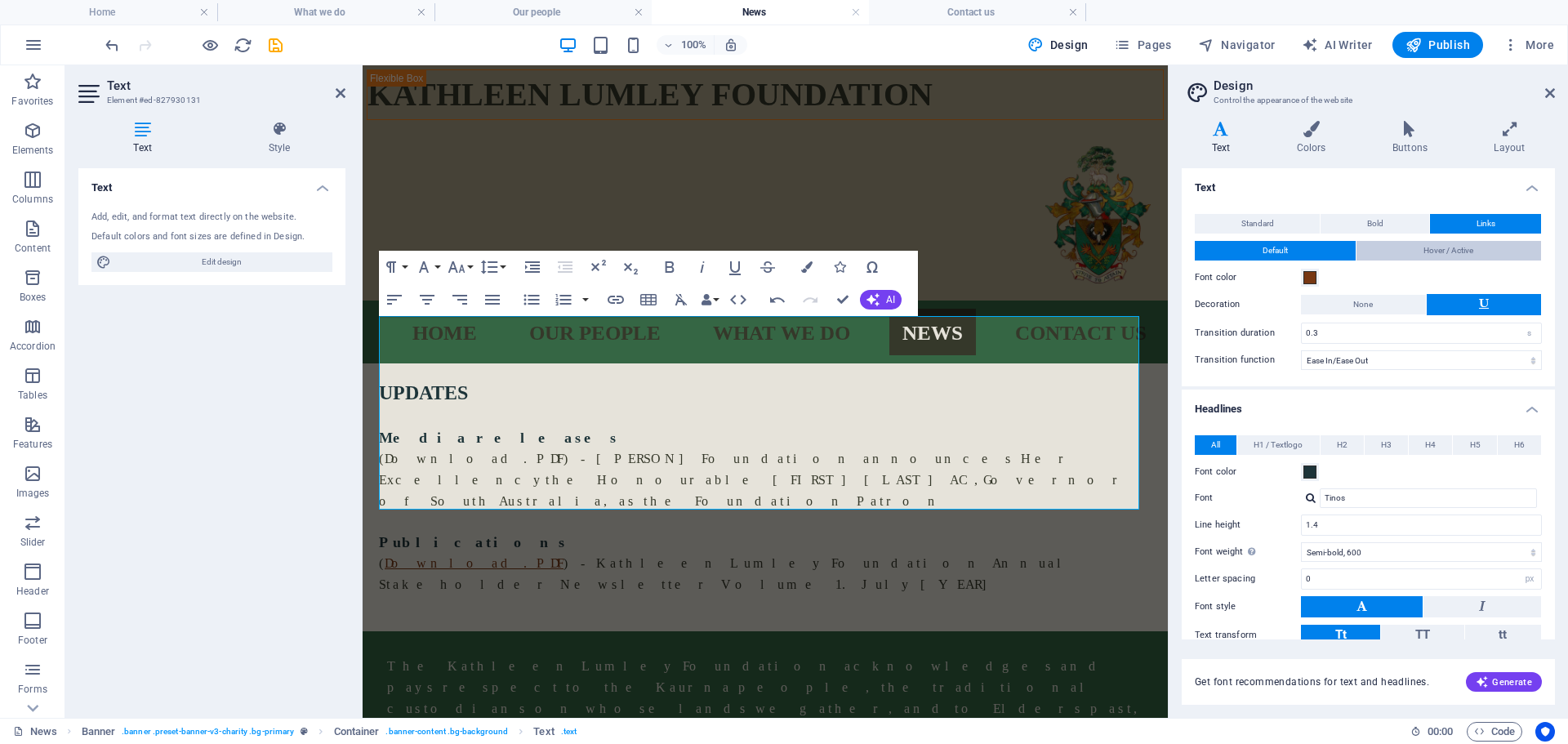 click on "Hover / Active" at bounding box center [1448, 251] 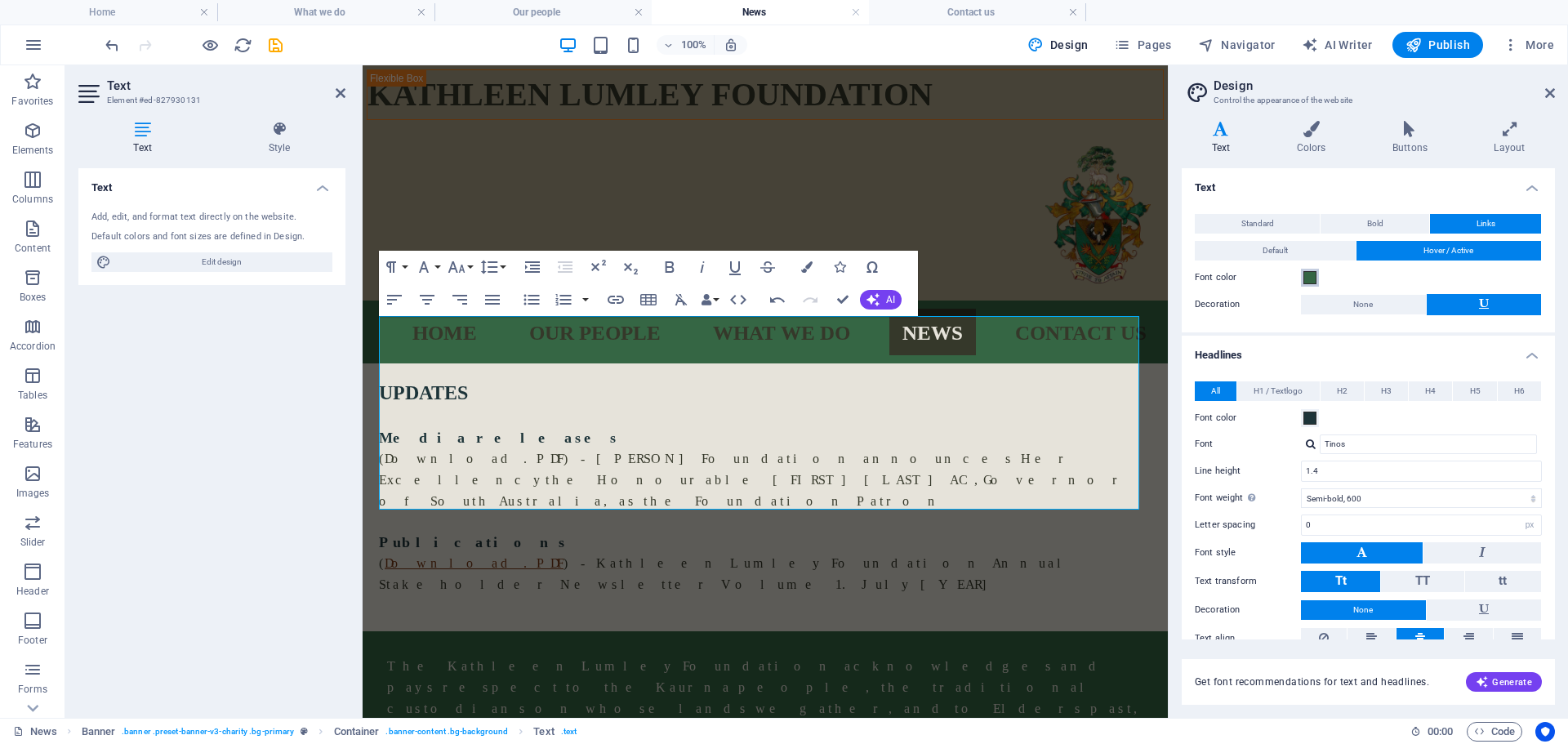 click at bounding box center (1310, 278) 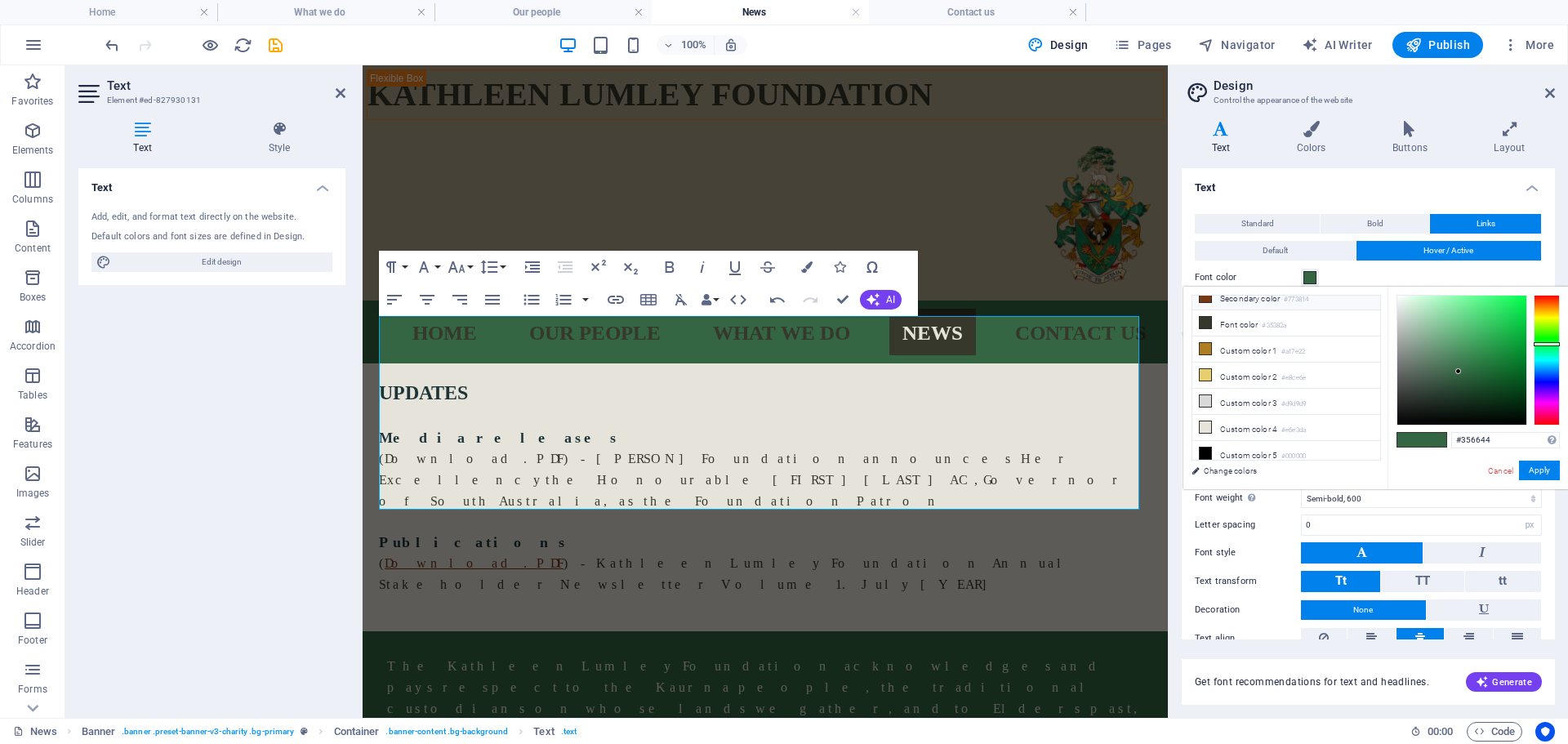 scroll, scrollTop: 0, scrollLeft: 0, axis: both 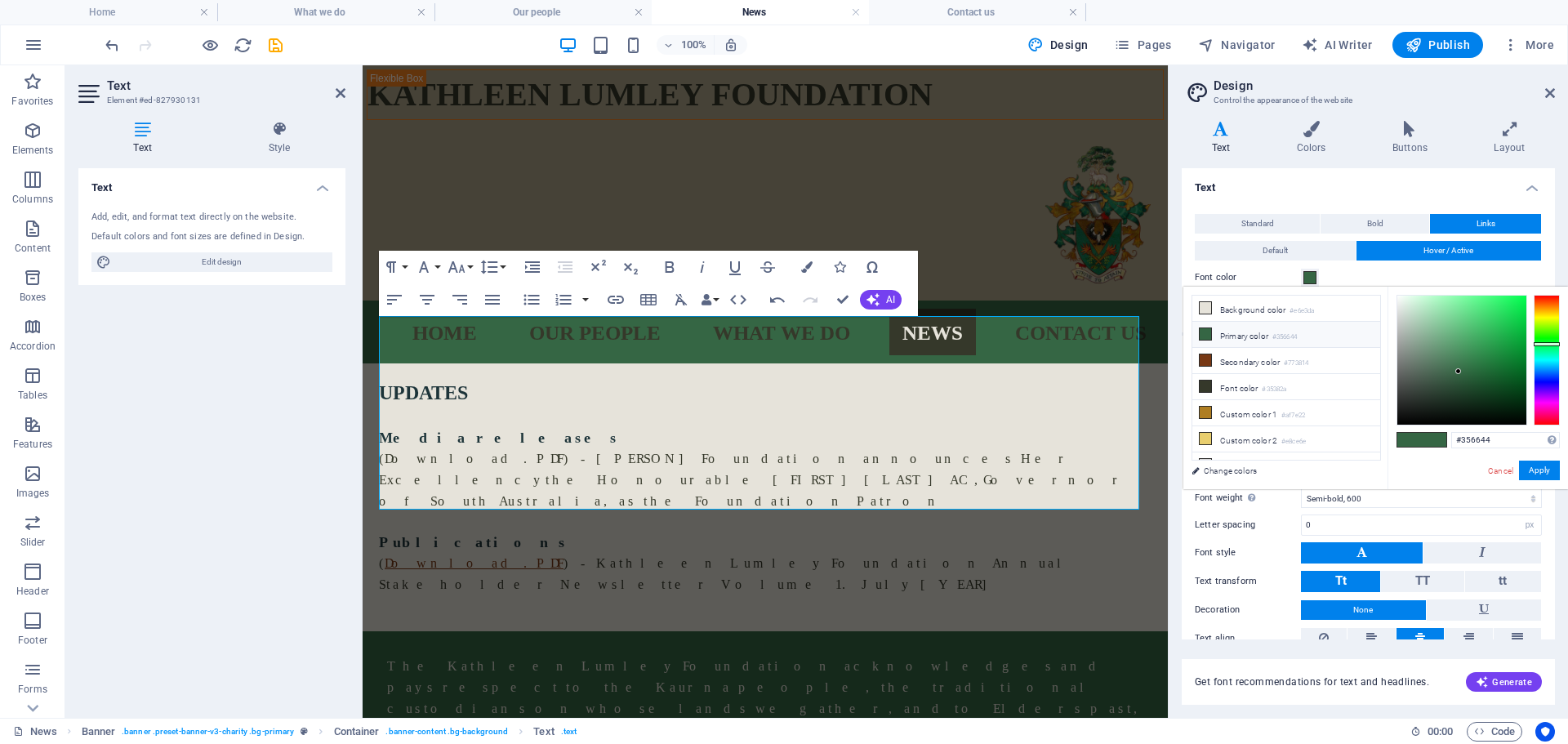 click on "Font color" at bounding box center [1368, 278] 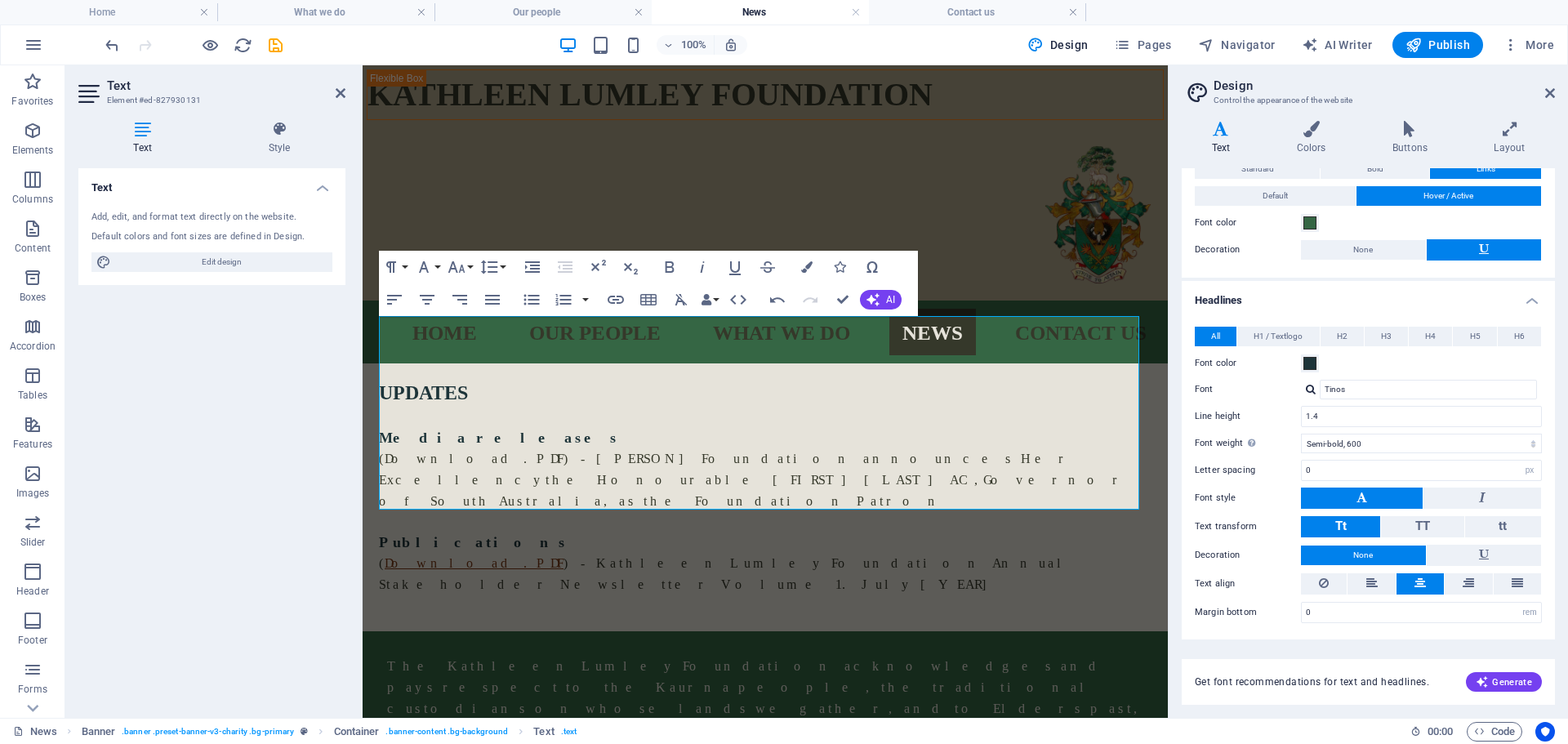 scroll, scrollTop: 0, scrollLeft: 0, axis: both 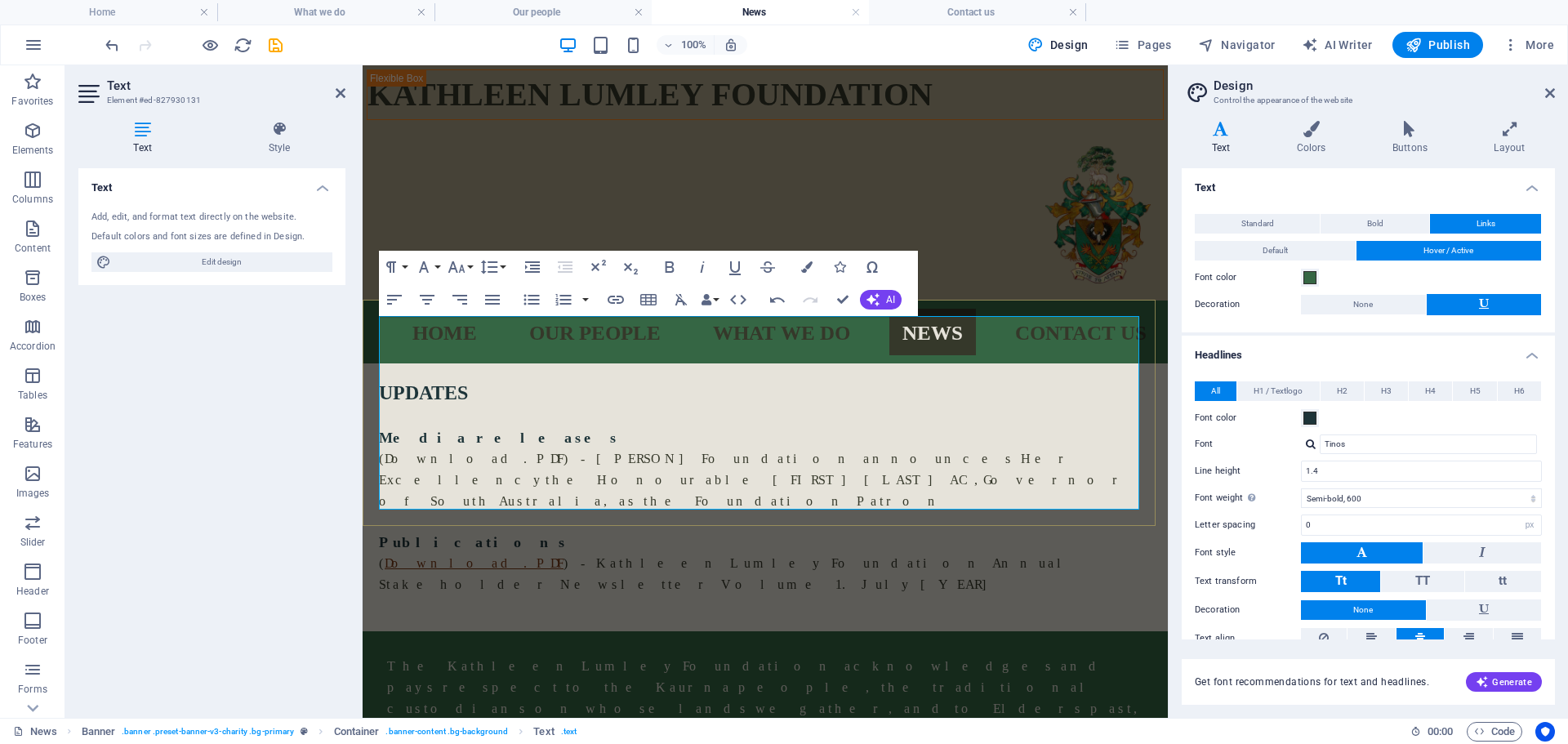 click on "Publications" at bounding box center (765, 542) 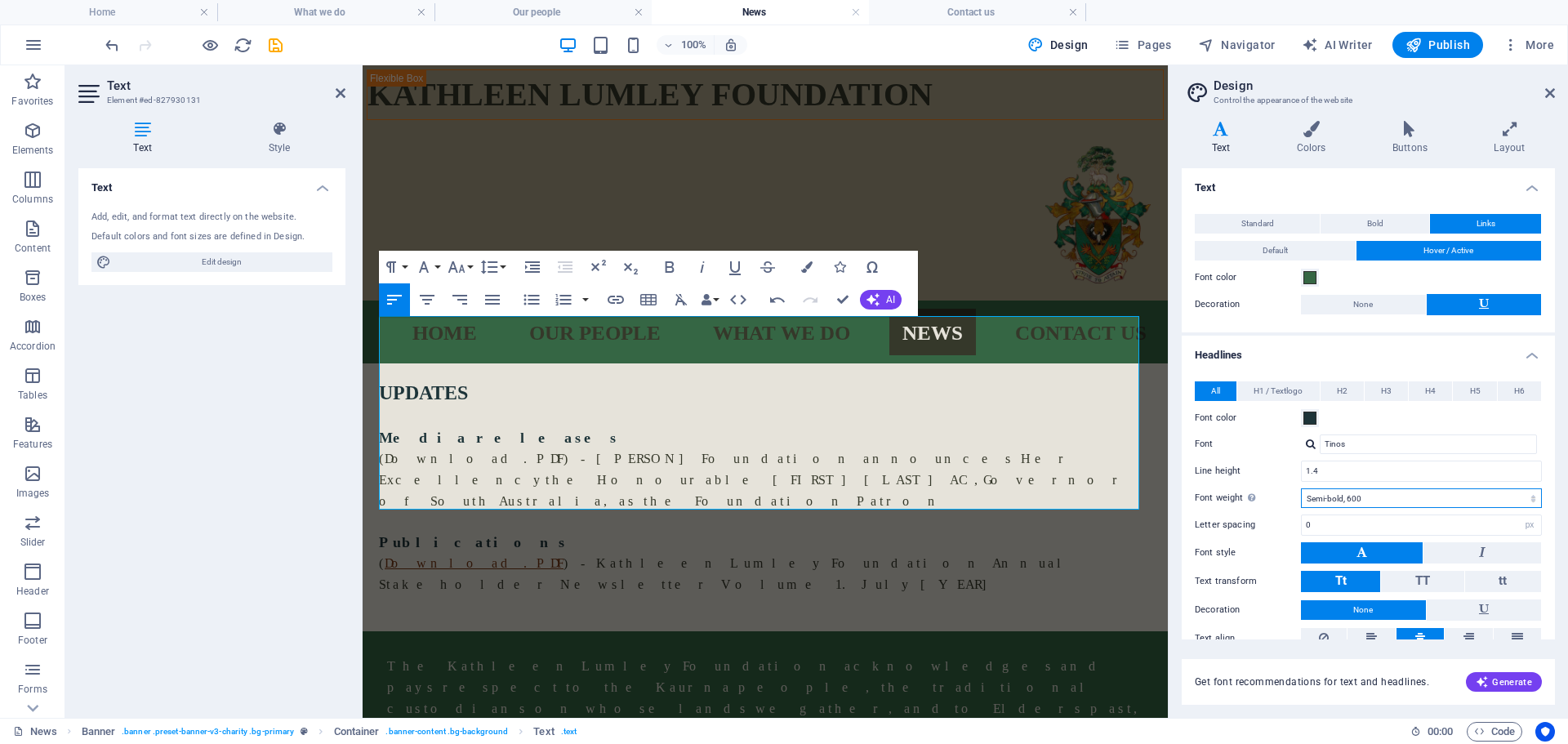 click on "Thin, 100 Extra-light, 200 Light, 300 Regular, 400 Medium, 500 Semi-bold, 600 Bold, 700 Extra-bold, 800 Black, 900" at bounding box center (1421, 498) 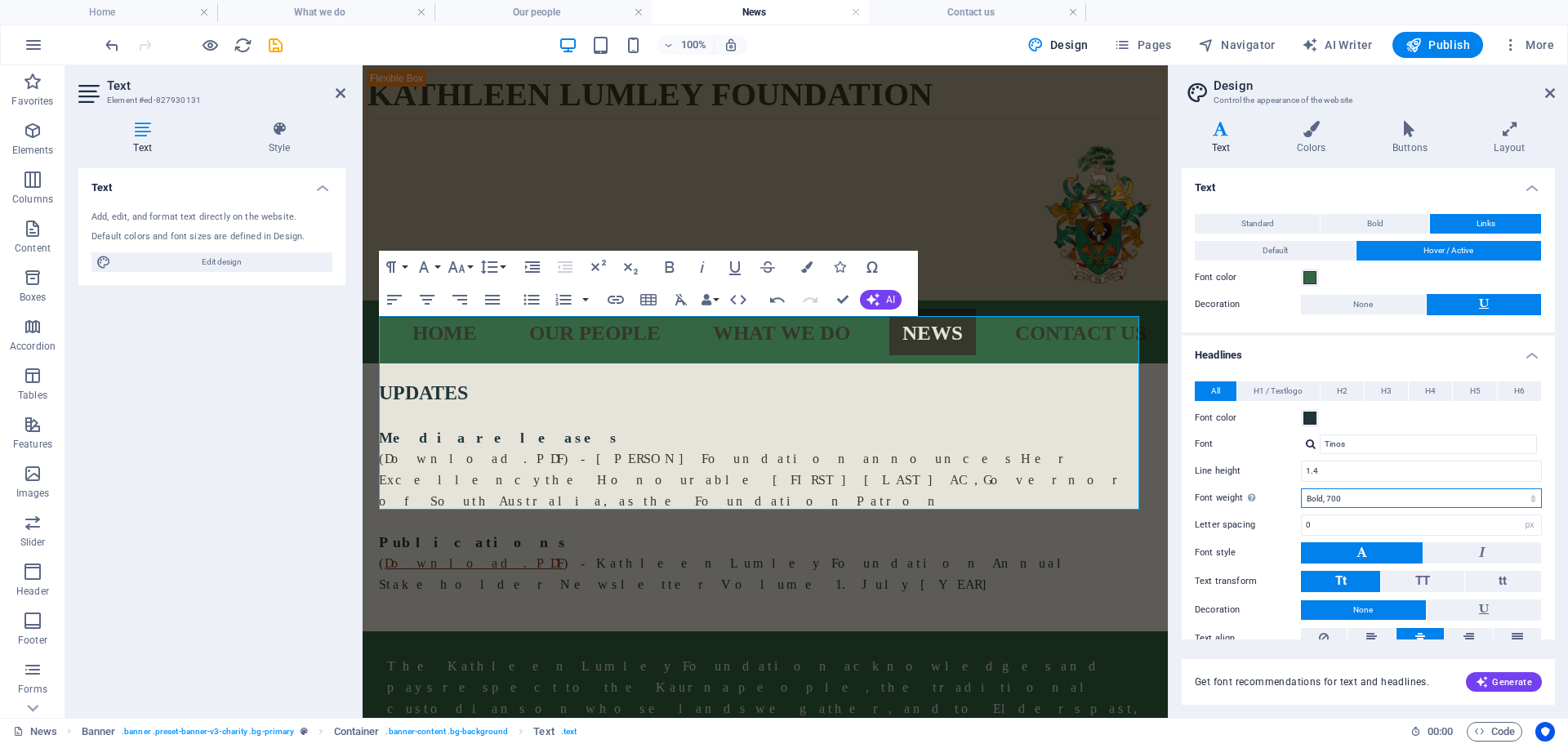 click on "Thin, 100 Extra-light, 200 Light, 300 Regular, 400 Medium, 500 Semi-bold, 600 Bold, 700 Extra-bold, 800 Black, 900" at bounding box center [1421, 498] 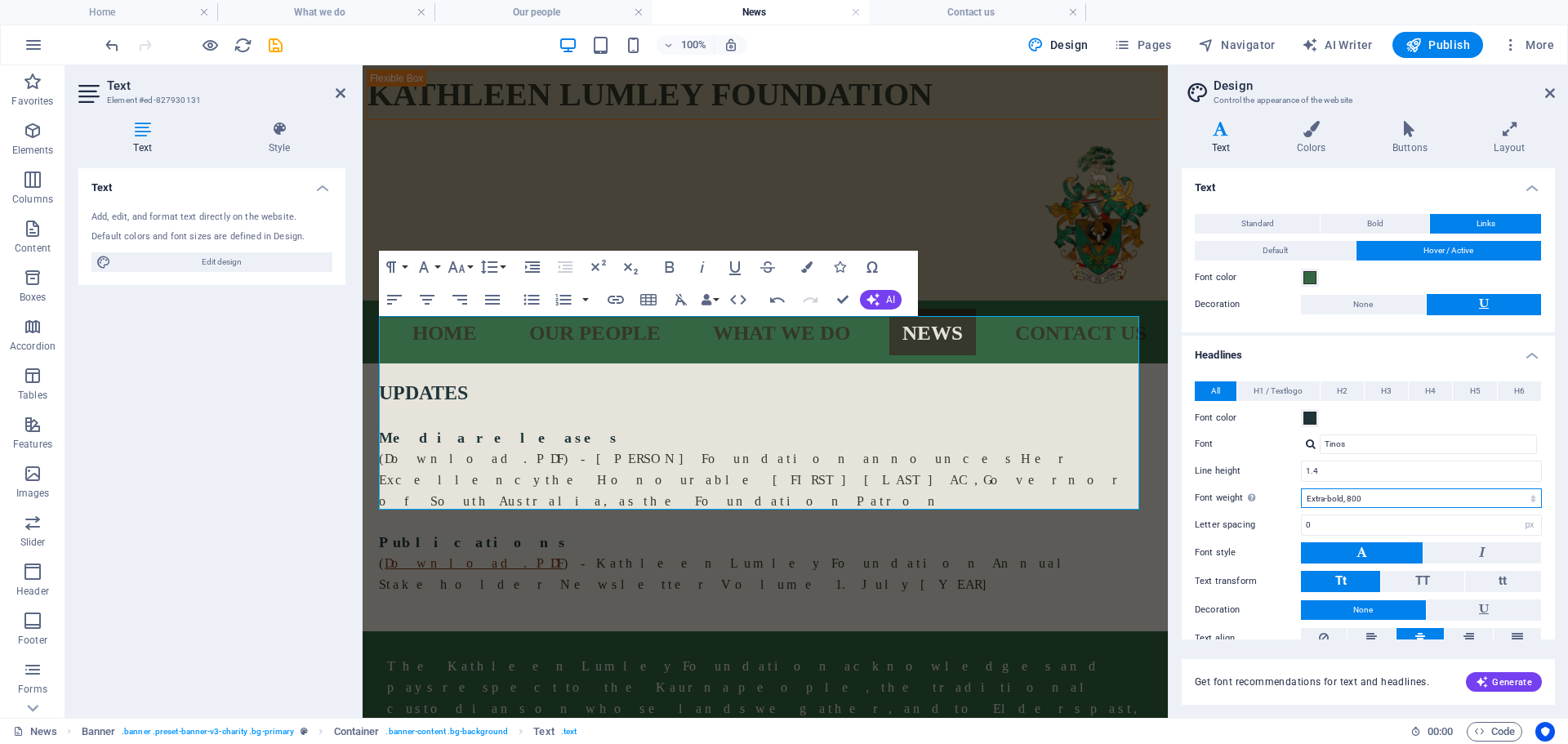 click on "Thin, 100 Extra-light, 200 Light, 300 Regular, 400 Medium, 500 Semi-bold, 600 Bold, 700 Extra-bold, 800 Black, 900" at bounding box center (1421, 498) 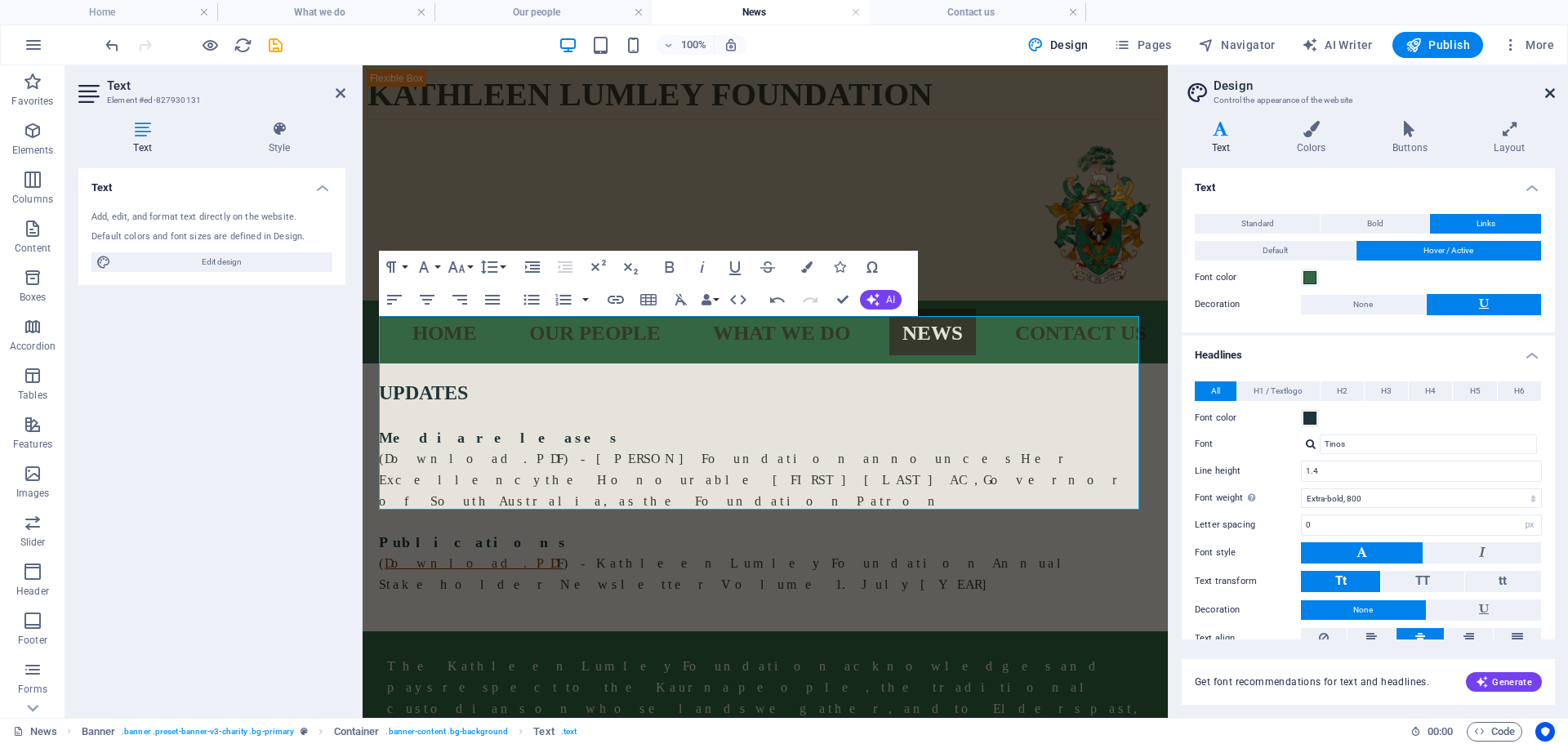 click at bounding box center (1550, 93) 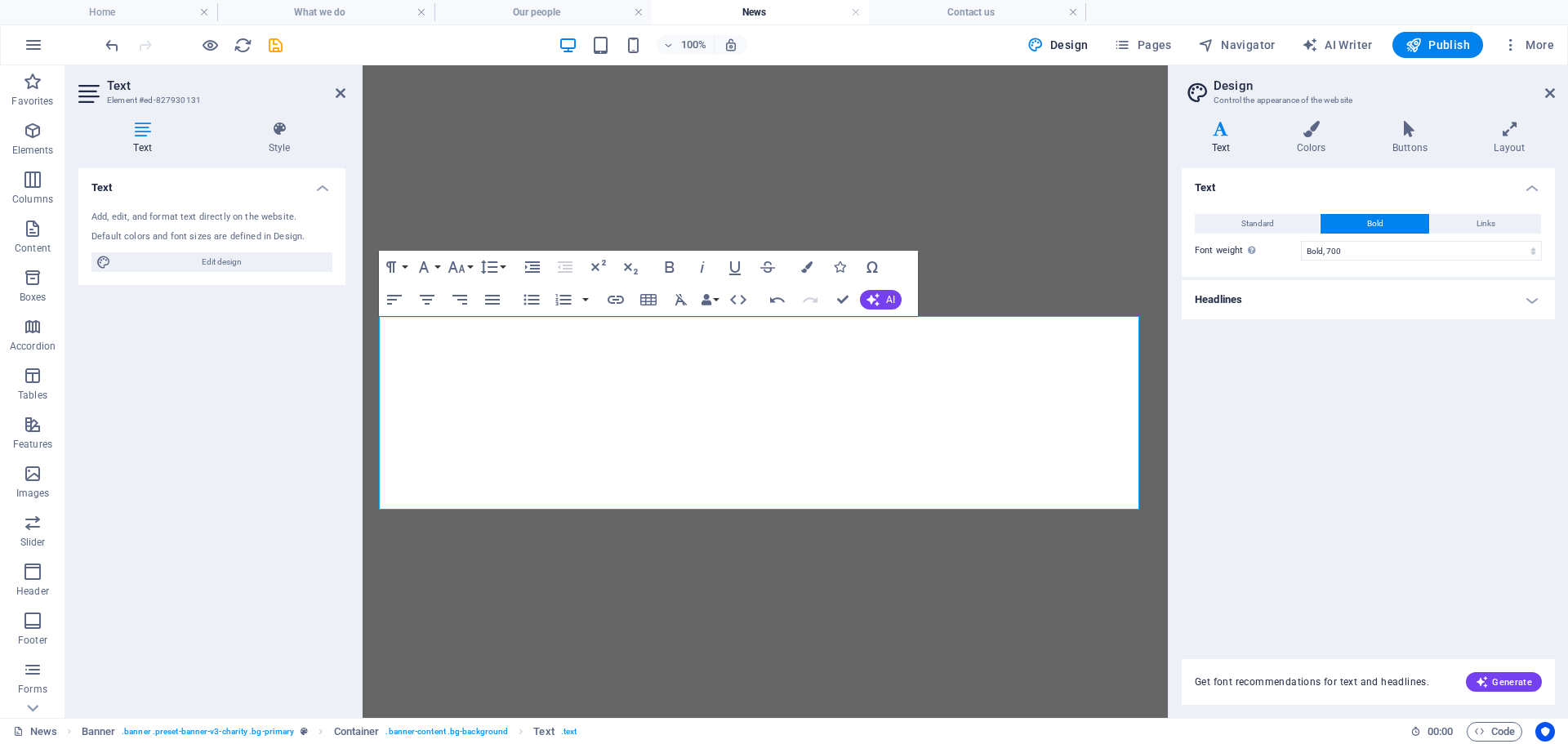 select on "700" 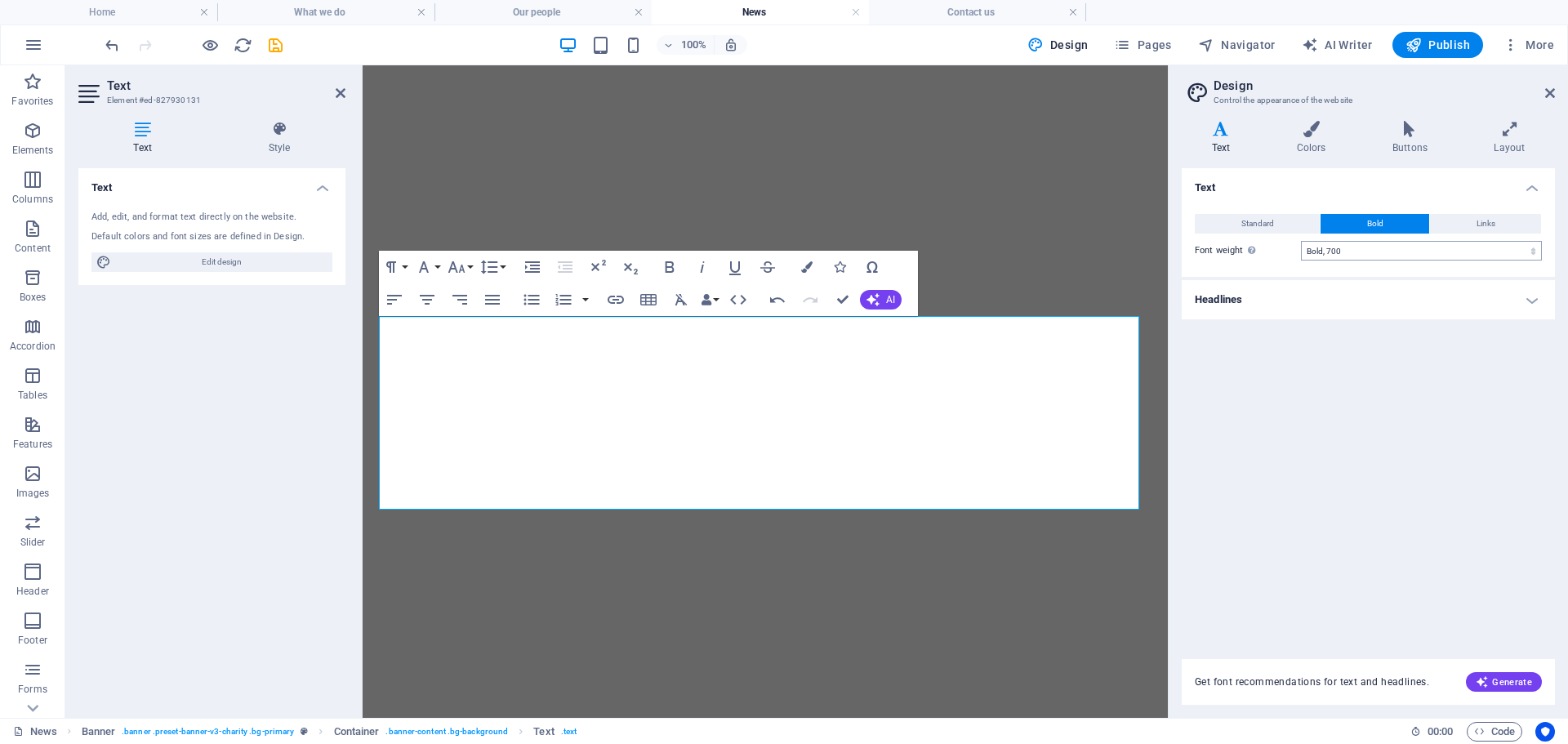 scroll, scrollTop: 0, scrollLeft: 0, axis: both 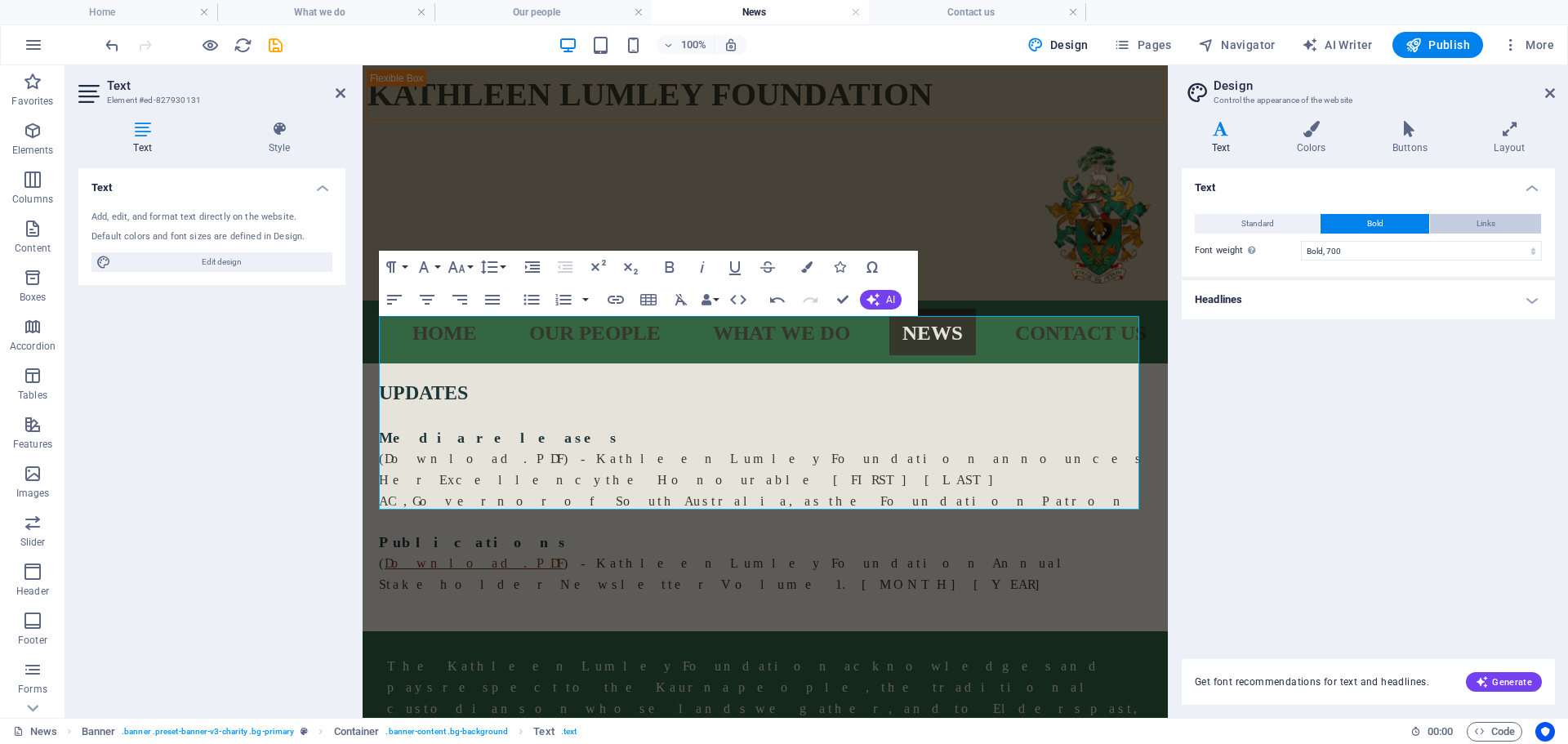 click on "Links" at bounding box center (1486, 224) 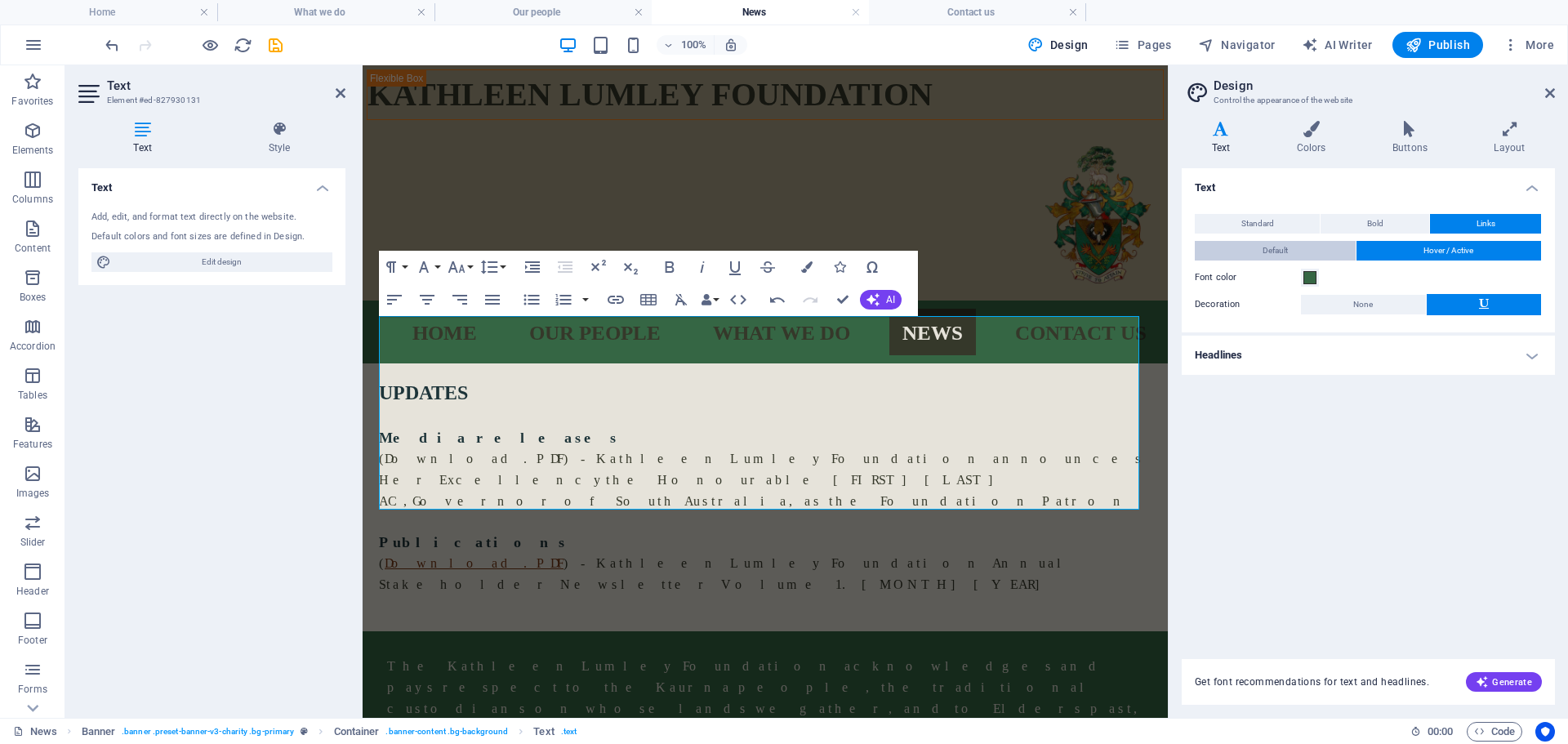 click on "Default" at bounding box center (1275, 251) 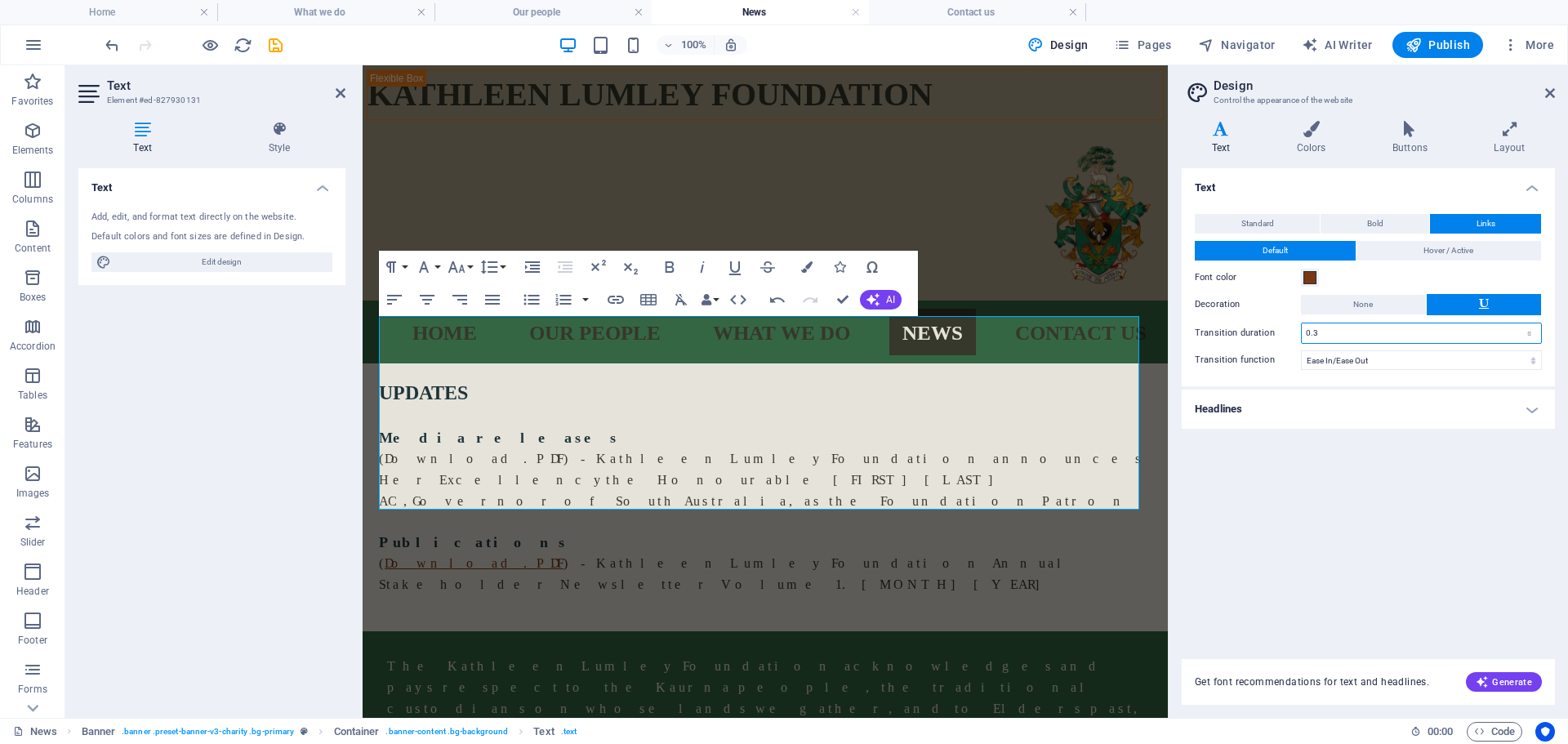 click on "0.3" at bounding box center [1421, 333] 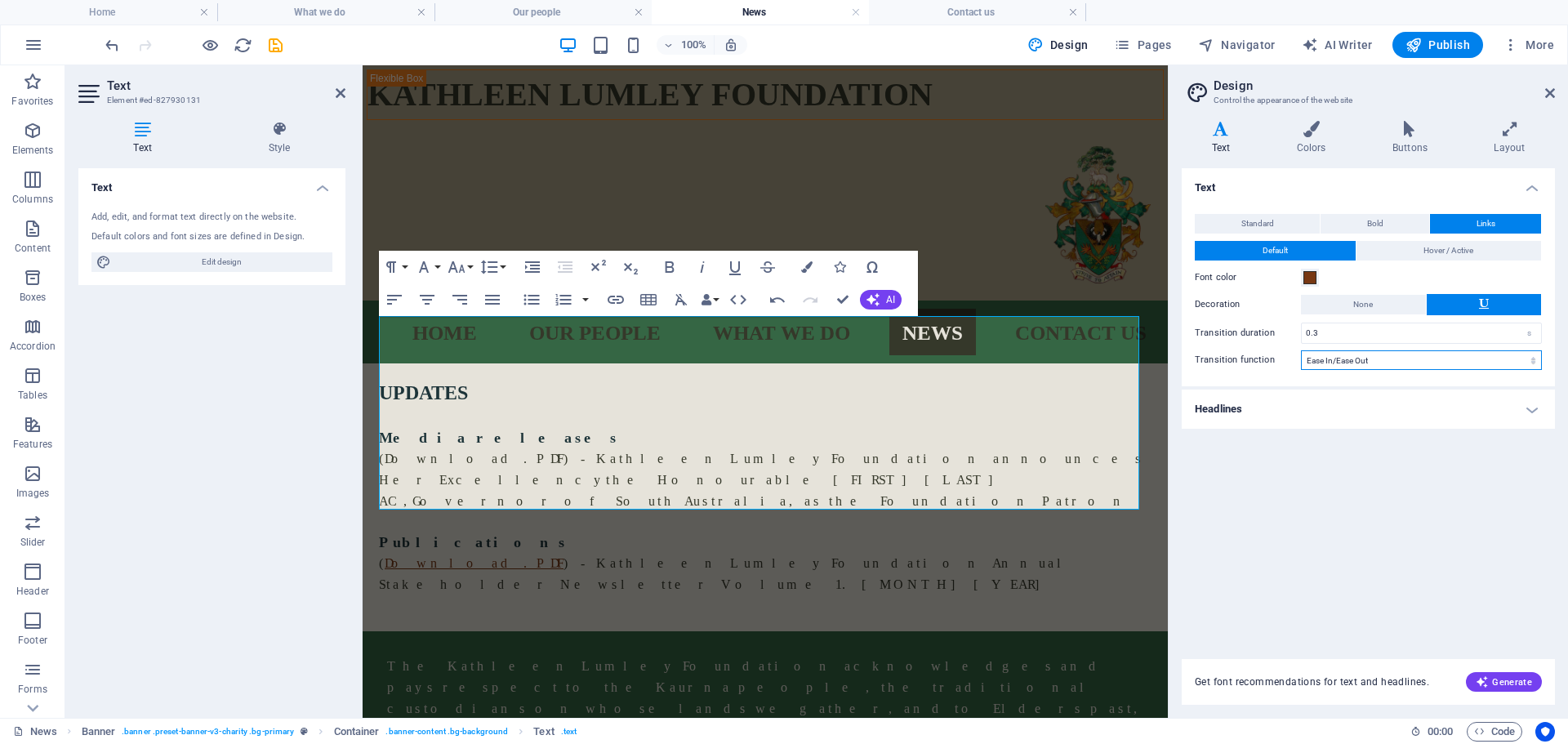 click on "Ease Ease In Ease Out Ease In/Ease Out Linear" at bounding box center [1421, 360] 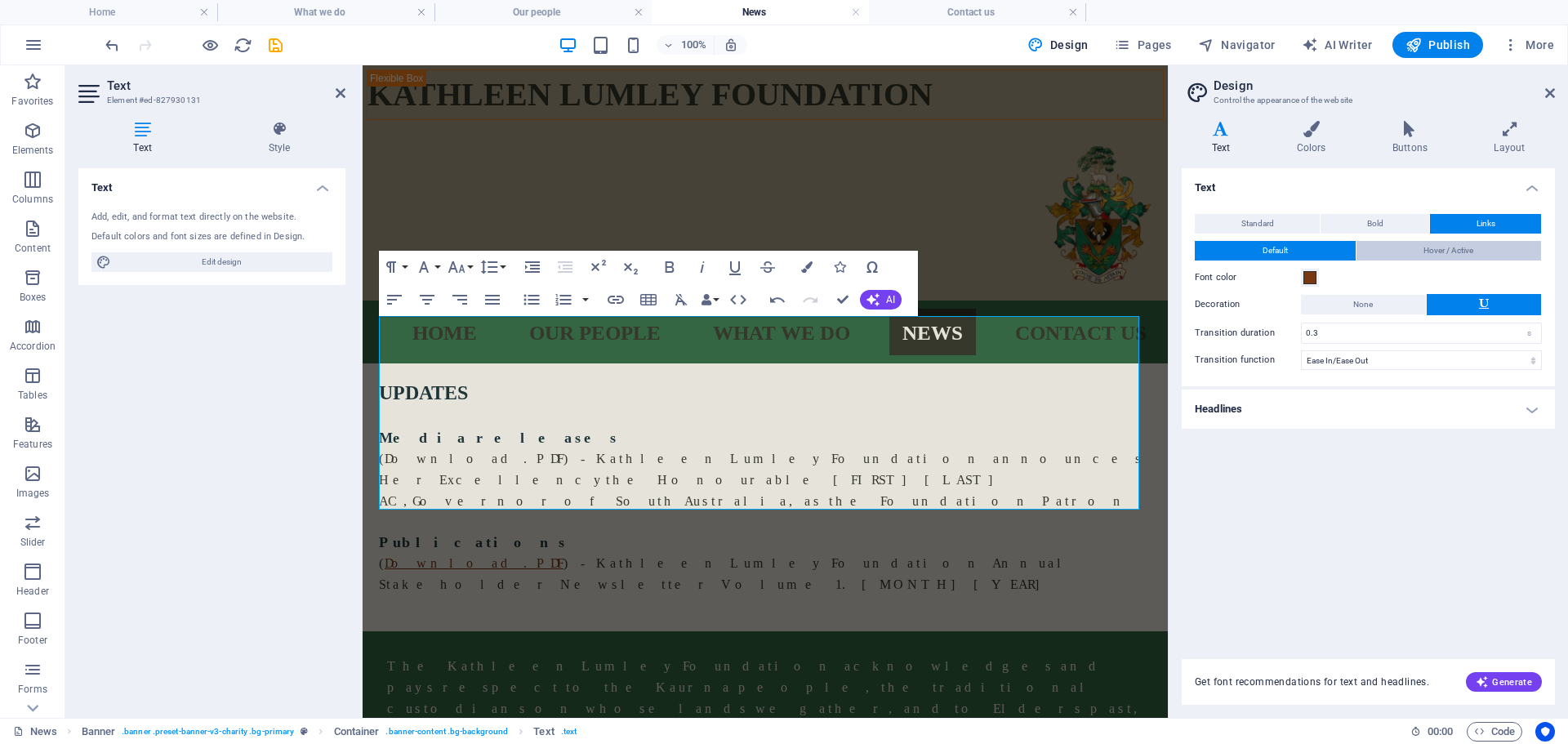 click on "Hover / Active" at bounding box center (1448, 251) 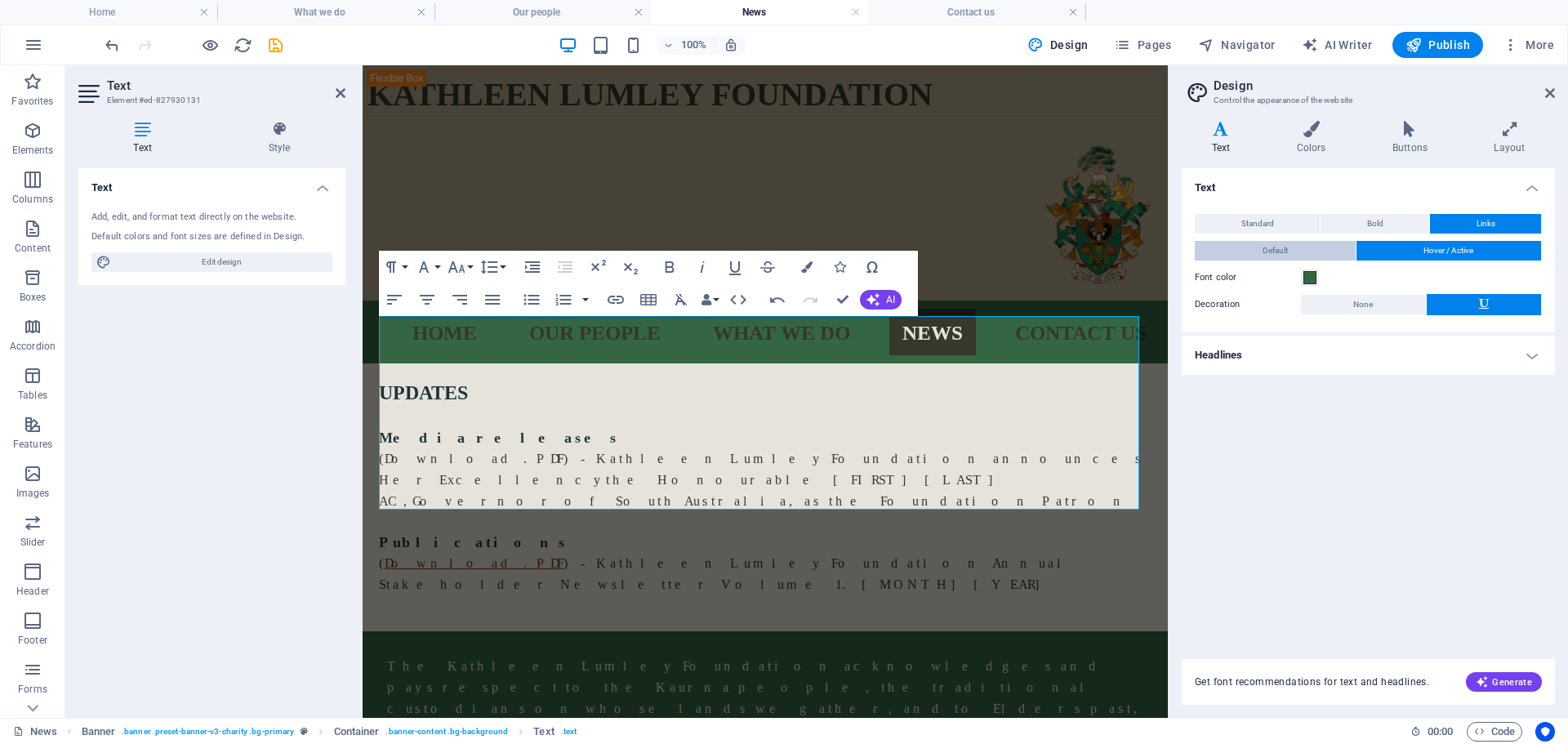 click on "Default" at bounding box center (1275, 251) 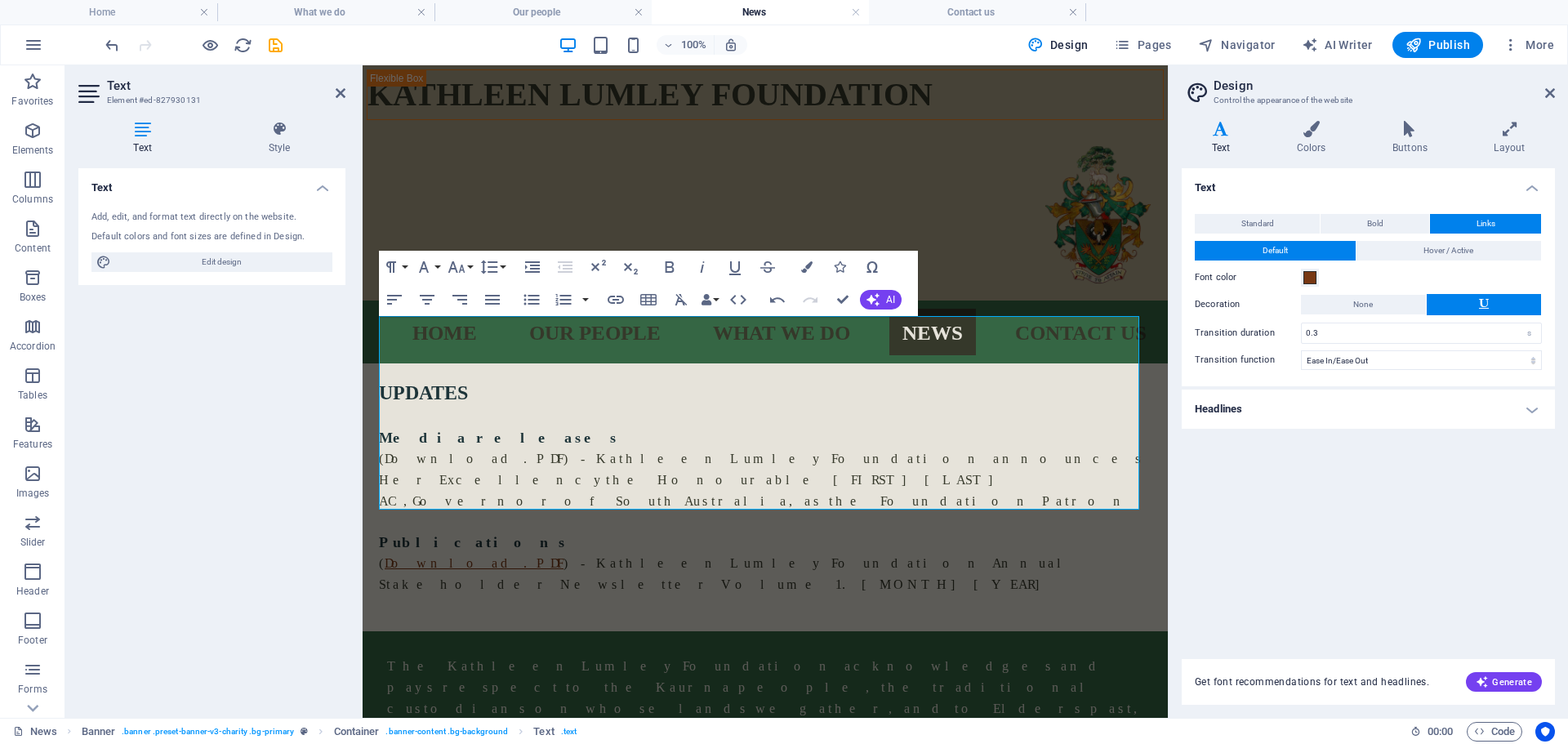 click on "Design Control the appearance of the website" at bounding box center [1370, 87] 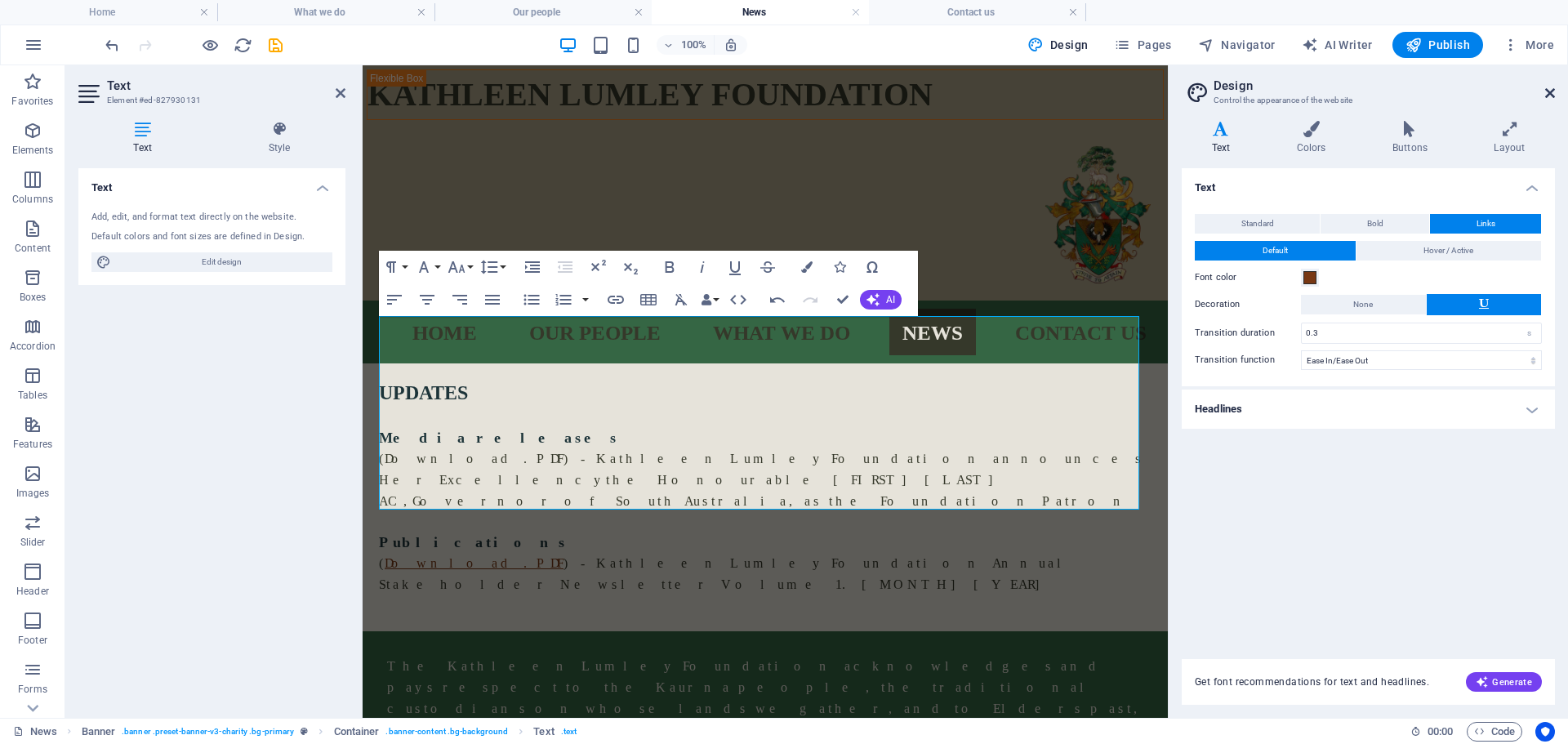 click at bounding box center (1550, 93) 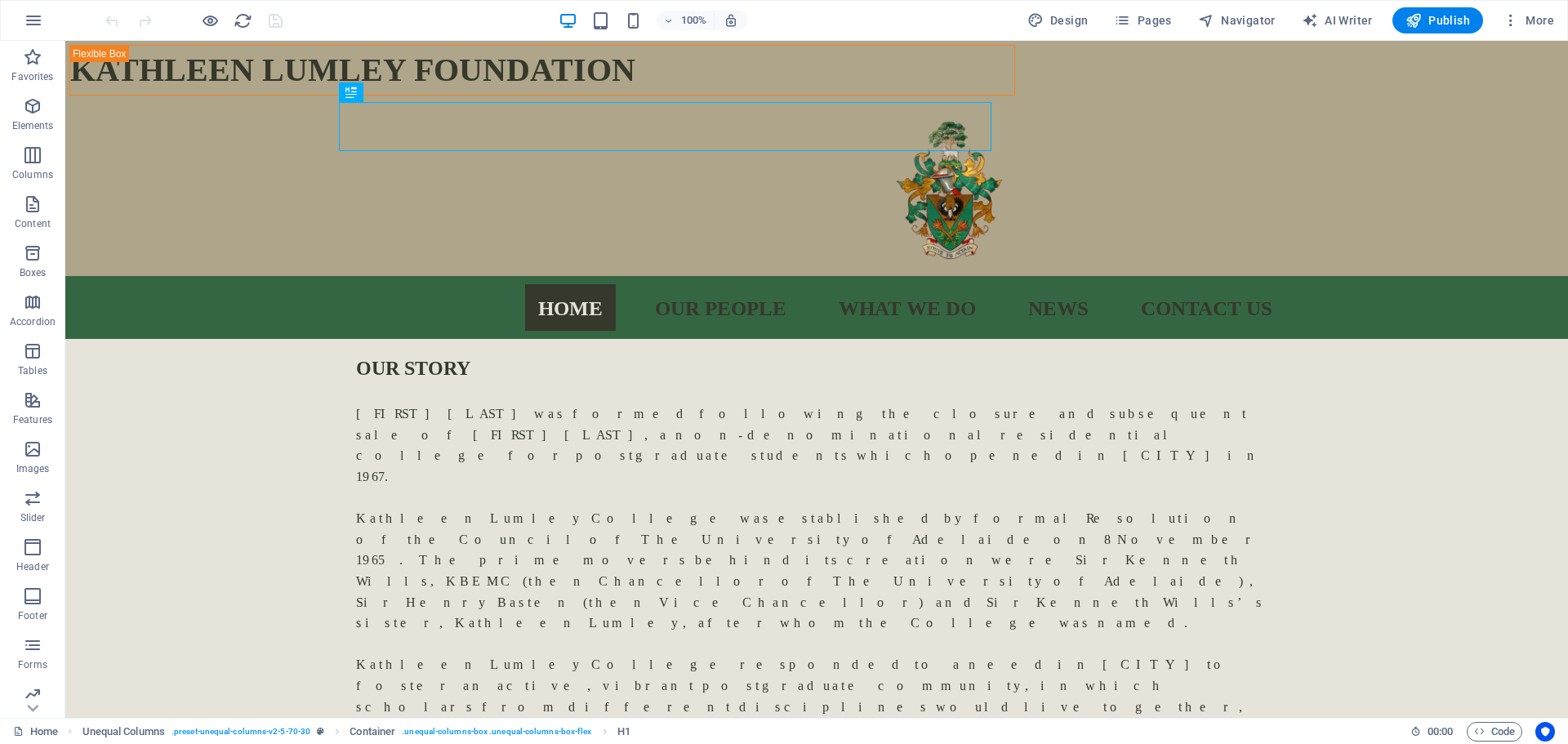 scroll, scrollTop: 0, scrollLeft: 0, axis: both 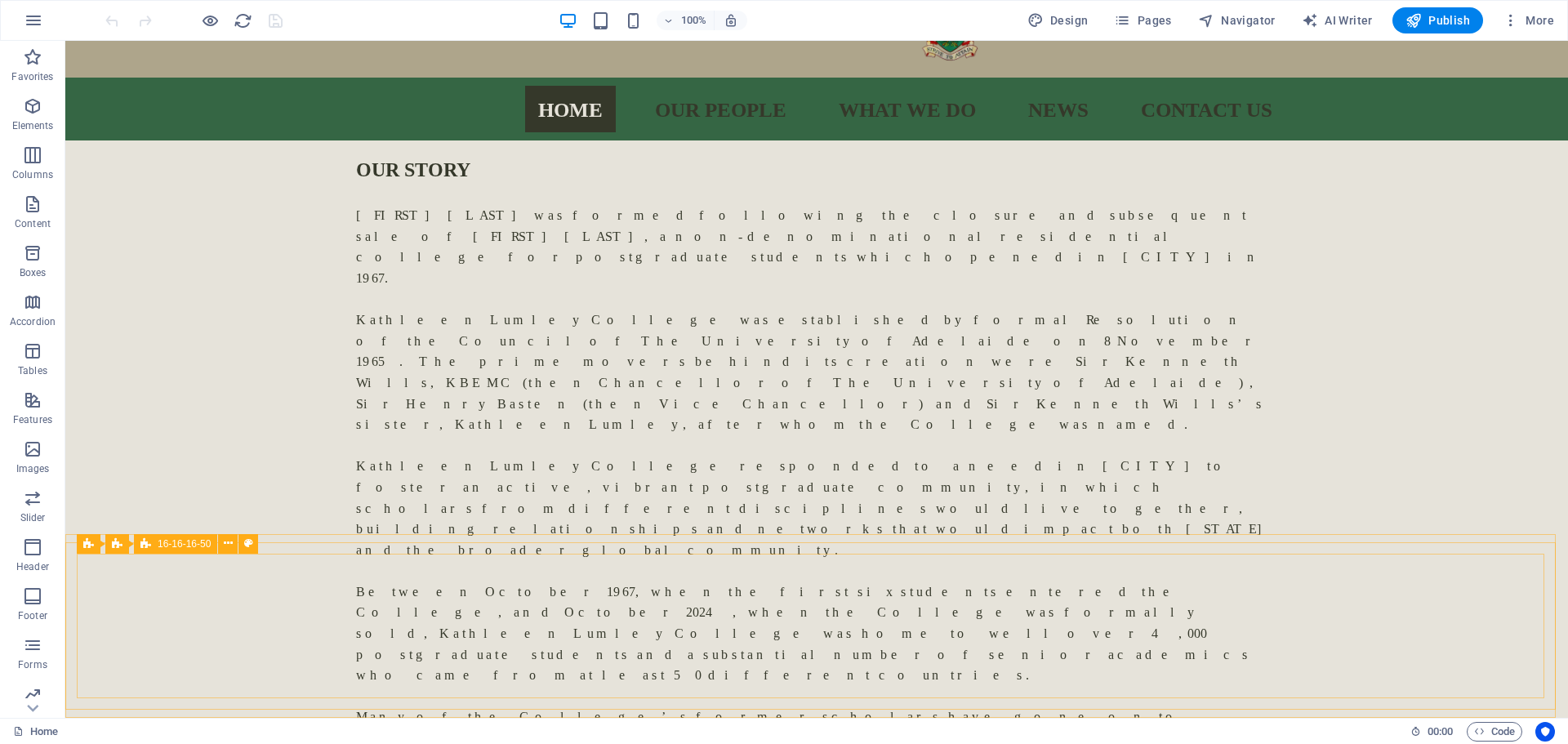 click on "16-16-16-50" at bounding box center [184, 544] 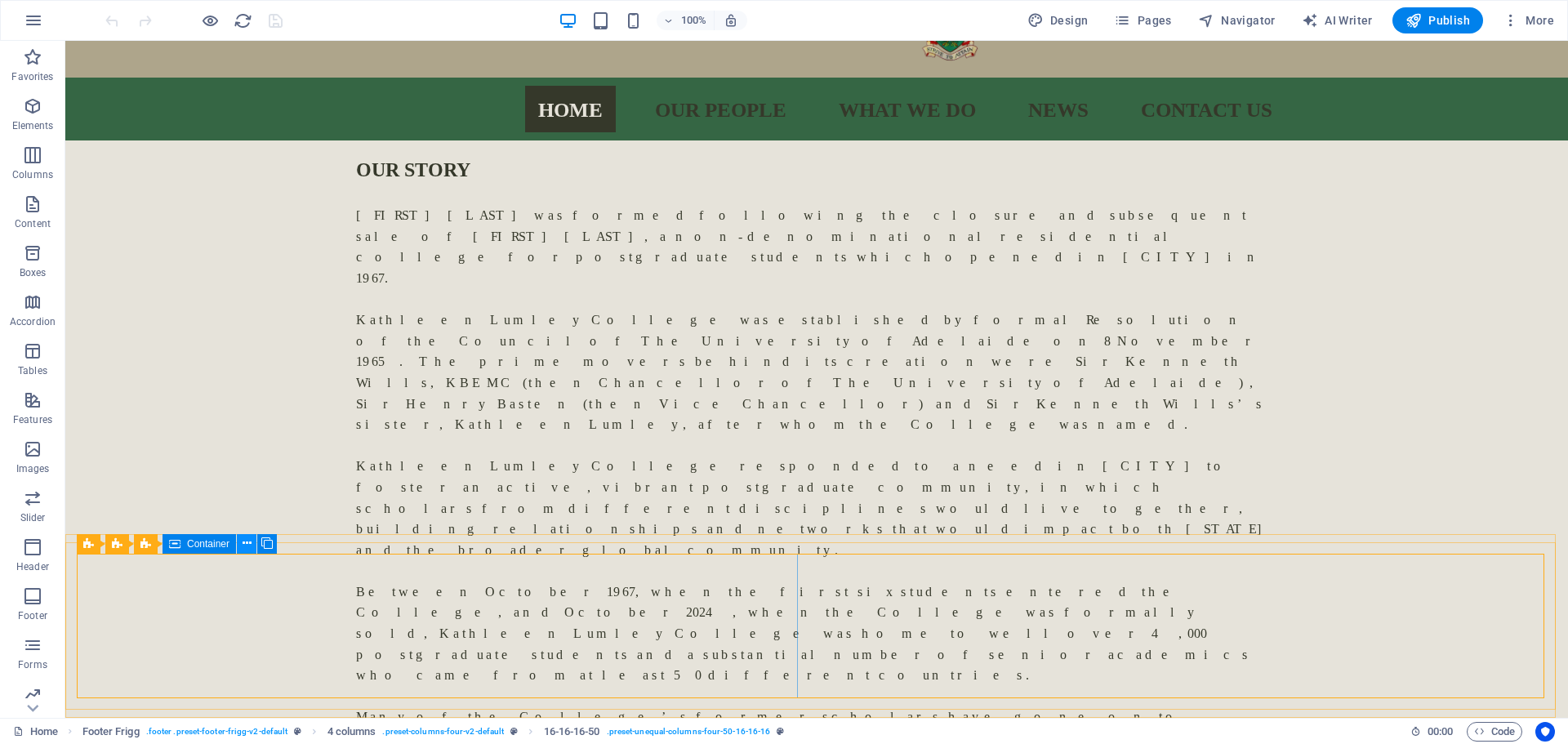 click at bounding box center [247, 543] 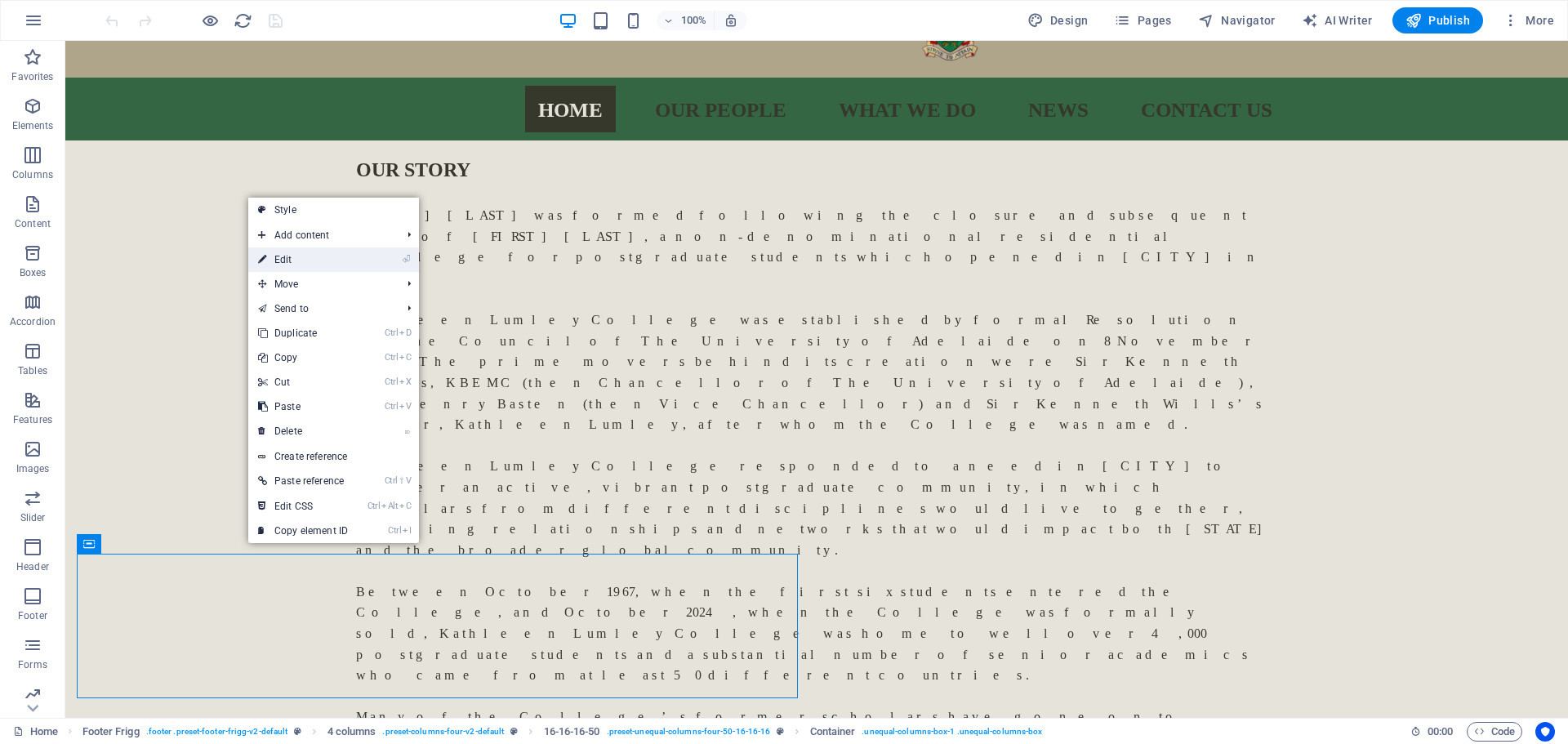 click on "⏎  Edit" at bounding box center [303, 260] 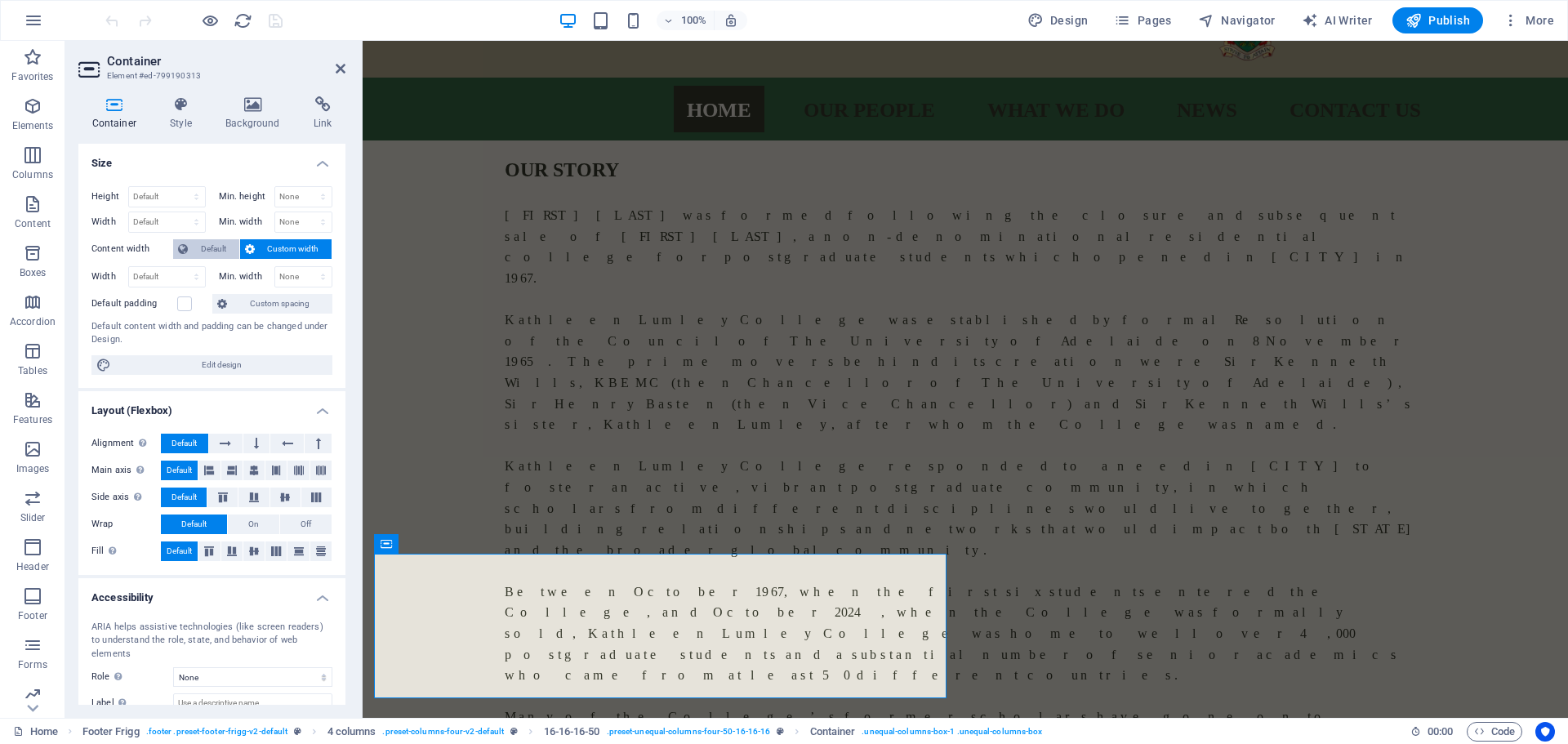 click on "Default" at bounding box center [213, 249] 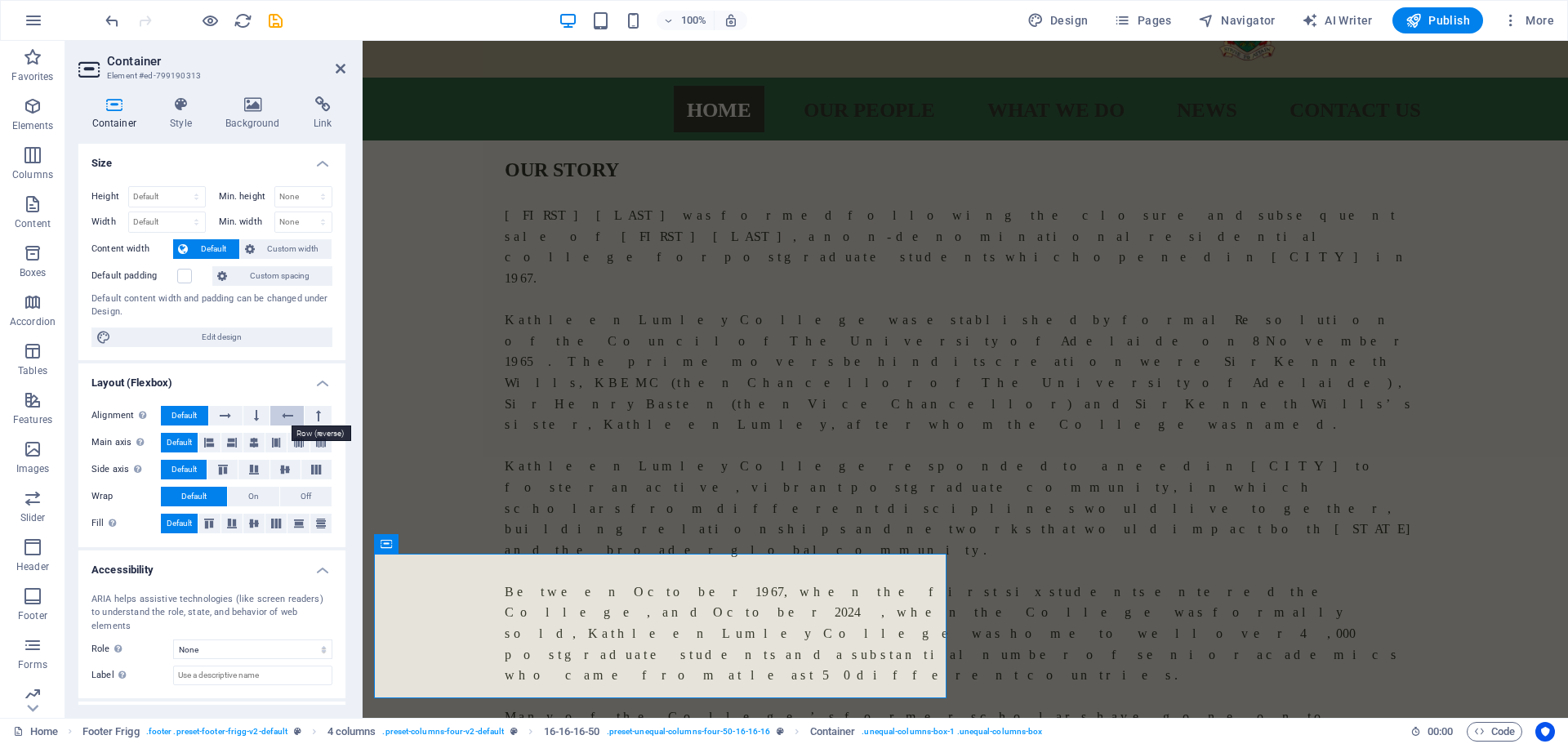 click at bounding box center (287, 416) 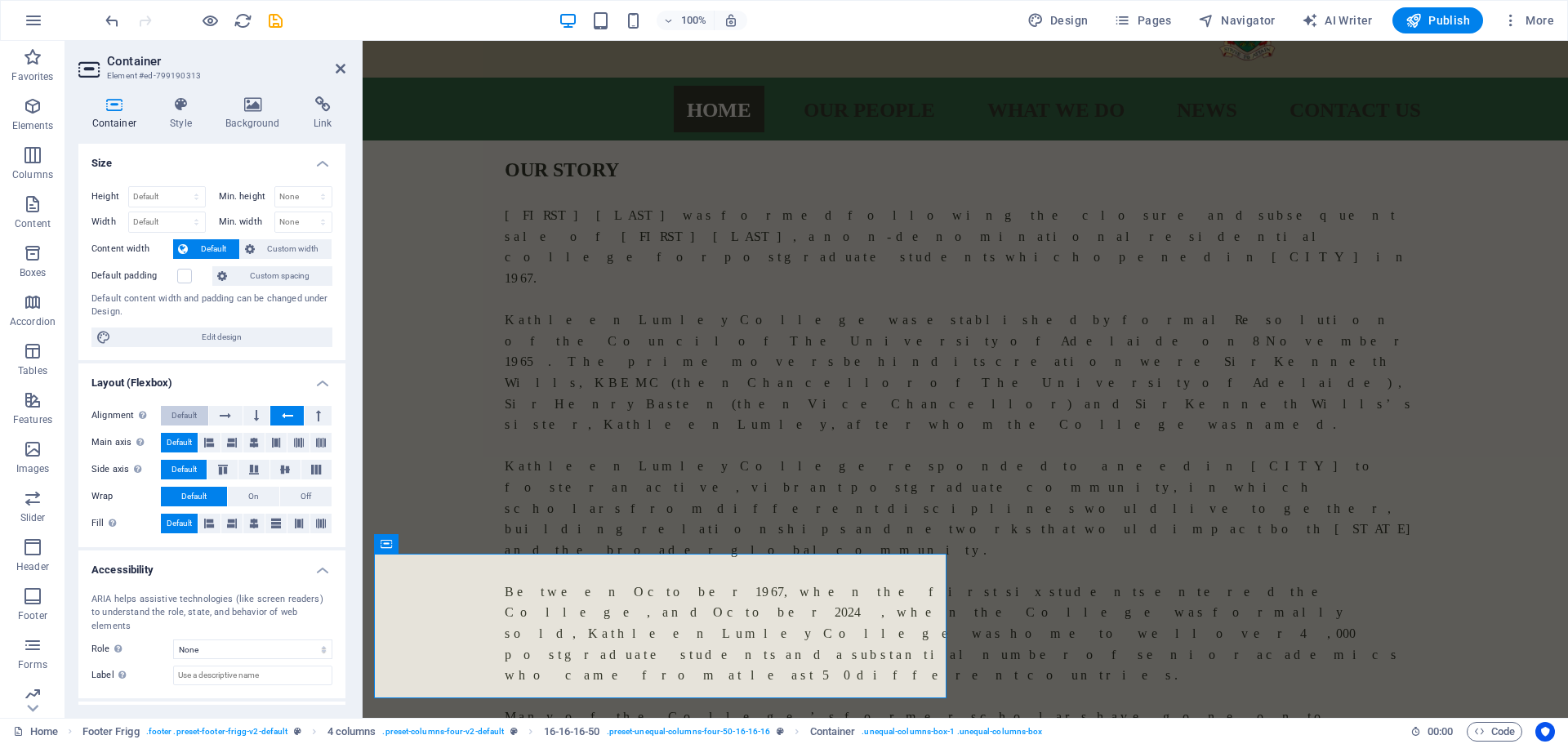 click on "Default" at bounding box center (185, 416) 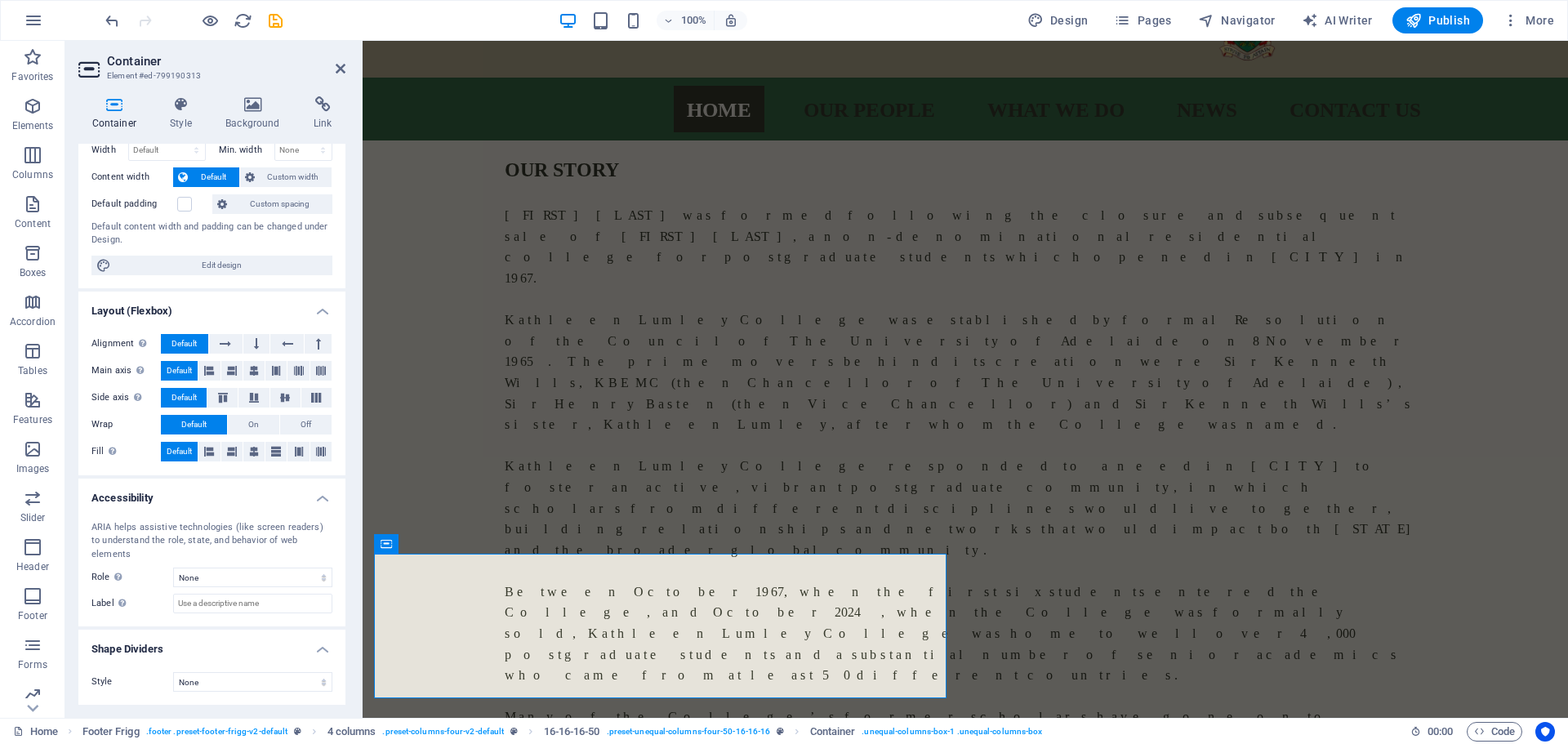 scroll, scrollTop: 0, scrollLeft: 0, axis: both 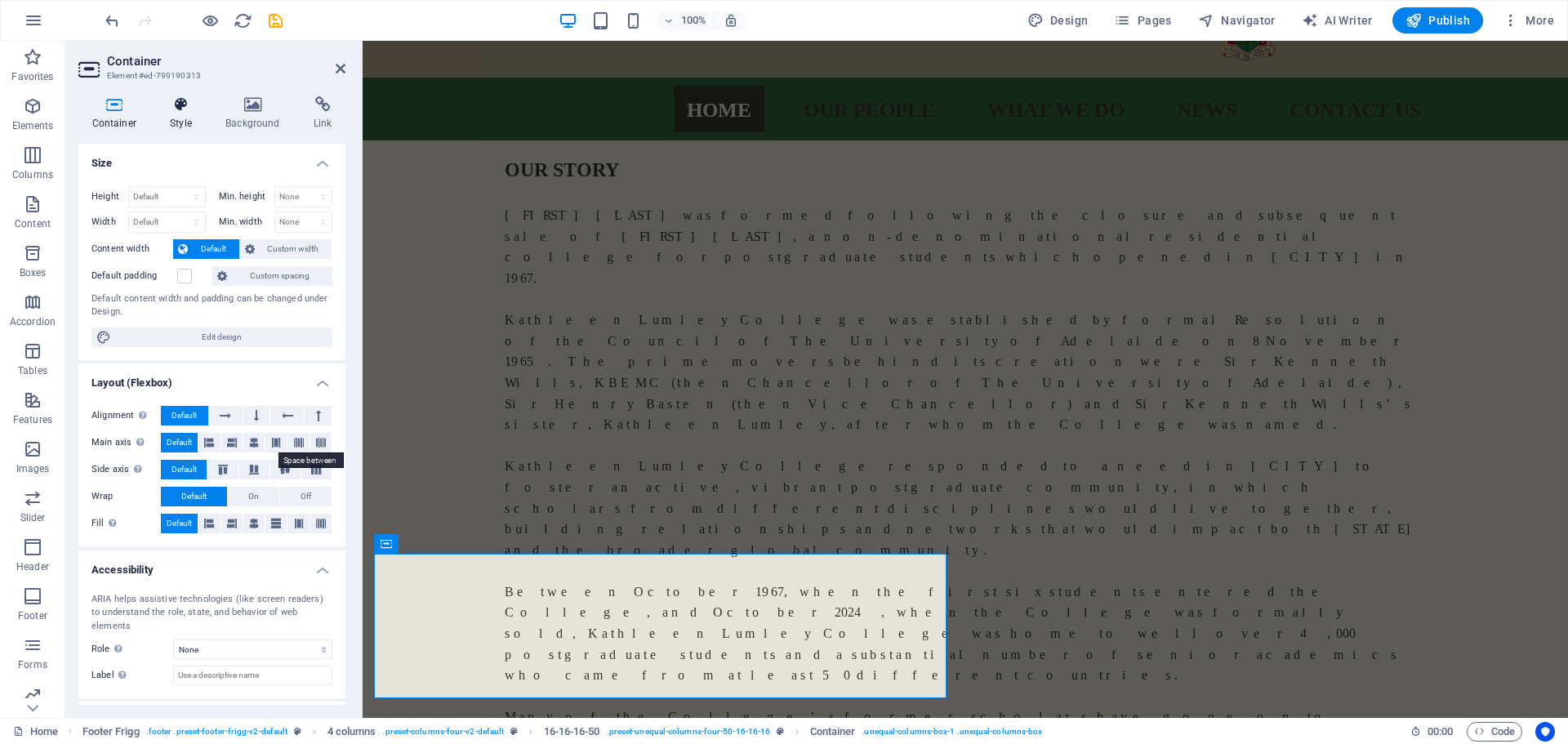 click on "Style" at bounding box center [185, 114] 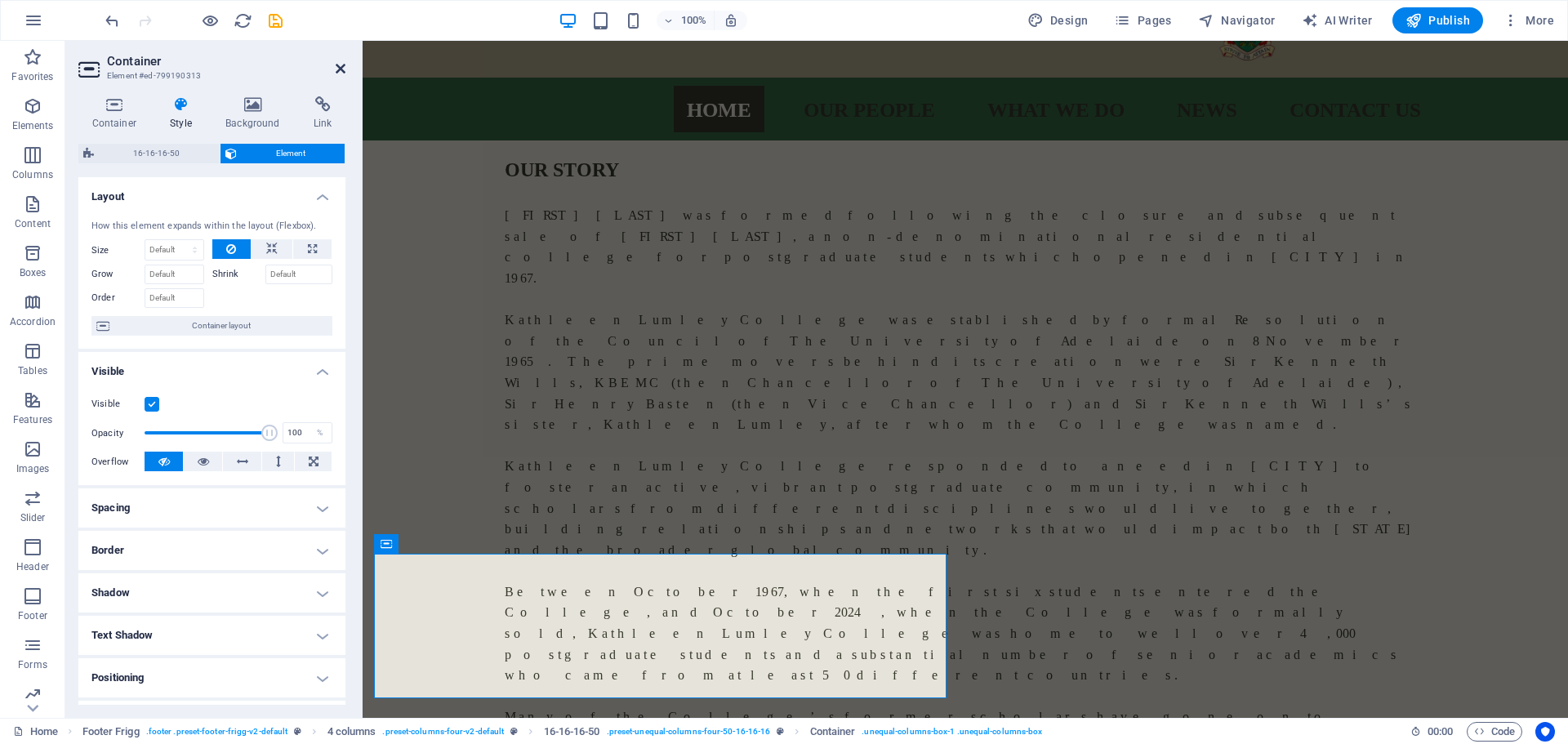 click at bounding box center [341, 69] 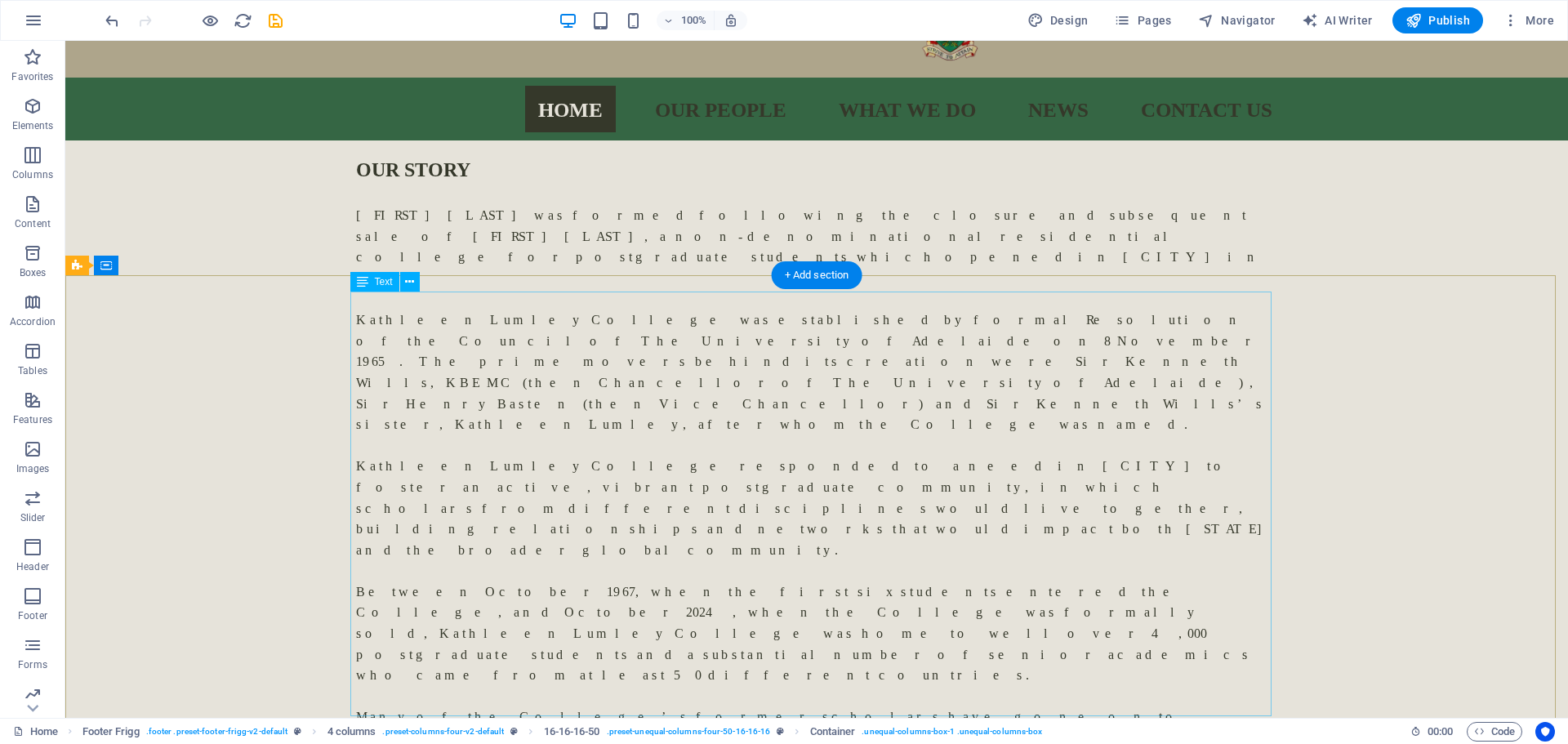 scroll, scrollTop: 0, scrollLeft: 0, axis: both 